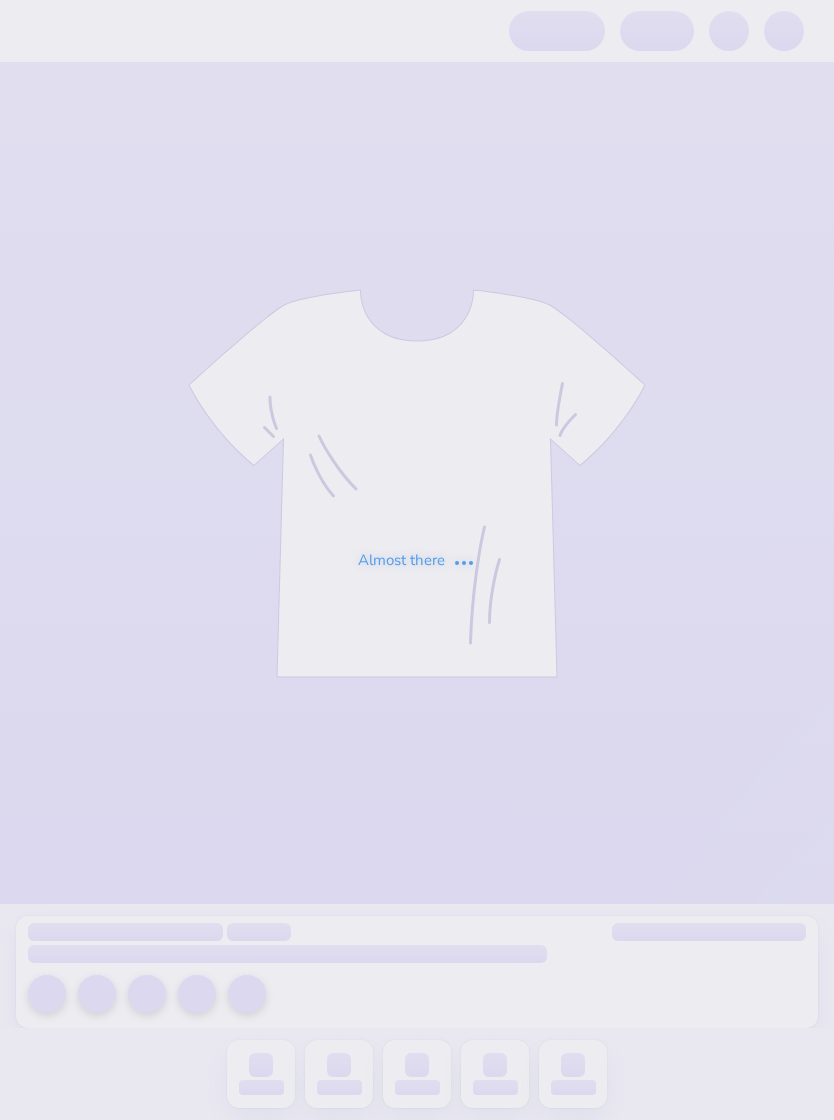 scroll, scrollTop: 0, scrollLeft: 0, axis: both 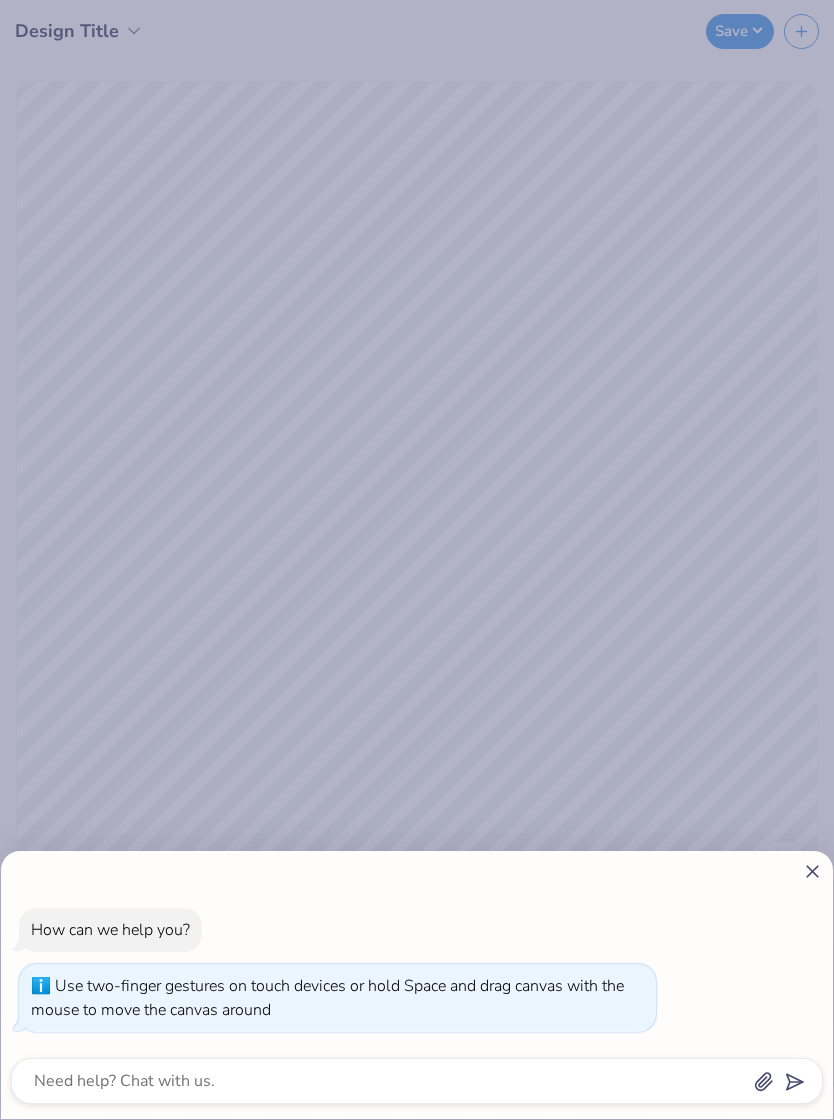 type on "1.30227459881867" 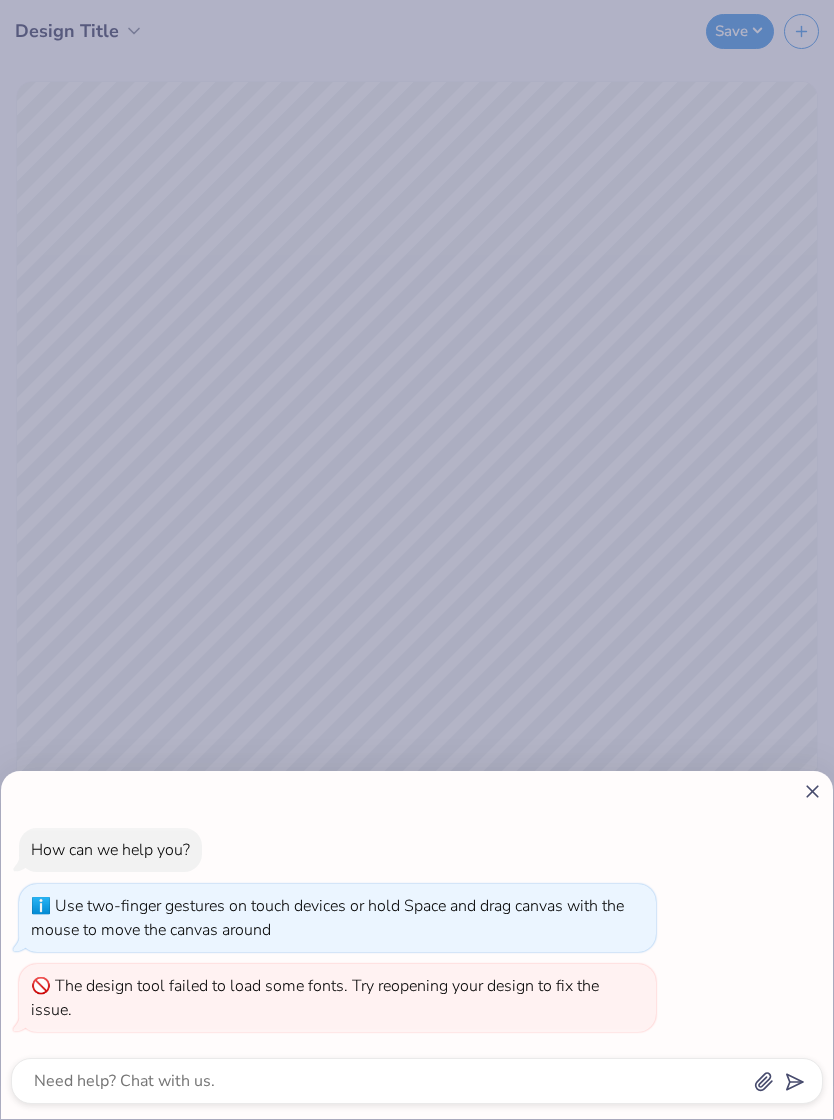 type on "1.6561881123775" 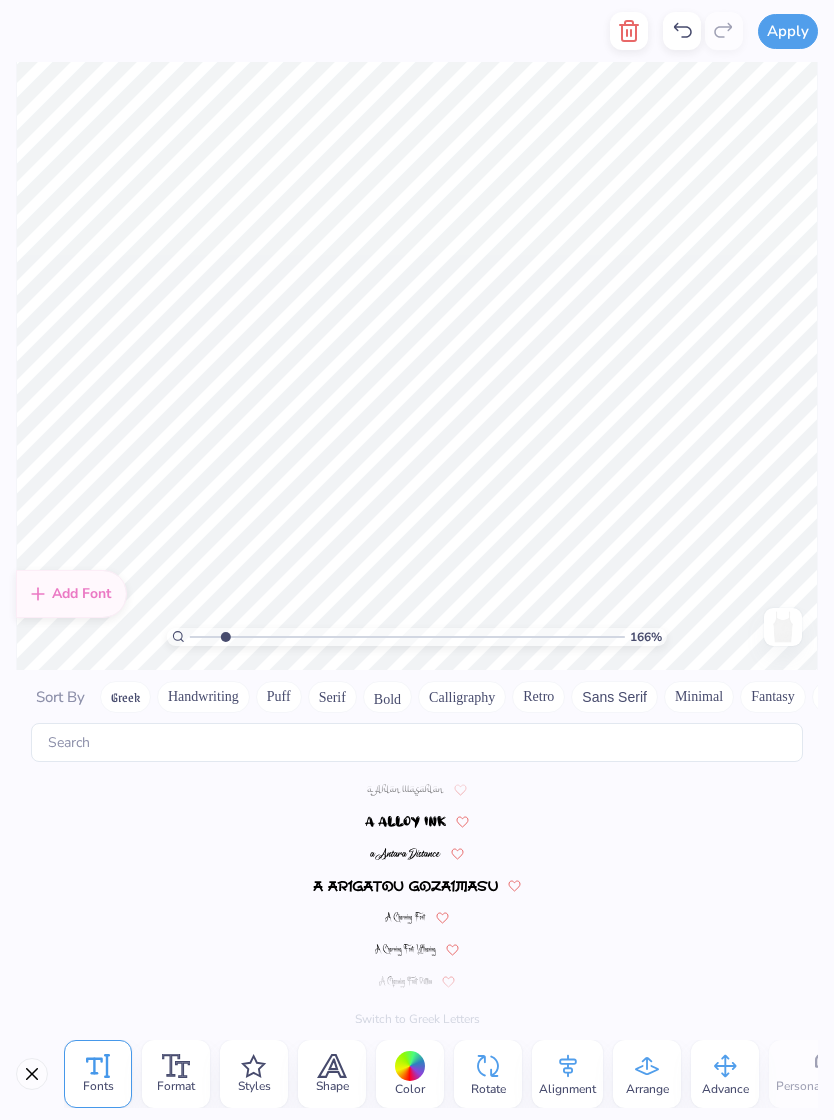 type on "1.6561881123775" 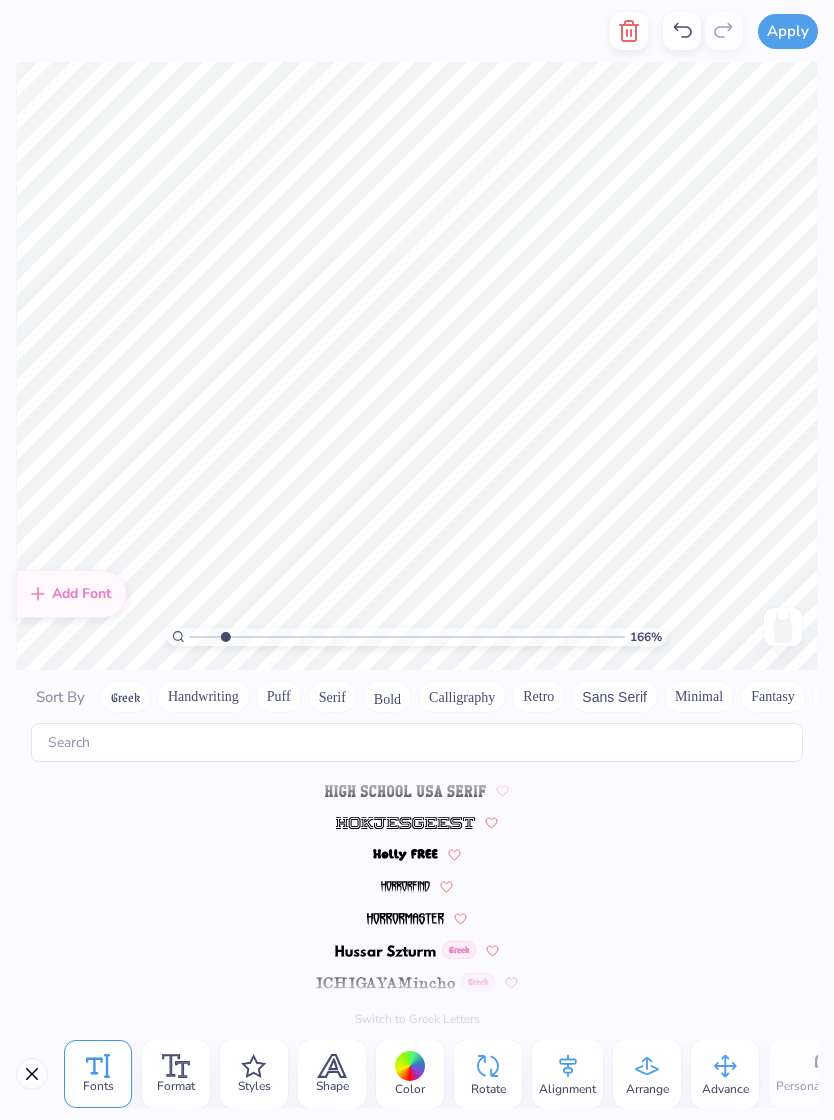 scroll, scrollTop: 8624, scrollLeft: 0, axis: vertical 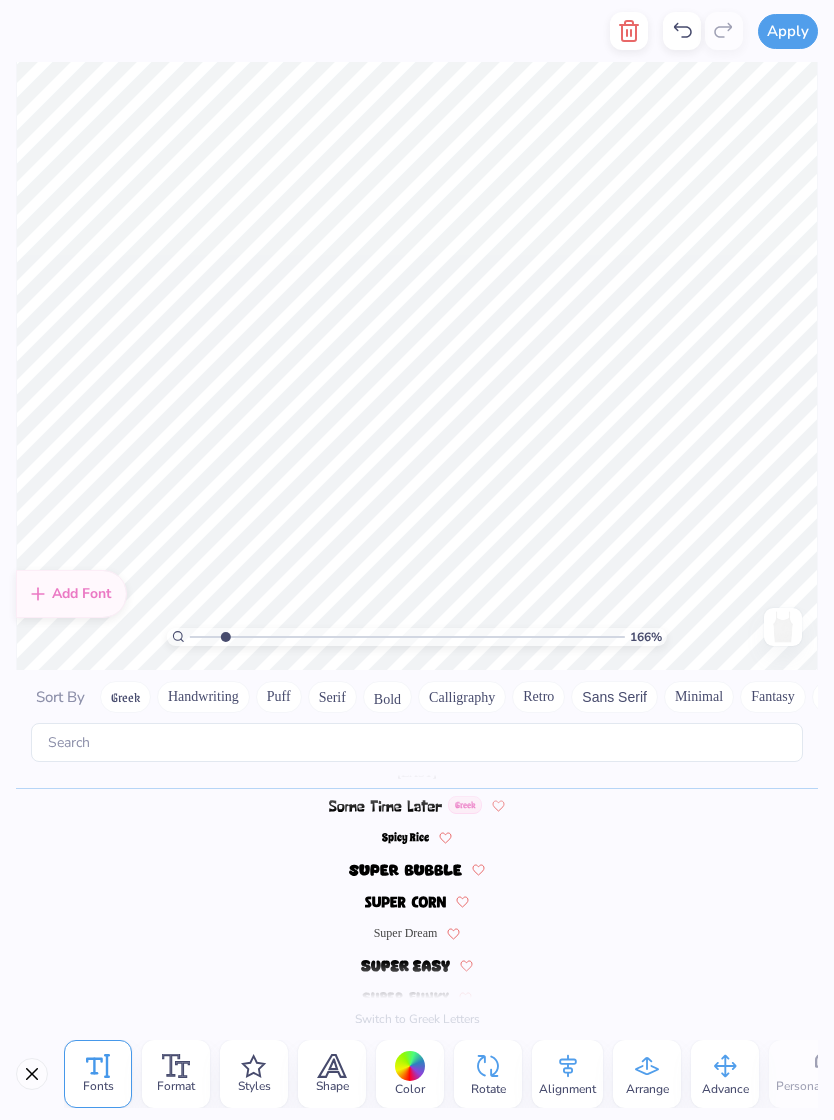 type on "Alpha Delta" 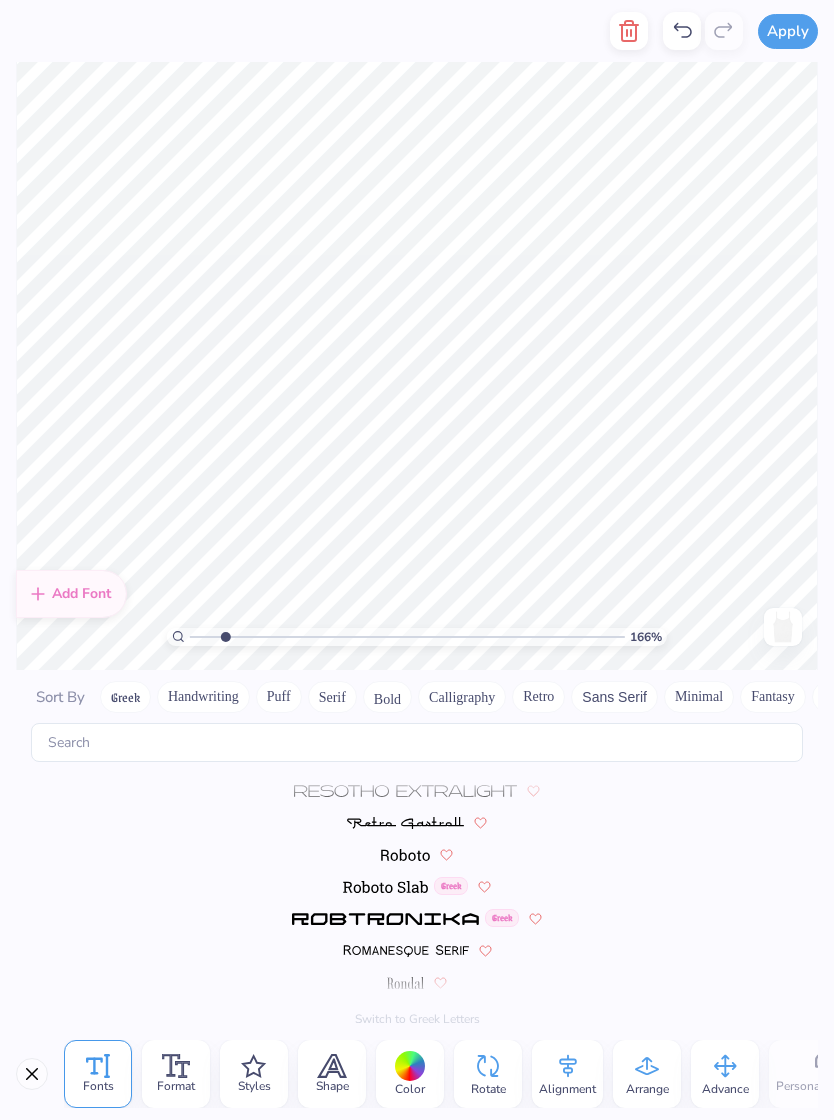 scroll, scrollTop: 8624, scrollLeft: 0, axis: vertical 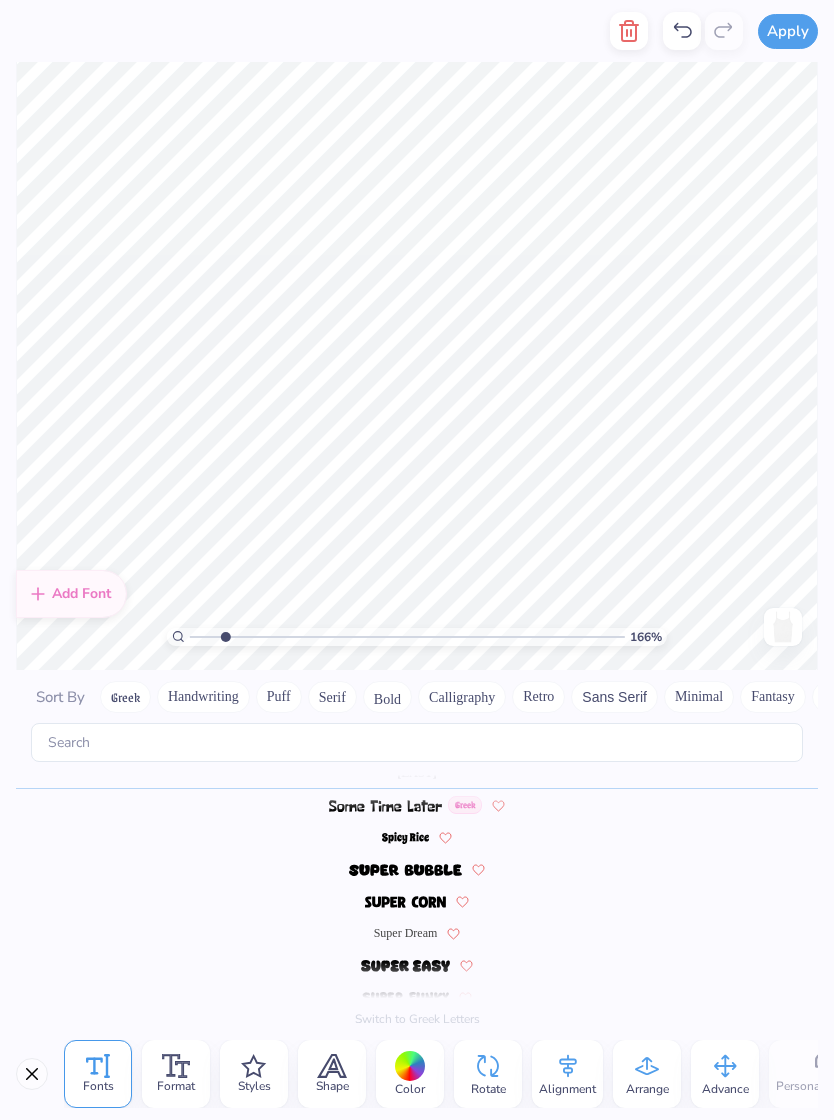 type on "1.6561881123775" 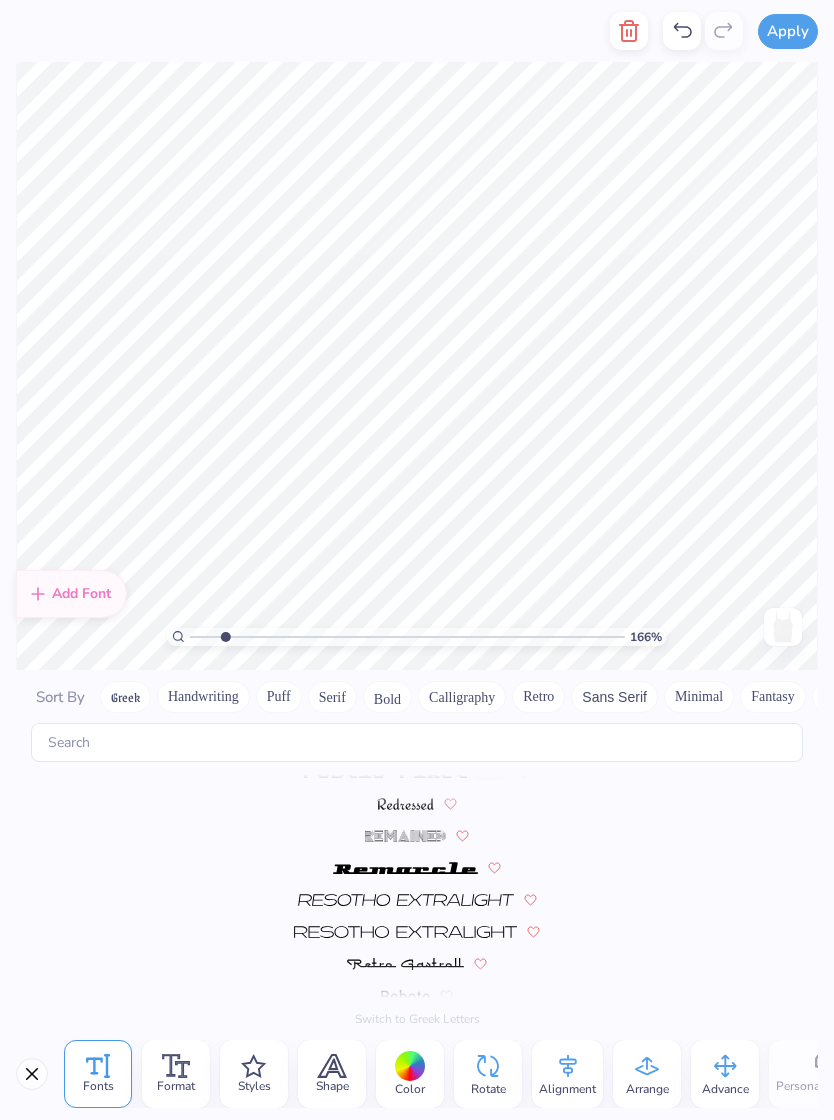 scroll, scrollTop: 8624, scrollLeft: 0, axis: vertical 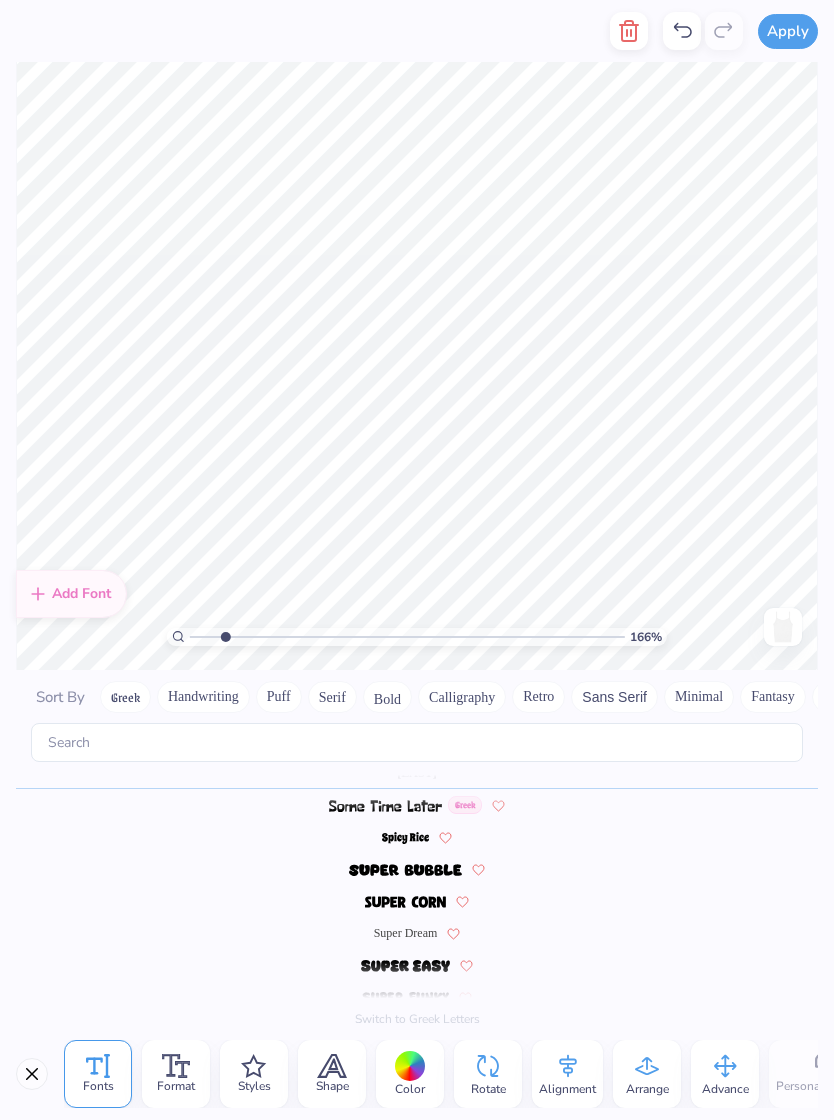 type on "1.6561881123775" 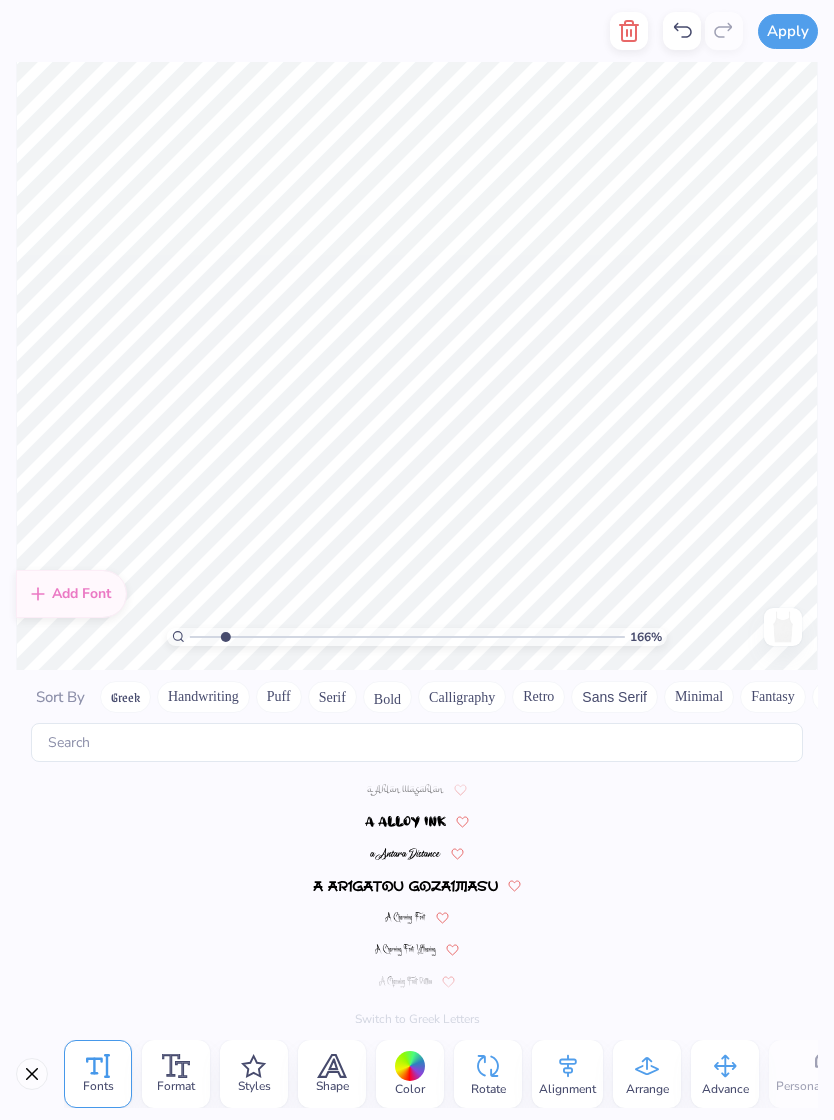 type on "1.6561881123775" 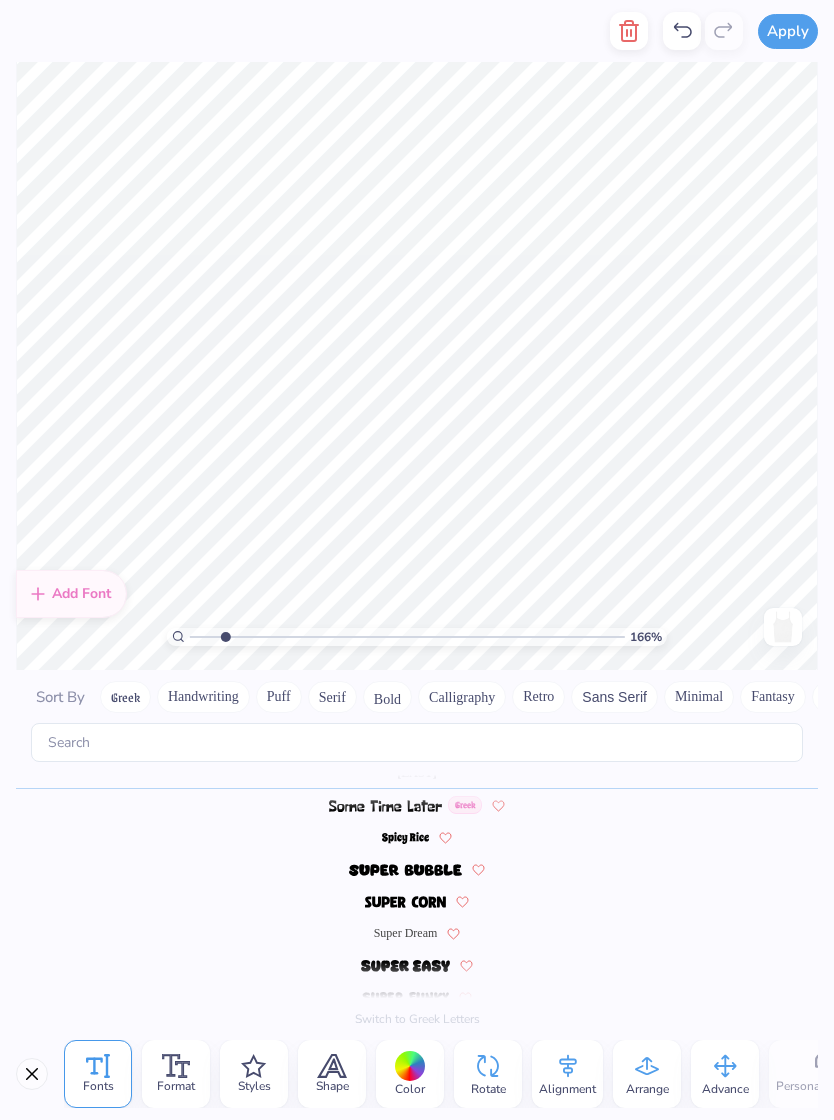 scroll, scrollTop: 8624, scrollLeft: 0, axis: vertical 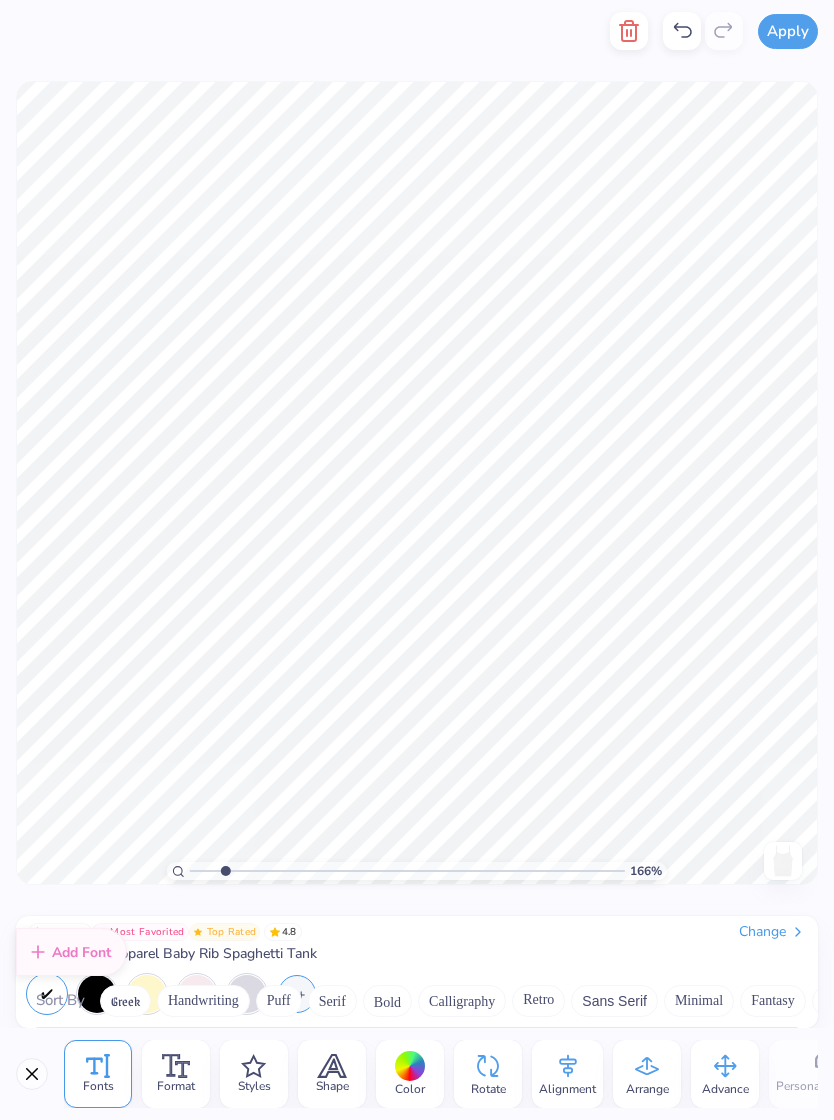 type on "1.6561881123775" 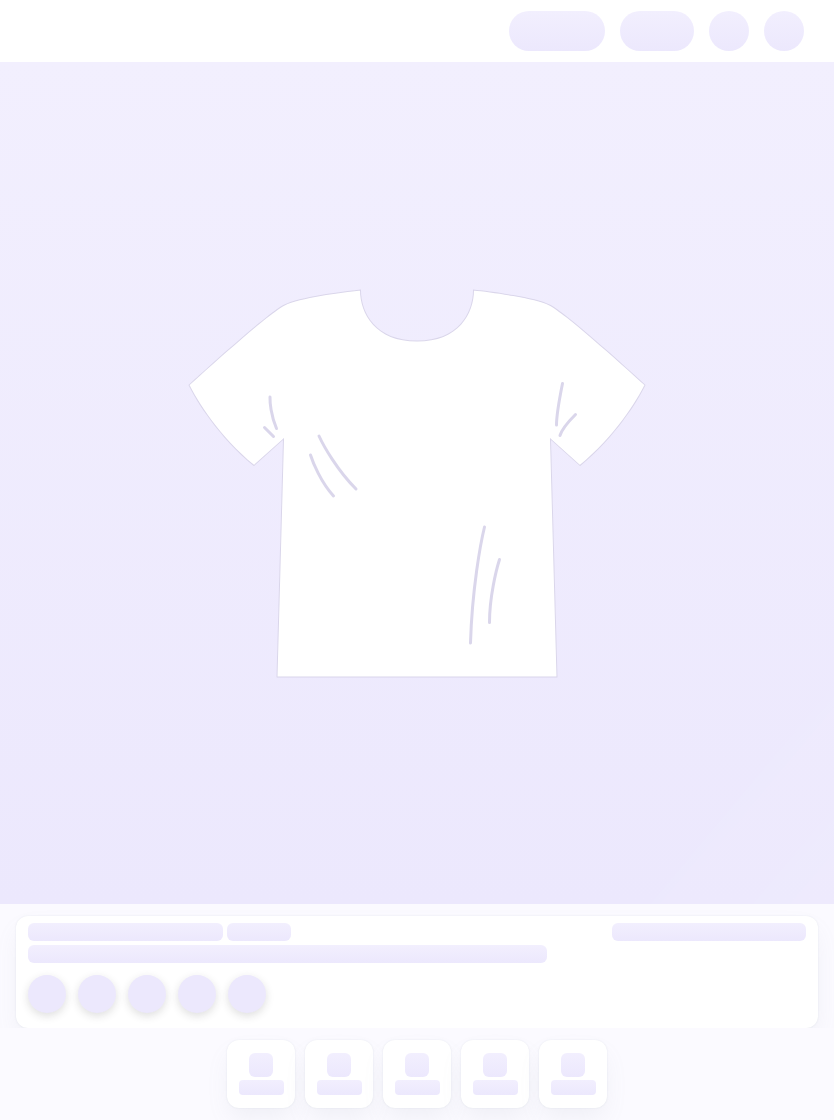scroll, scrollTop: 0, scrollLeft: 0, axis: both 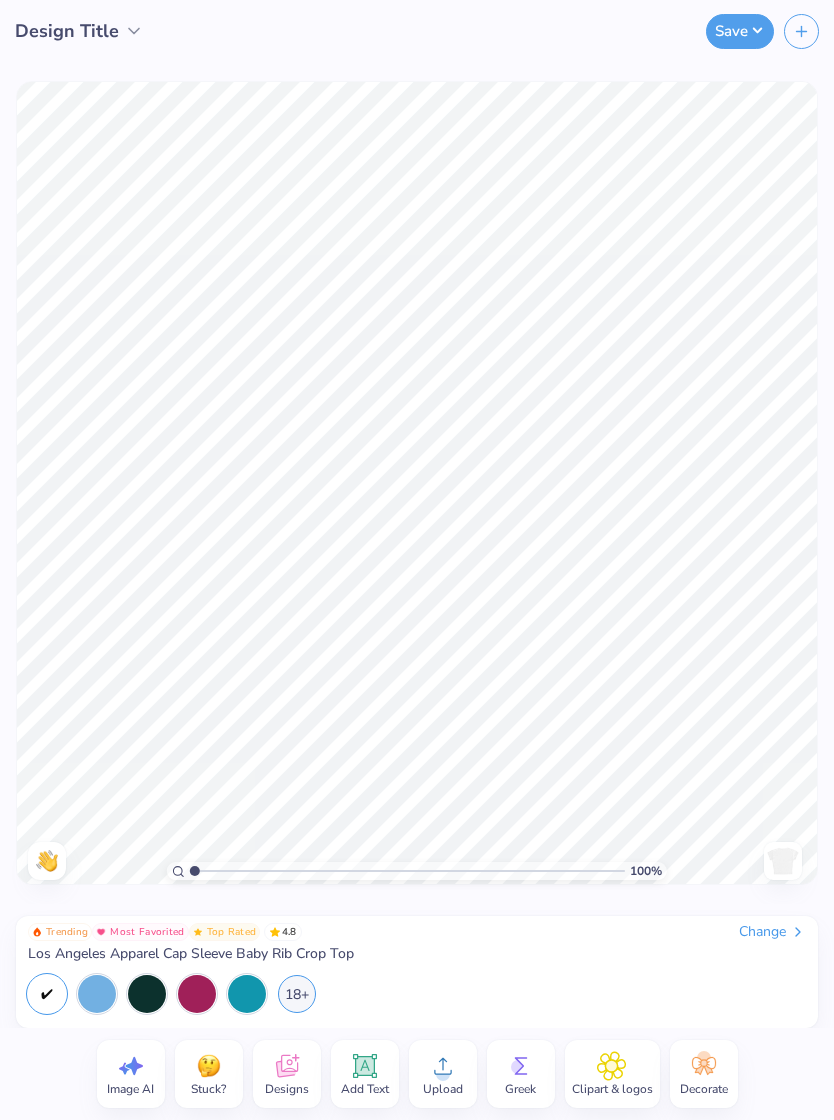 click at bounding box center [147, 994] 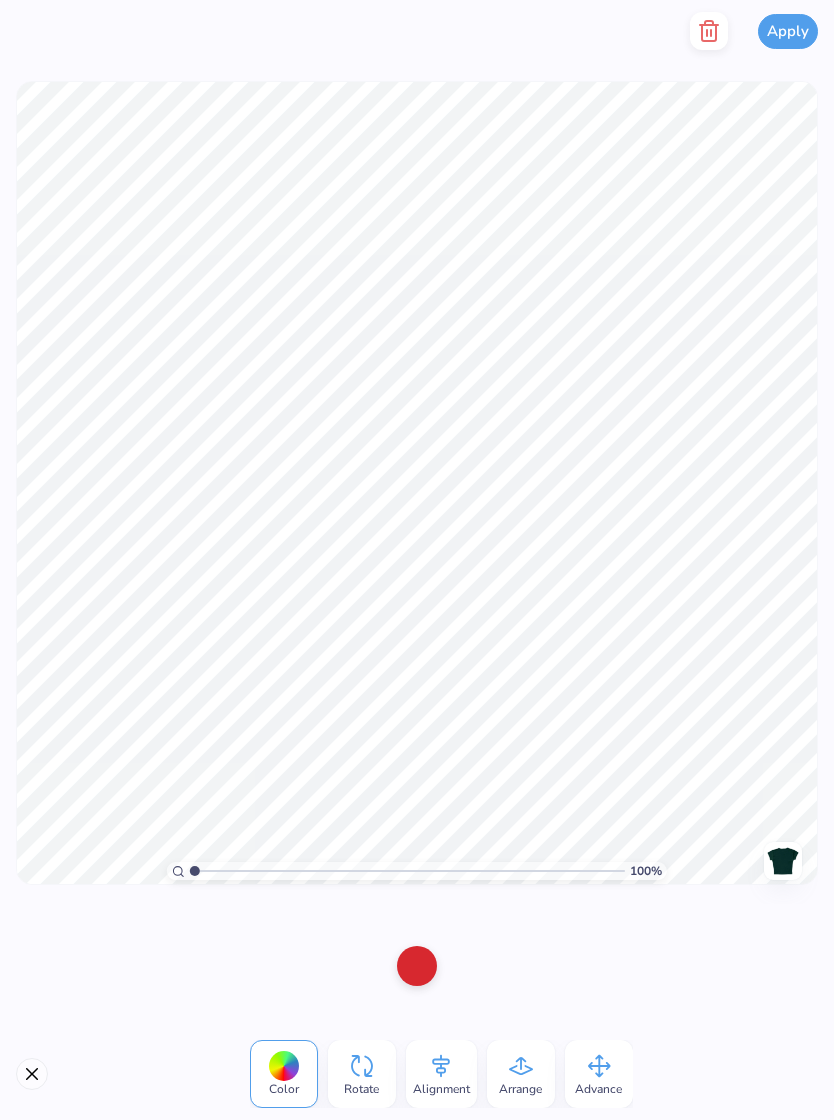 click at bounding box center (32, 1074) 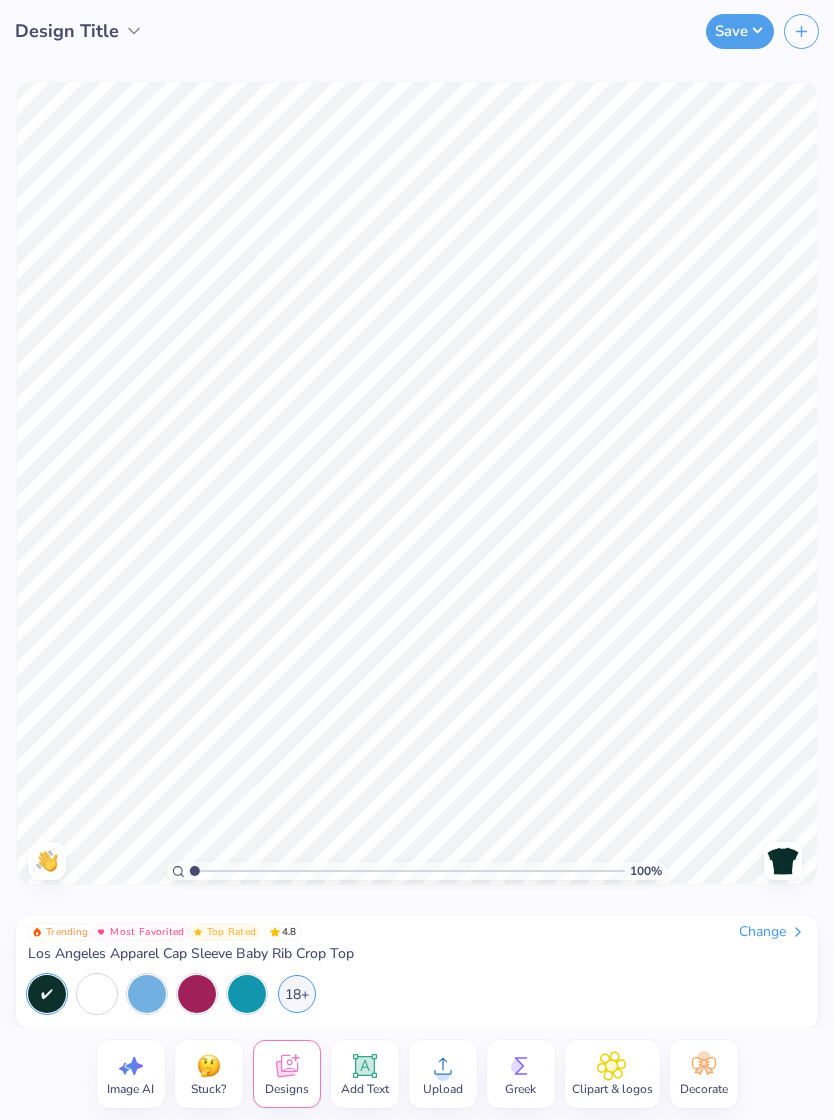 click at bounding box center [97, 994] 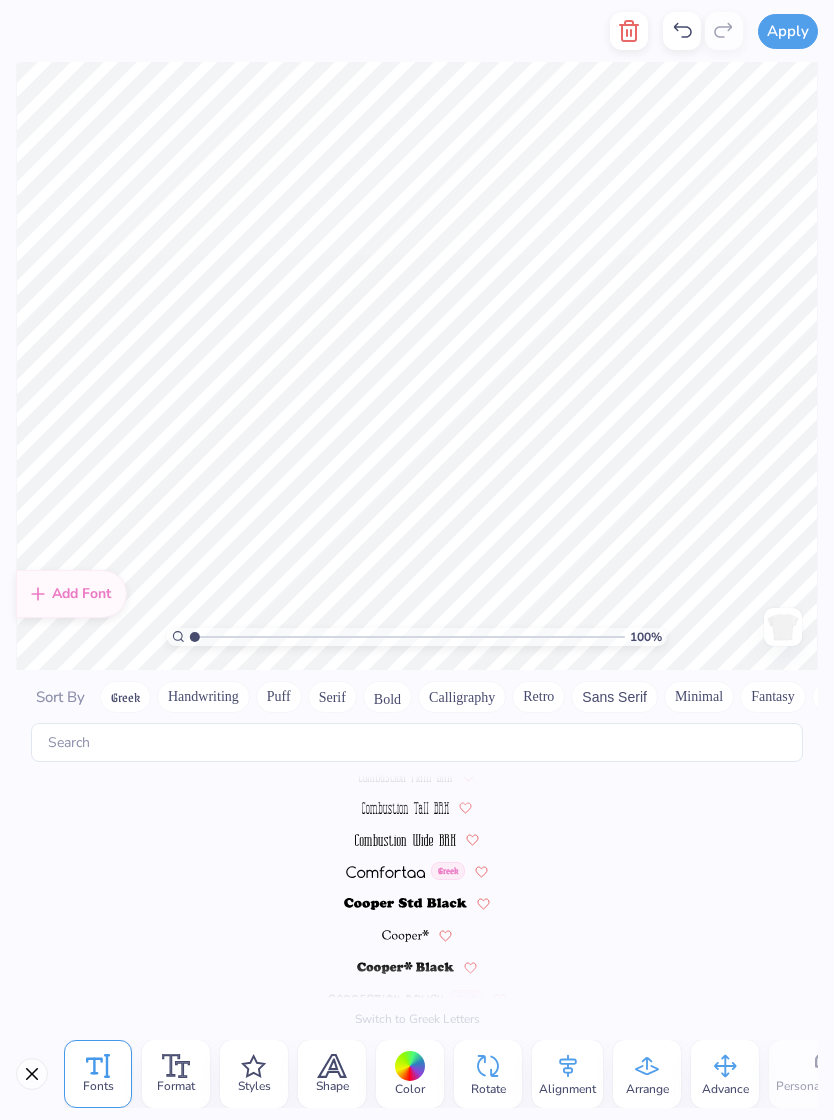scroll, scrollTop: 2992, scrollLeft: 0, axis: vertical 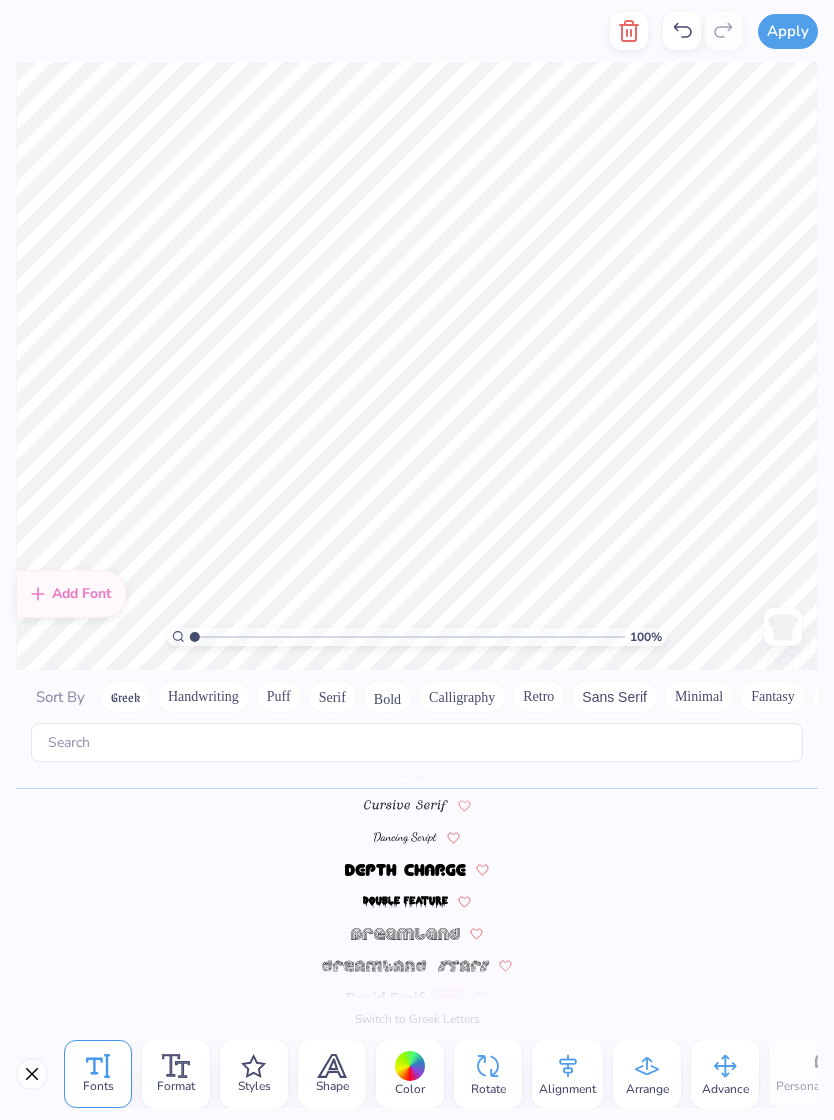click 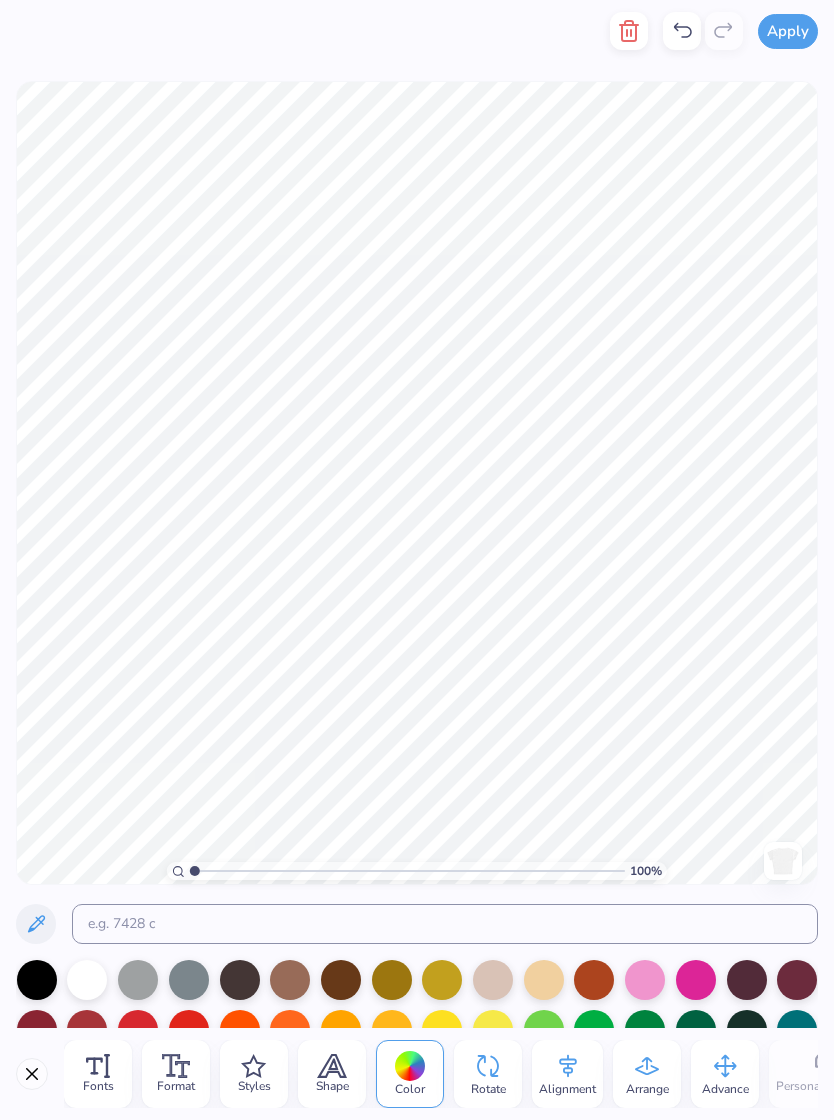click at bounding box center [37, 980] 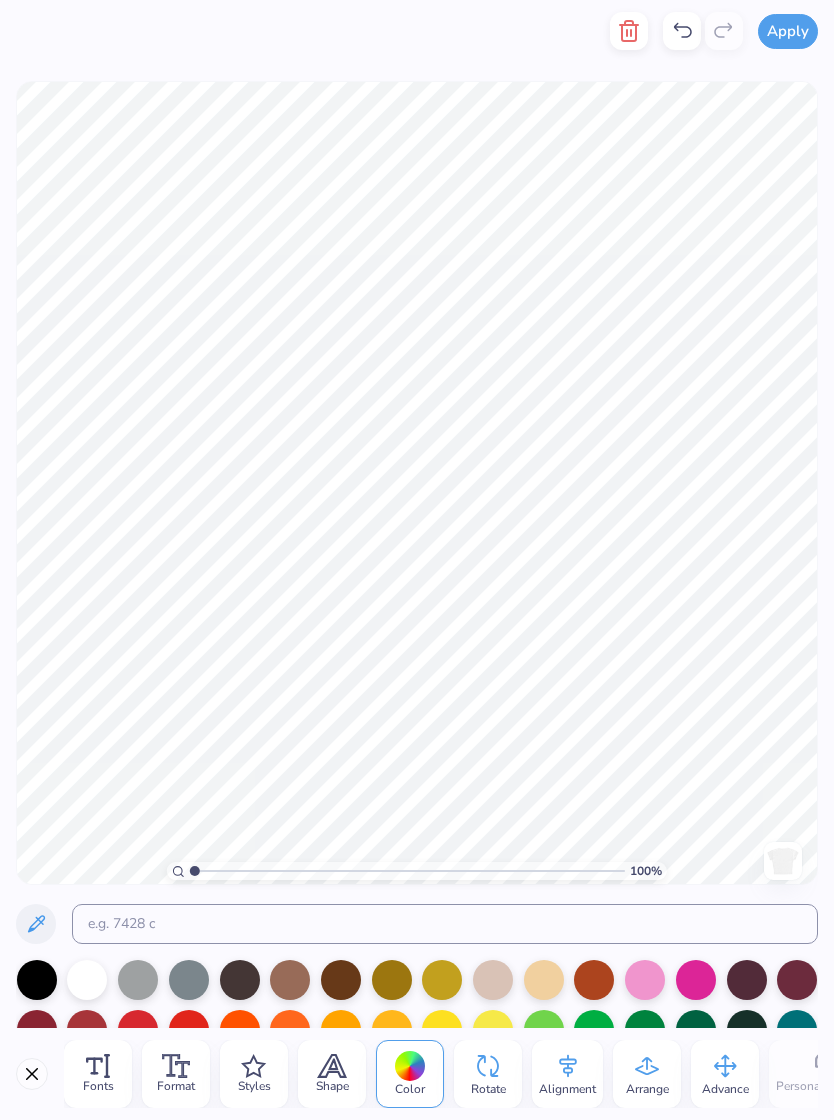 click at bounding box center [37, 980] 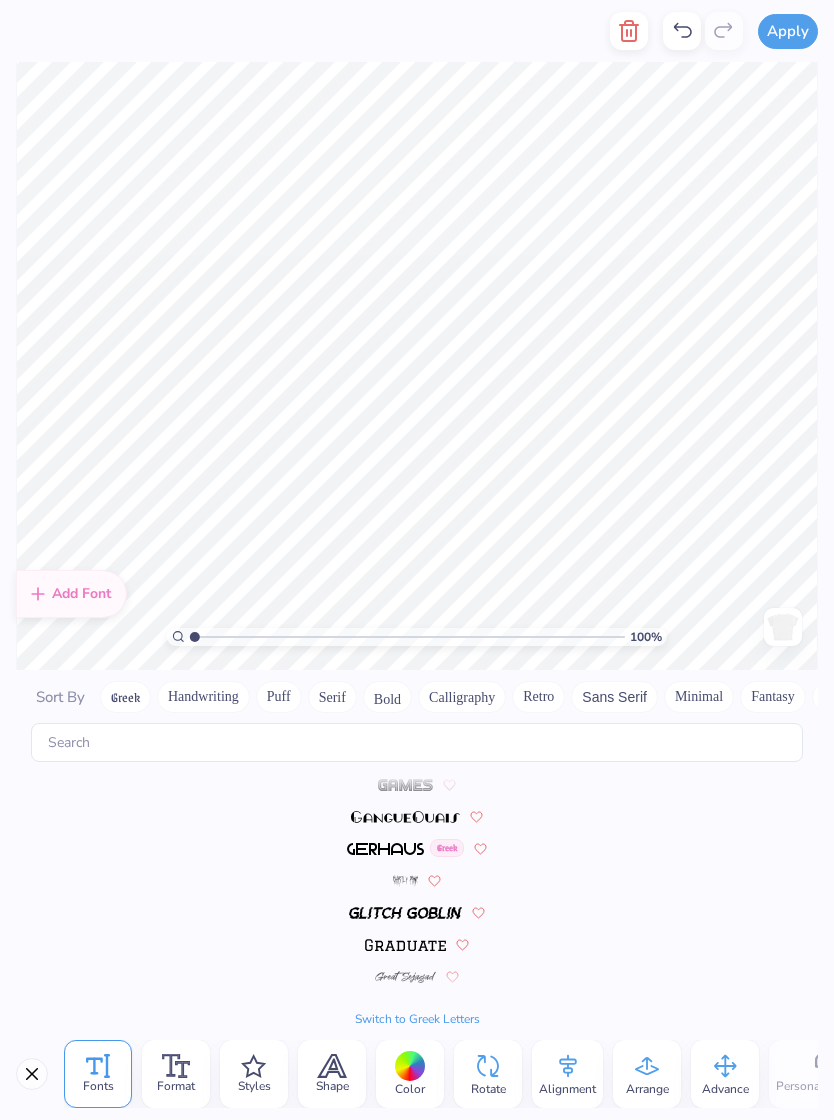 scroll, scrollTop: 6736, scrollLeft: 0, axis: vertical 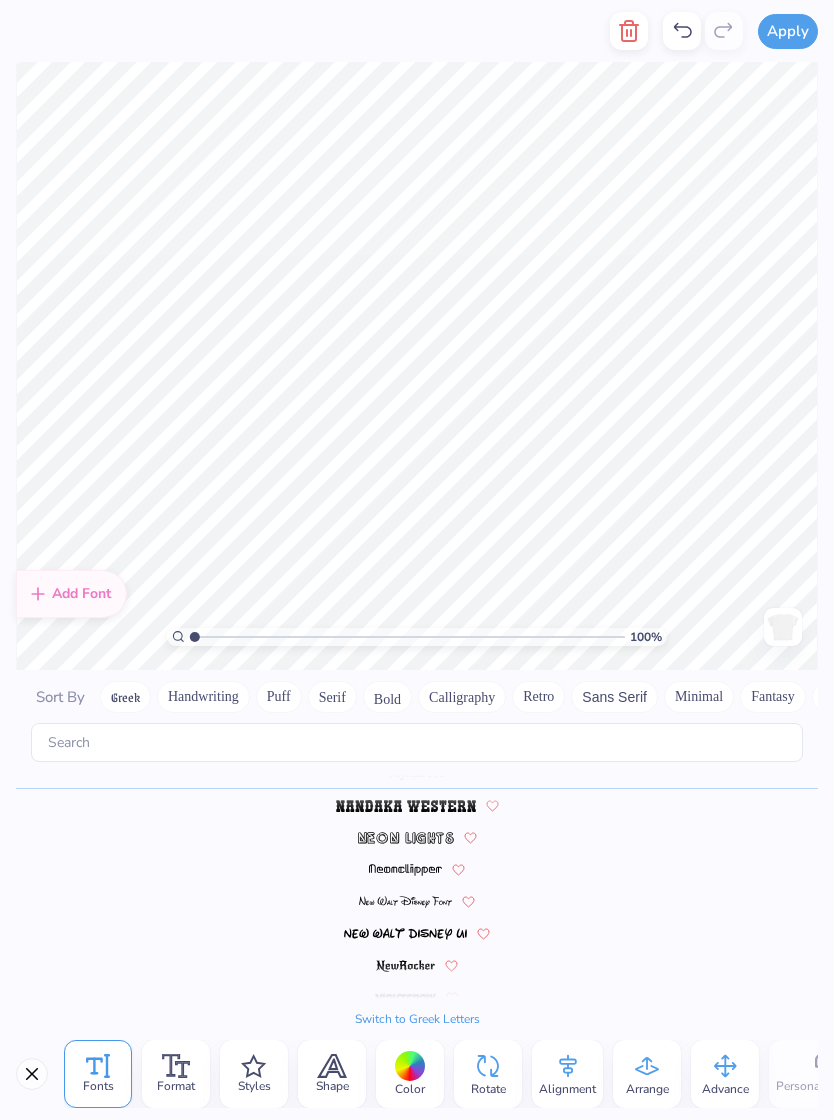 click 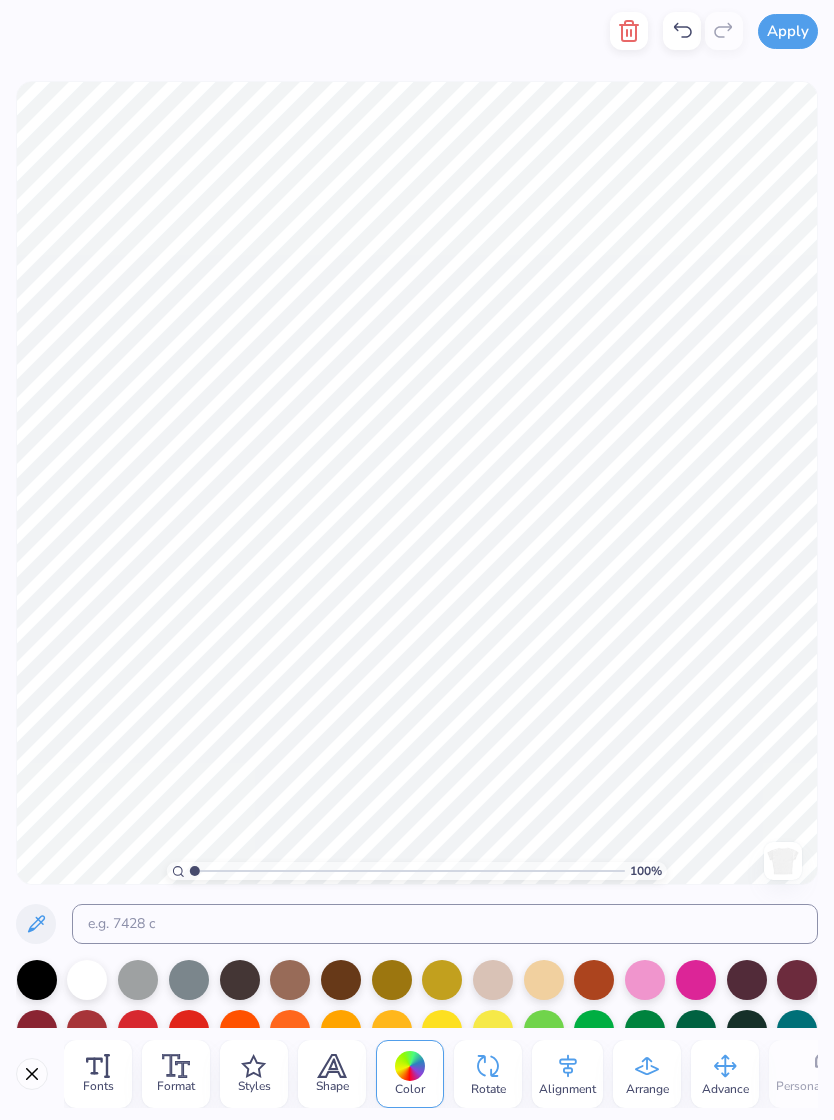 click at bounding box center [37, 980] 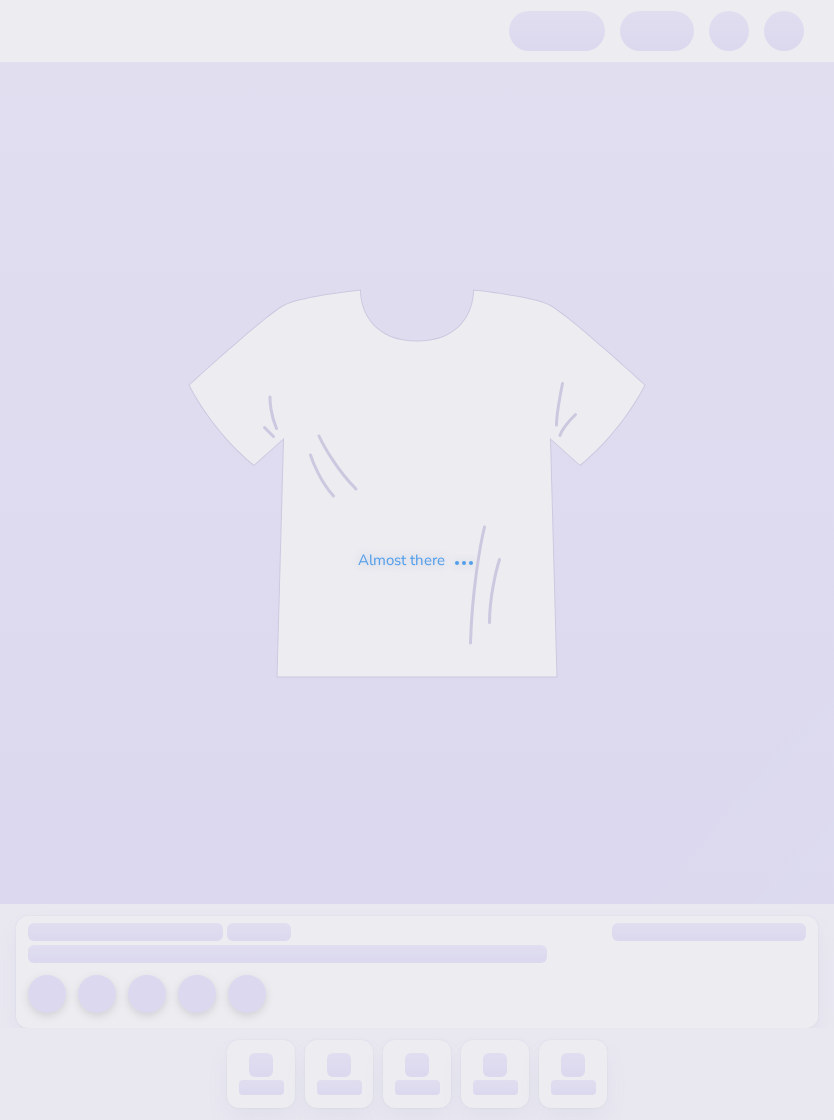 scroll, scrollTop: 0, scrollLeft: 0, axis: both 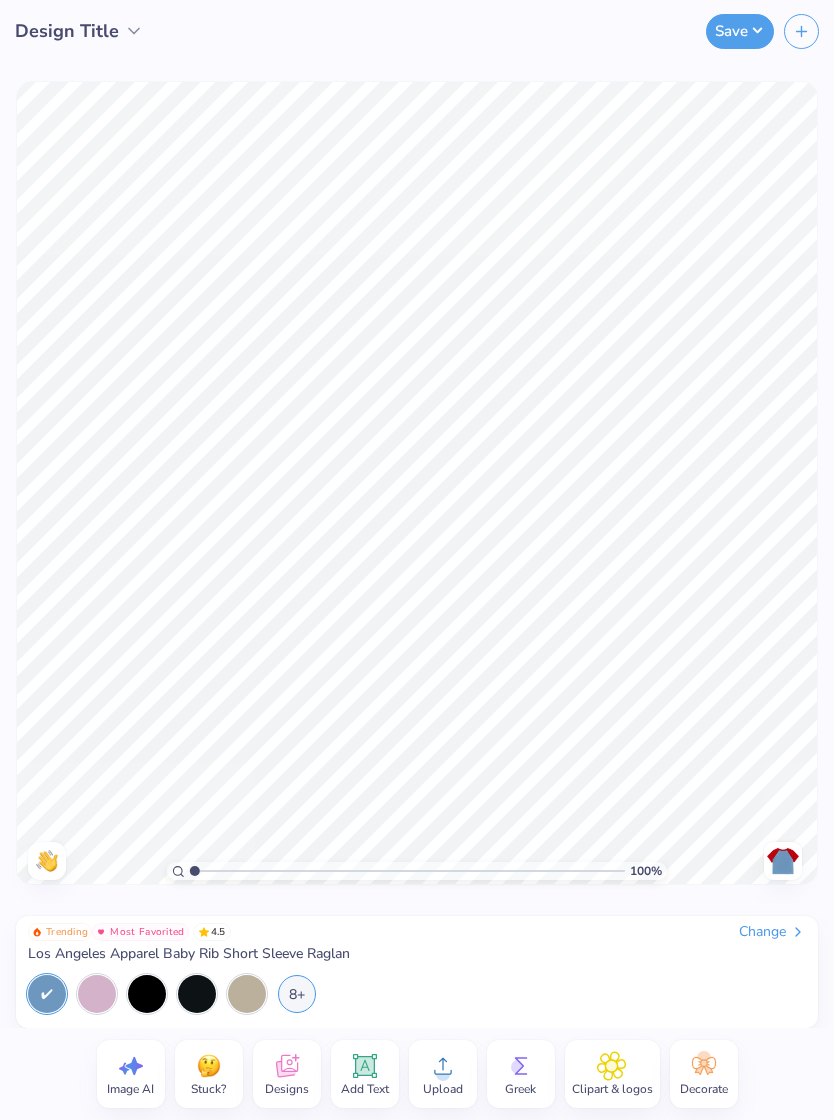 click on "8+" at bounding box center [297, 994] 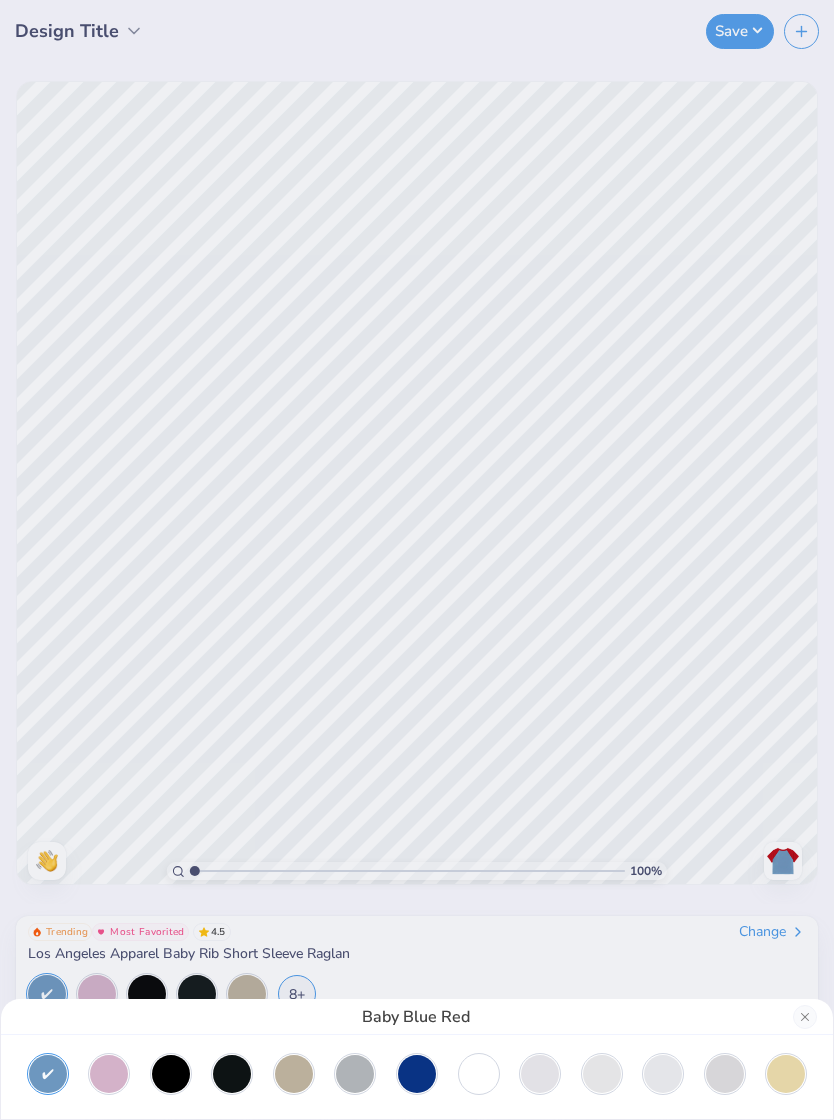 click at bounding box center [479, 1074] 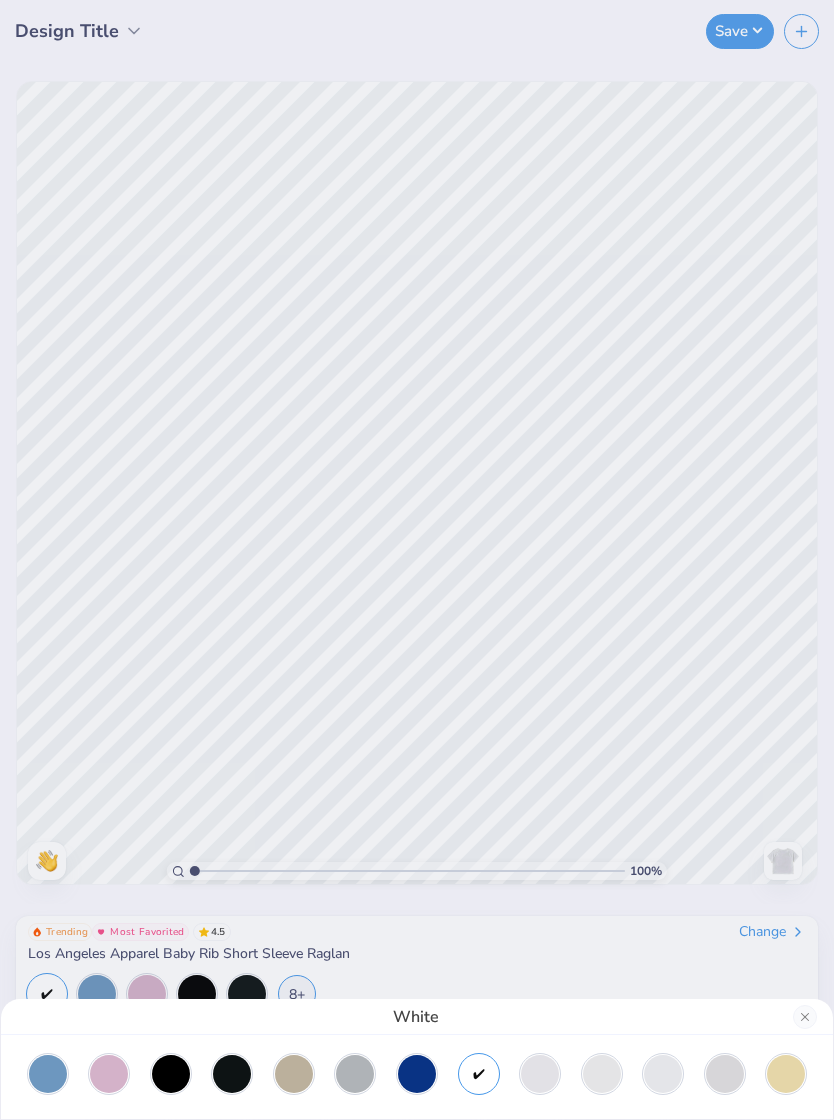 click on "White" at bounding box center (417, 560) 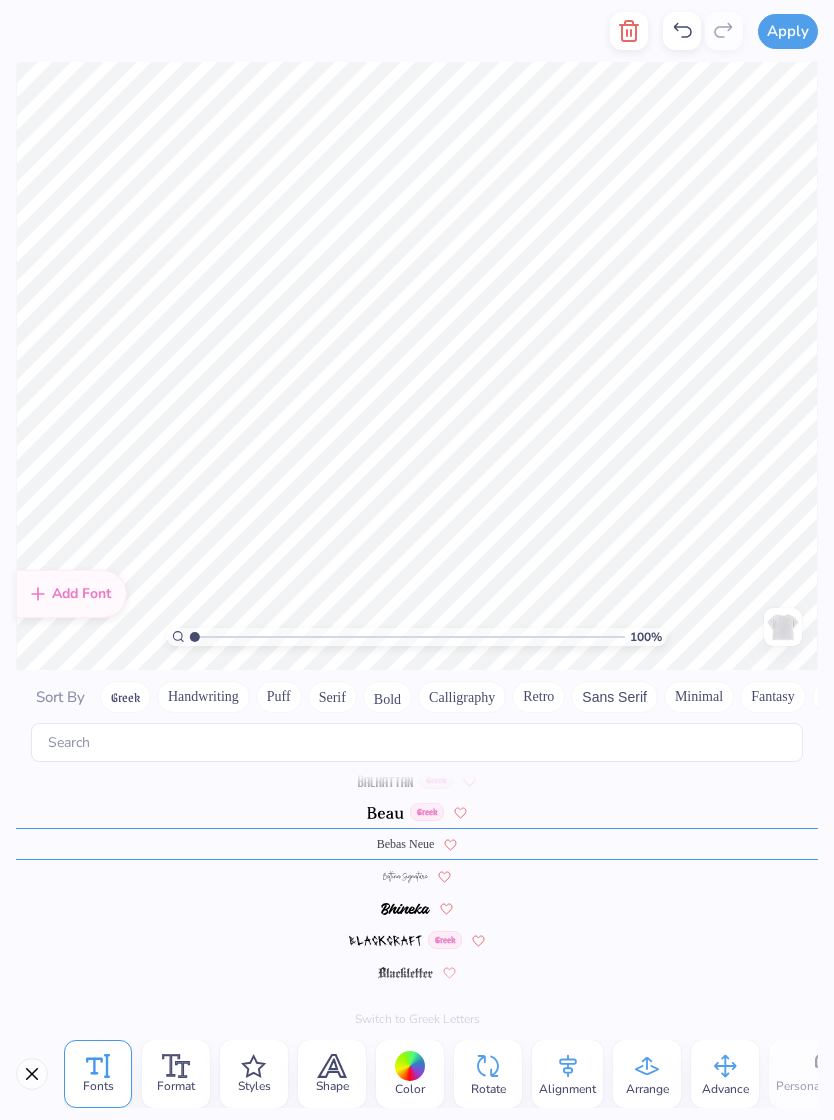 scroll, scrollTop: 848, scrollLeft: 0, axis: vertical 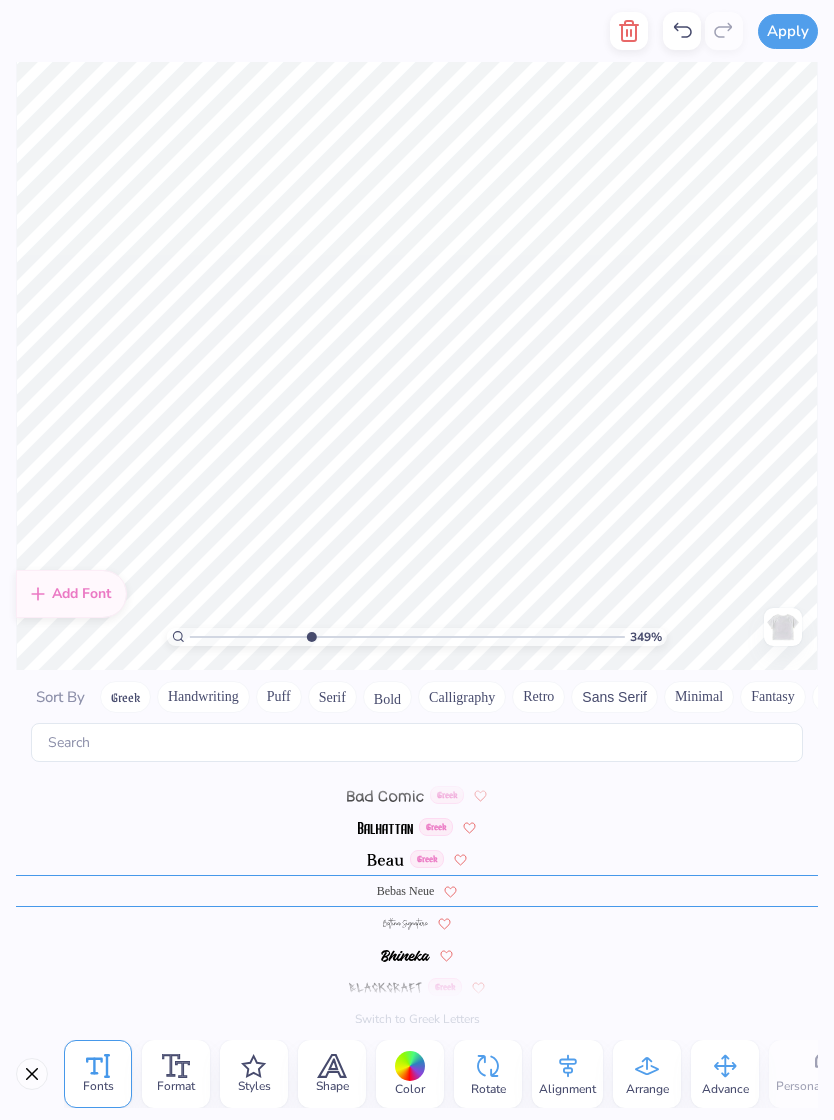type on "3.48530245017708" 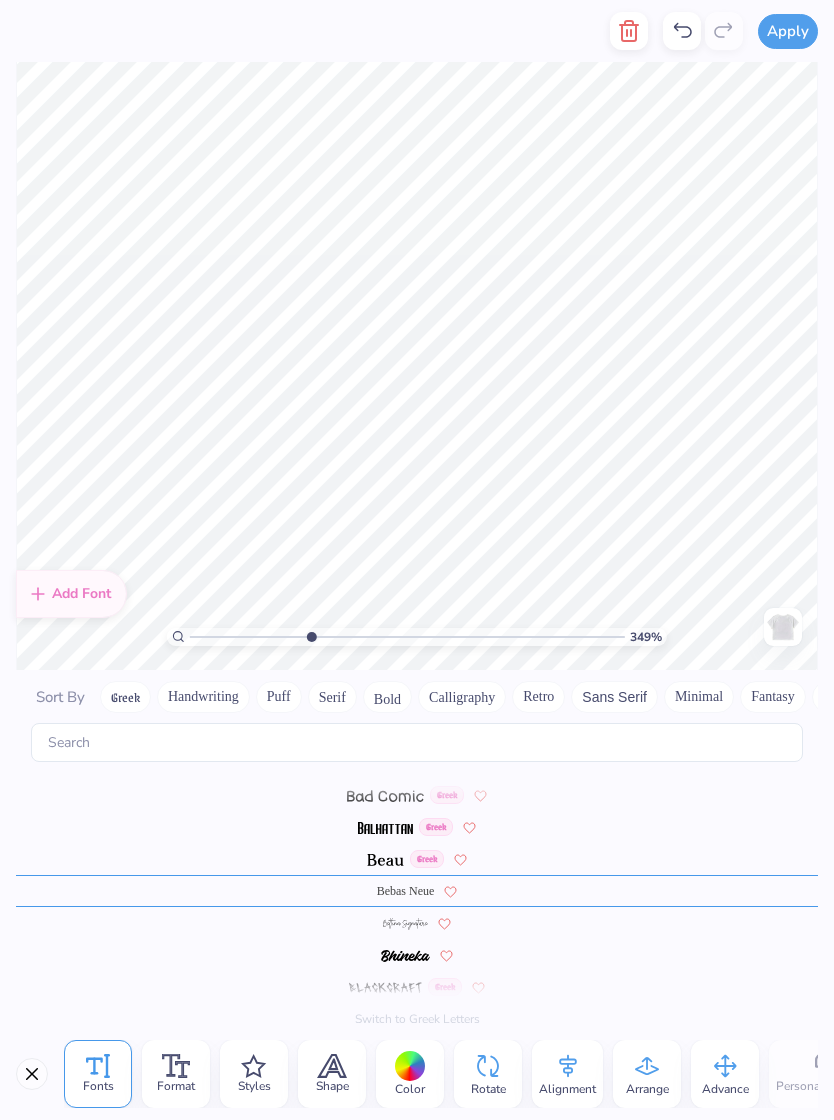 scroll, scrollTop: 2, scrollLeft: 1, axis: both 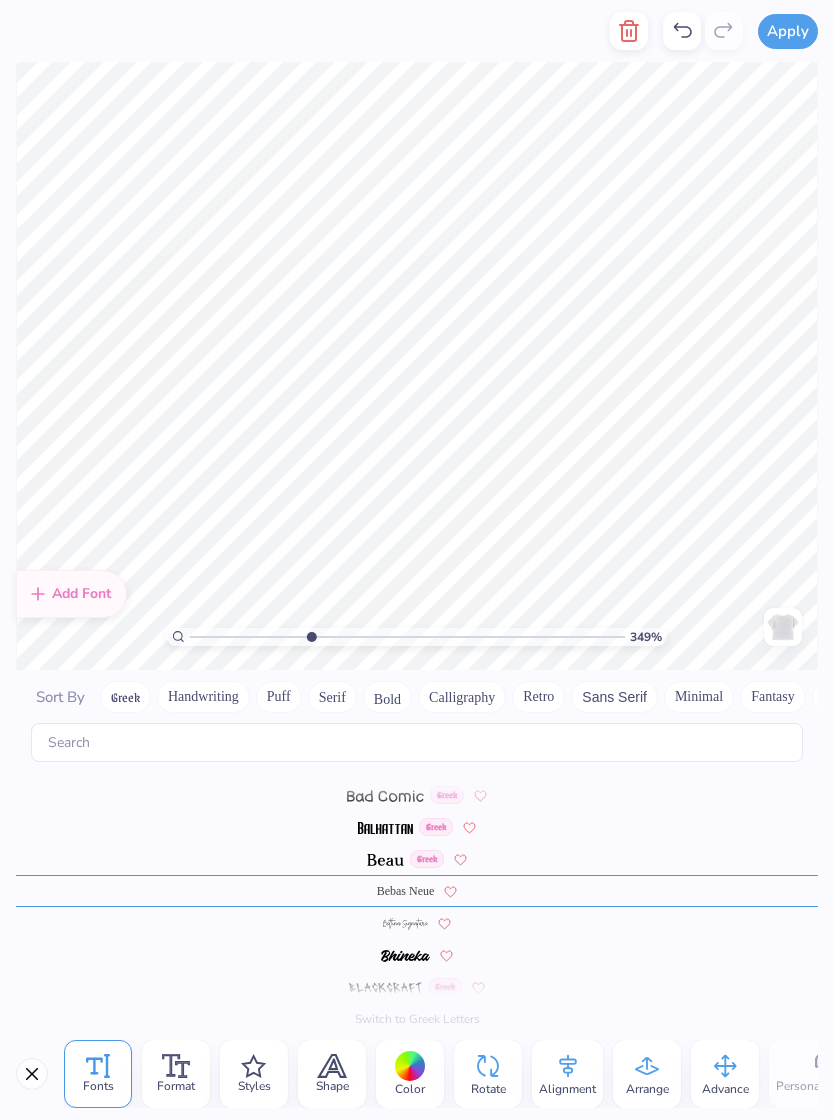 type on "3.48530245017708" 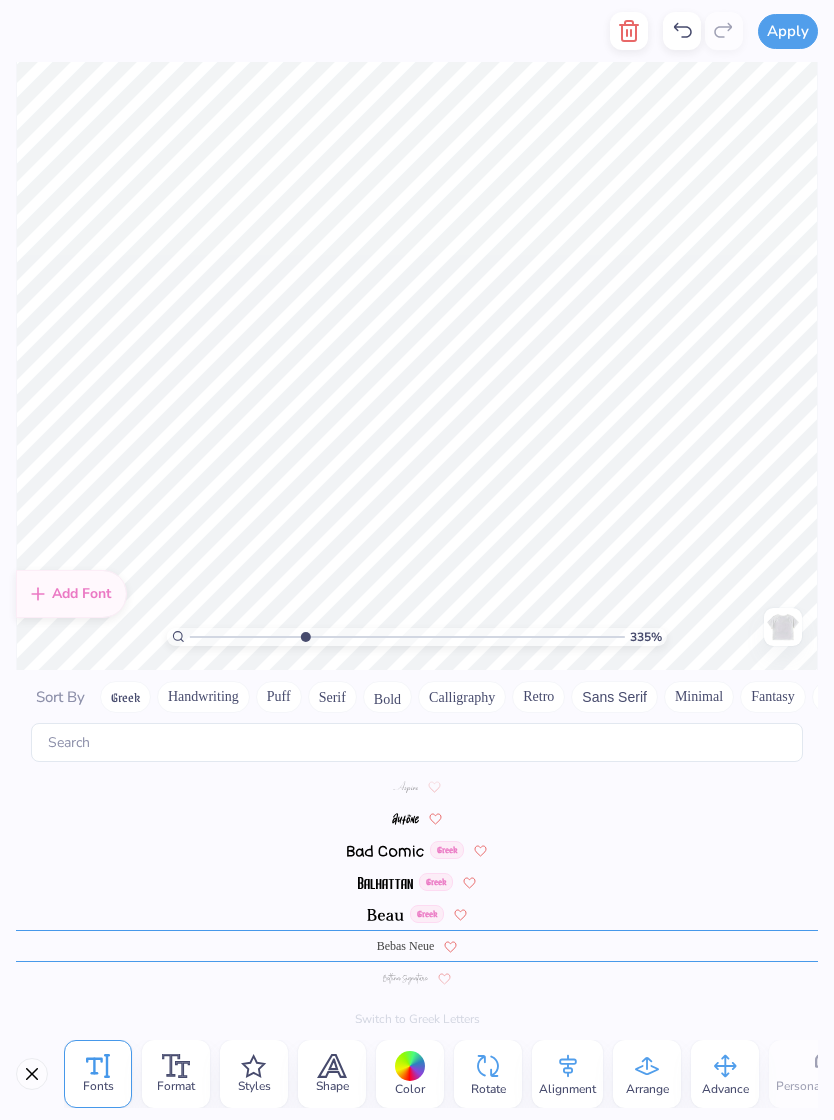 scroll, scrollTop: 848, scrollLeft: 0, axis: vertical 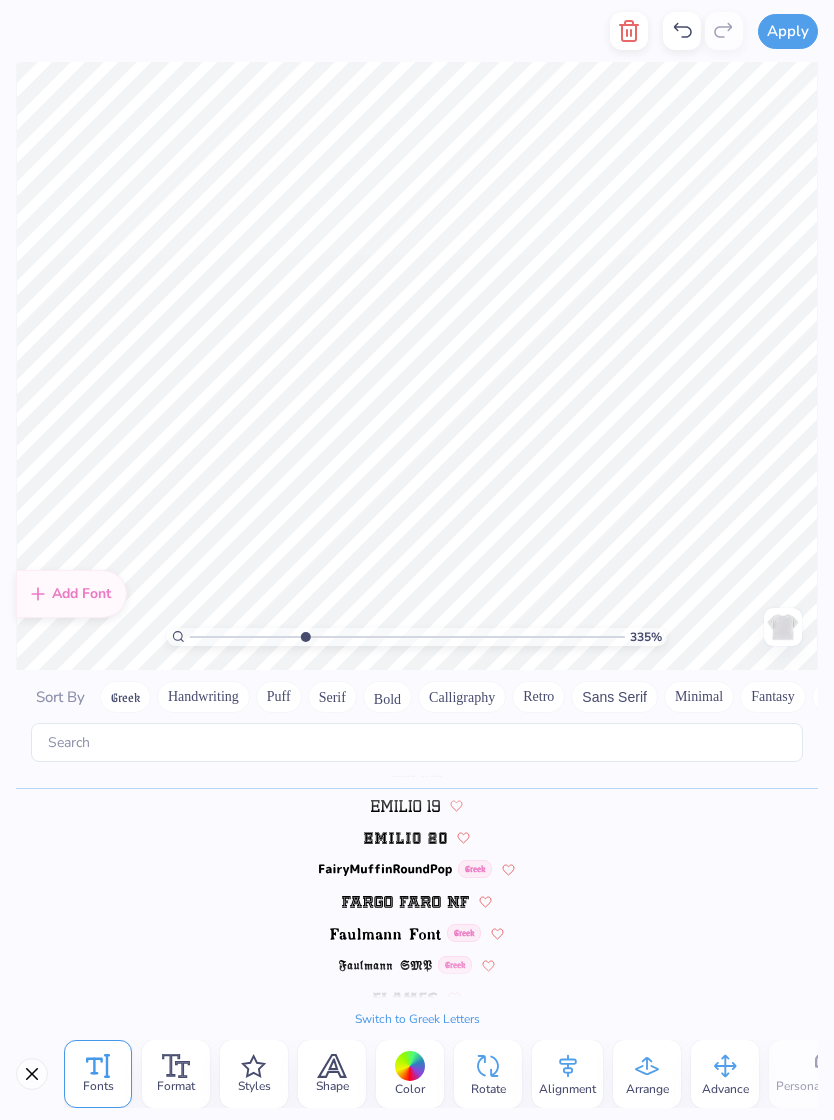 type on "3.34837716275355" 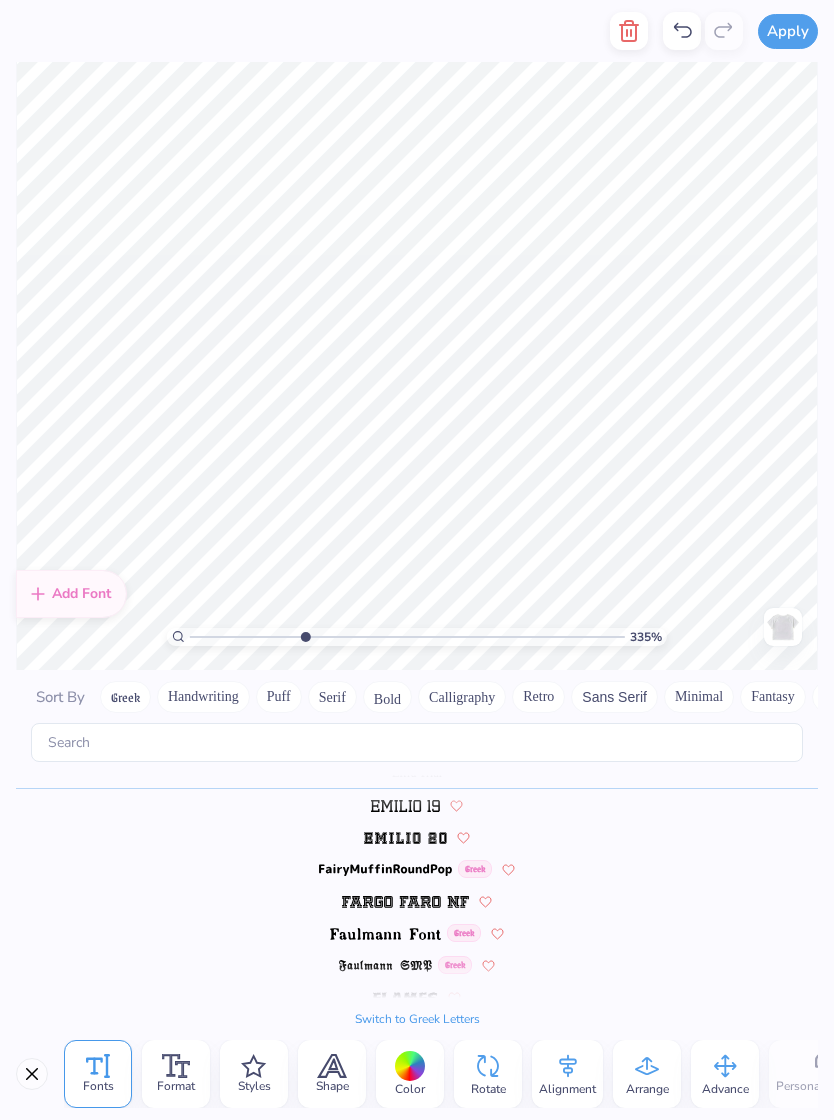 type on "3.34837716275355" 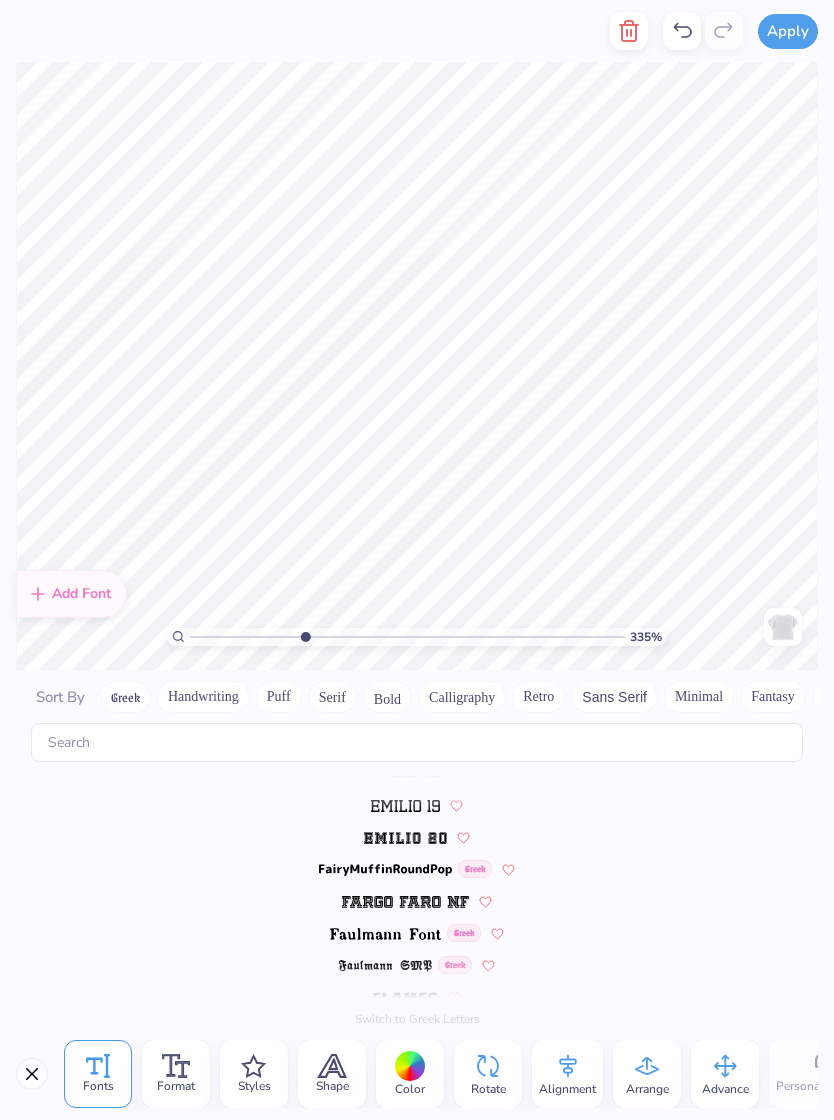 scroll, scrollTop: 2234, scrollLeft: 0, axis: vertical 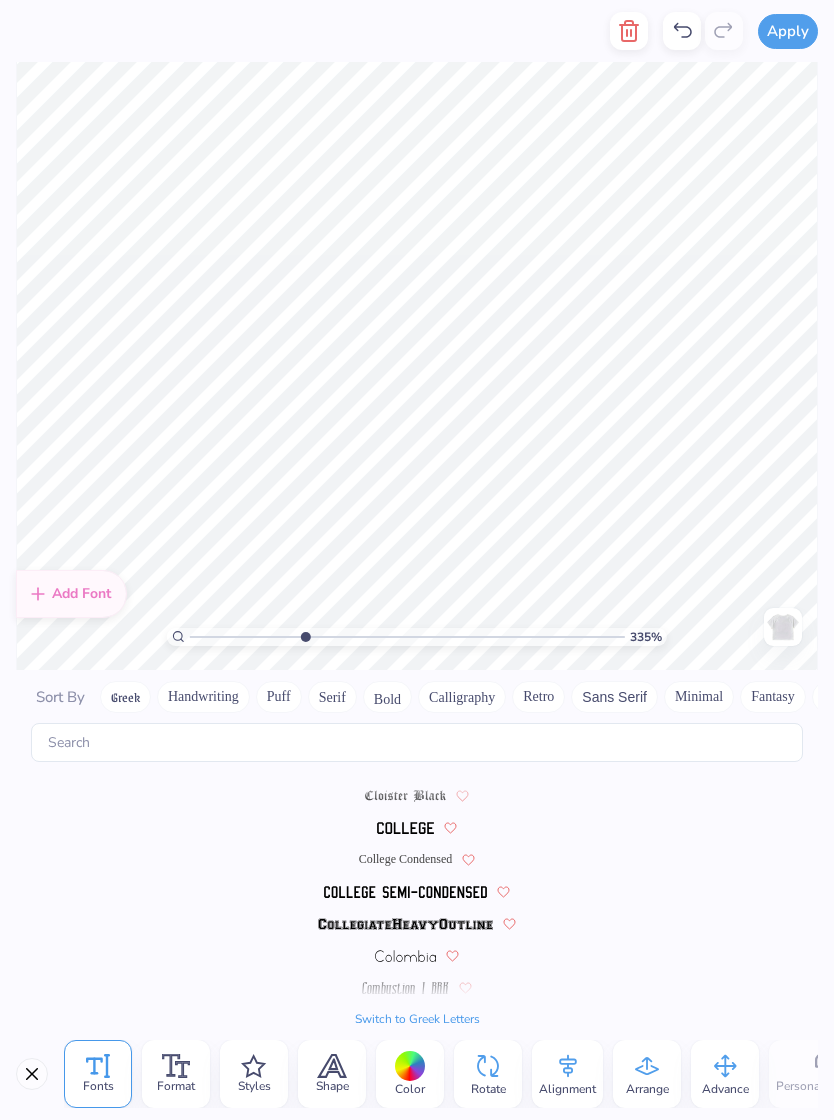 click on "College Condensed" at bounding box center (406, 859) 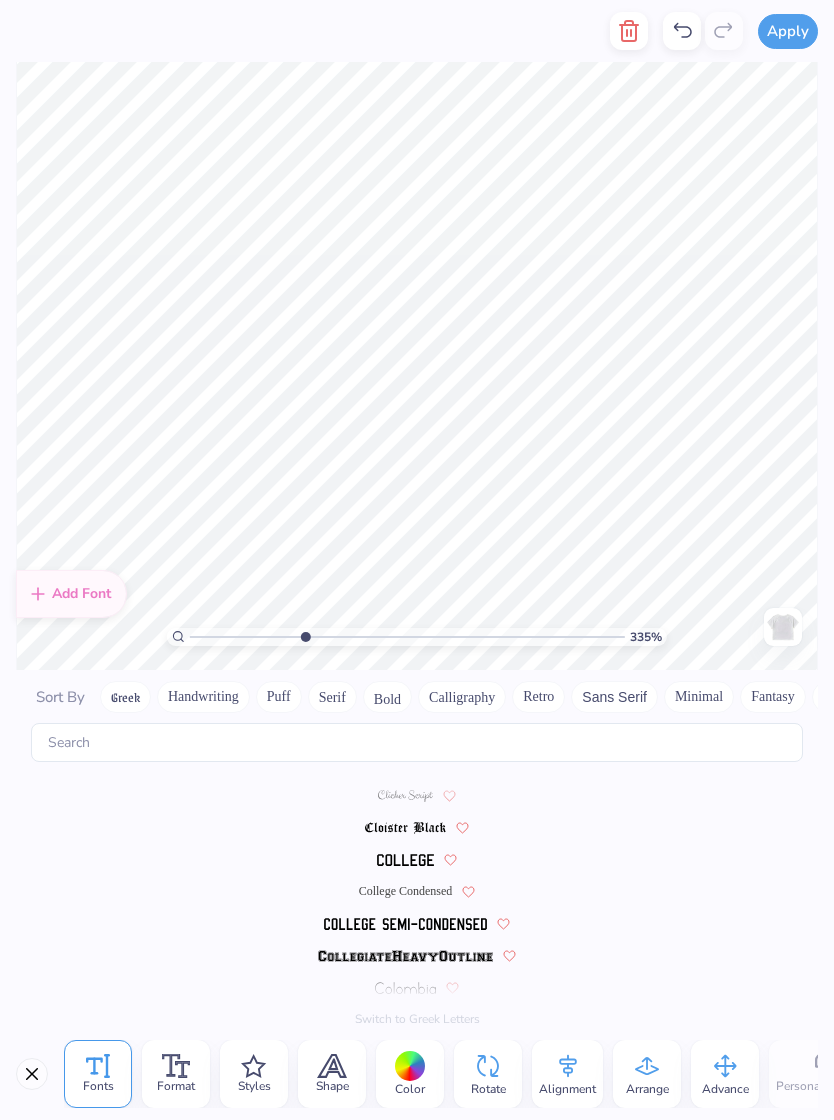 scroll, scrollTop: 730, scrollLeft: 0, axis: vertical 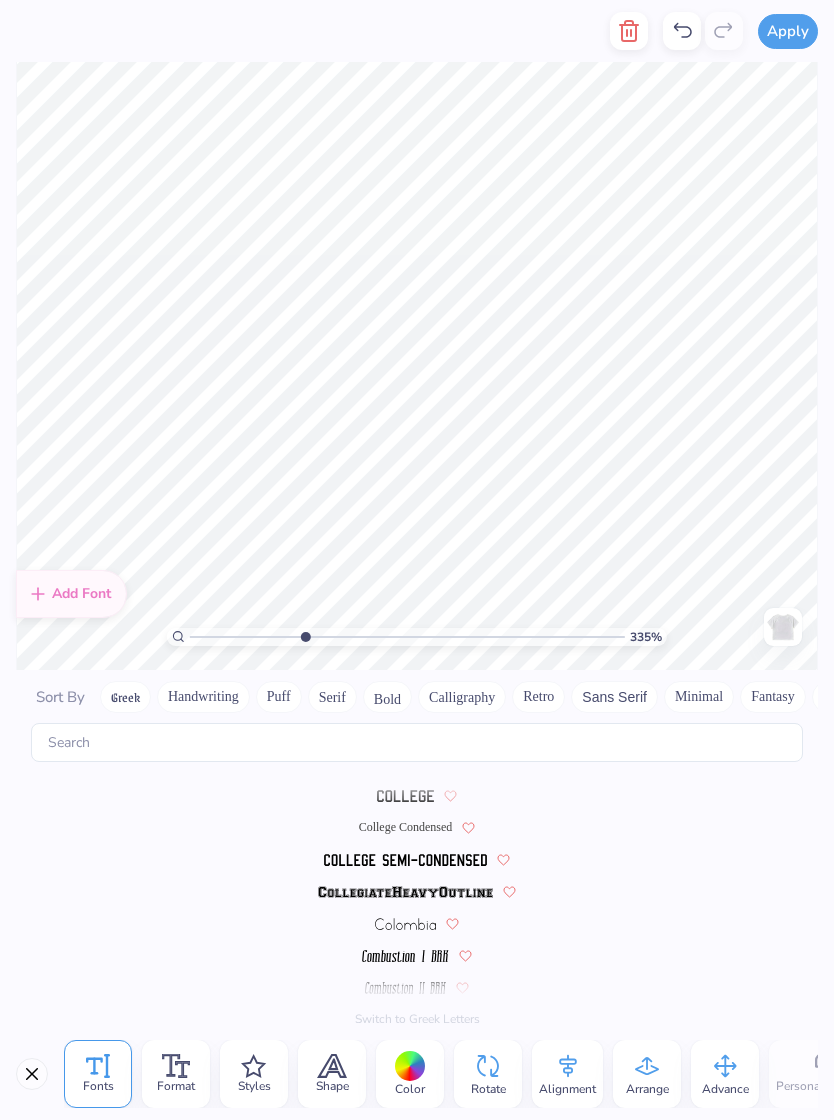 click on "College Condensed" at bounding box center [406, 827] 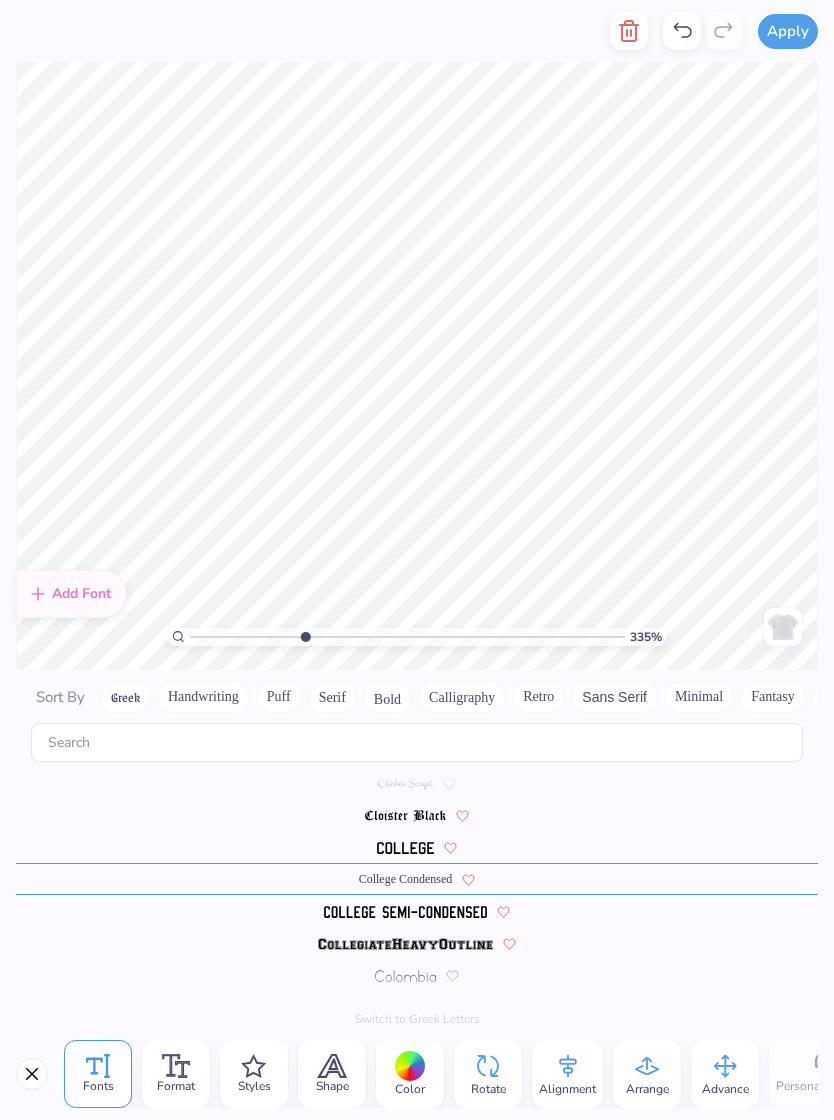 scroll, scrollTop: 2234, scrollLeft: 0, axis: vertical 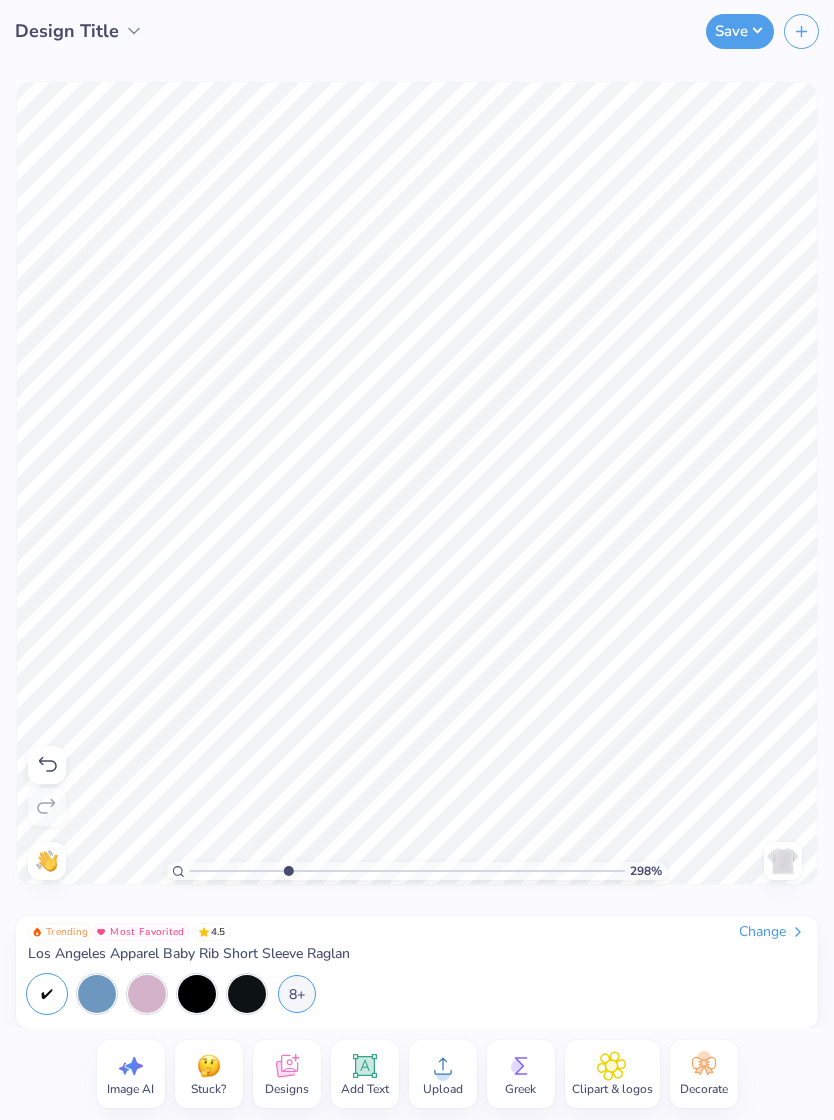 type on "3.00420432923079" 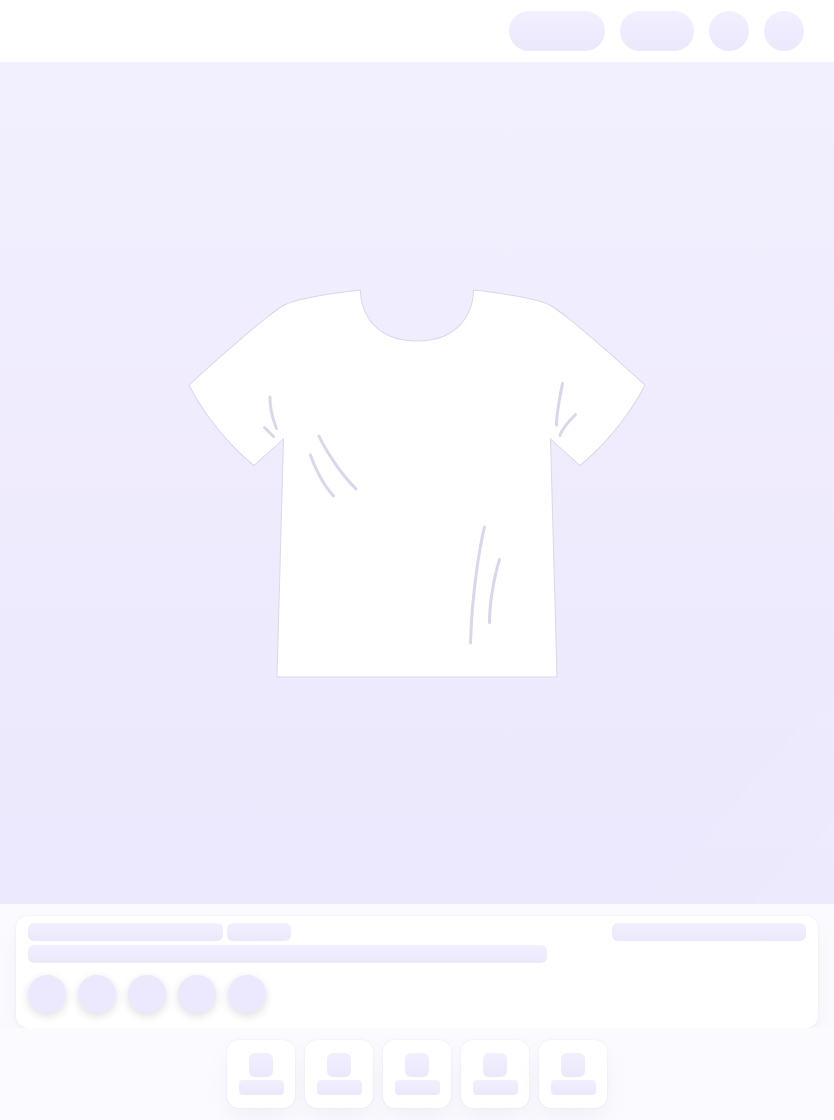 scroll, scrollTop: 0, scrollLeft: 0, axis: both 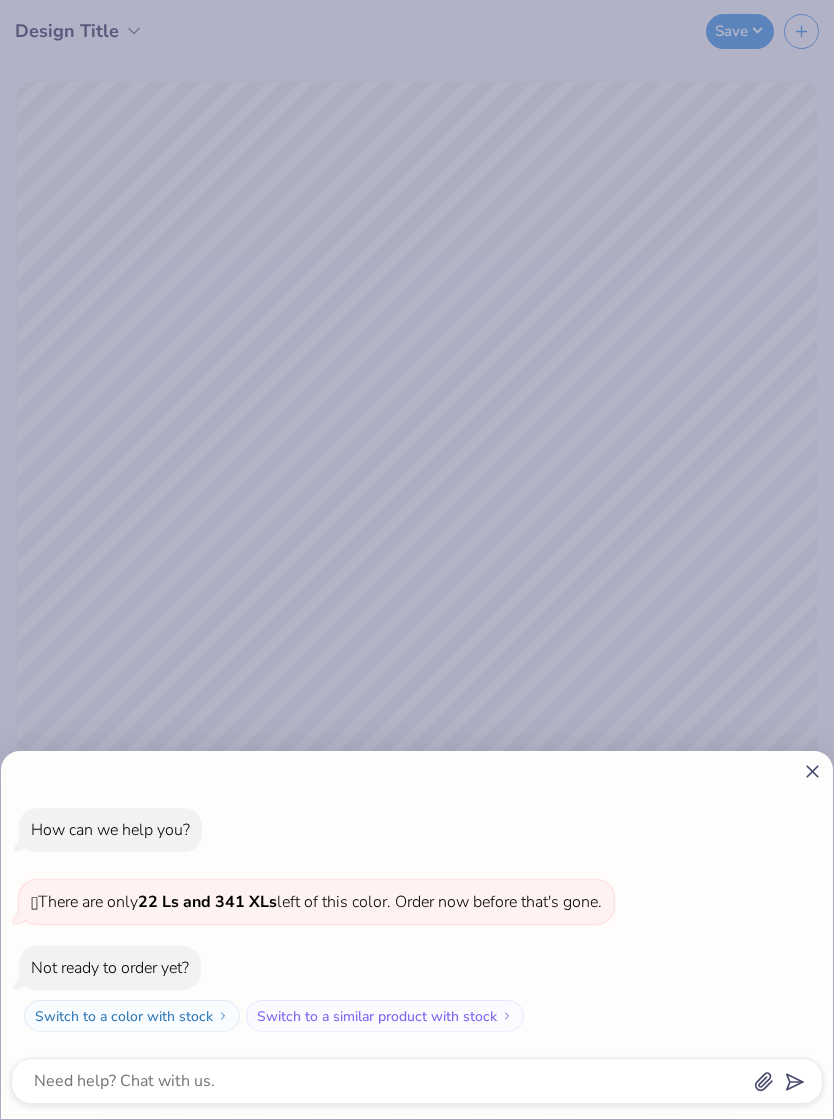 click on "How can we help you? 🫣 There are only  22 Ls and 341 XLs  left of this color. Order now before that's gone. Not ready to order yet? Switch to a color with stock Switch to a similar product with stock" at bounding box center (417, 560) 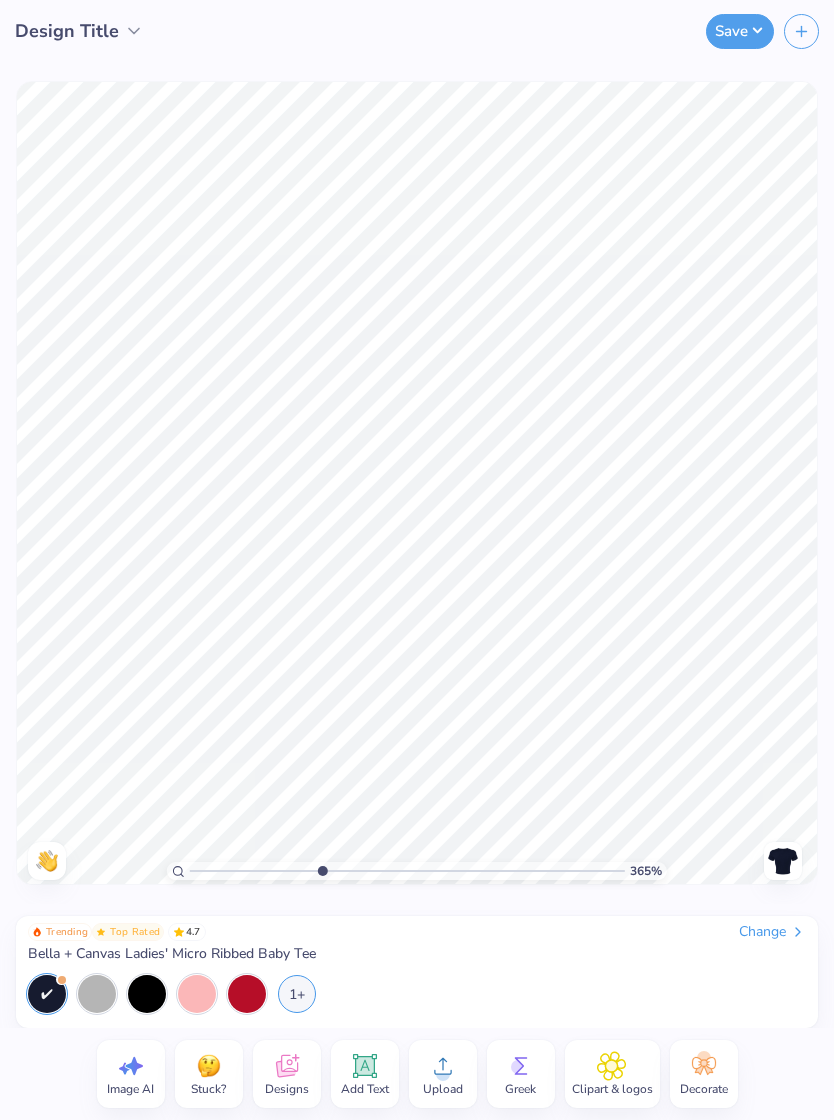 type on "3.69477326556707" 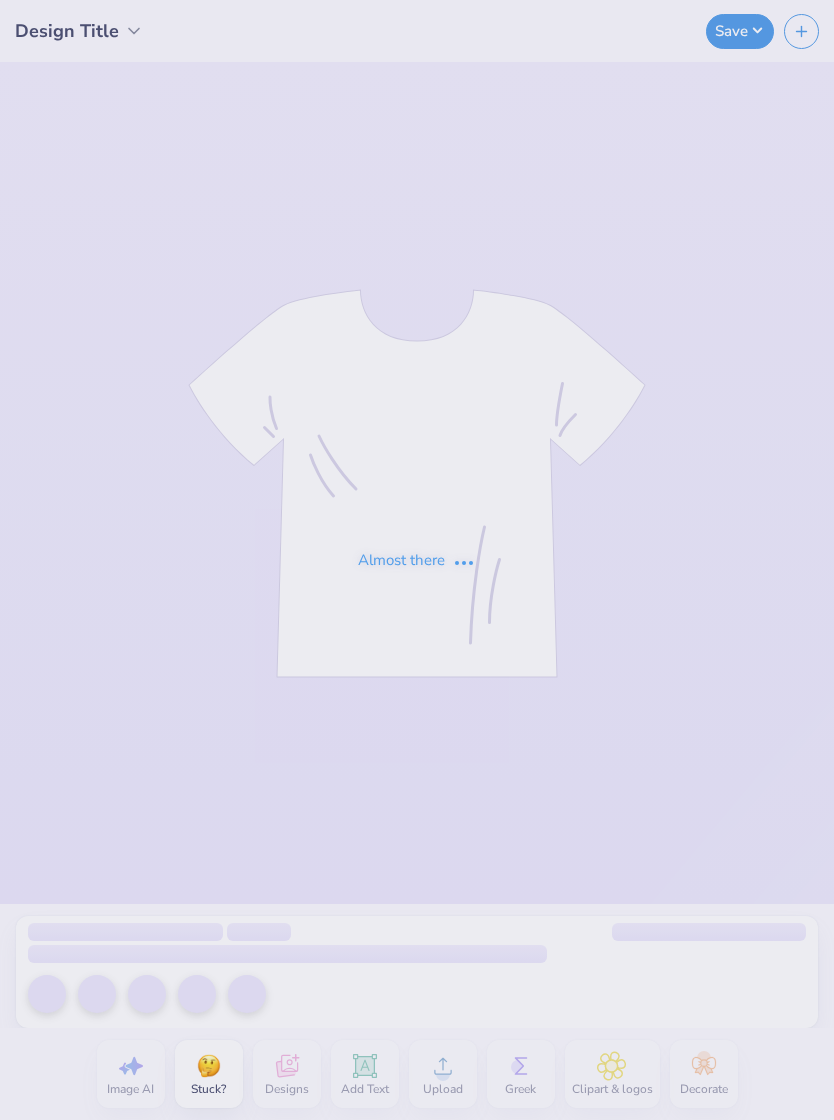 scroll, scrollTop: 0, scrollLeft: 0, axis: both 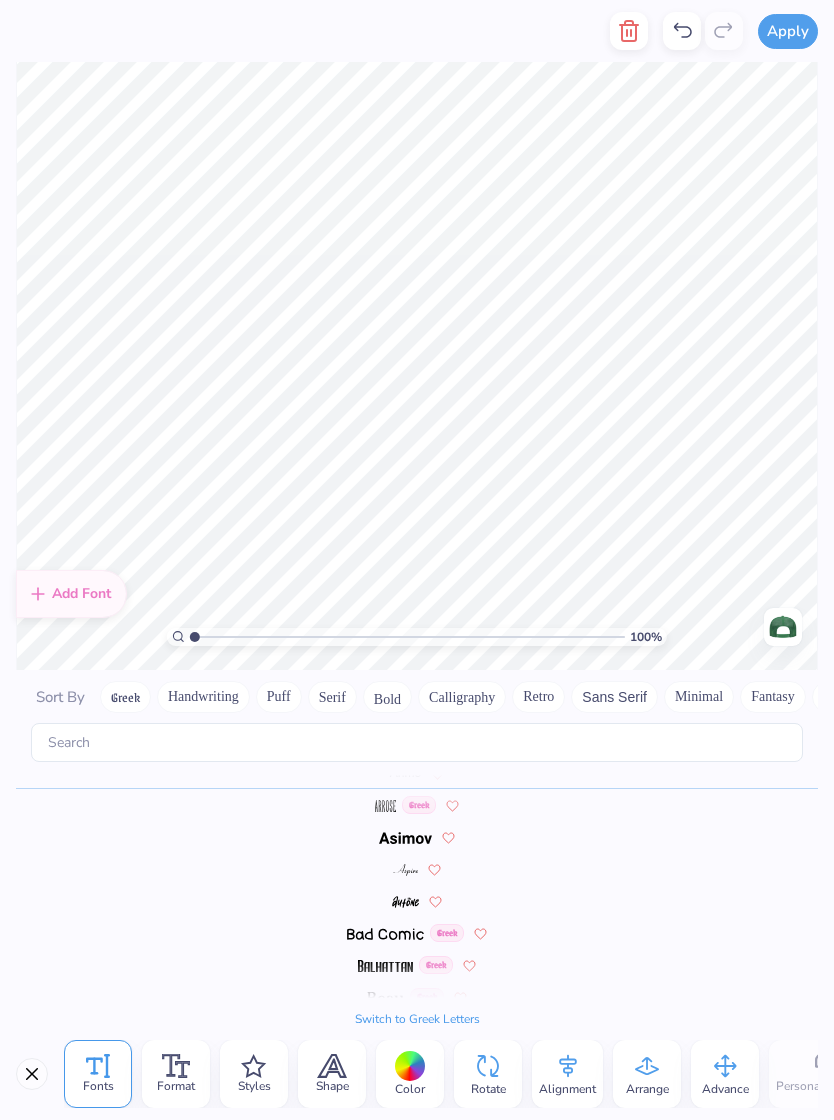 type on "[CITY], [STATE]" 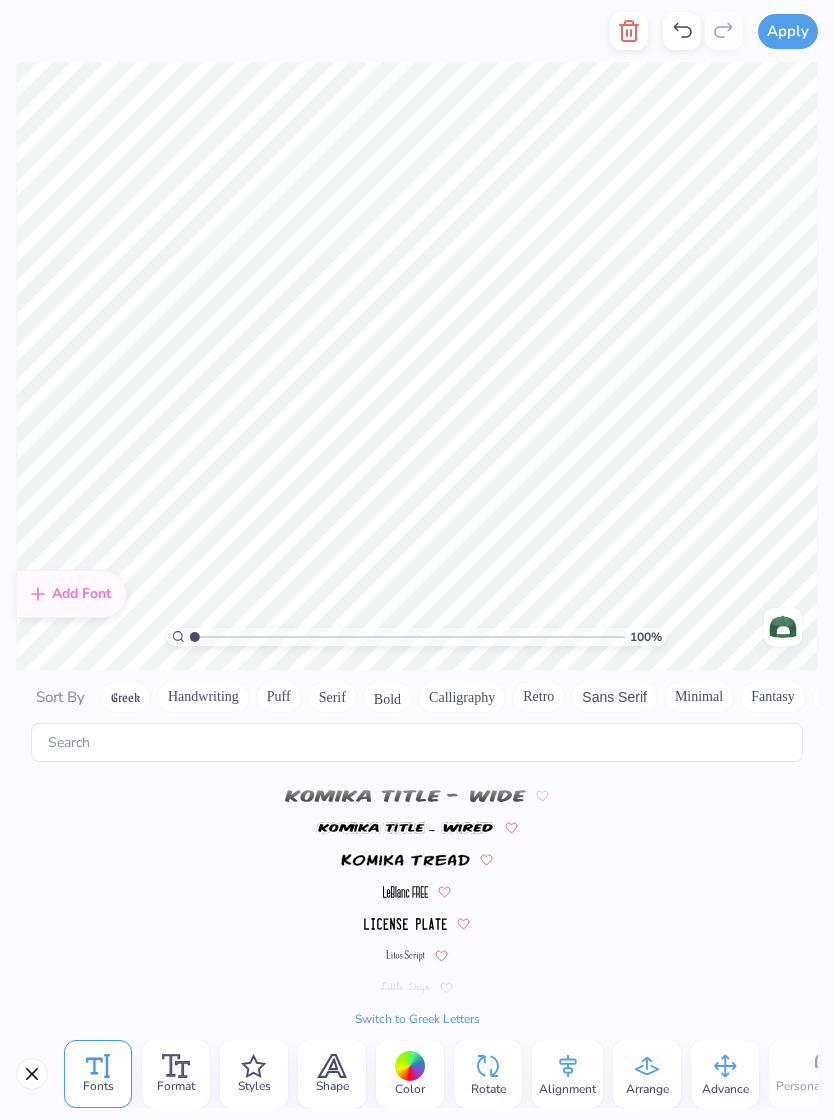scroll, scrollTop: 592, scrollLeft: 0, axis: vertical 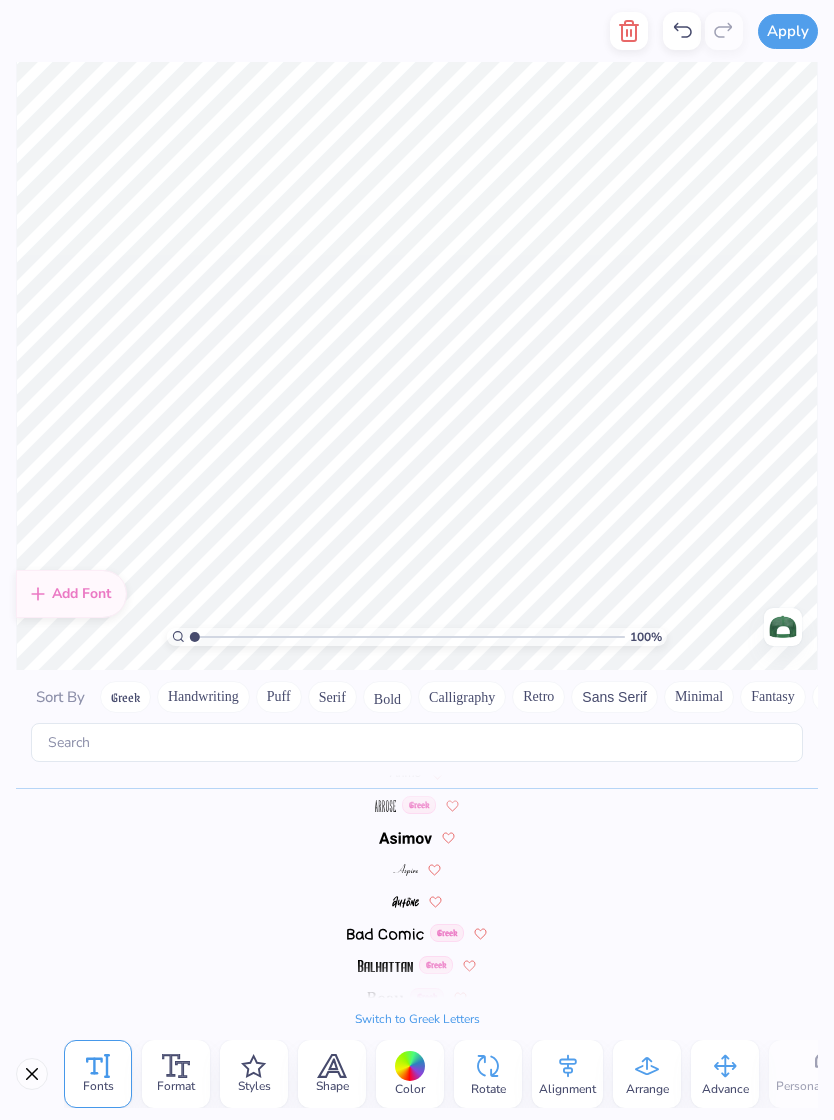 type on "D" 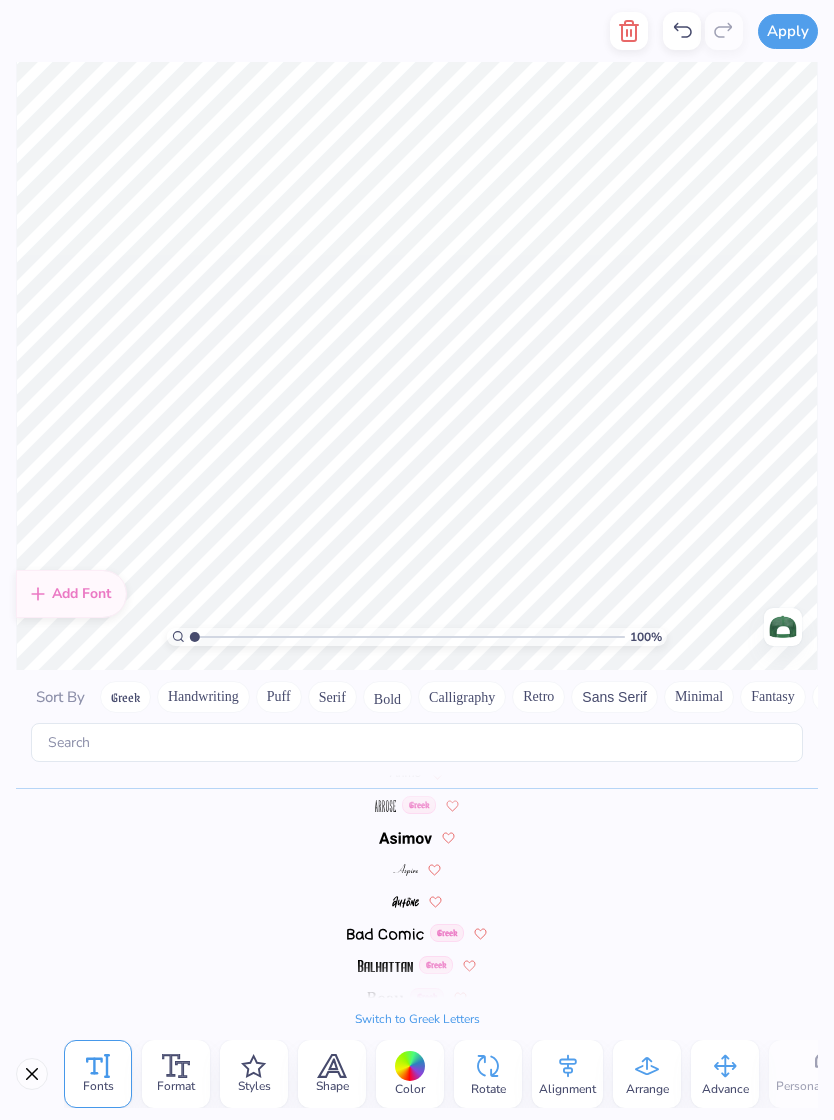 scroll, scrollTop: 1, scrollLeft: 5, axis: both 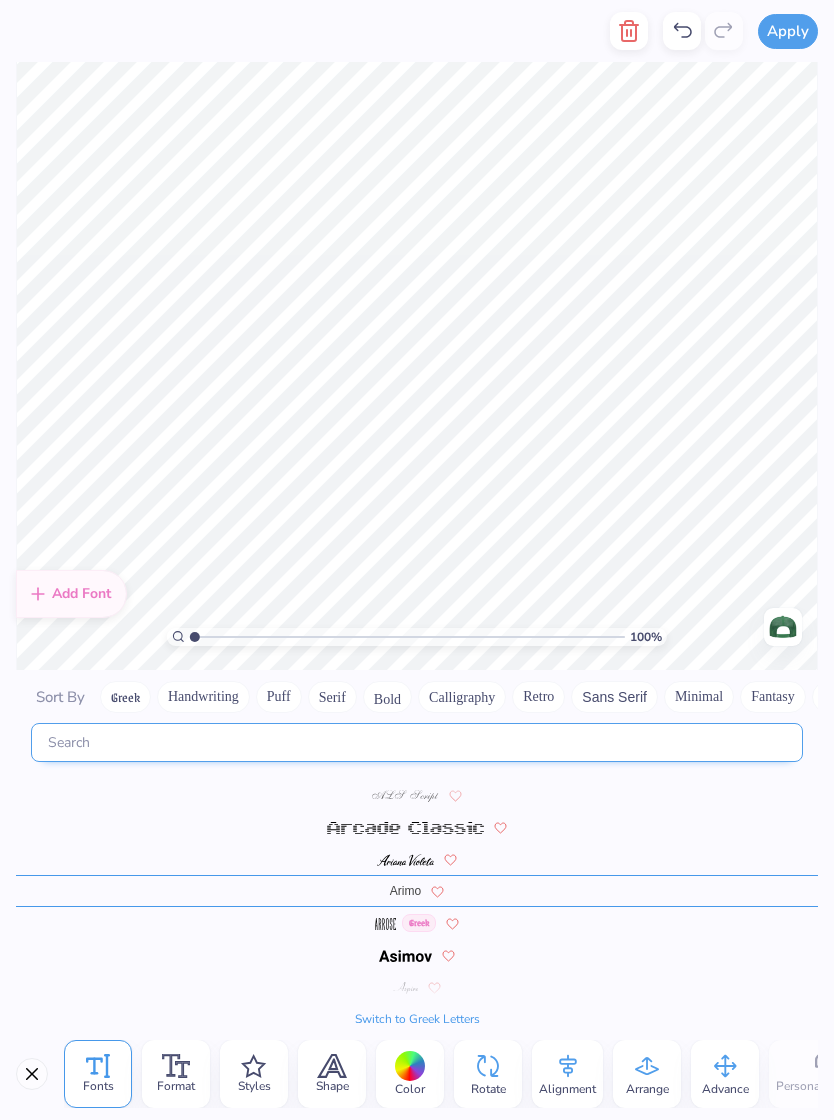 click at bounding box center (417, 742) 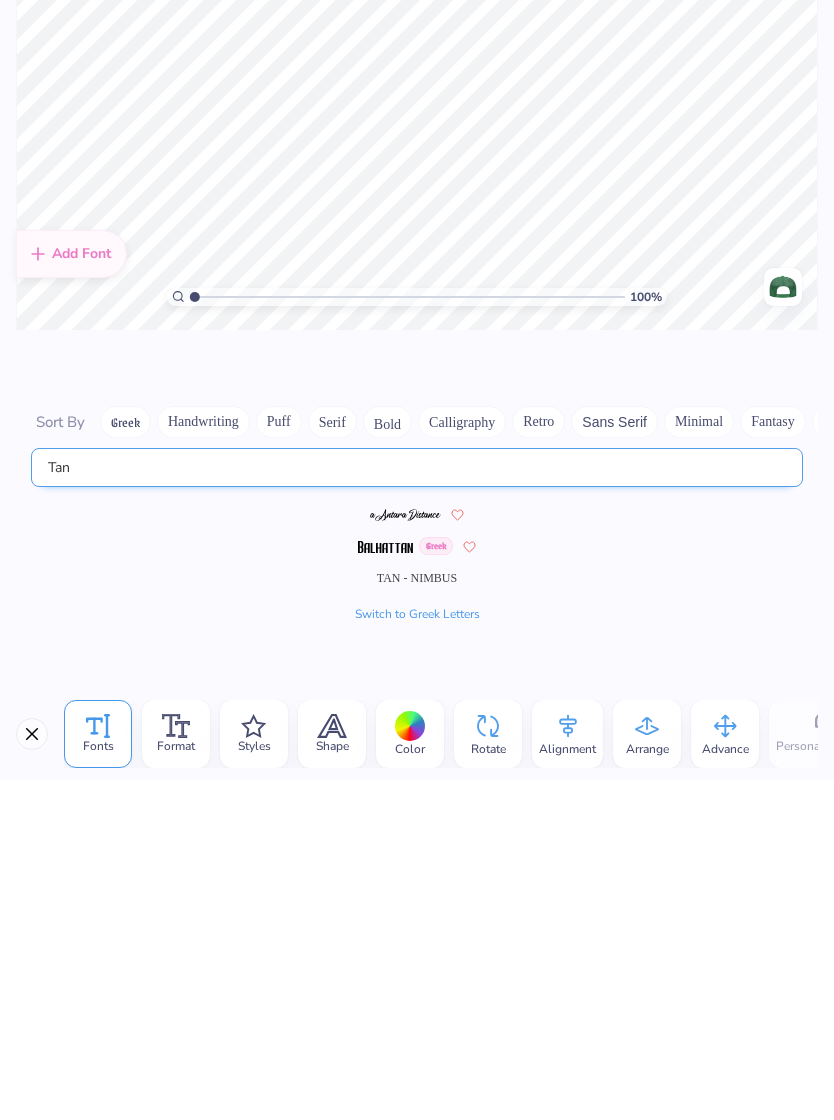 scroll, scrollTop: 0, scrollLeft: 0, axis: both 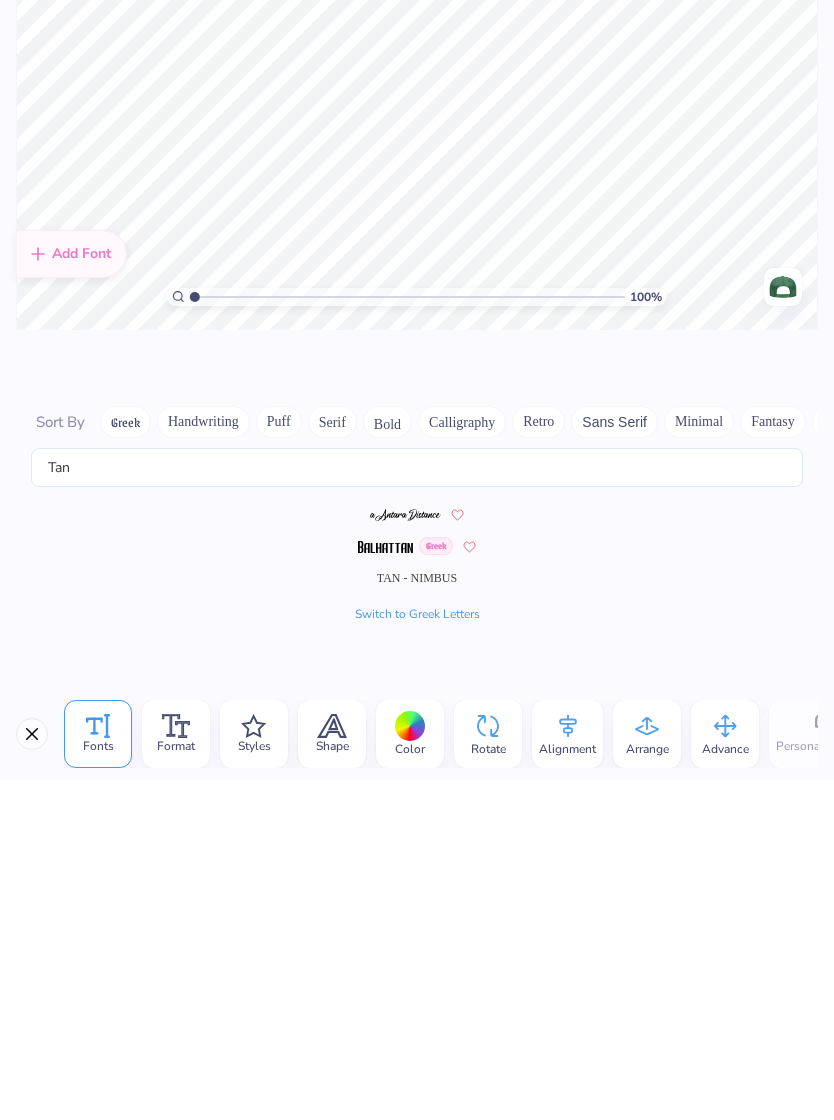 click on "TAN - NIMBUS" at bounding box center (417, 918) 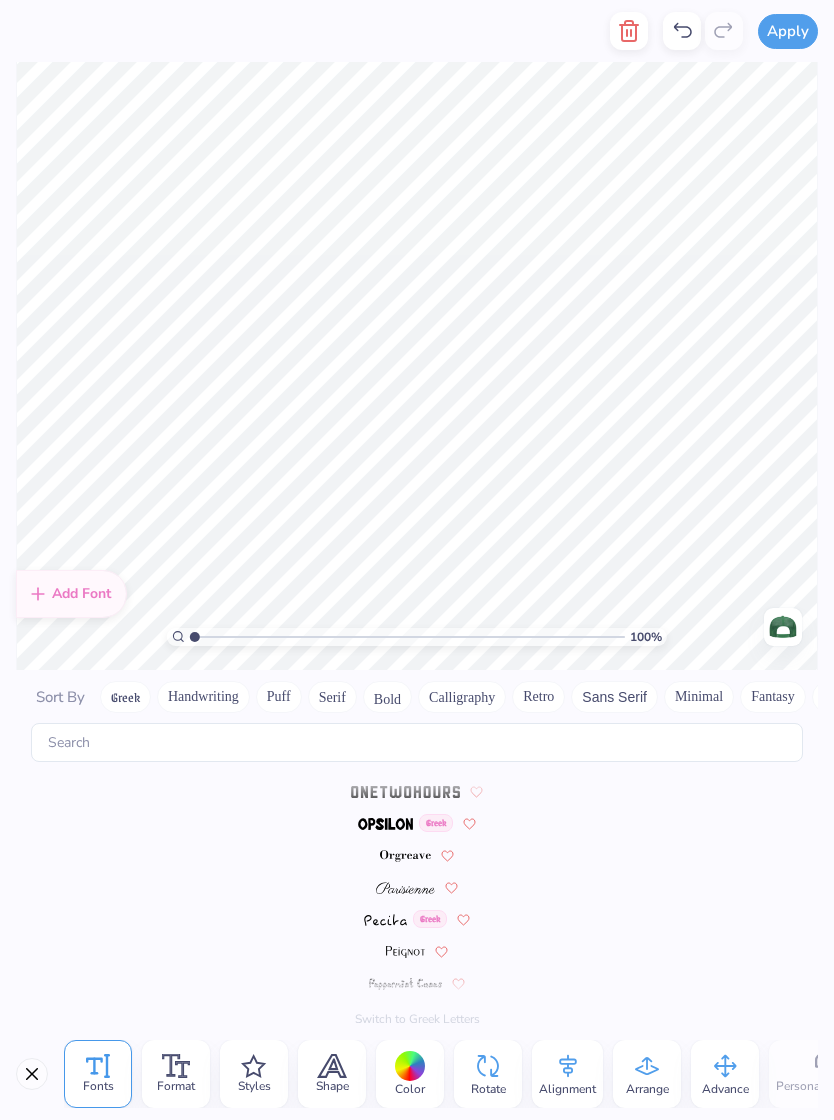 scroll, scrollTop: 8826, scrollLeft: 0, axis: vertical 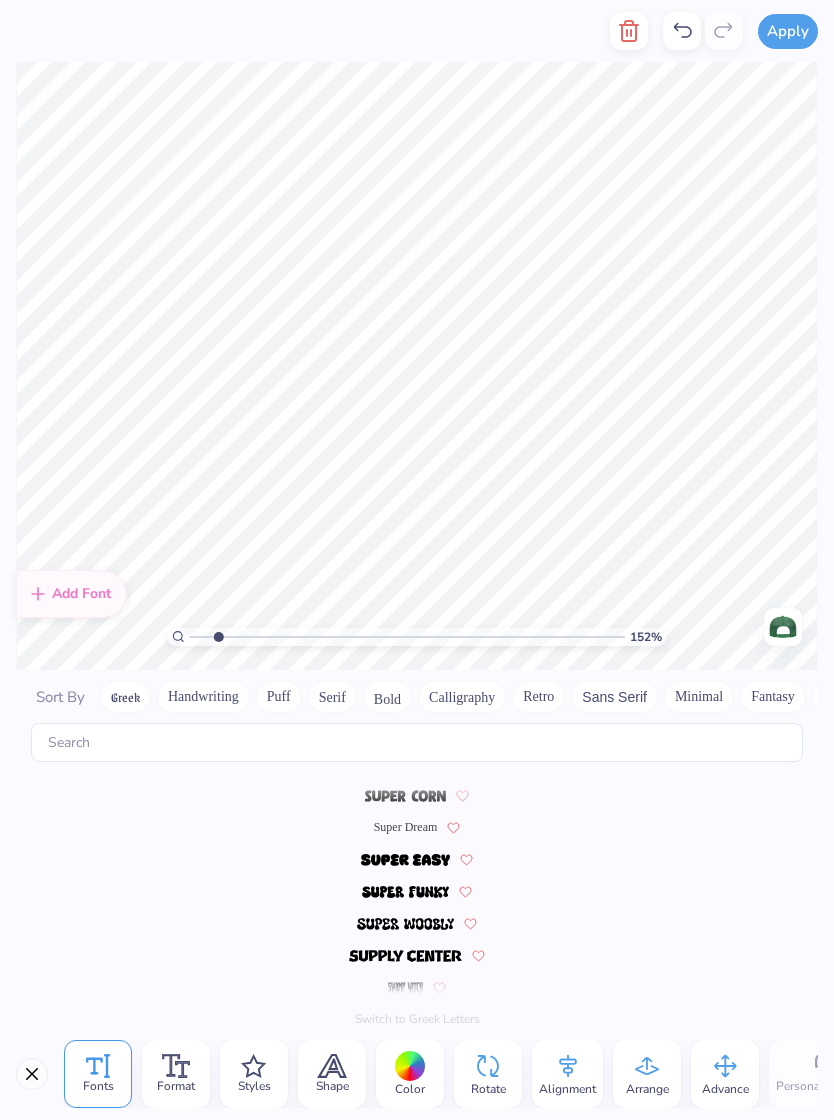 click on "Super Dream" at bounding box center [406, 827] 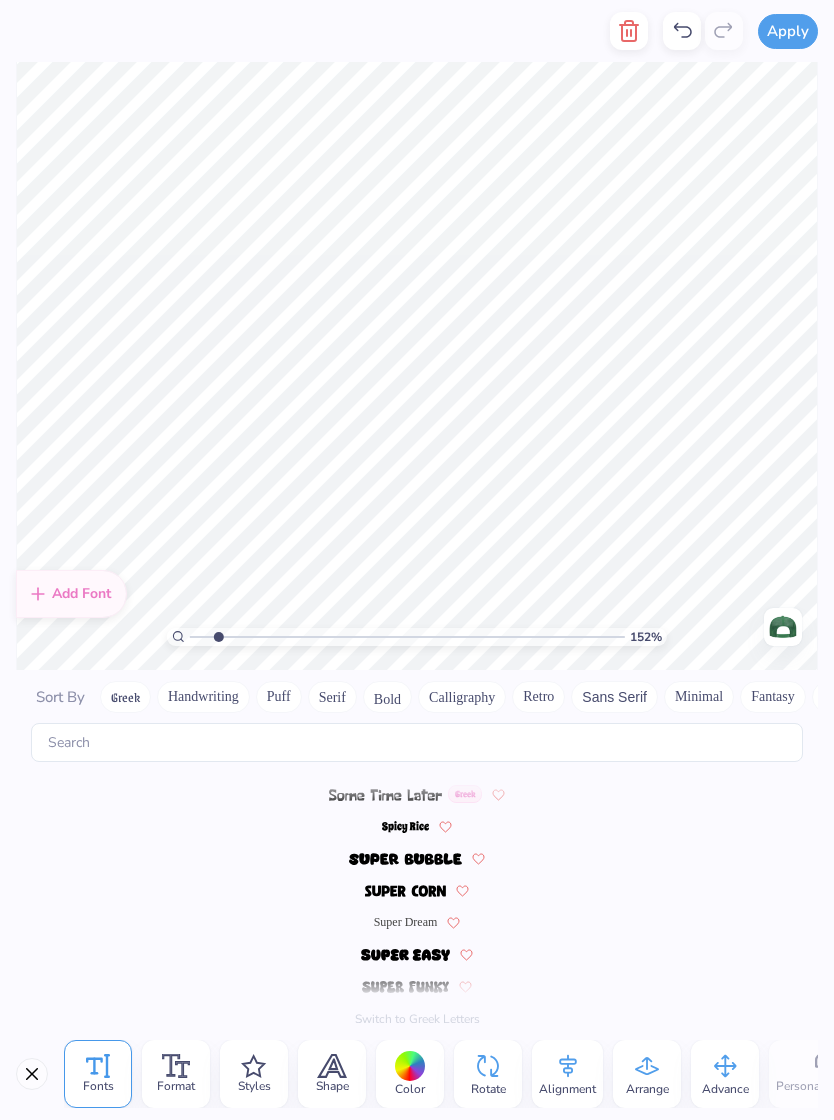 scroll, scrollTop: 8570, scrollLeft: 0, axis: vertical 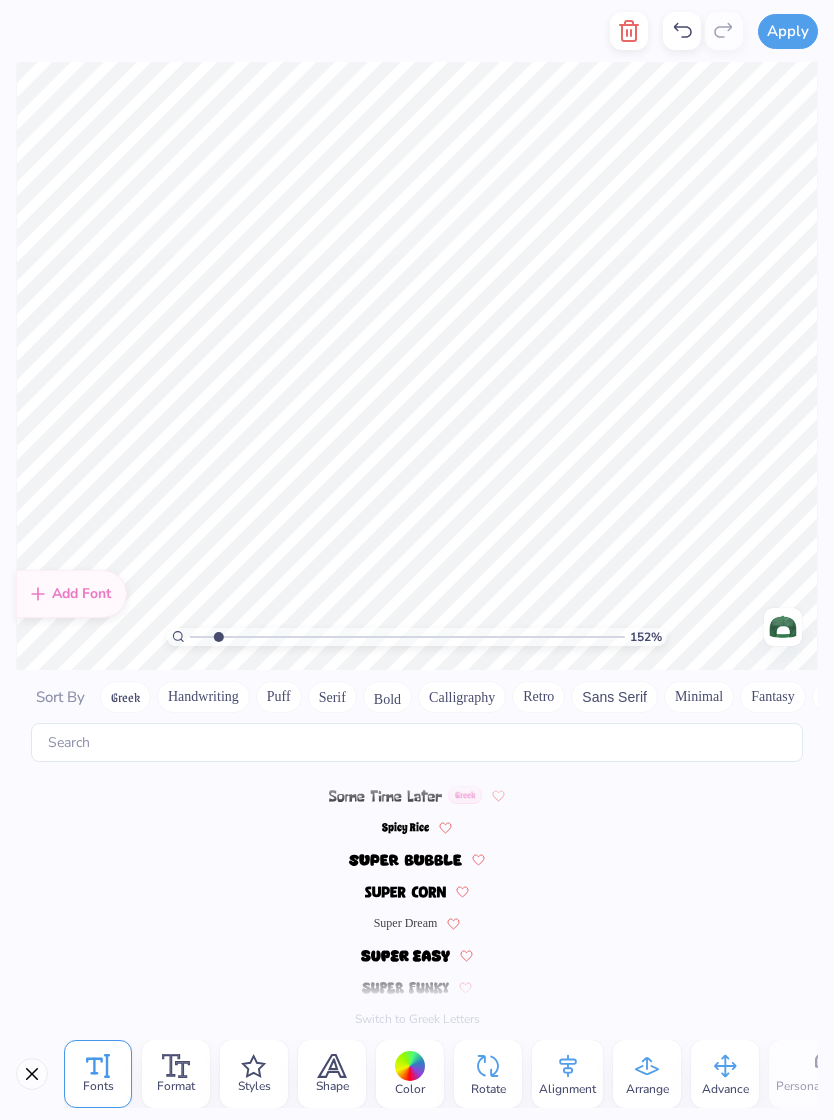 click on "Super Dream" at bounding box center (406, 923) 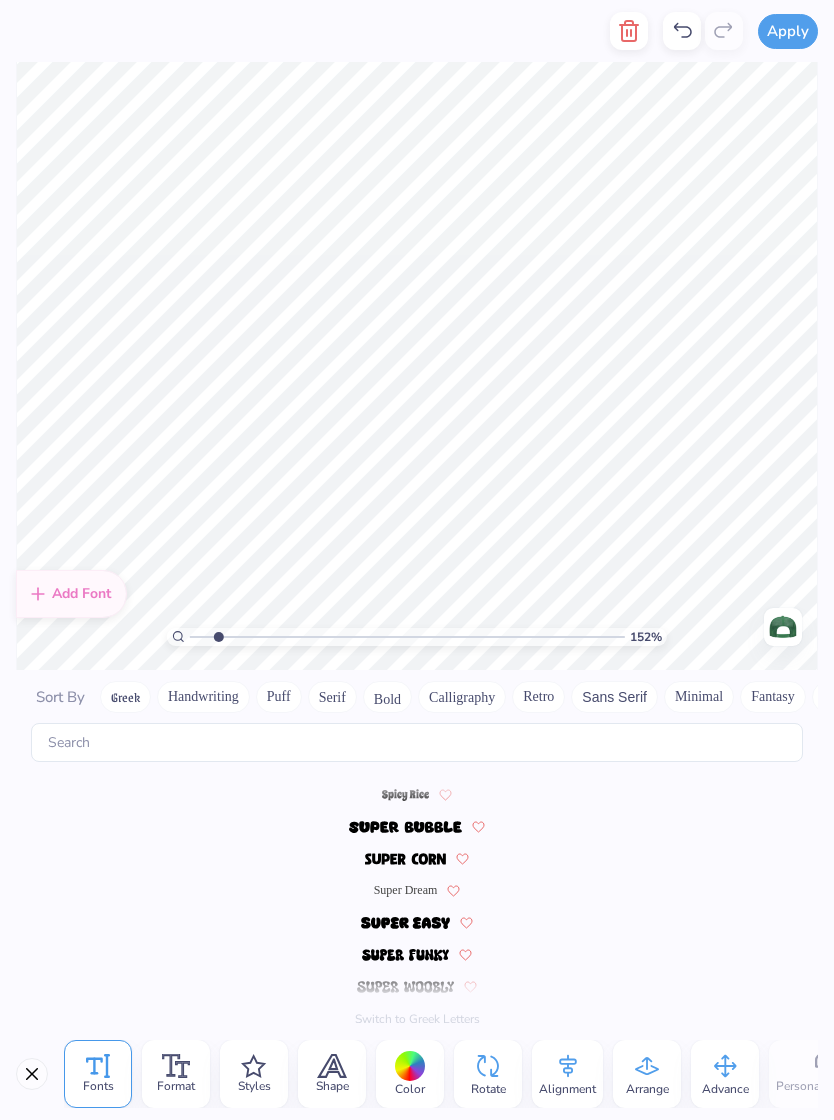 scroll, scrollTop: 8602, scrollLeft: 0, axis: vertical 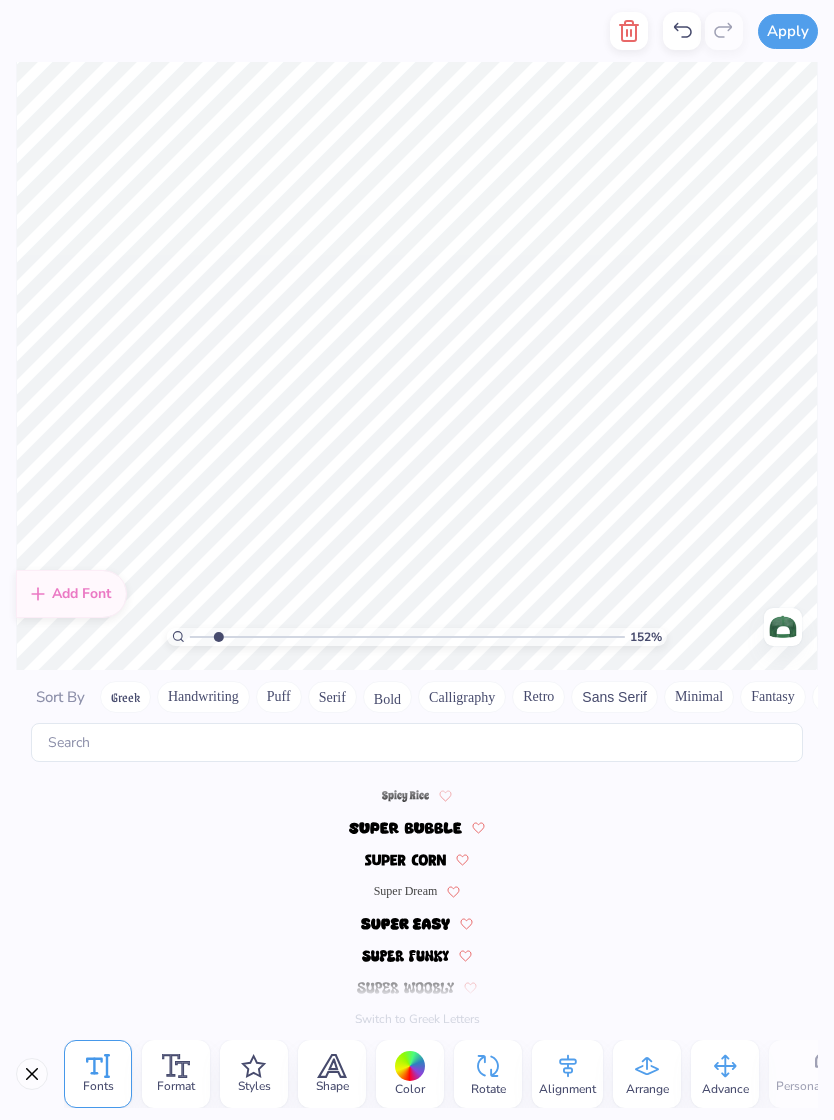 click on "Super Dream" at bounding box center (406, 891) 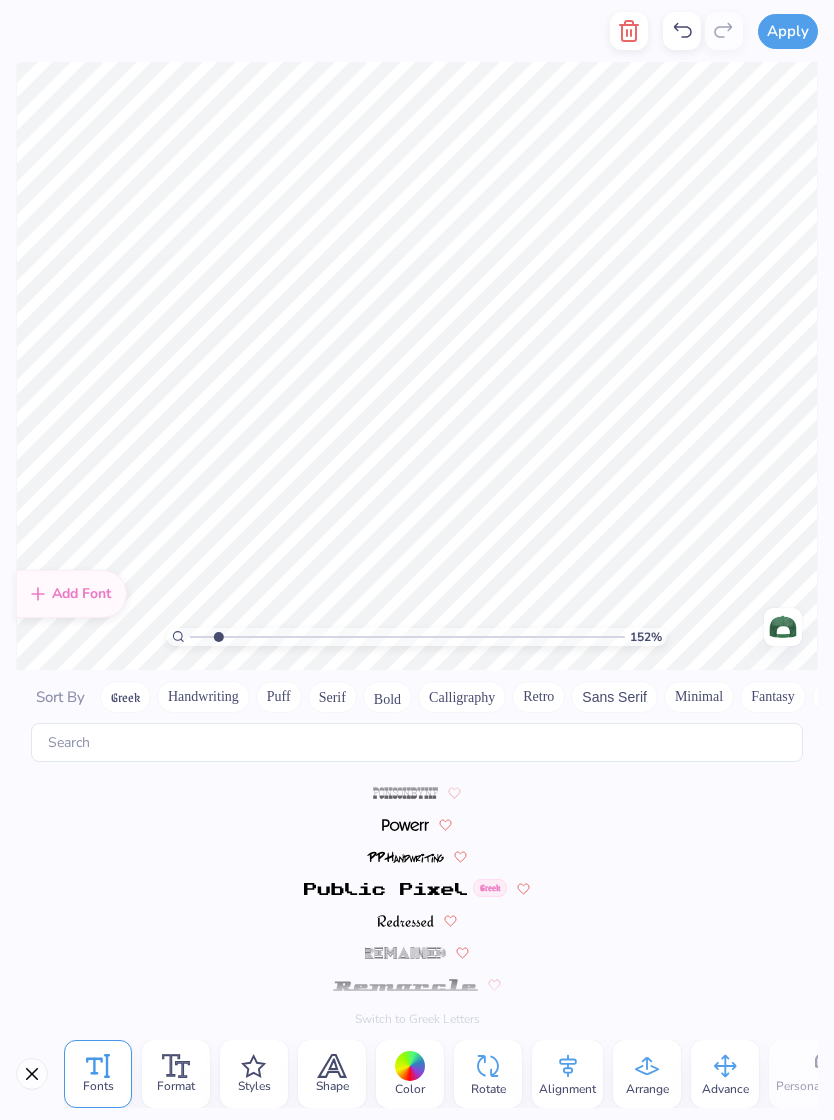 scroll, scrollTop: 7674, scrollLeft: 0, axis: vertical 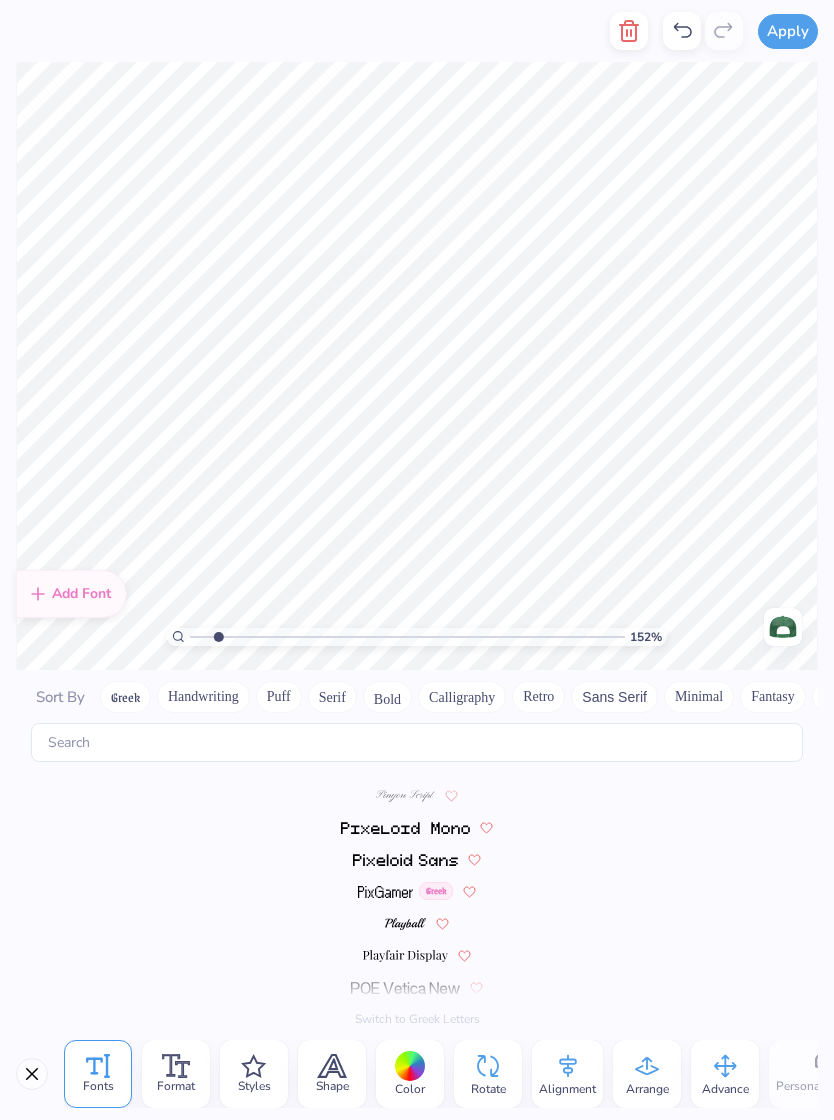 click on "Retro" at bounding box center (538, 697) 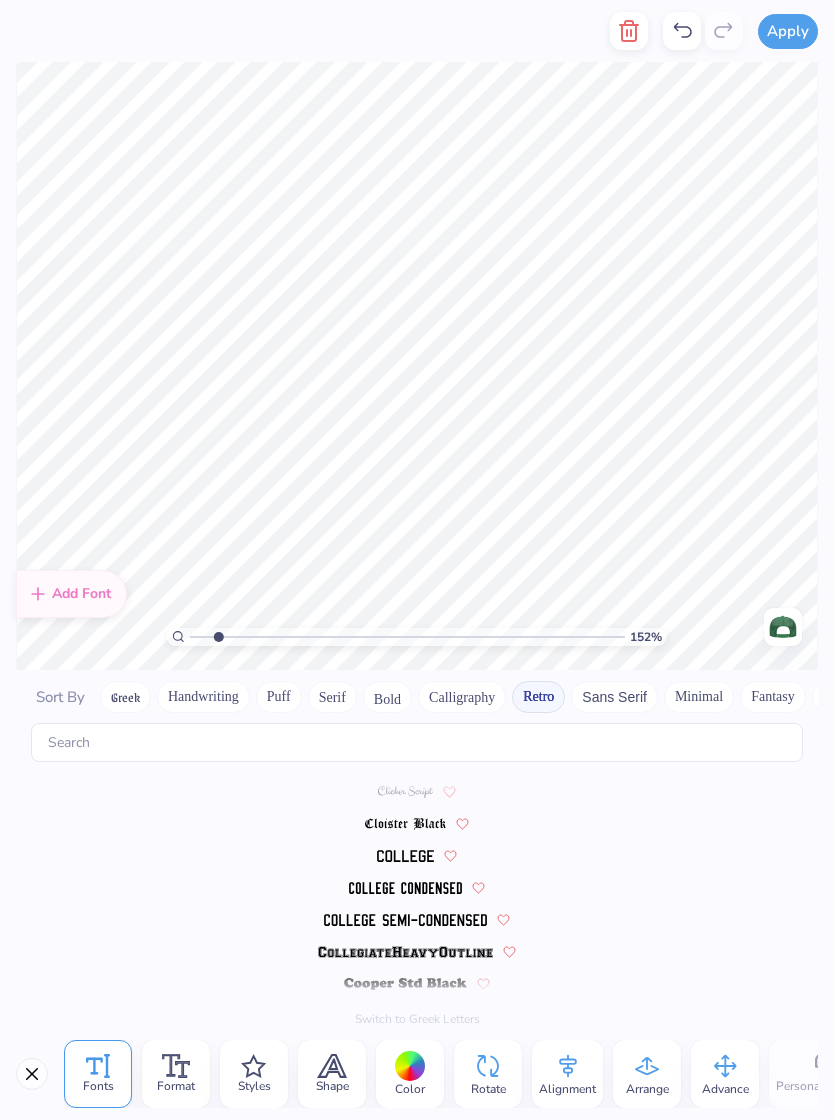 scroll, scrollTop: 0, scrollLeft: 0, axis: both 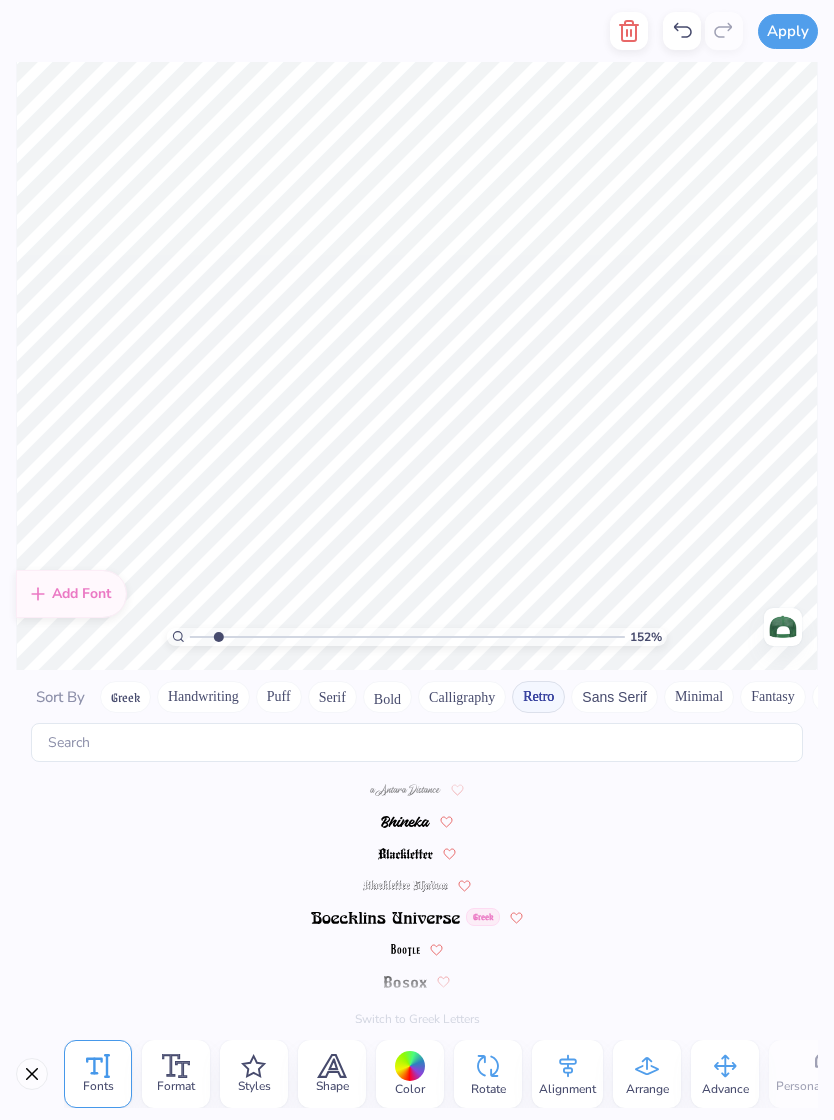 click at bounding box center [405, 822] 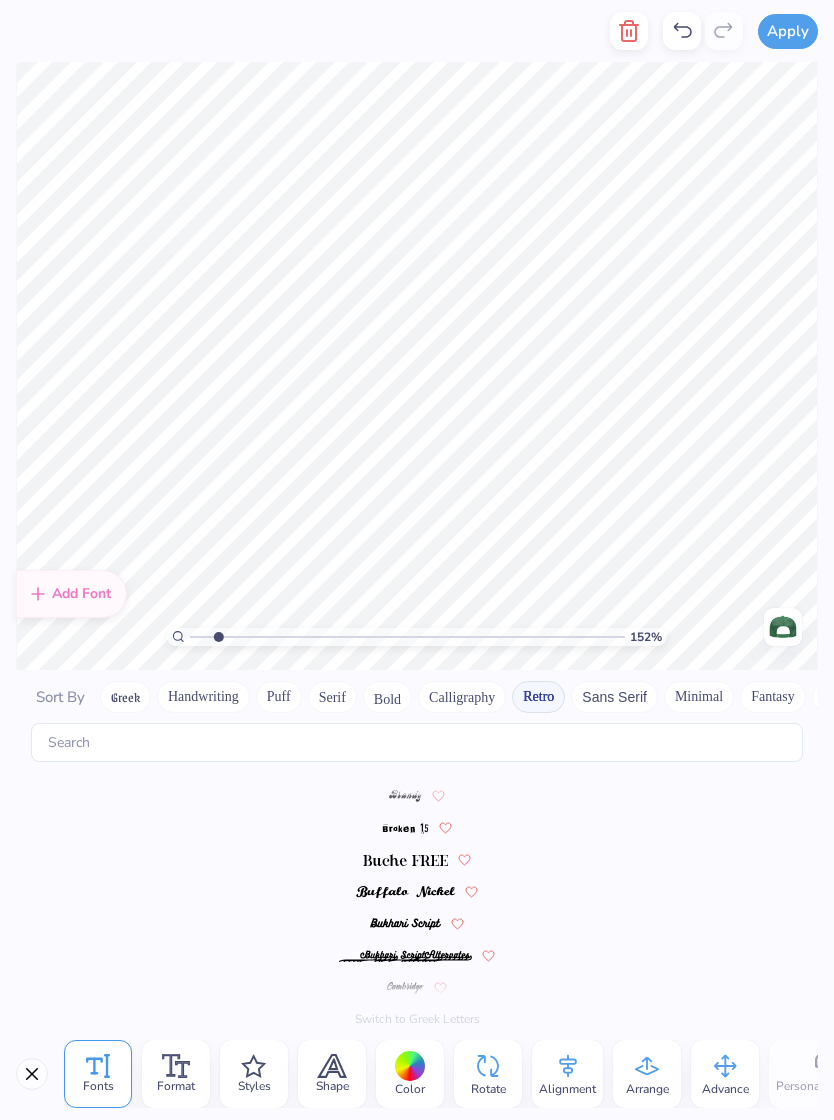 scroll, scrollTop: 250, scrollLeft: 0, axis: vertical 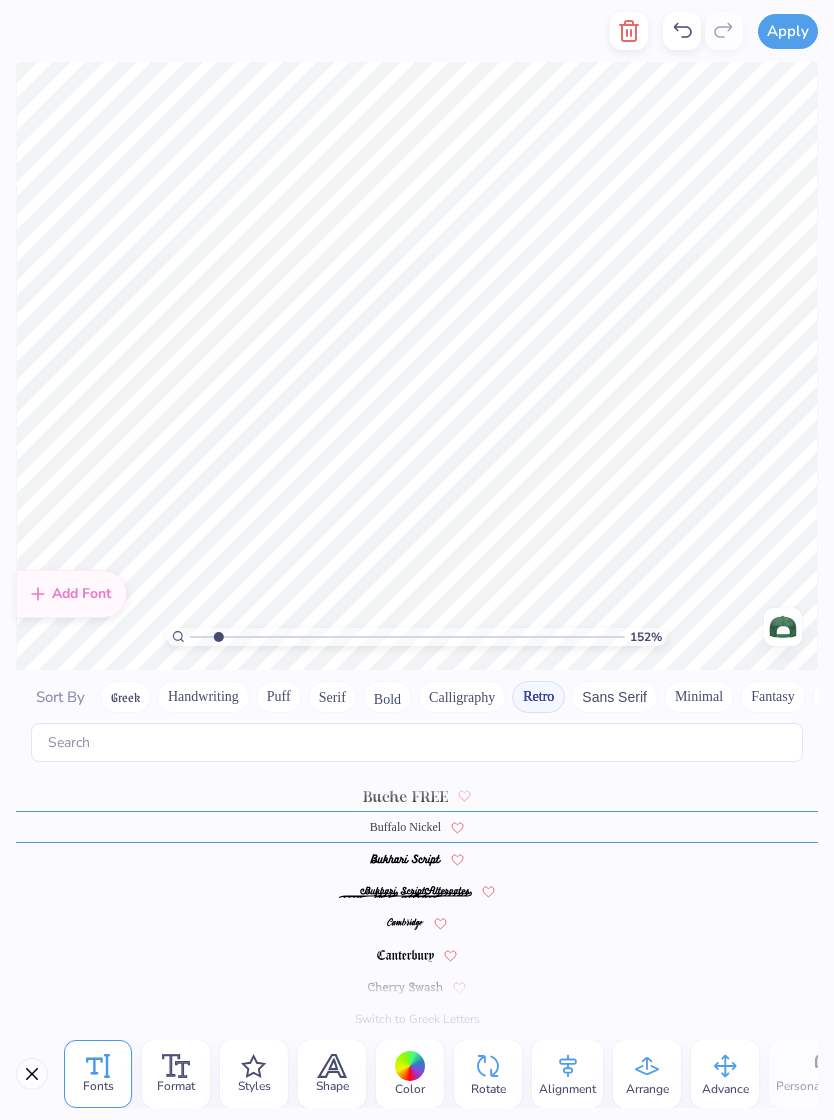 click at bounding box center (405, 860) 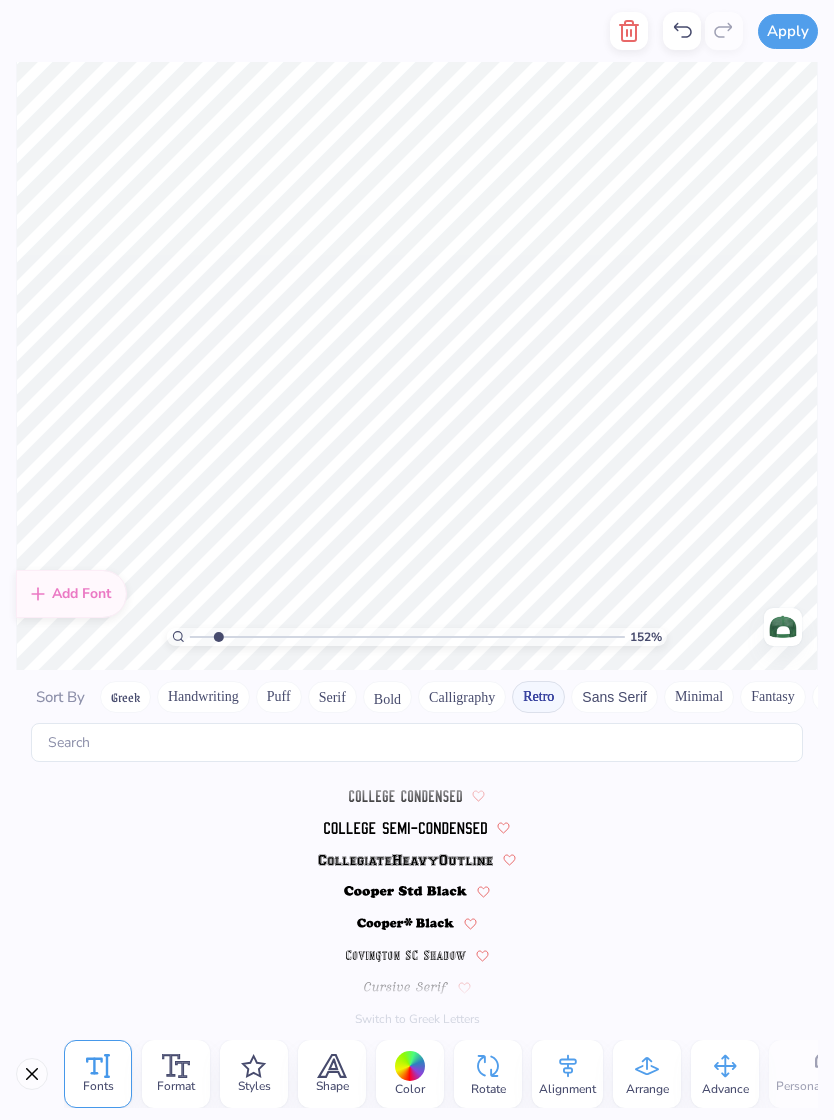 click at bounding box center (405, 860) 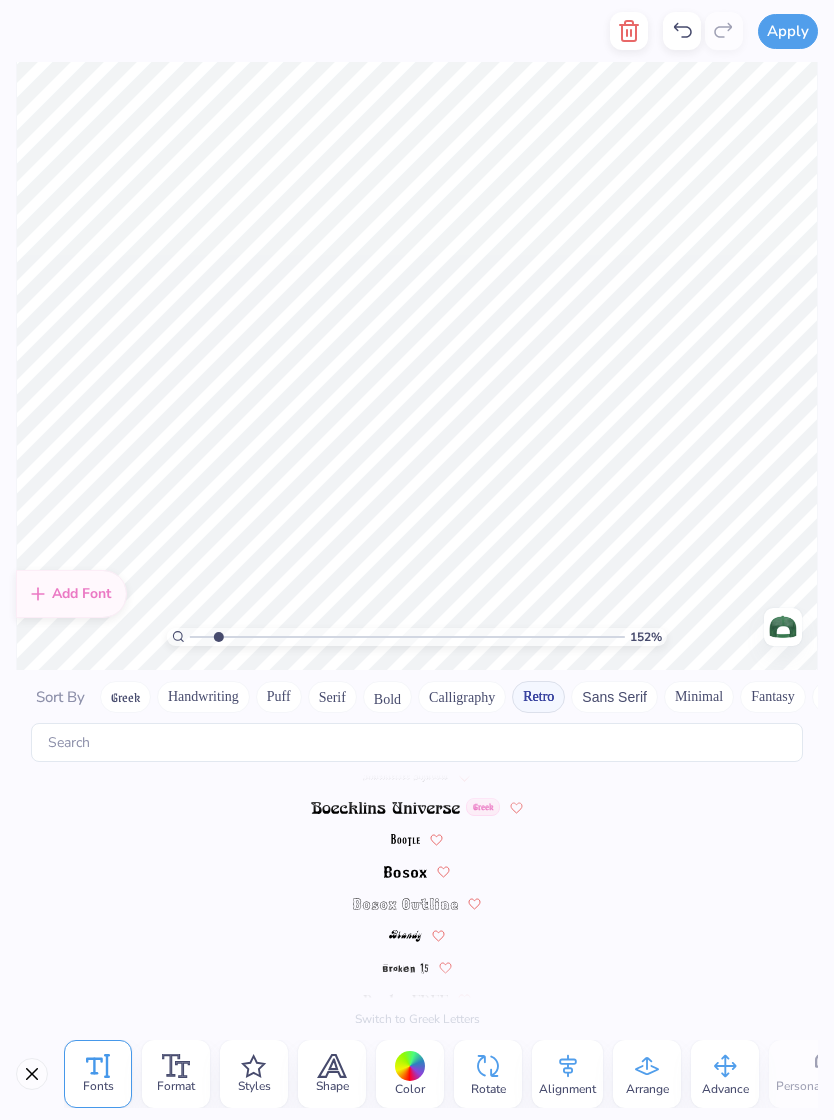 scroll, scrollTop: 0, scrollLeft: 0, axis: both 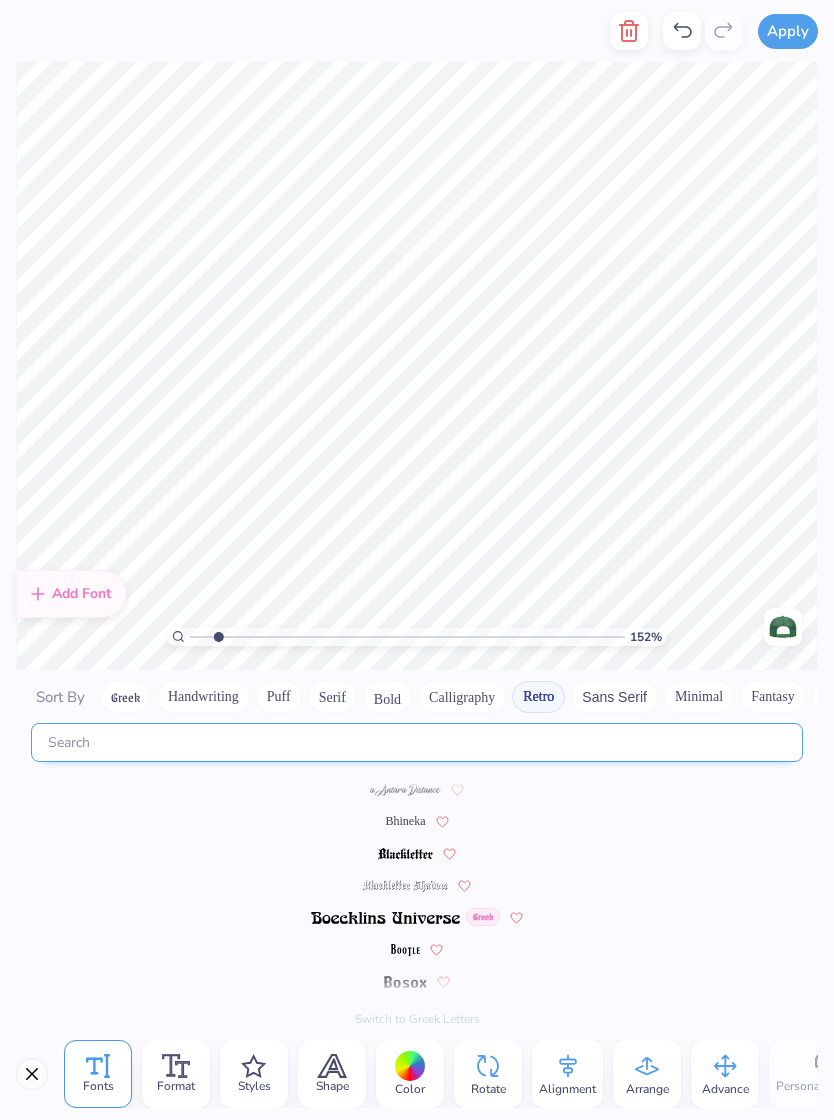 click at bounding box center [417, 742] 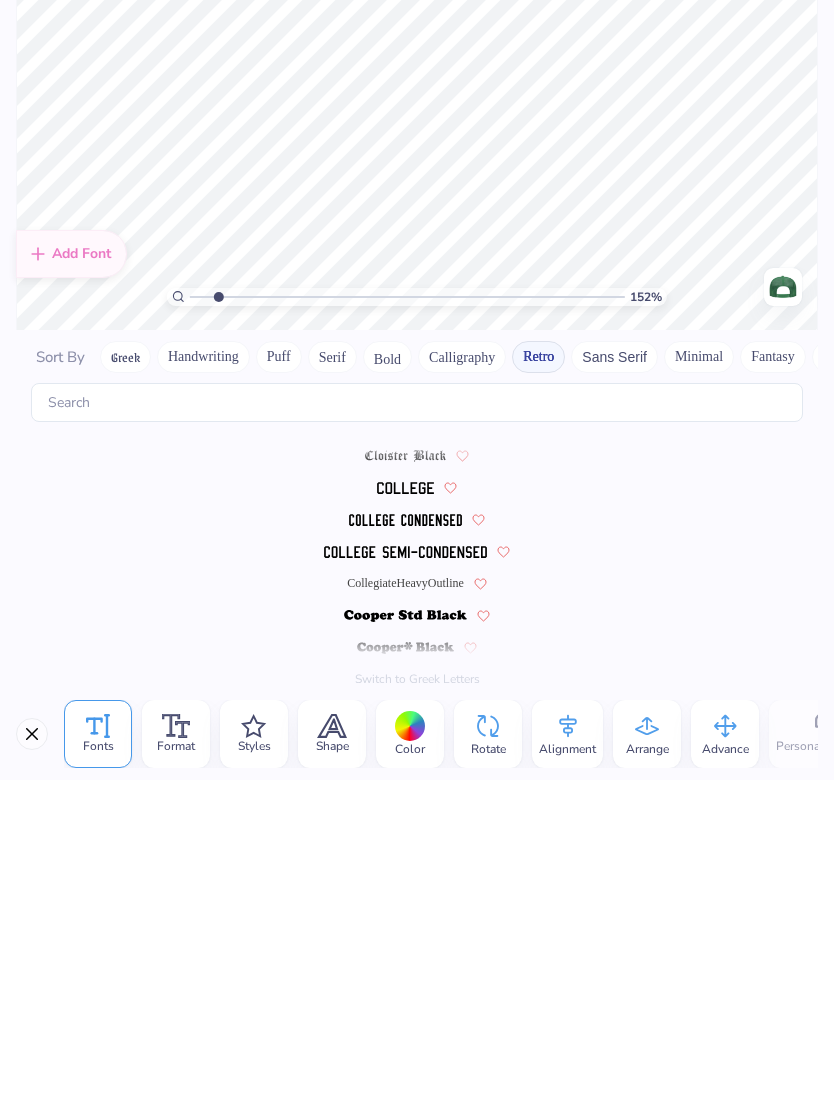 click on "CollegiateHeavyOutline" at bounding box center (405, 923) 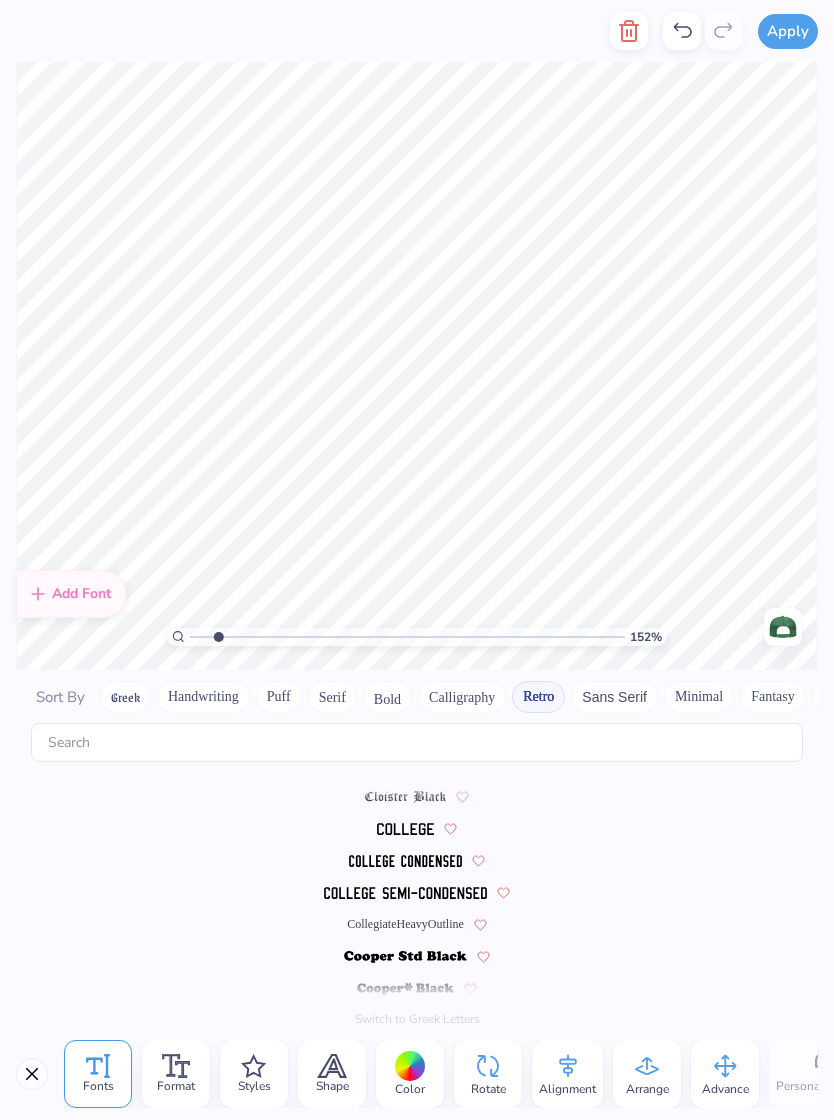 scroll, scrollTop: 666, scrollLeft: 0, axis: vertical 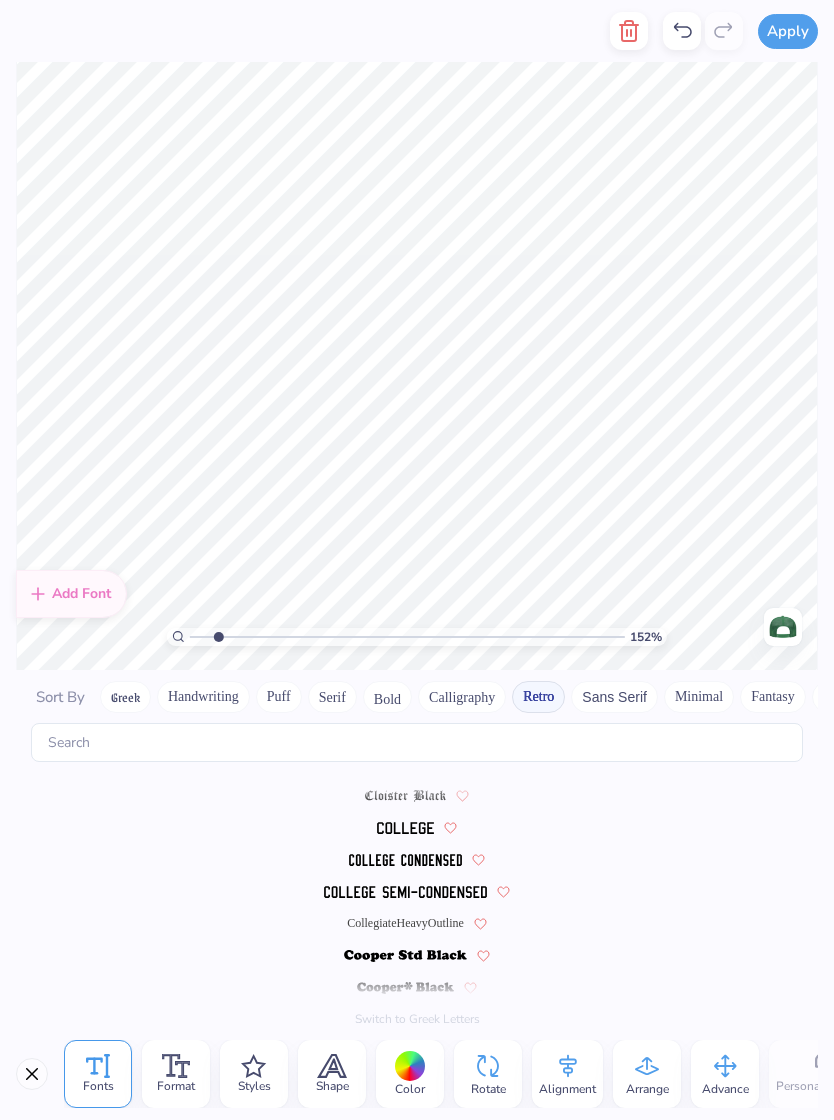 click at bounding box center [406, 828] 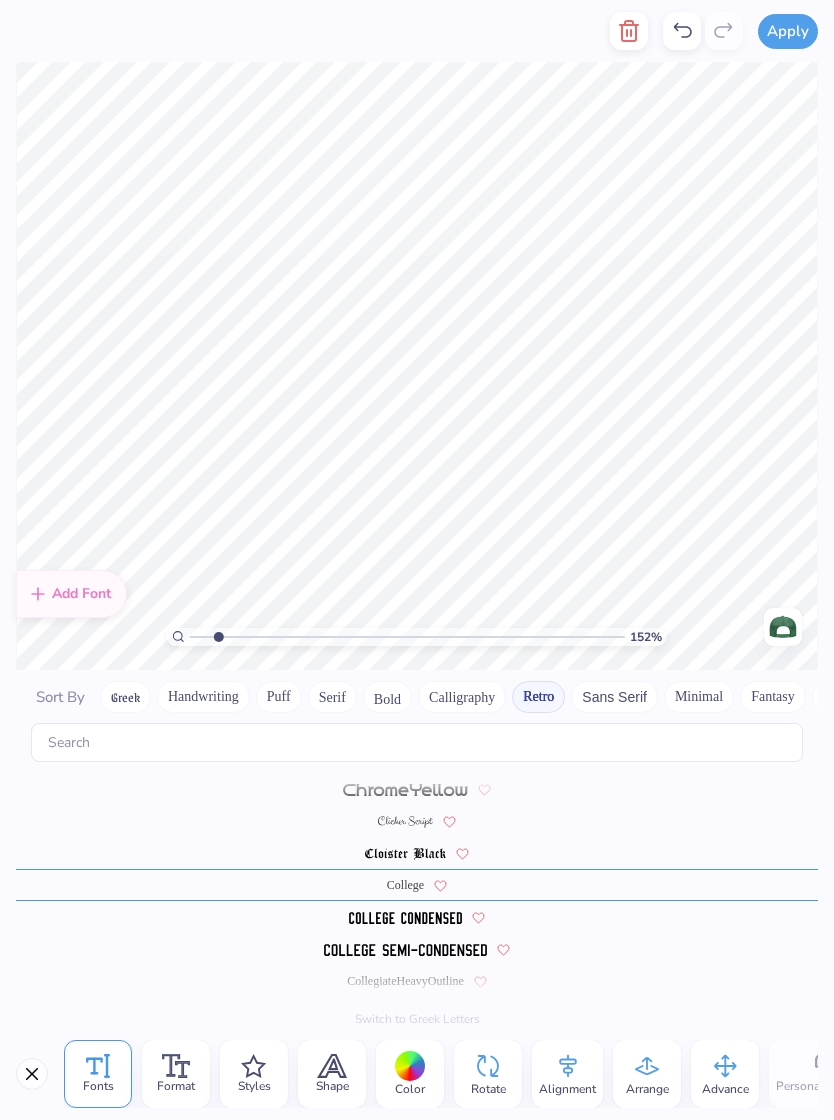 scroll, scrollTop: 602, scrollLeft: 0, axis: vertical 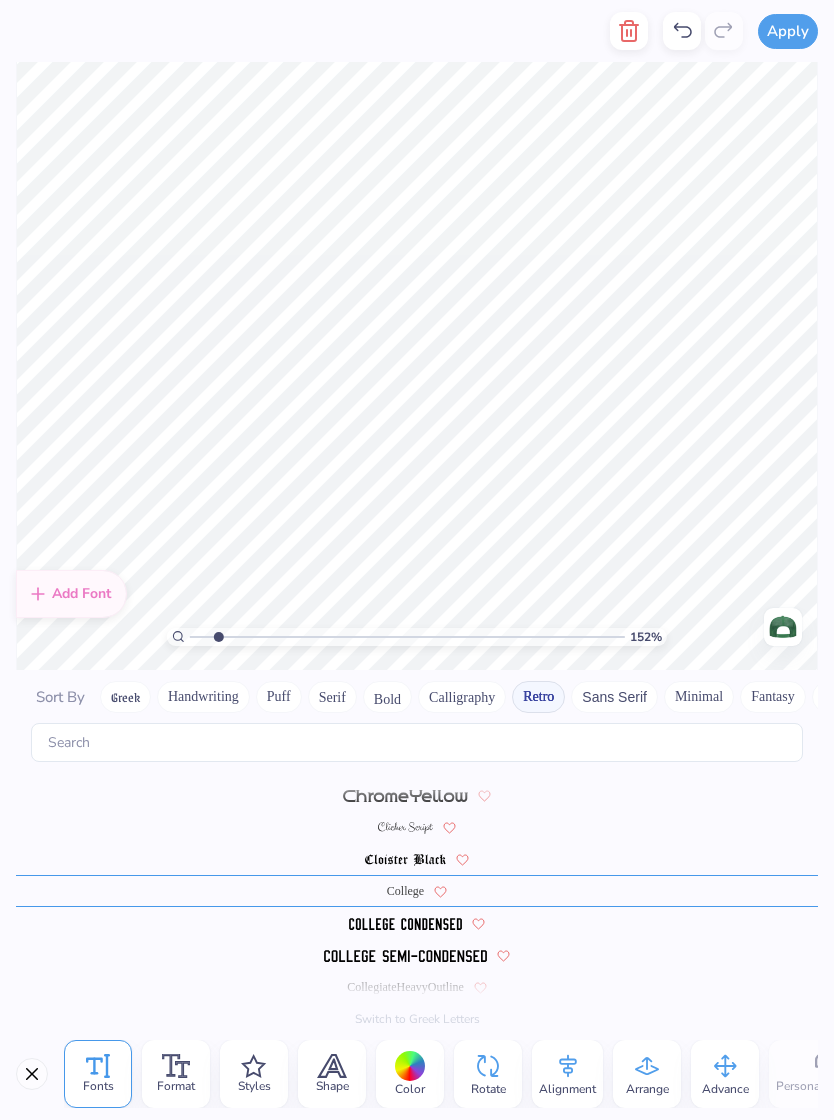 click at bounding box center (405, 923) 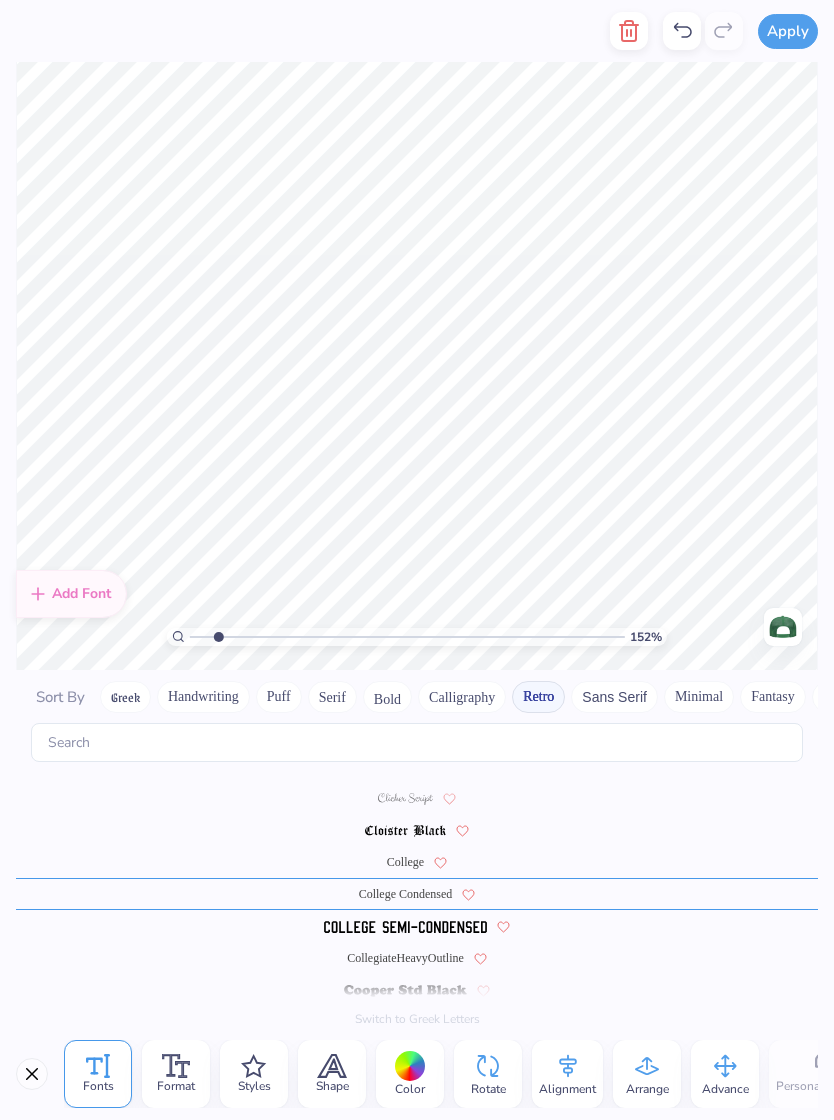 scroll, scrollTop: 634, scrollLeft: 0, axis: vertical 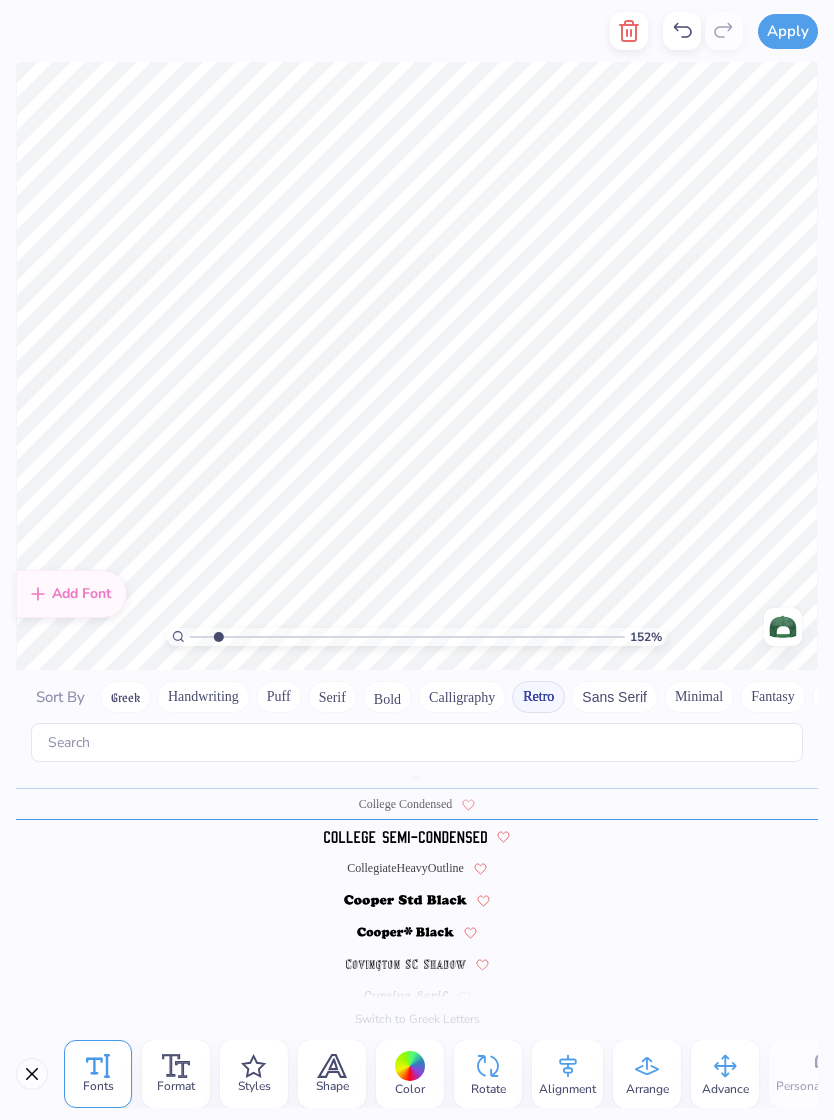 type on "1.51666639166637" 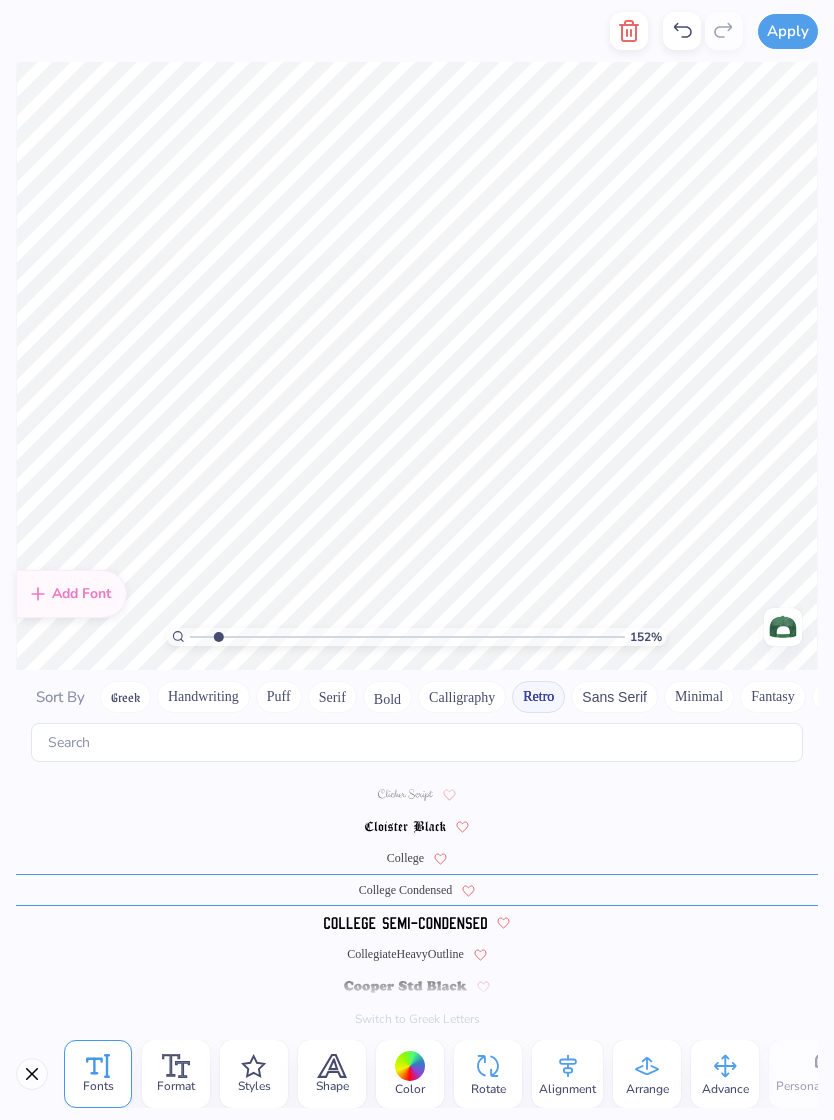 scroll, scrollTop: 634, scrollLeft: 0, axis: vertical 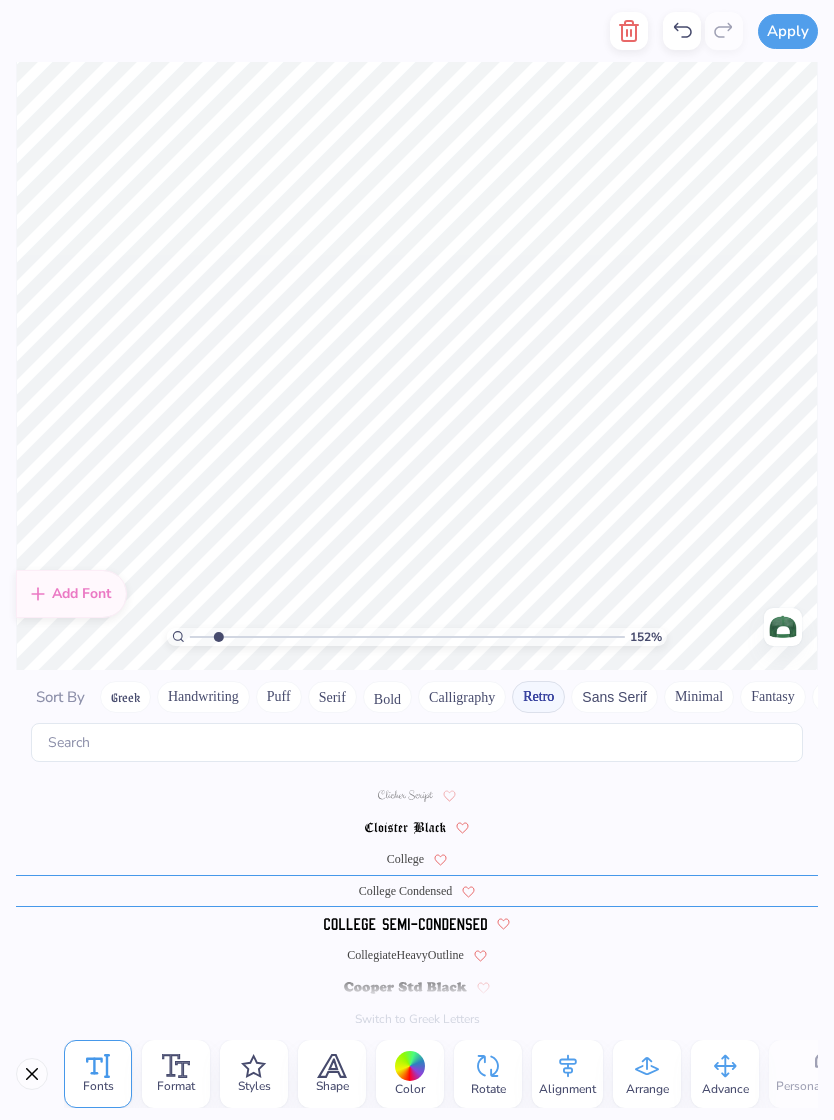 type on "Forks, ND" 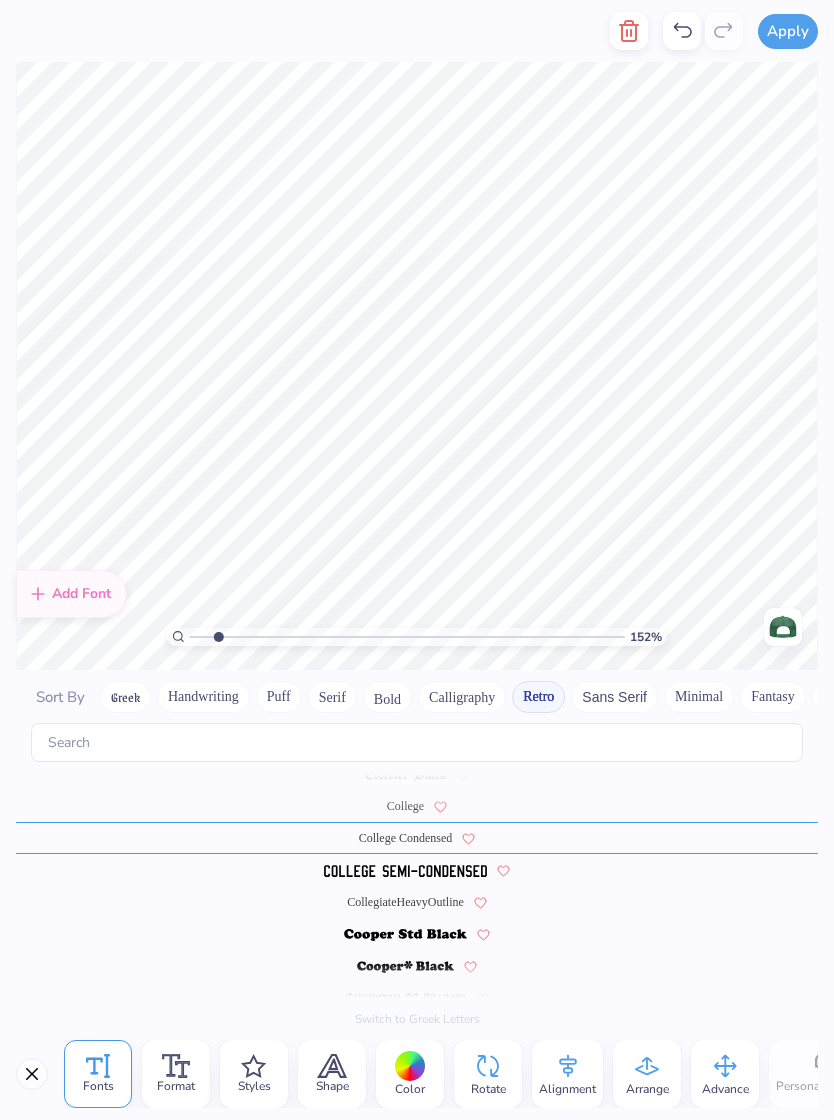 scroll, scrollTop: 752, scrollLeft: 0, axis: vertical 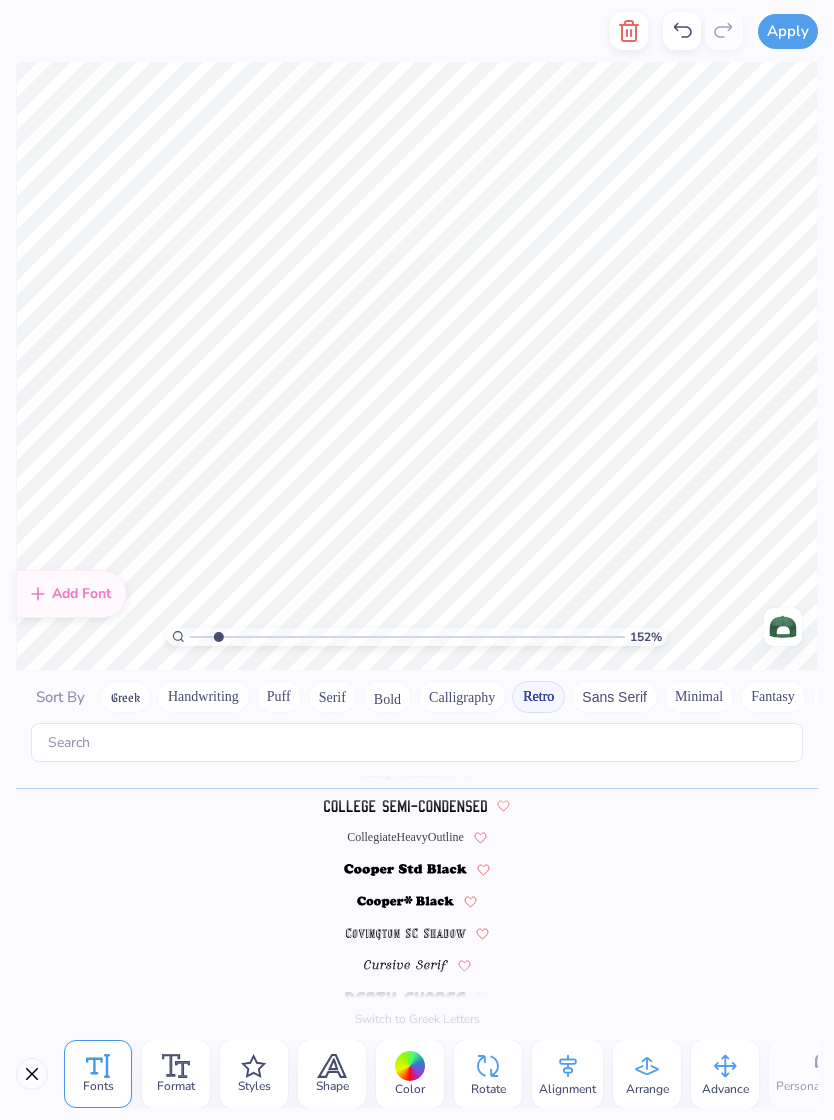 type on "1.51666639166637" 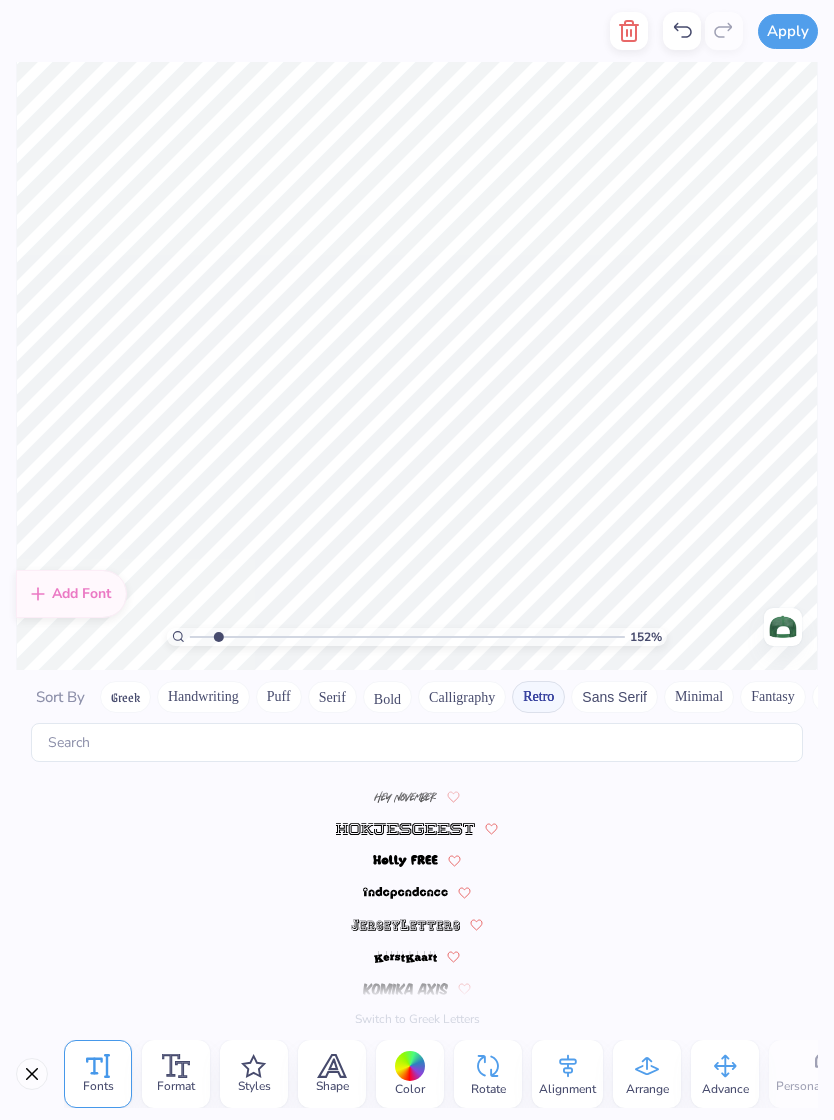 scroll, scrollTop: 1210, scrollLeft: 0, axis: vertical 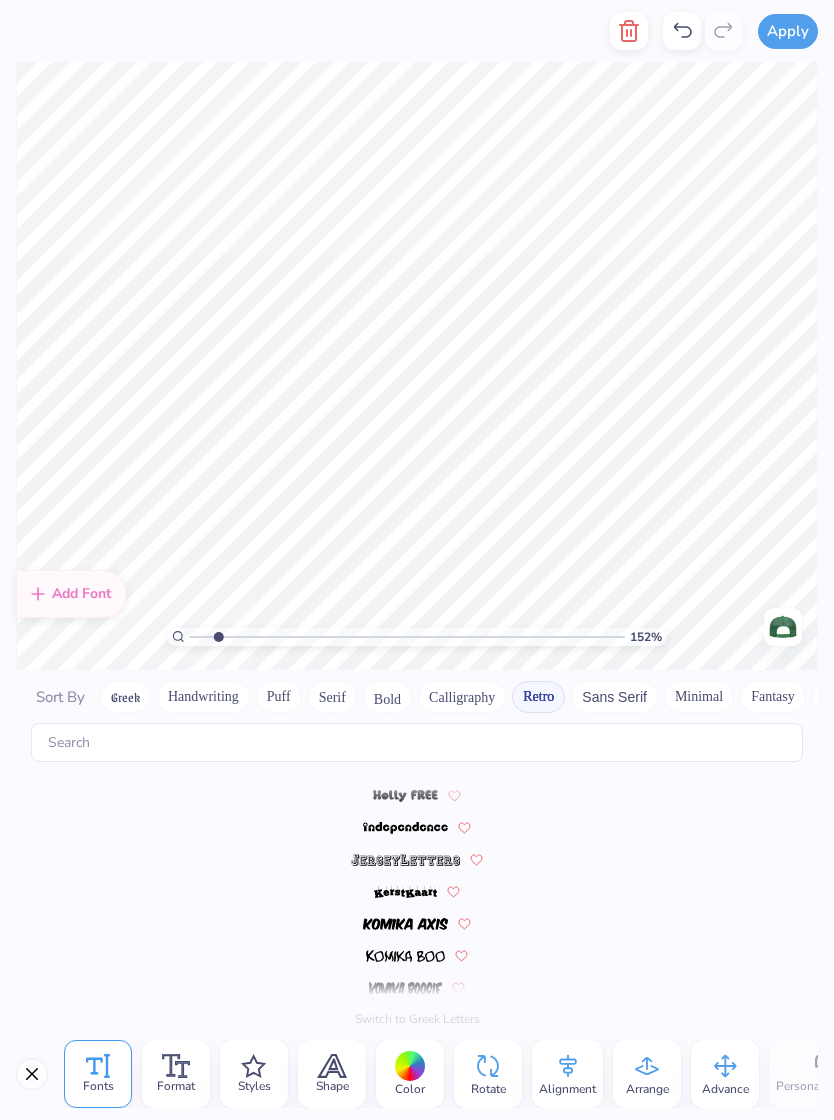 click at bounding box center [406, 924] 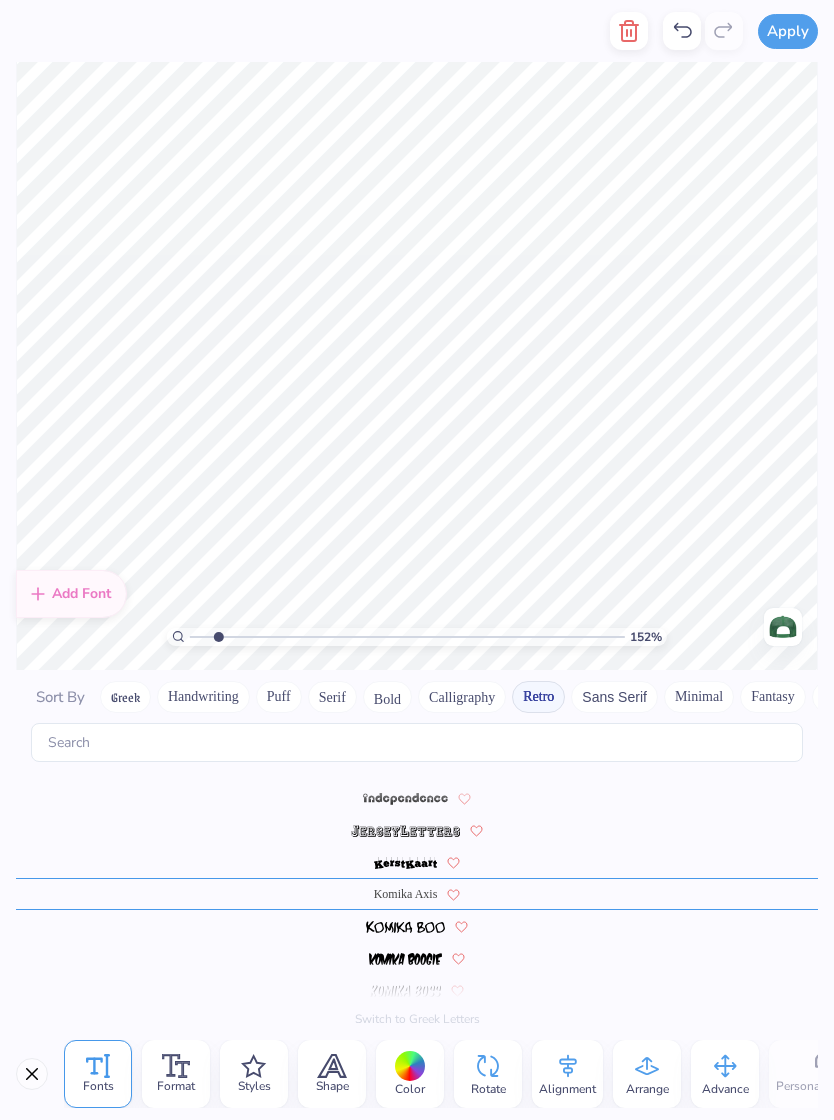 scroll, scrollTop: 1306, scrollLeft: 0, axis: vertical 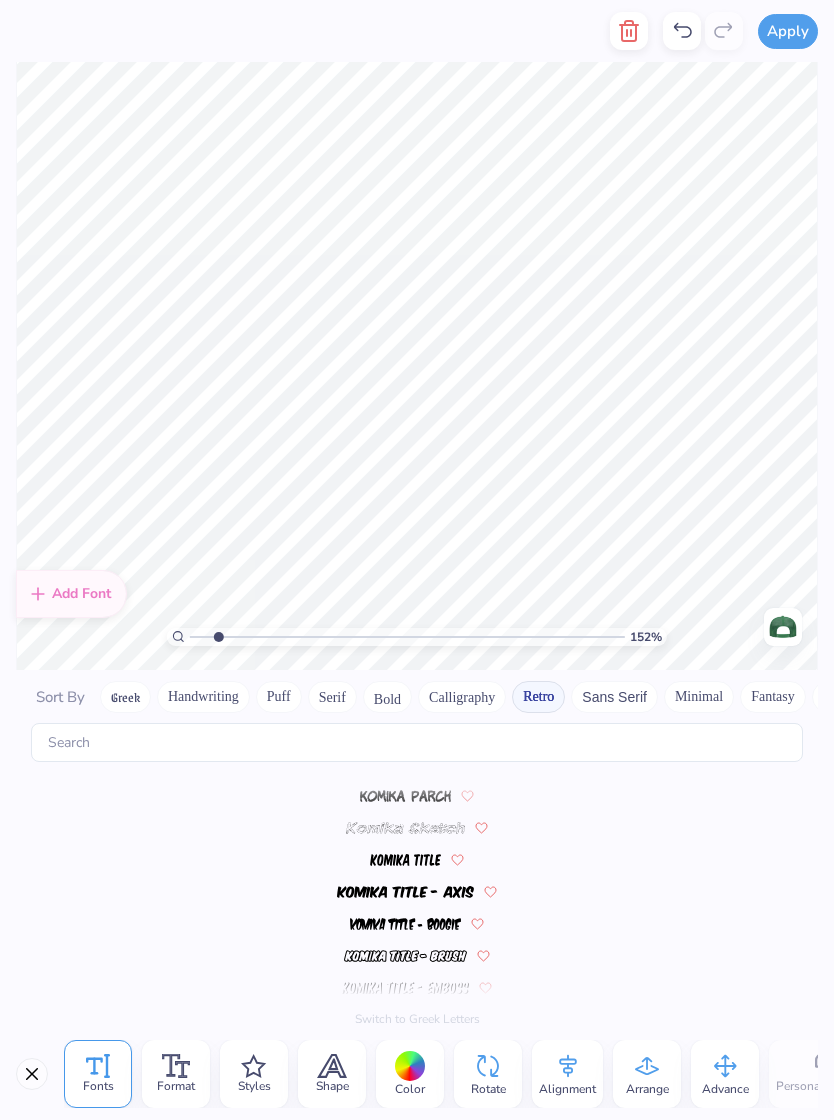 click at bounding box center [406, 956] 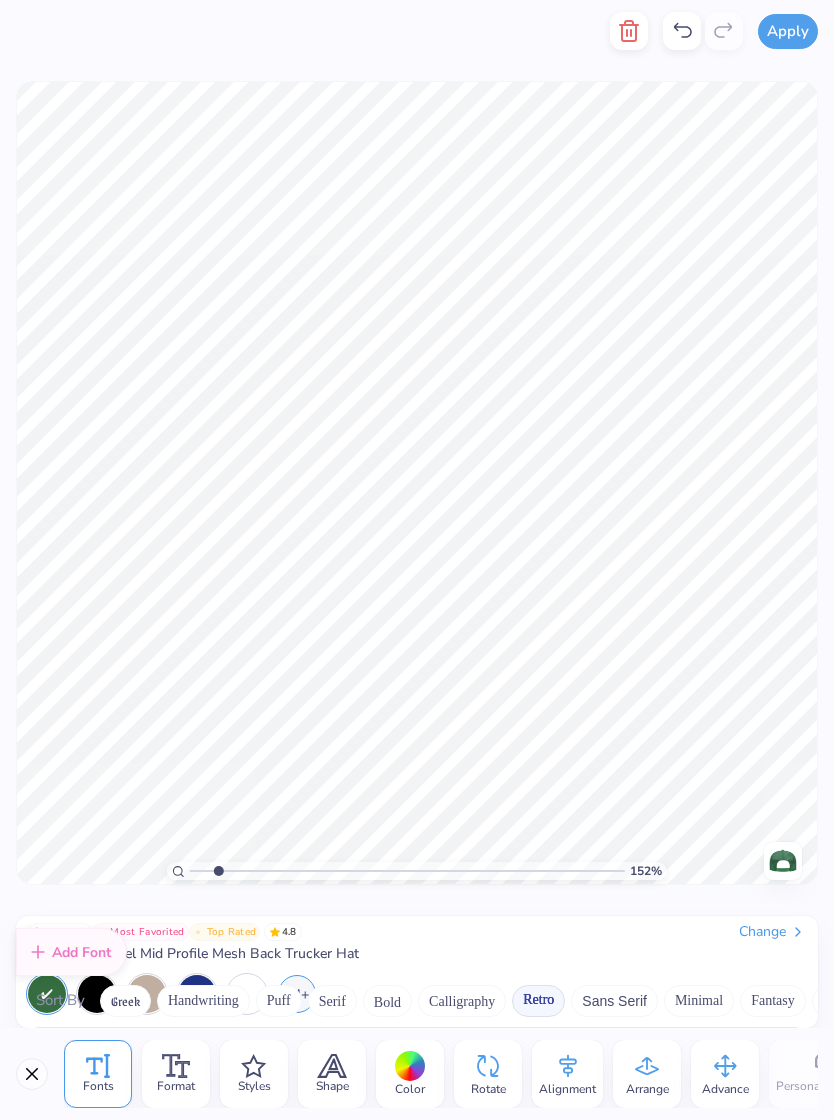 scroll, scrollTop: 1098, scrollLeft: 0, axis: vertical 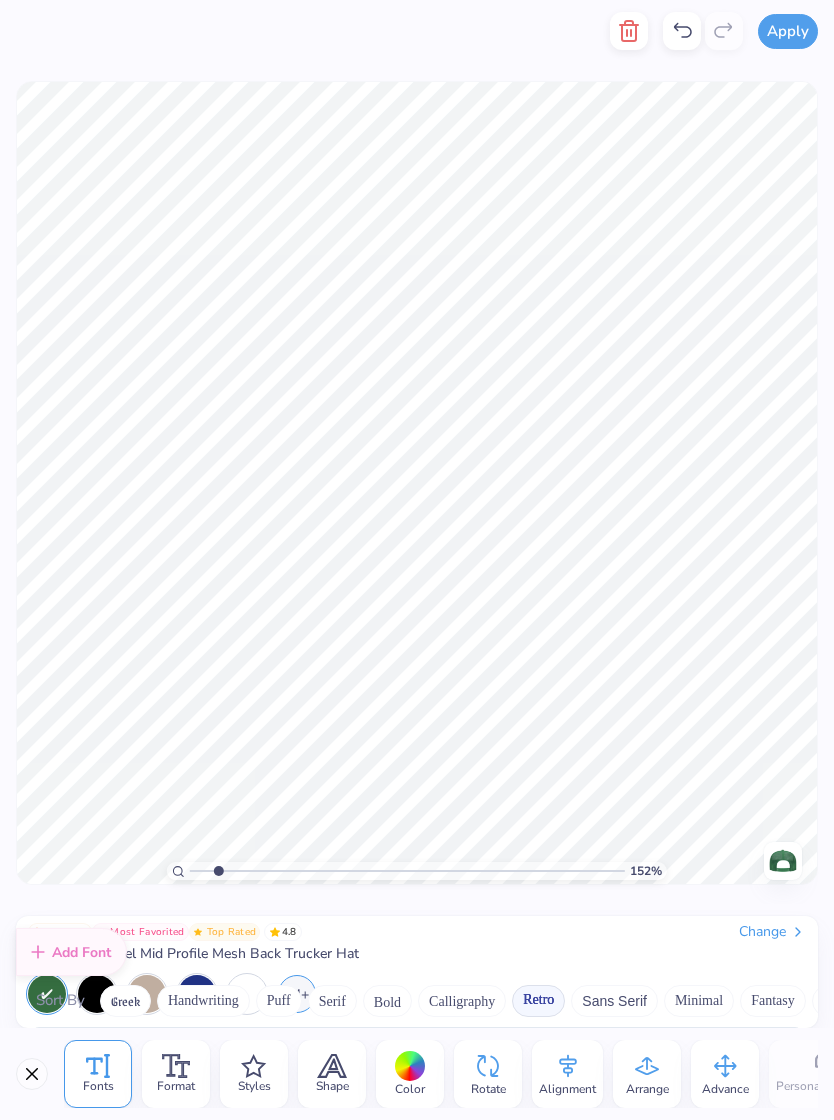 type on "1.51666639166637" 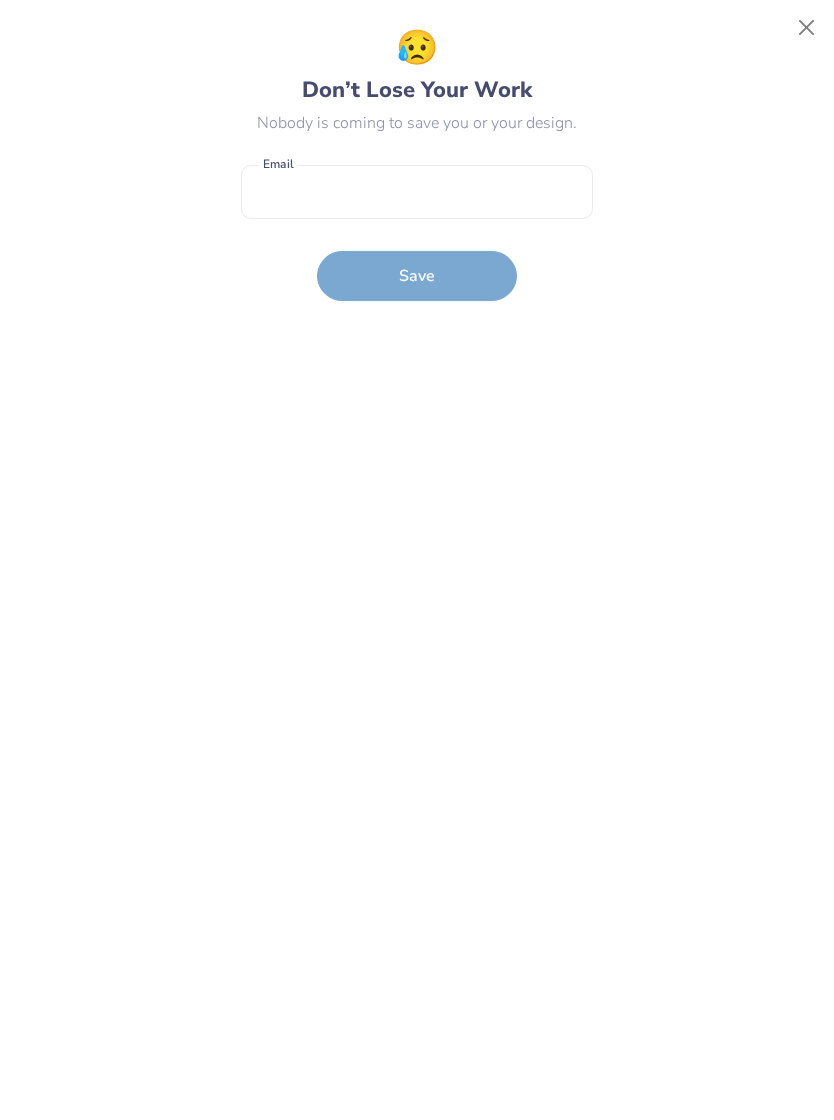 click on "😥 Don’t Lose Your Work Nobody is coming to save you or your design. Email is a required field Email Save" at bounding box center (417, 560) 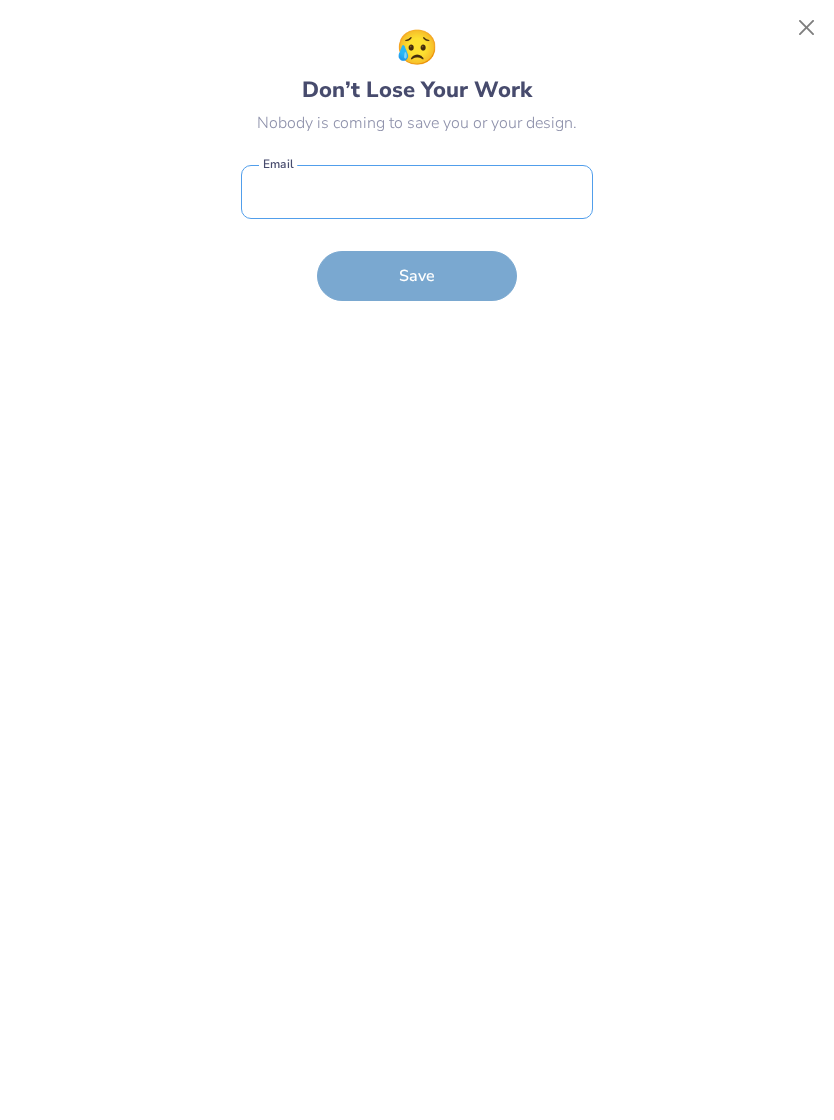click at bounding box center (417, 192) 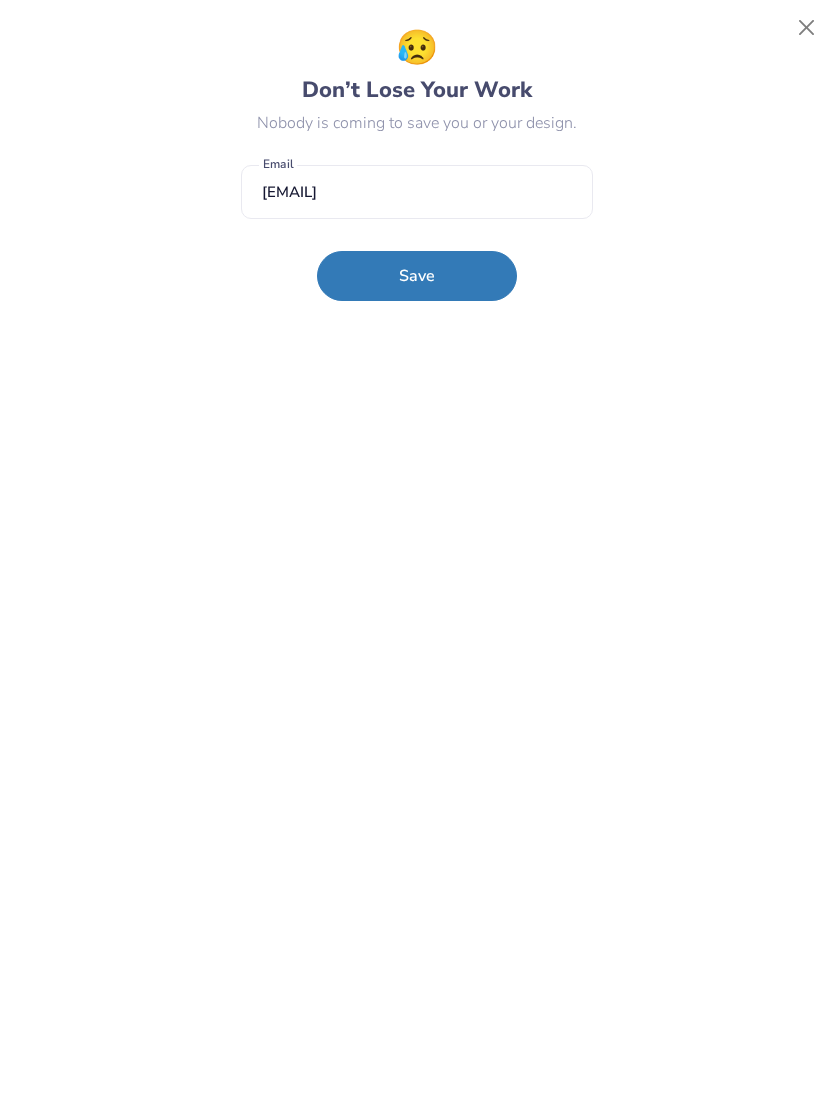 click on "Save" at bounding box center (417, 276) 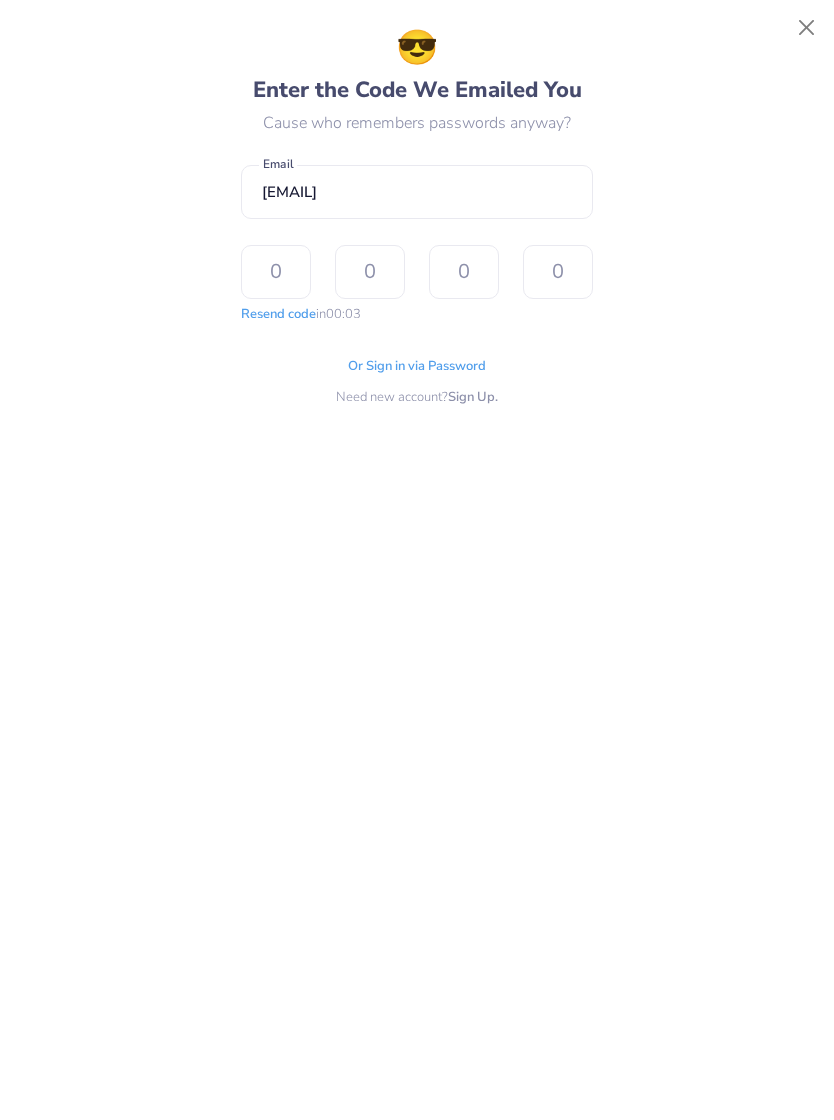 click at bounding box center (276, 272) 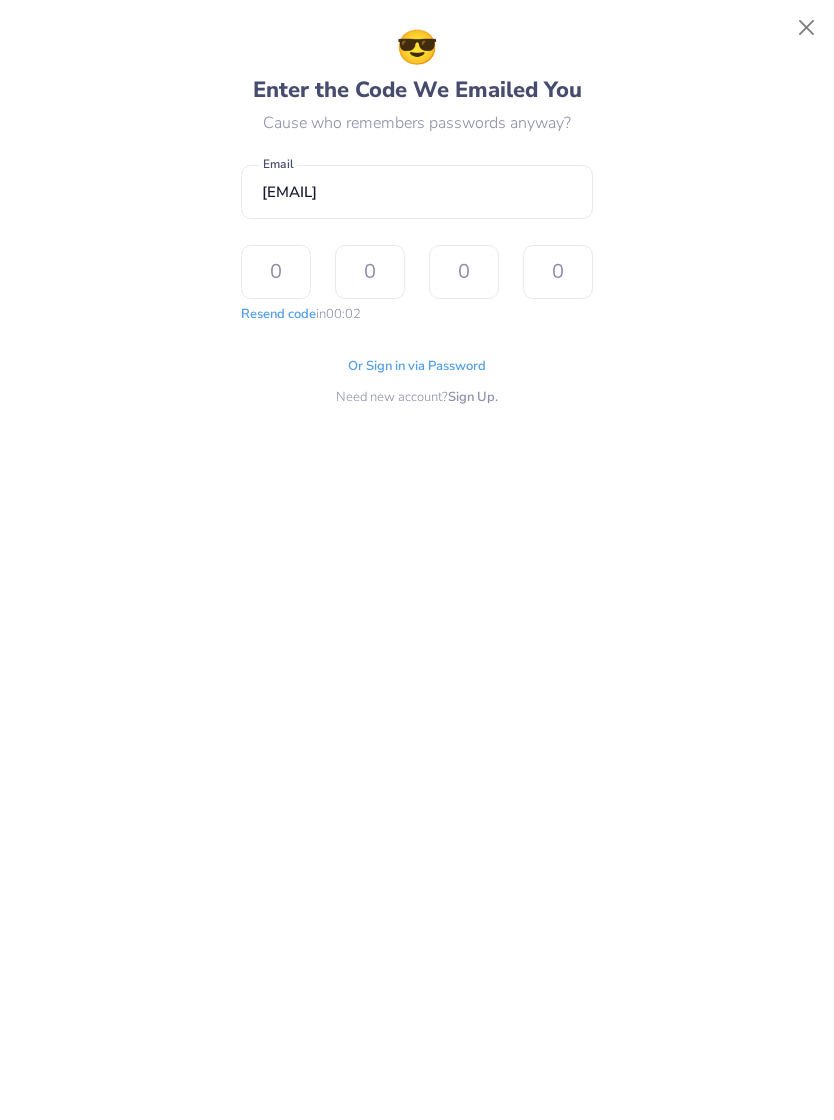 type on "8" 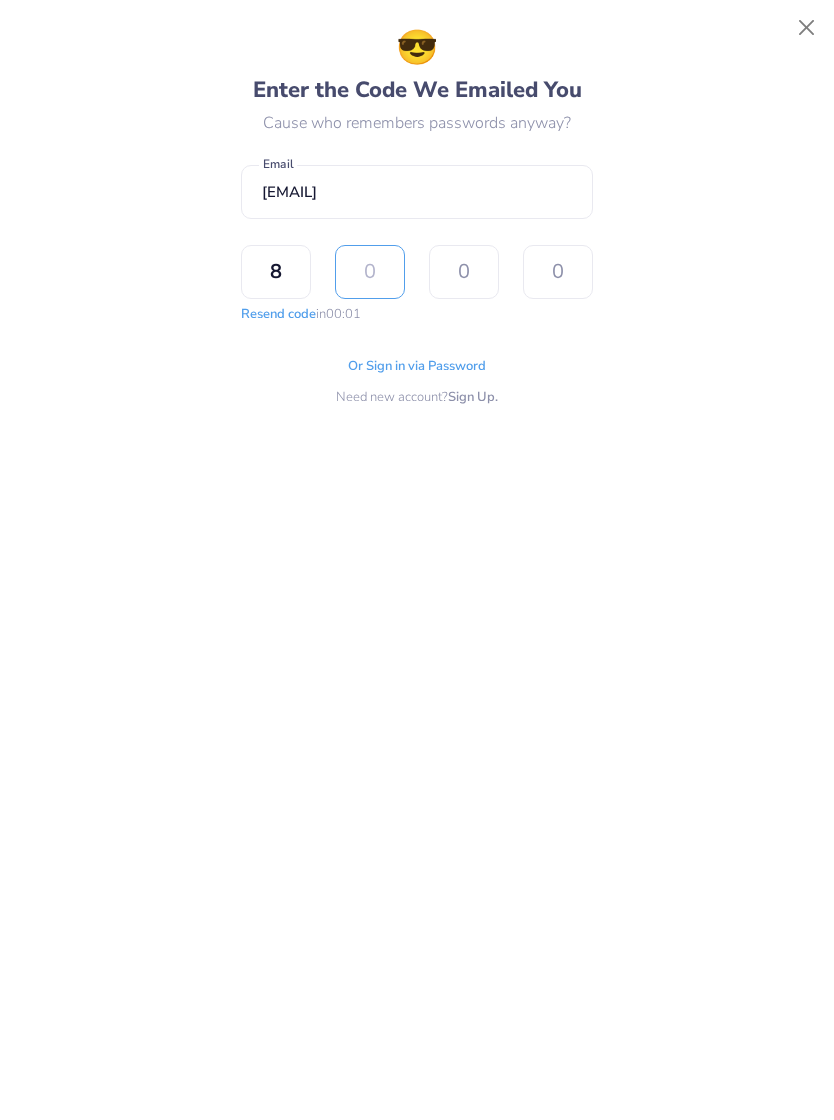 type on "3" 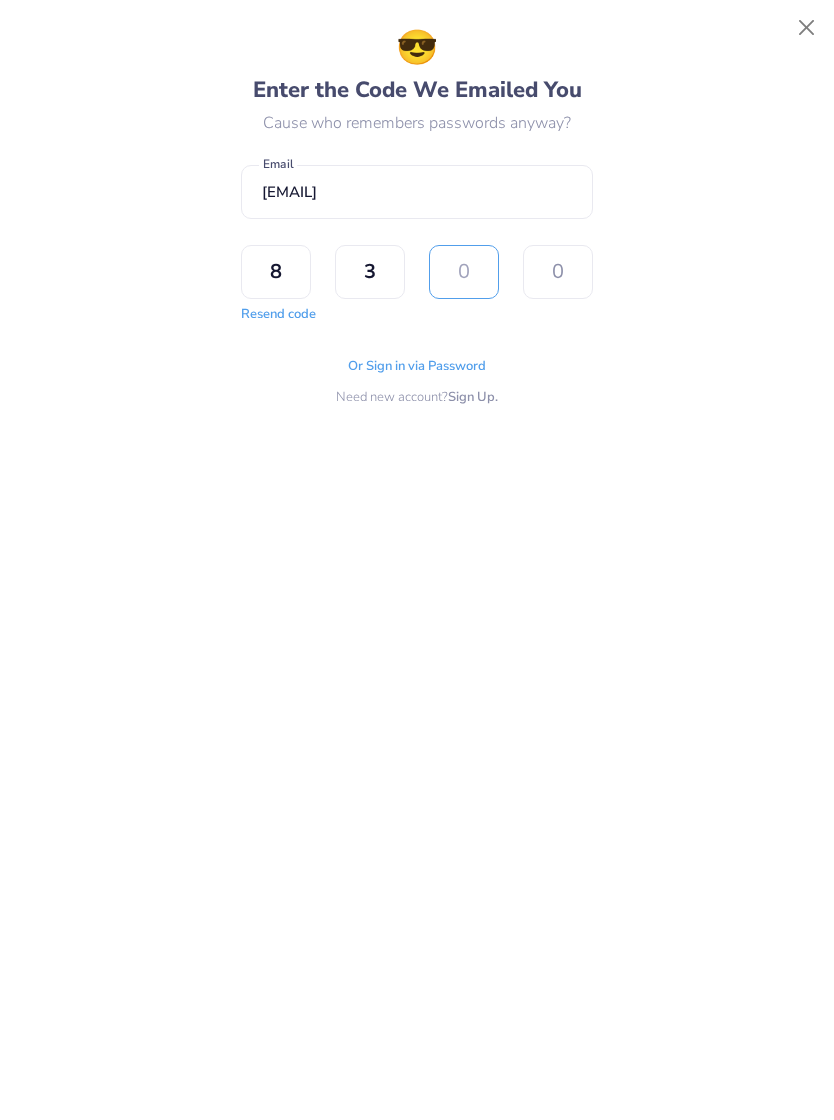type on "9" 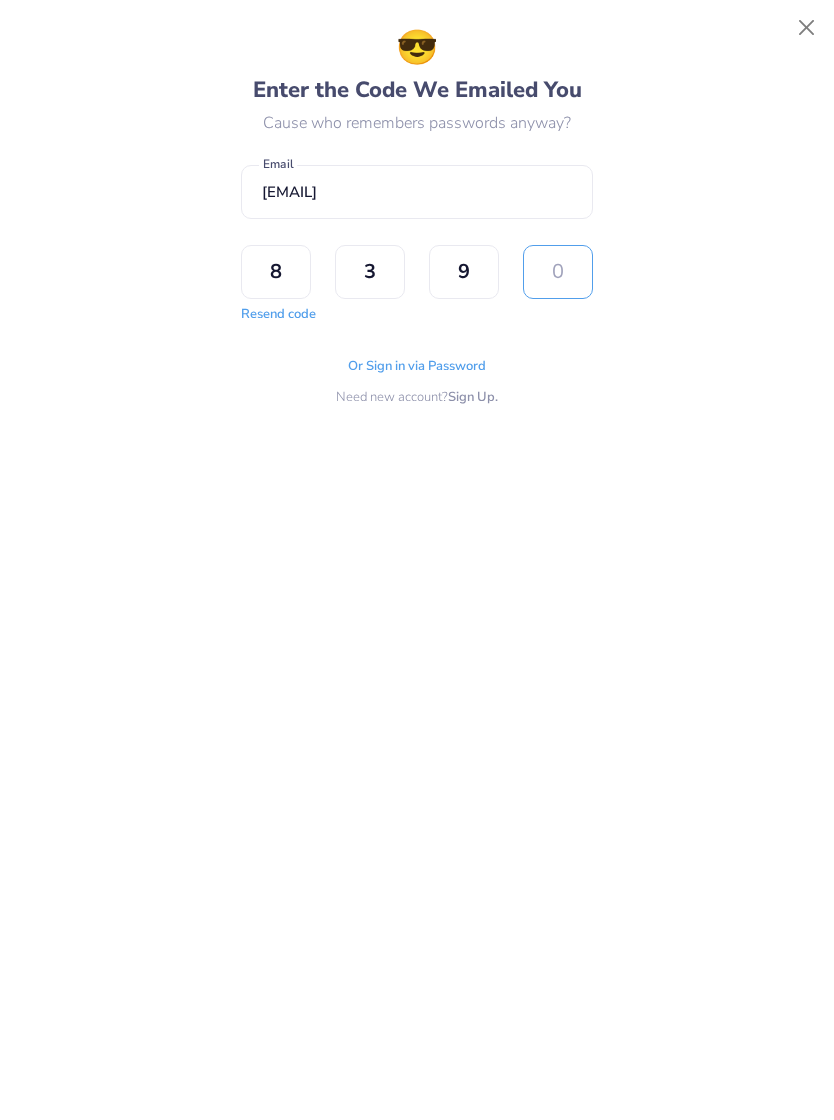 type on "7" 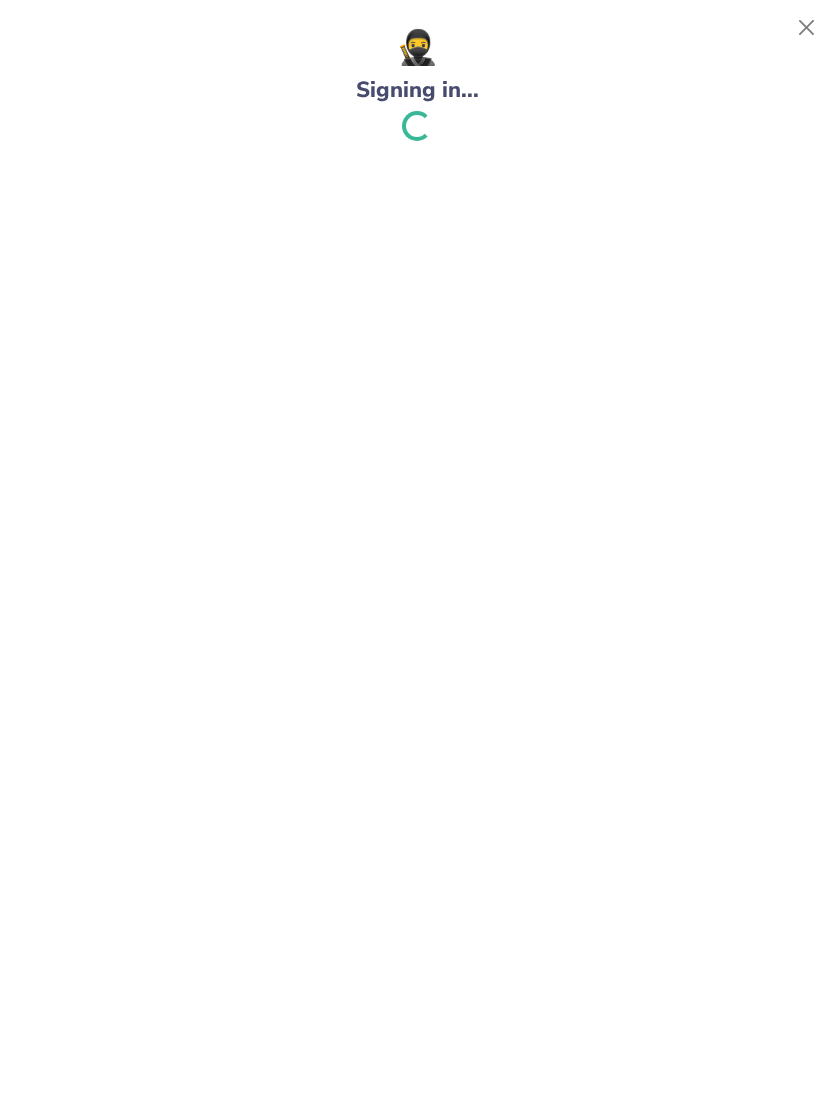 type on "1.51666639166637" 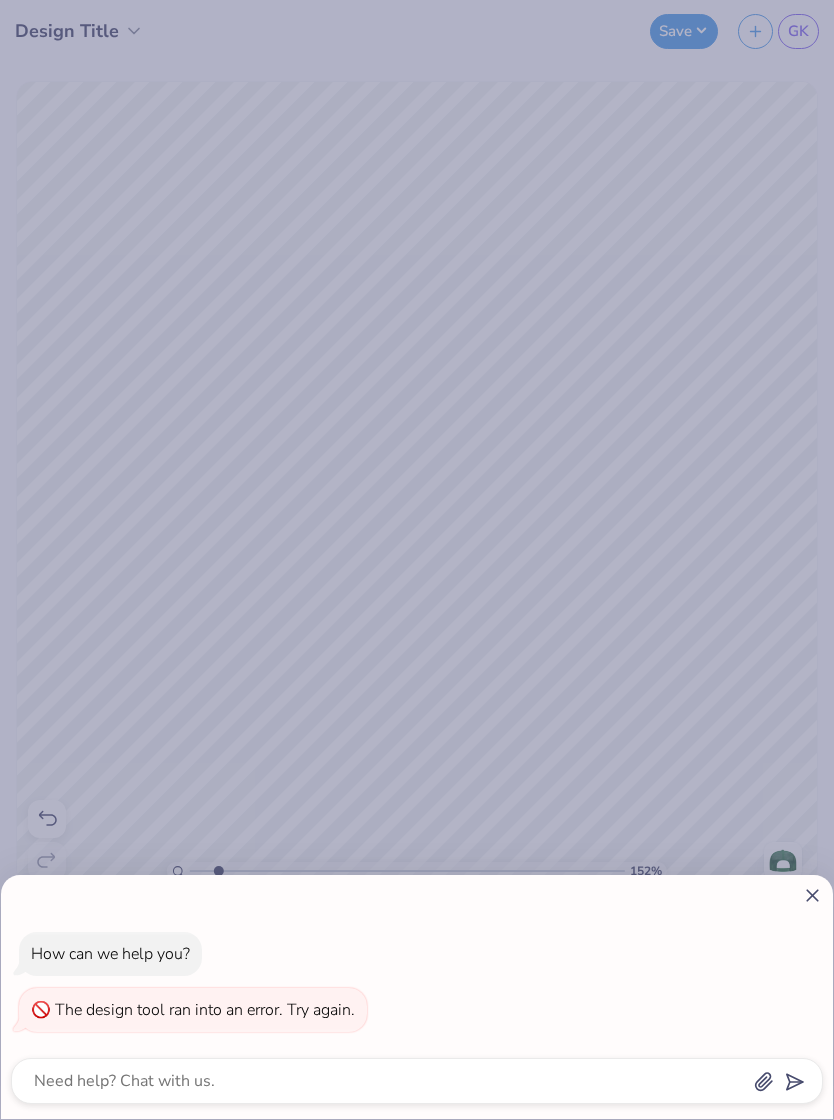 click at bounding box center [417, 895] 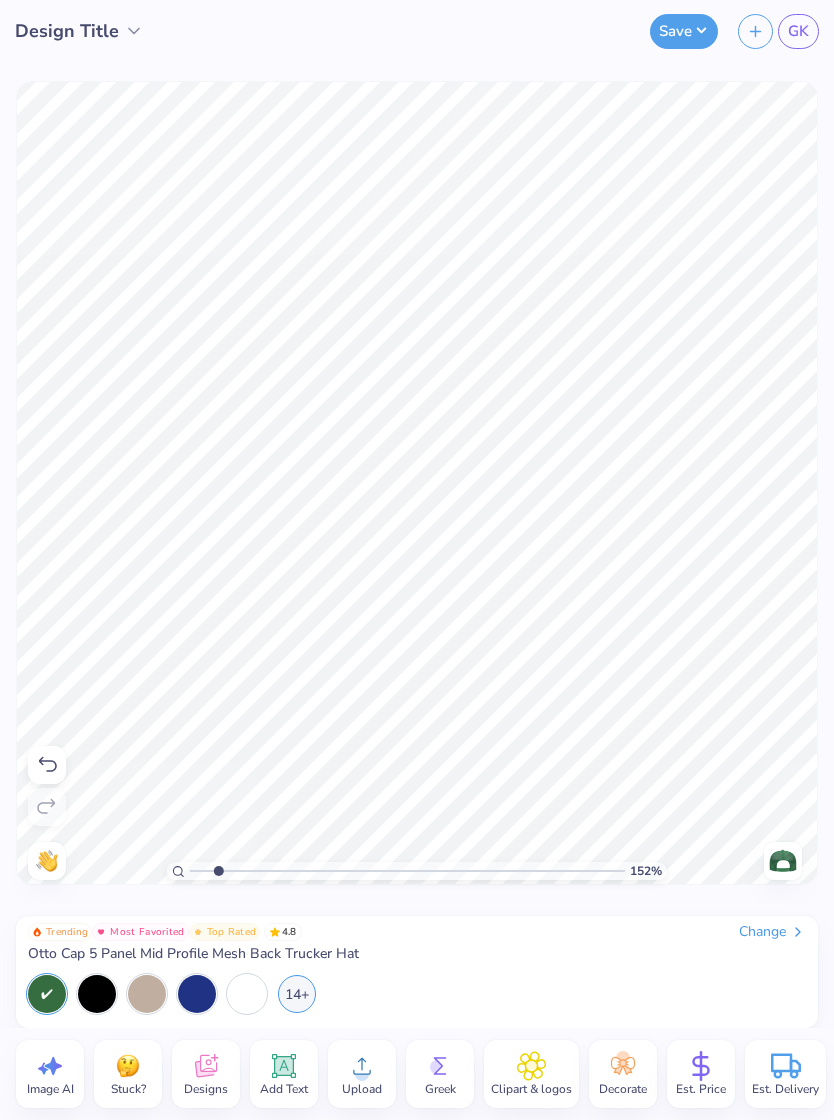 click on "How can we help you? The design tool ran into an error. Try again." at bounding box center (417, 560) 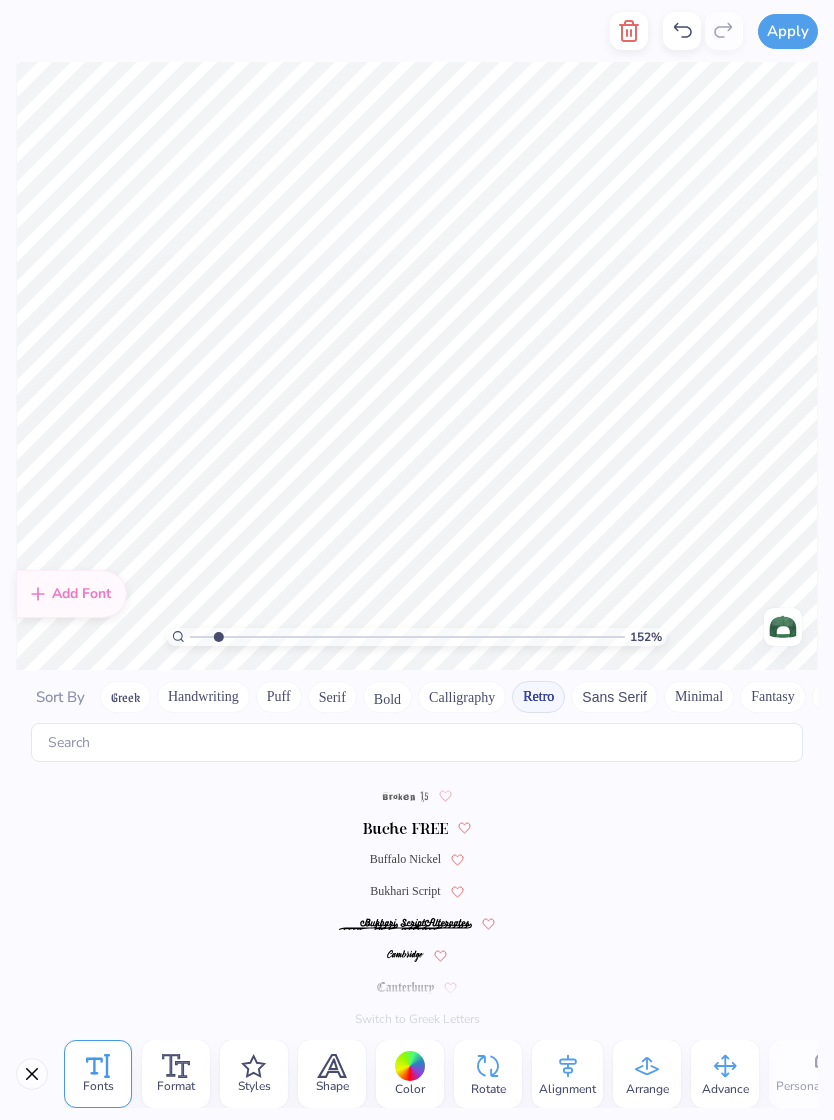 click on "Buffalo Nickel" at bounding box center [417, 859] 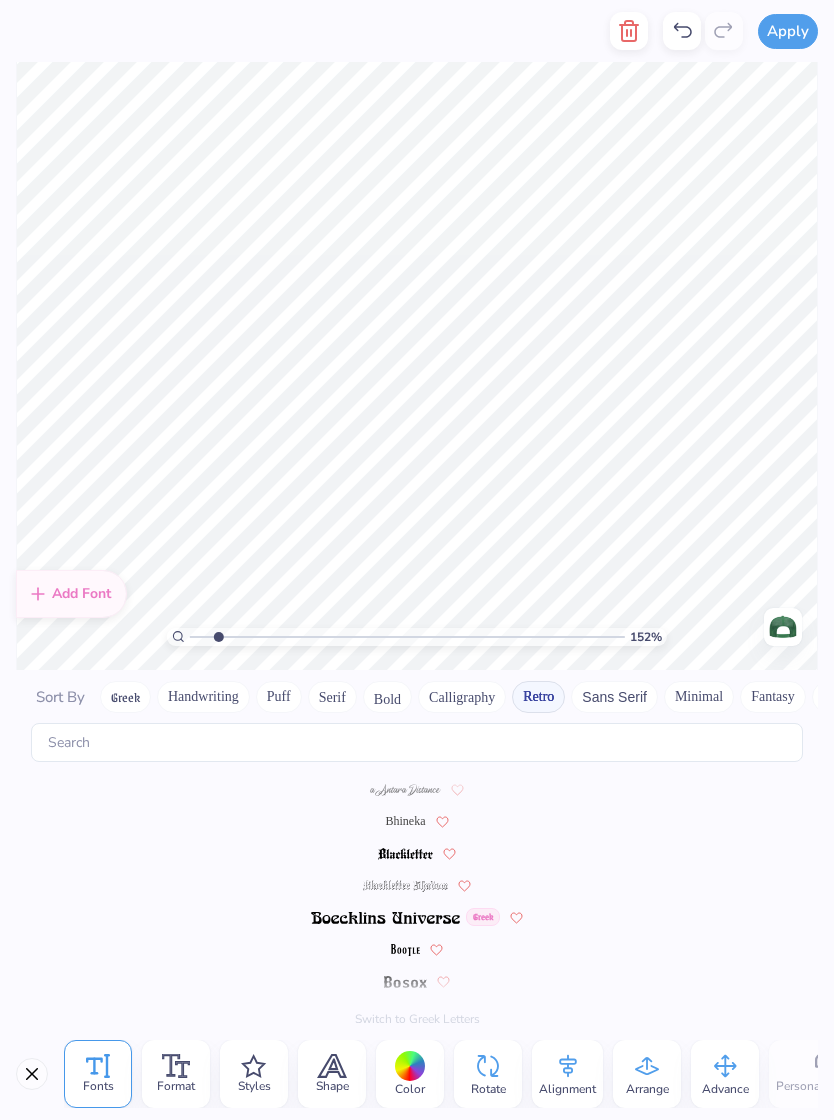scroll, scrollTop: 0, scrollLeft: 0, axis: both 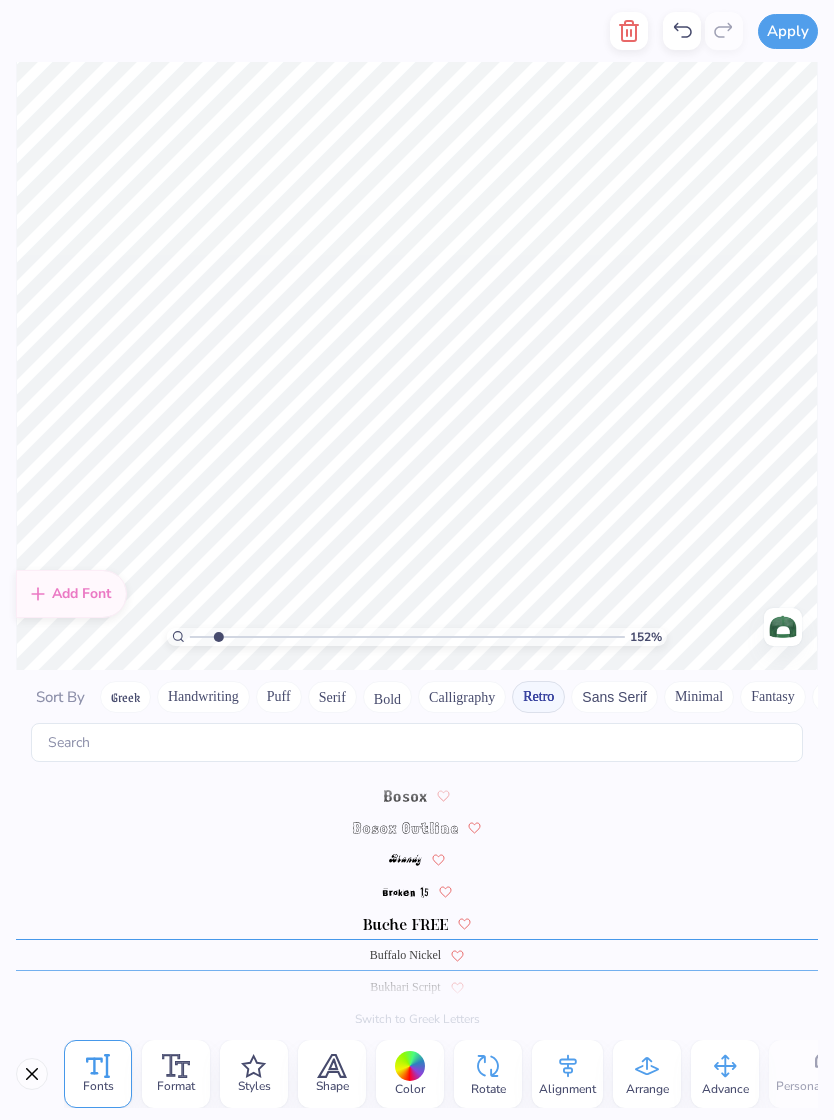 click on "Greek" at bounding box center (125, 697) 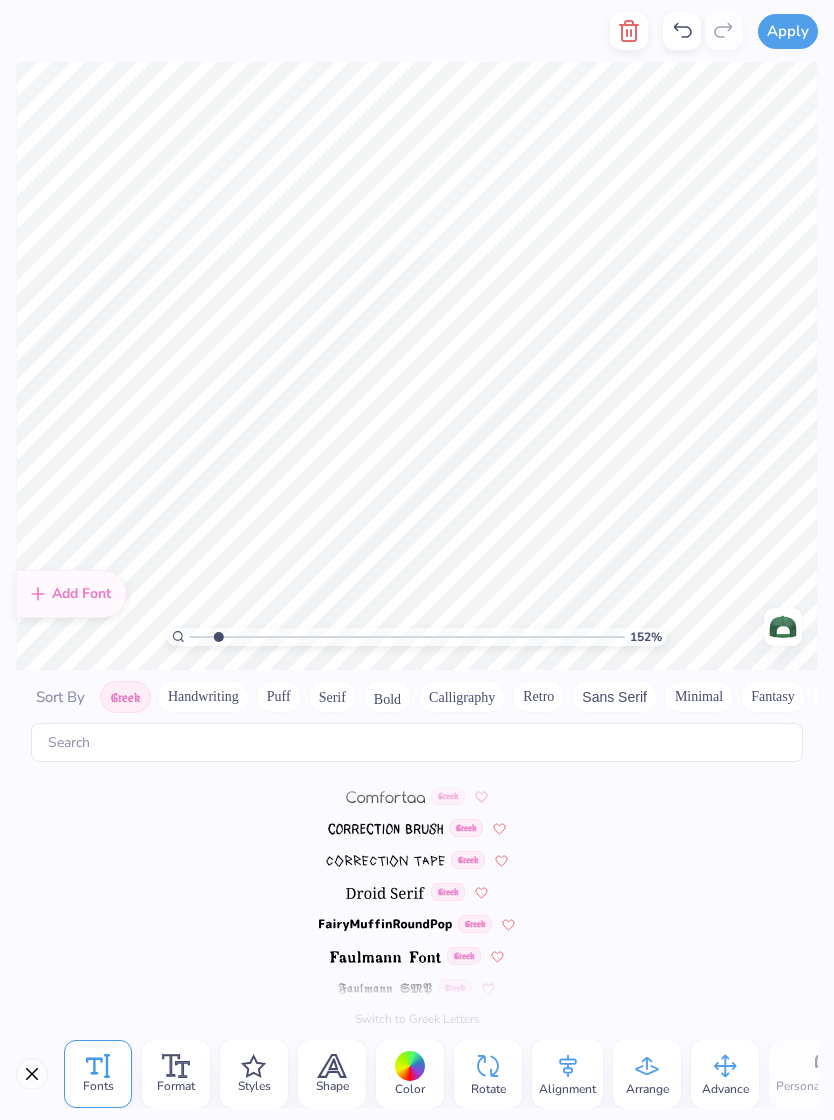 scroll, scrollTop: 410, scrollLeft: 0, axis: vertical 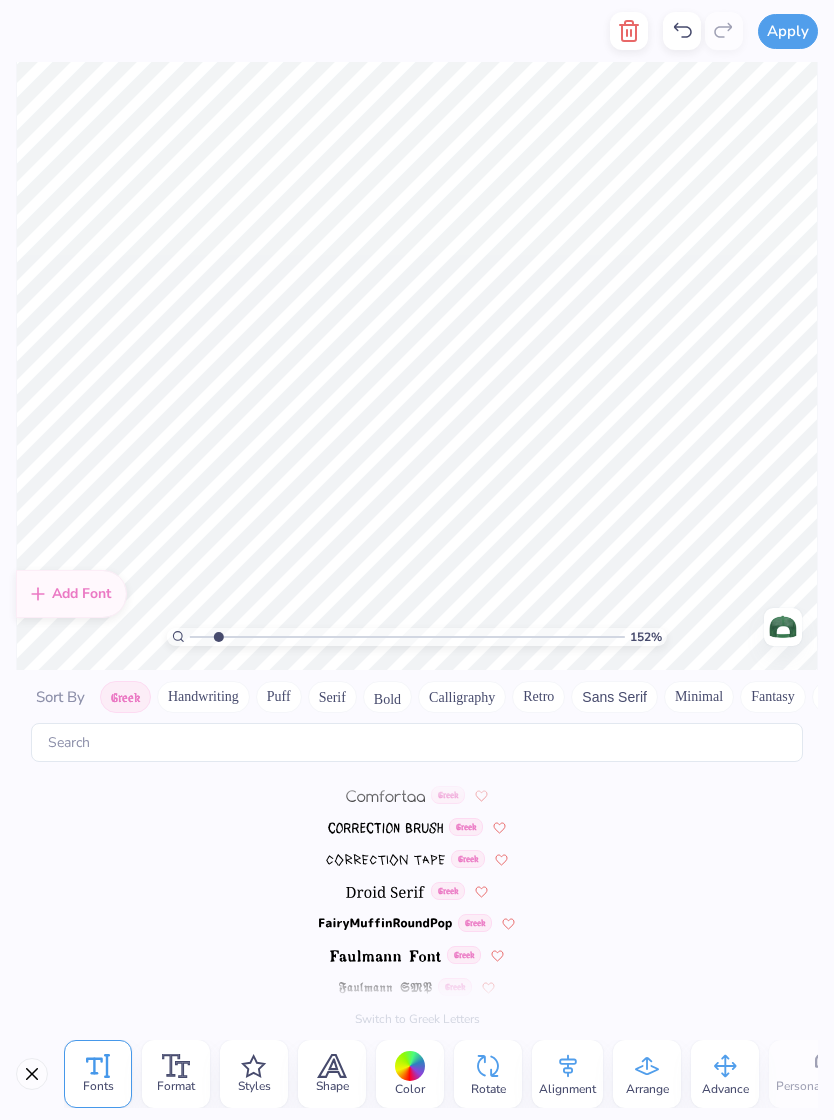 click at bounding box center [385, 923] 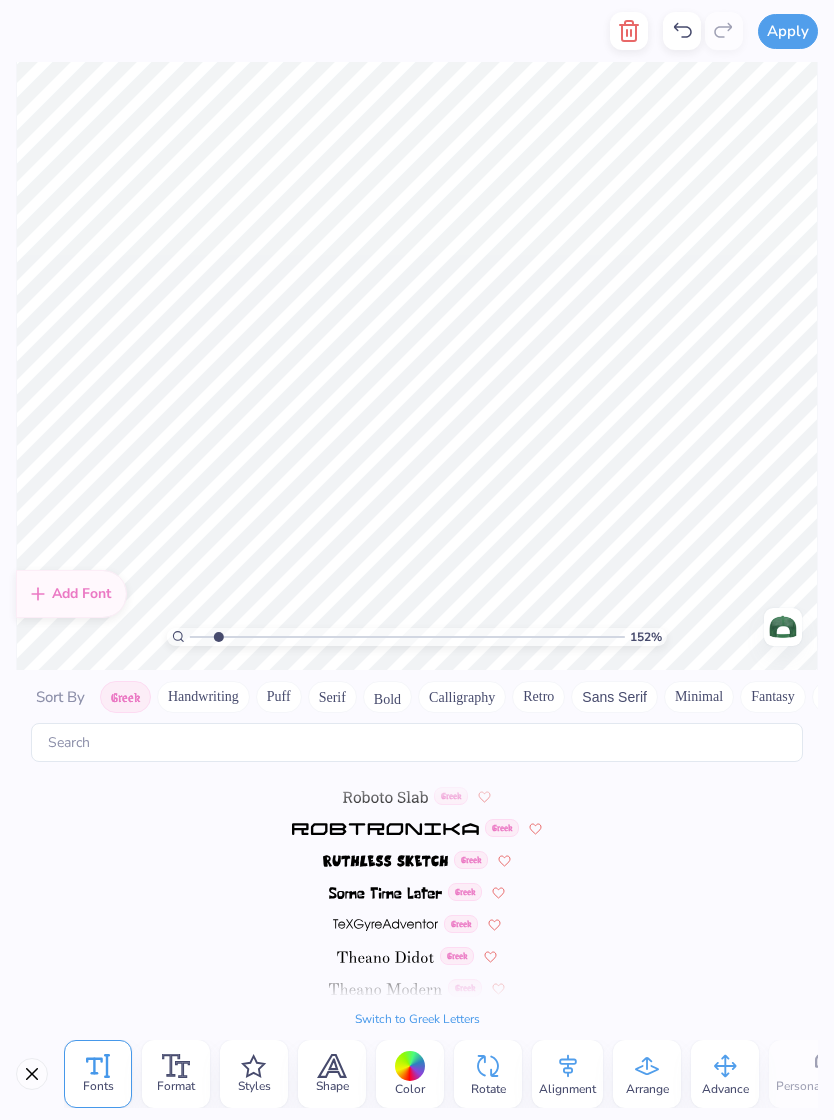 scroll, scrollTop: 1114, scrollLeft: 0, axis: vertical 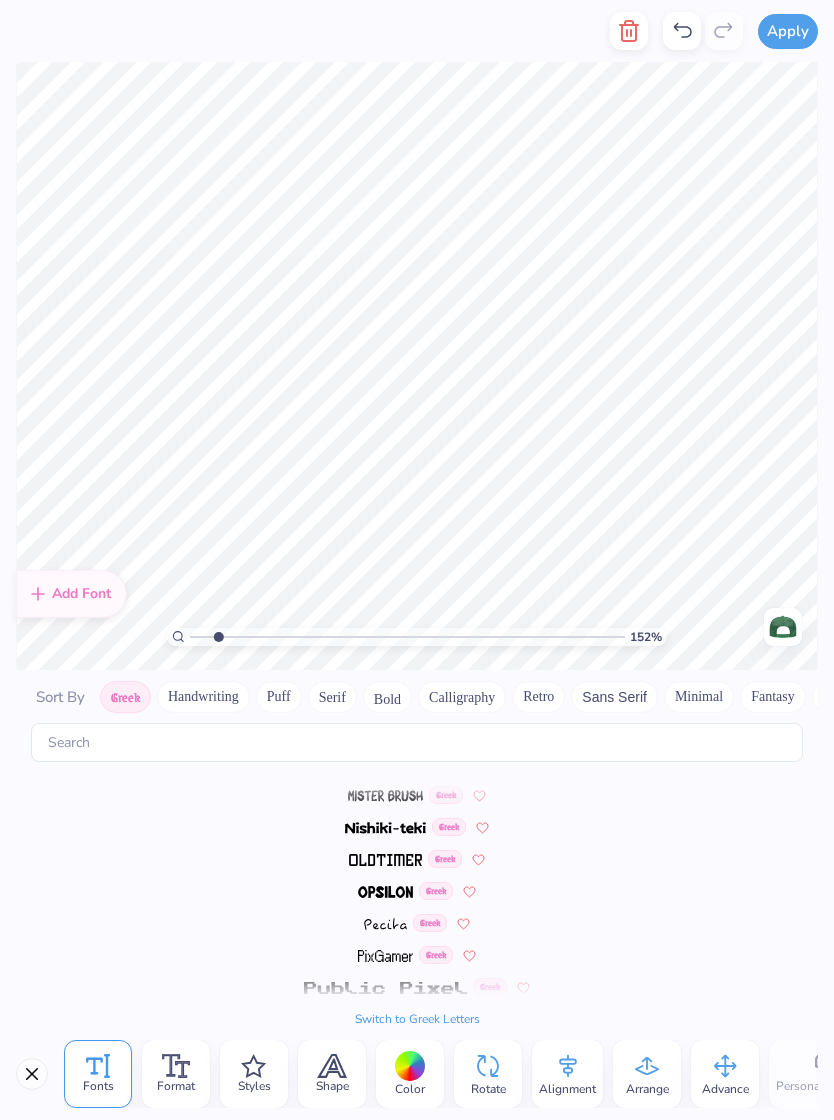 click on "Puff" at bounding box center (279, 697) 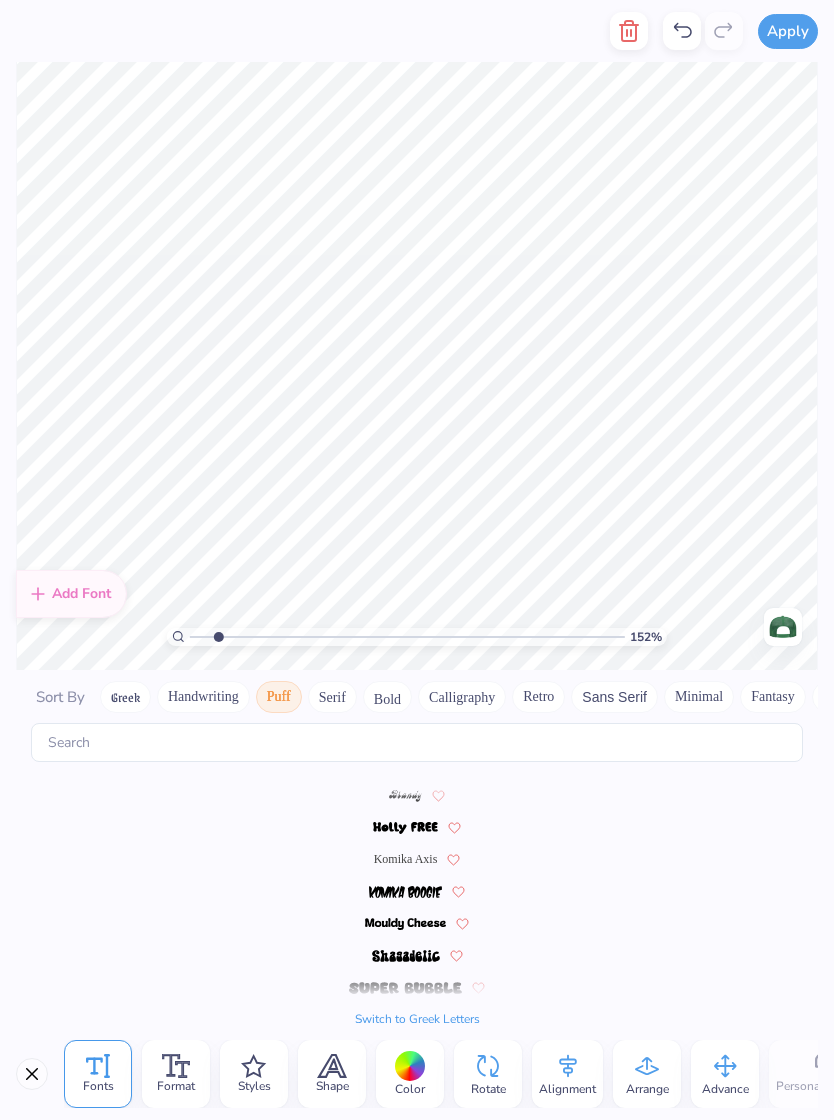 scroll, scrollTop: 154, scrollLeft: 0, axis: vertical 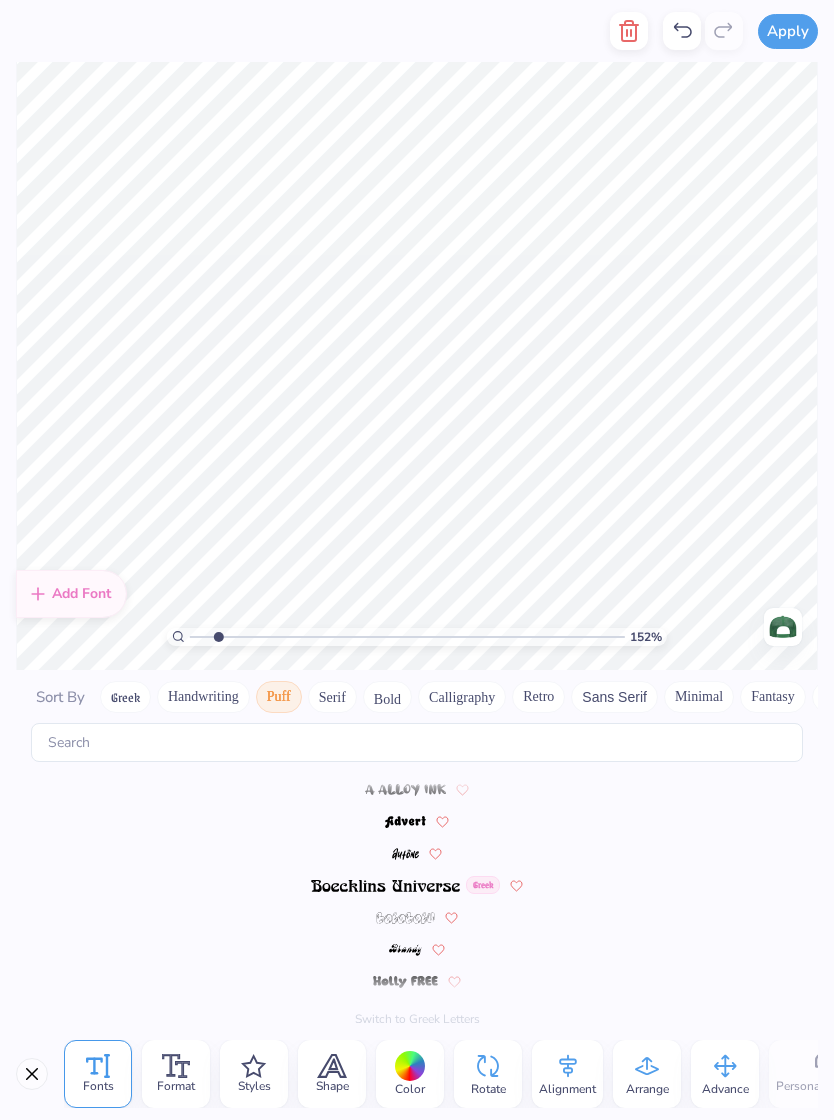click at bounding box center [405, 982] 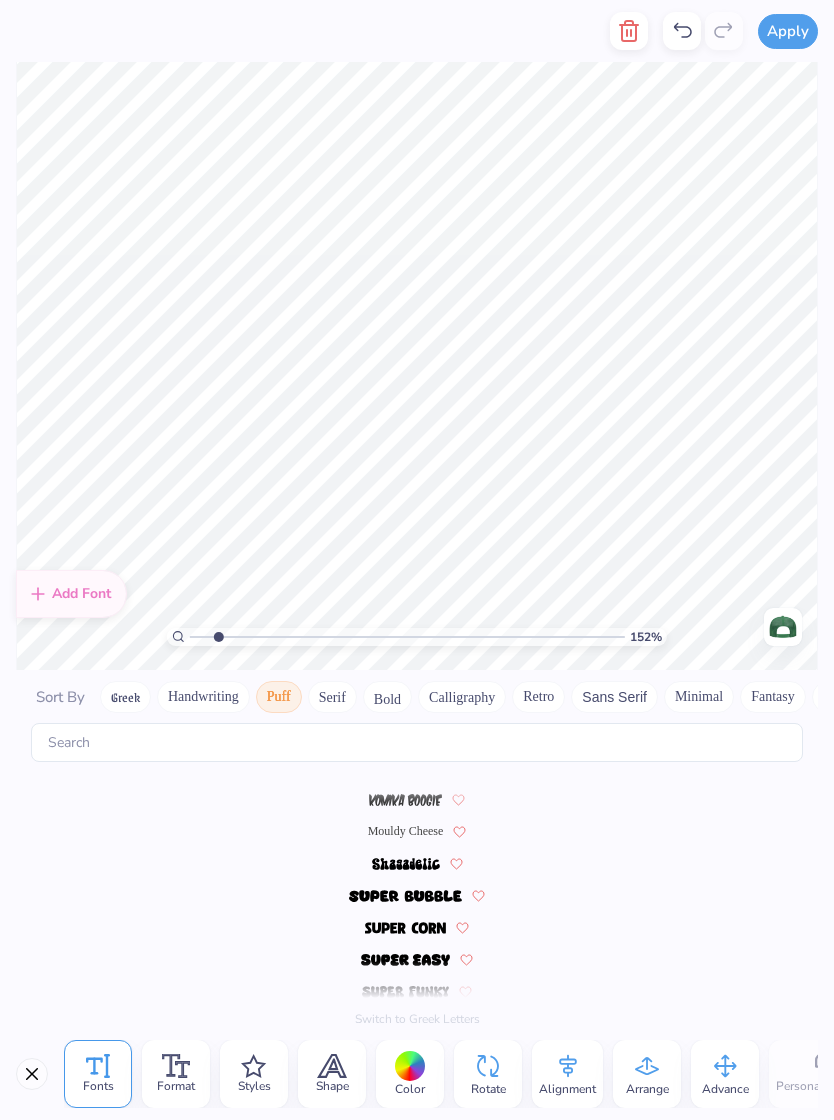 scroll, scrollTop: 245, scrollLeft: 0, axis: vertical 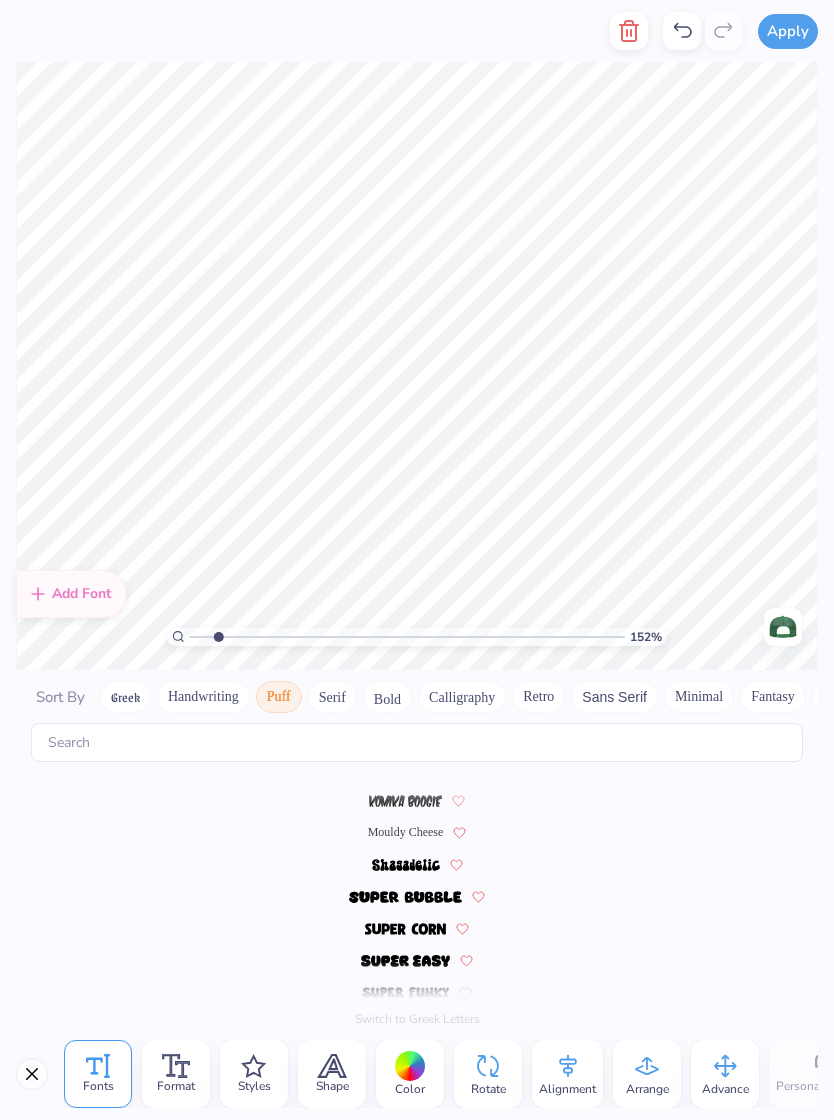 click on "Serif" at bounding box center (332, 697) 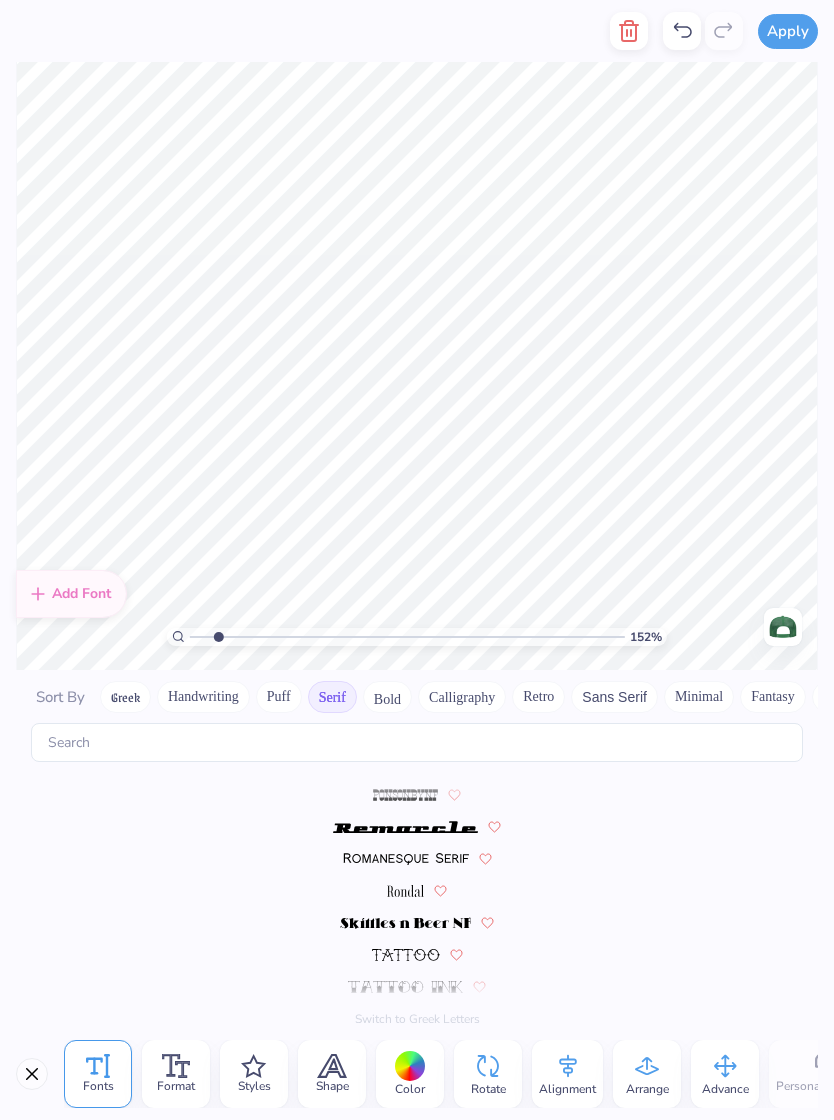 scroll, scrollTop: 2010, scrollLeft: 0, axis: vertical 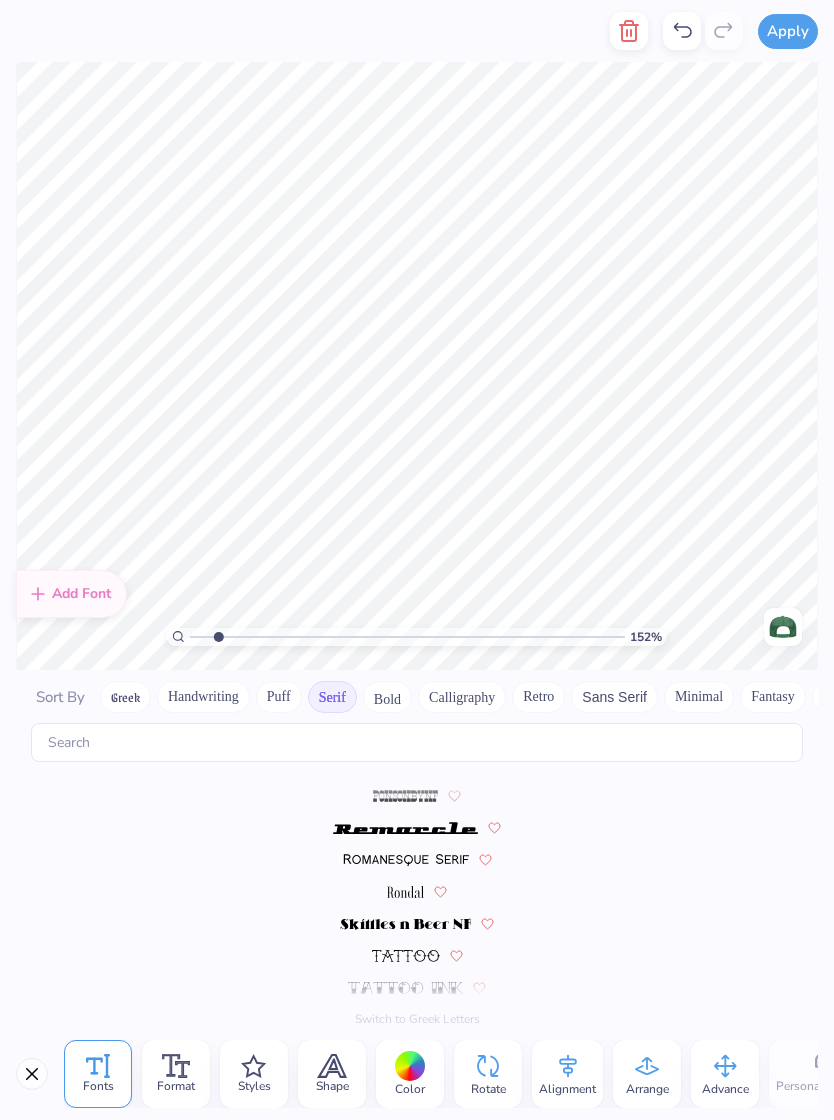 click at bounding box center [405, 828] 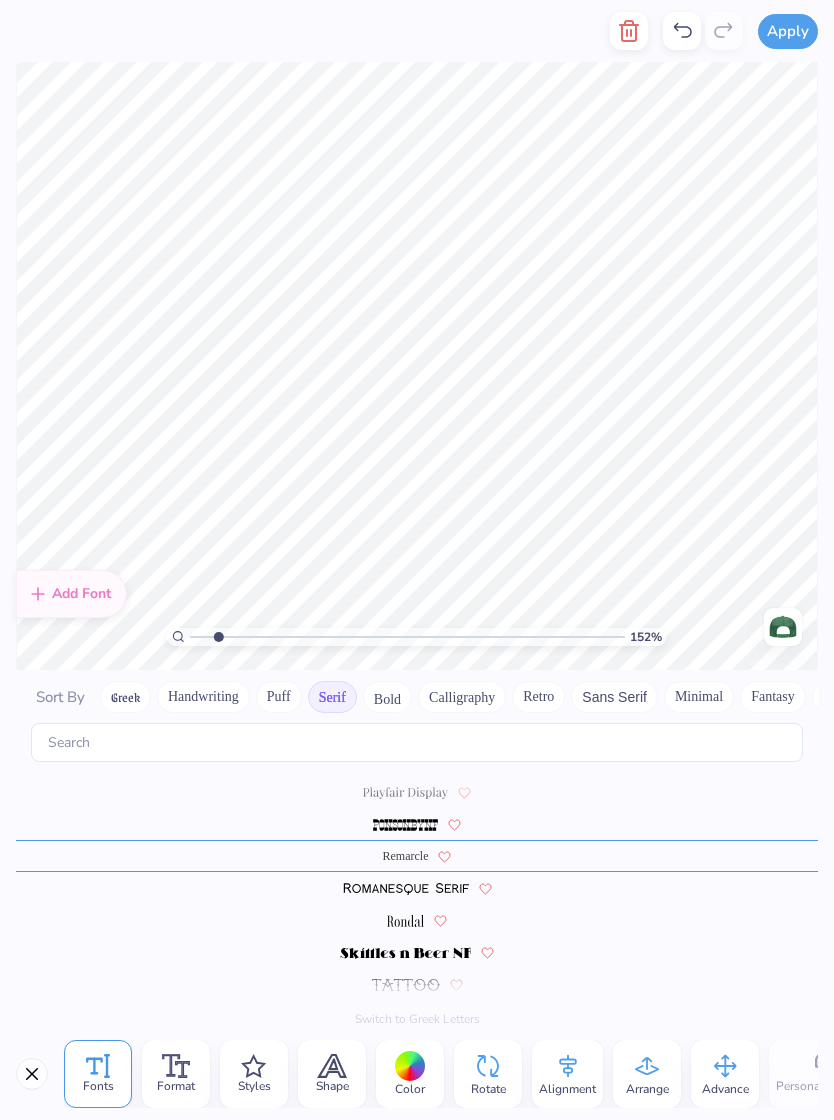 click at bounding box center [405, 825] 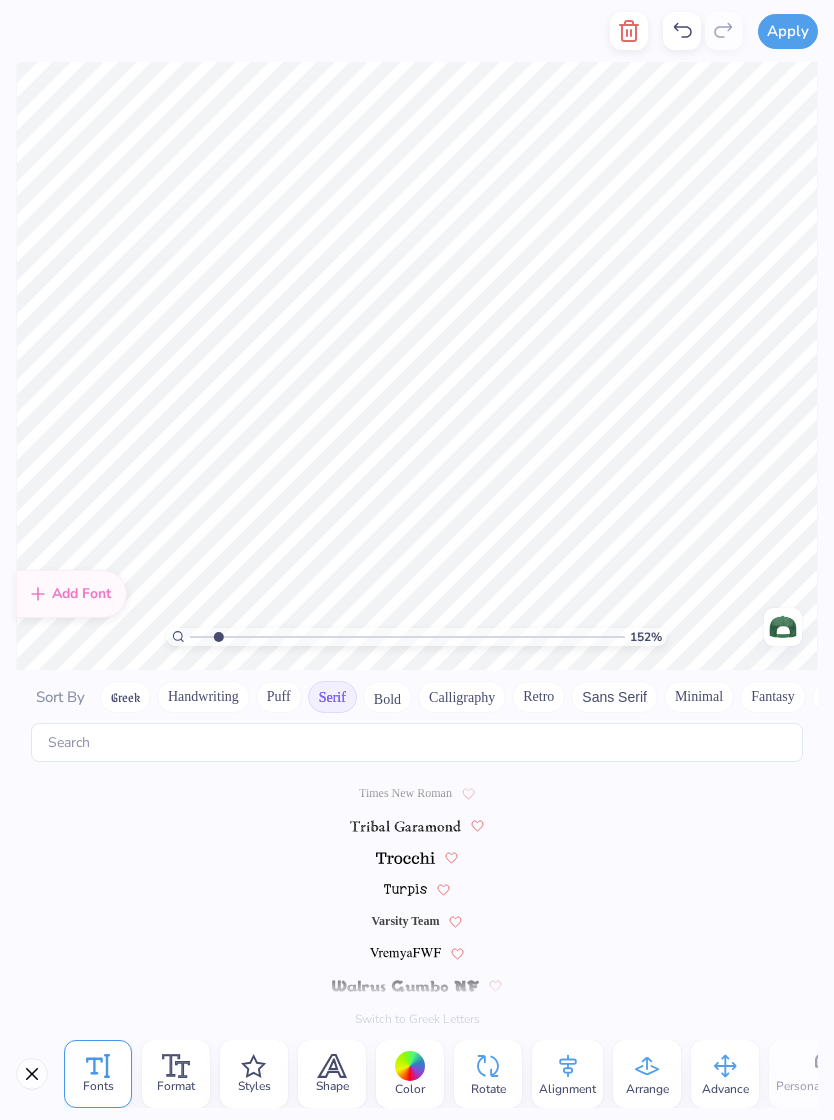 scroll, scrollTop: 2266, scrollLeft: 0, axis: vertical 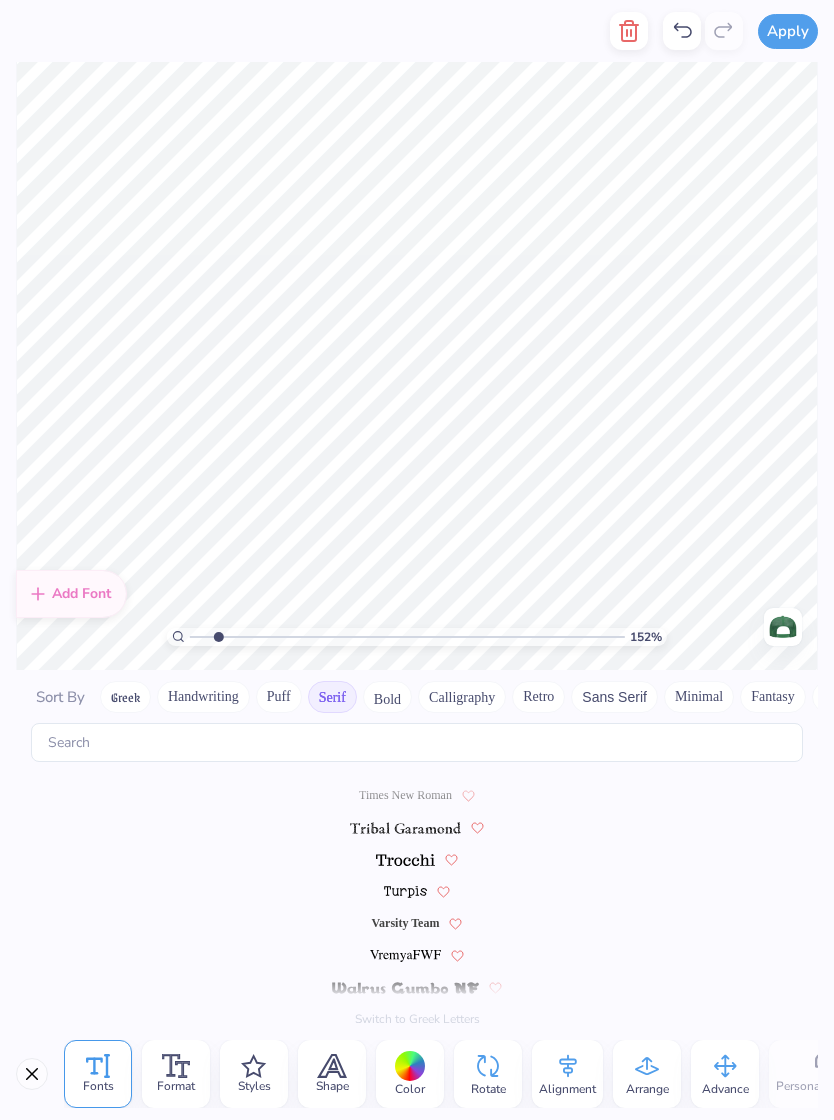 click at bounding box center (406, 828) 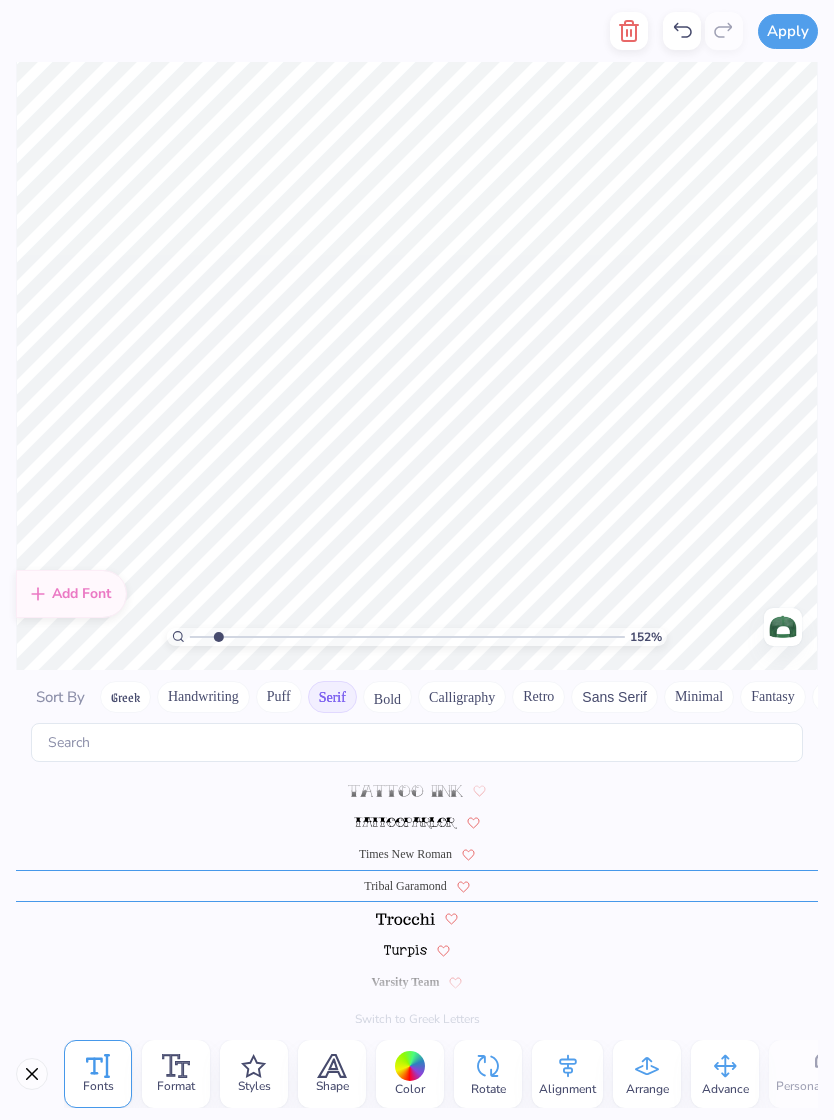 scroll, scrollTop: 2202, scrollLeft: 0, axis: vertical 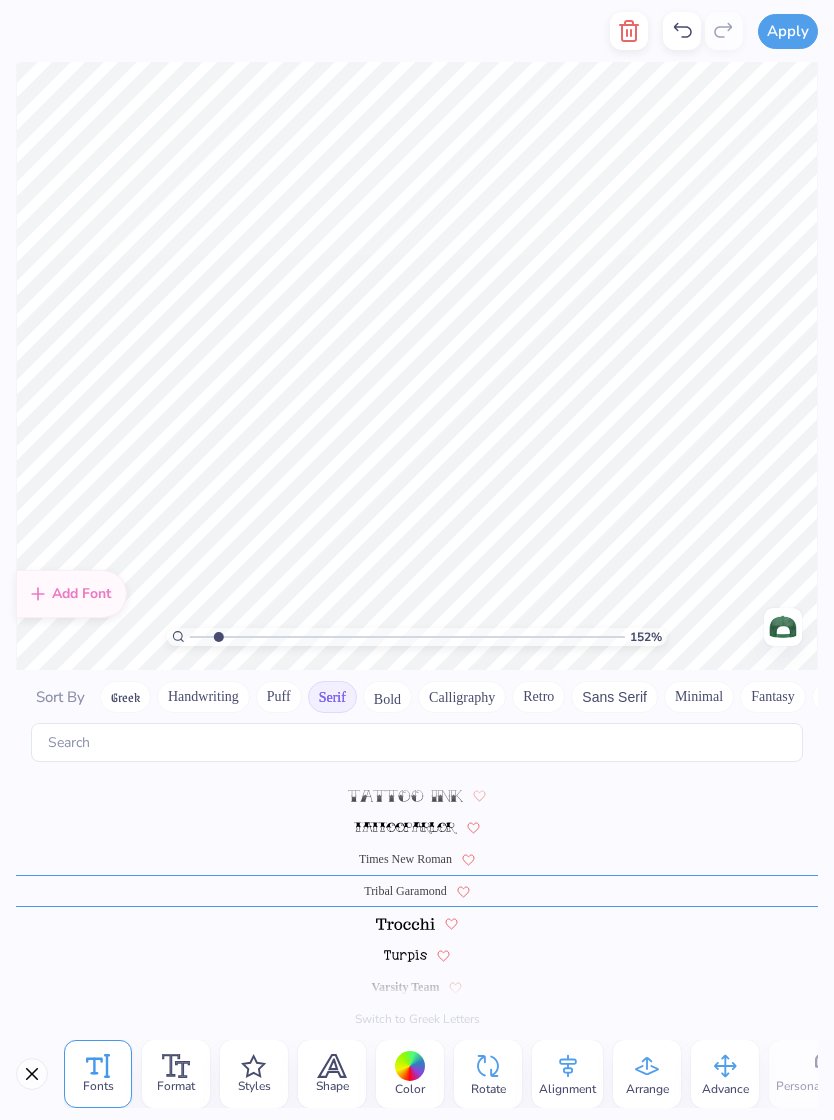 click on "Bold" at bounding box center (387, 697) 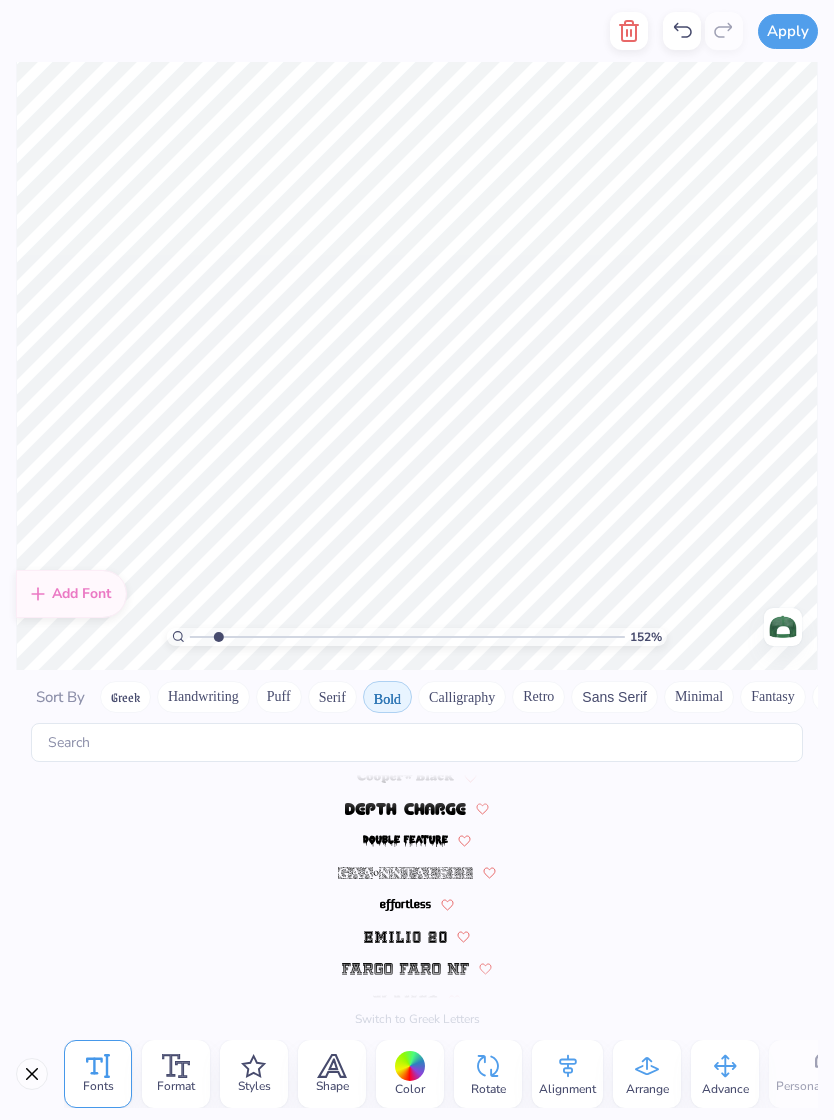 scroll, scrollTop: 0, scrollLeft: 0, axis: both 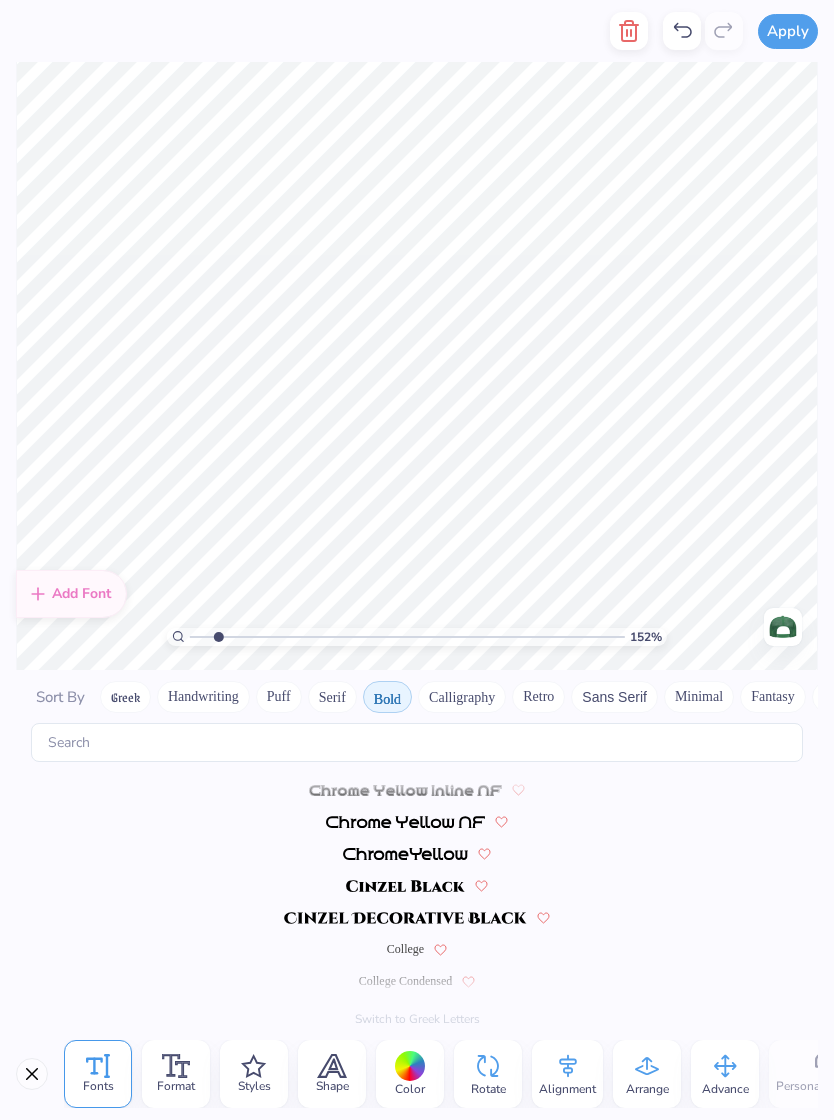 click at bounding box center [417, 917] 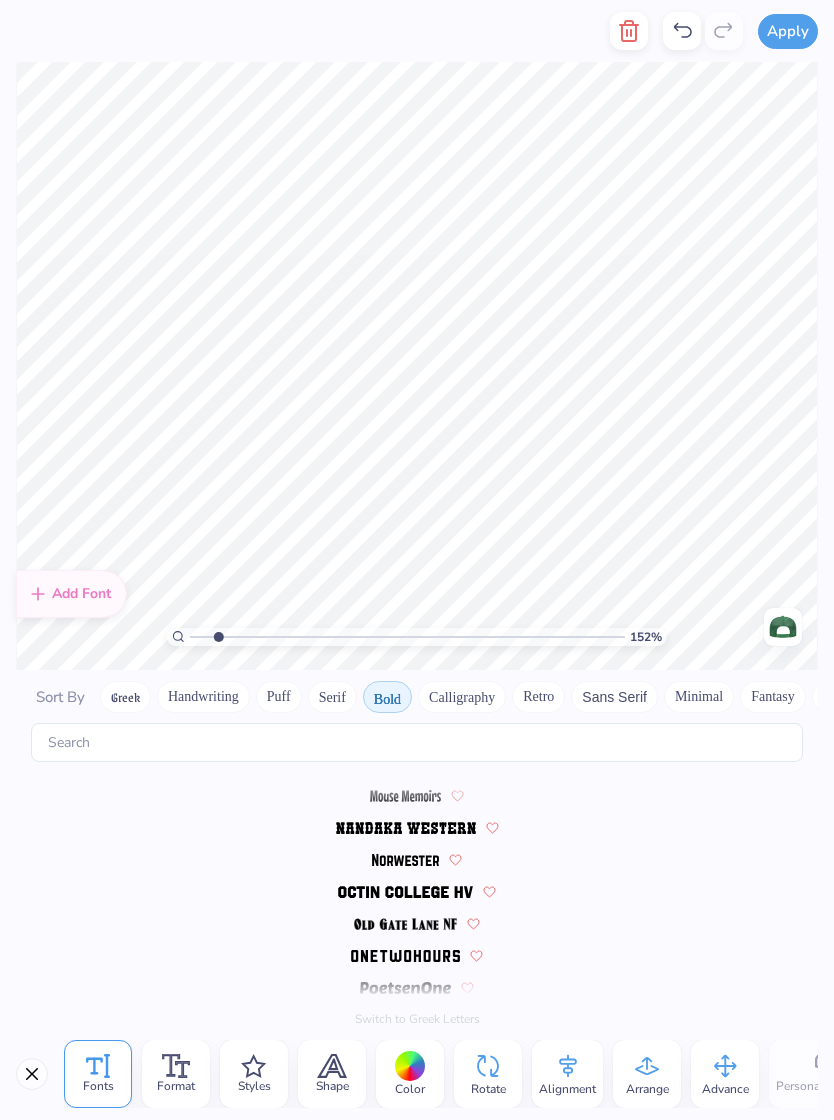 scroll, scrollTop: 1530, scrollLeft: 0, axis: vertical 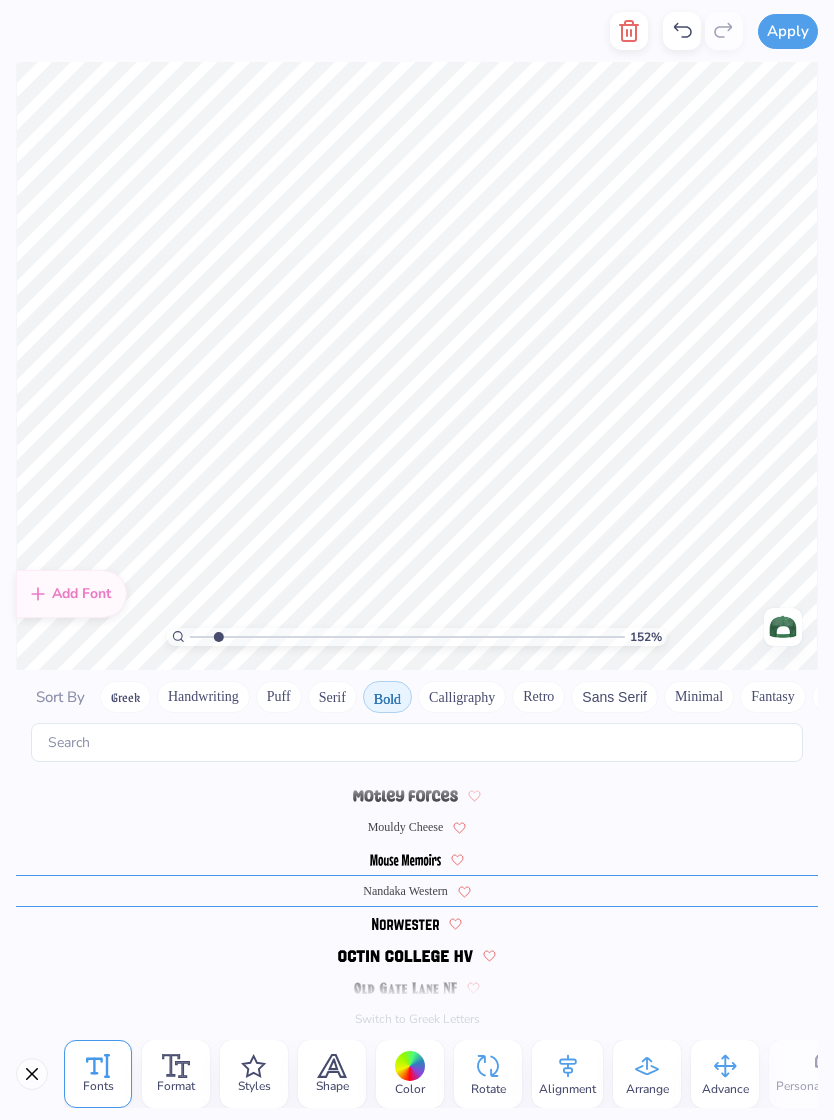 type on "1.51666639166637" 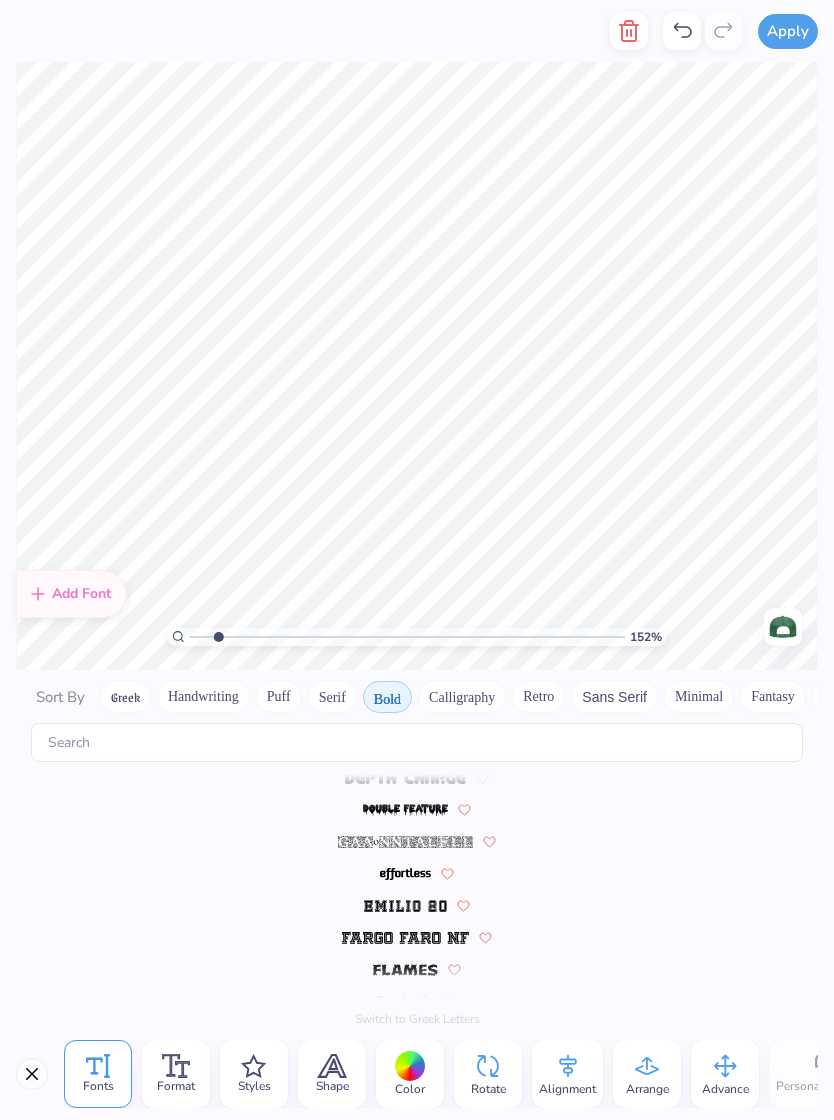 scroll, scrollTop: 154, scrollLeft: 0, axis: vertical 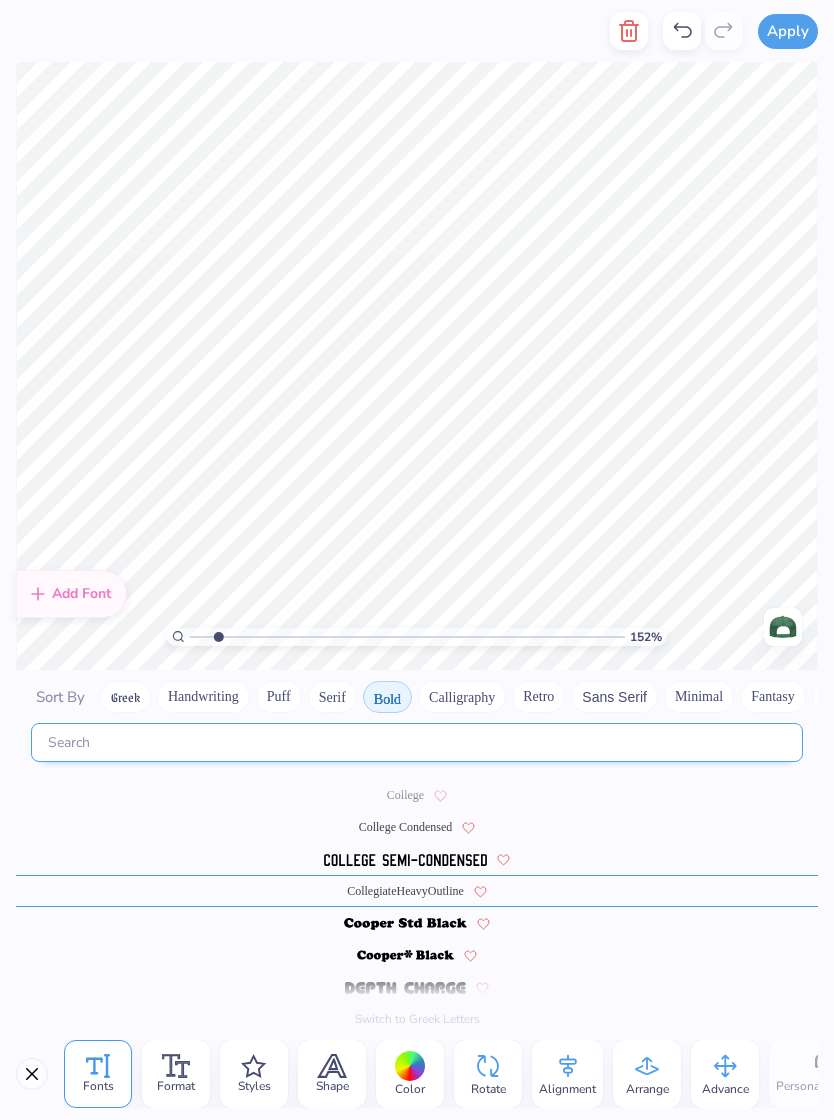 click at bounding box center [417, 742] 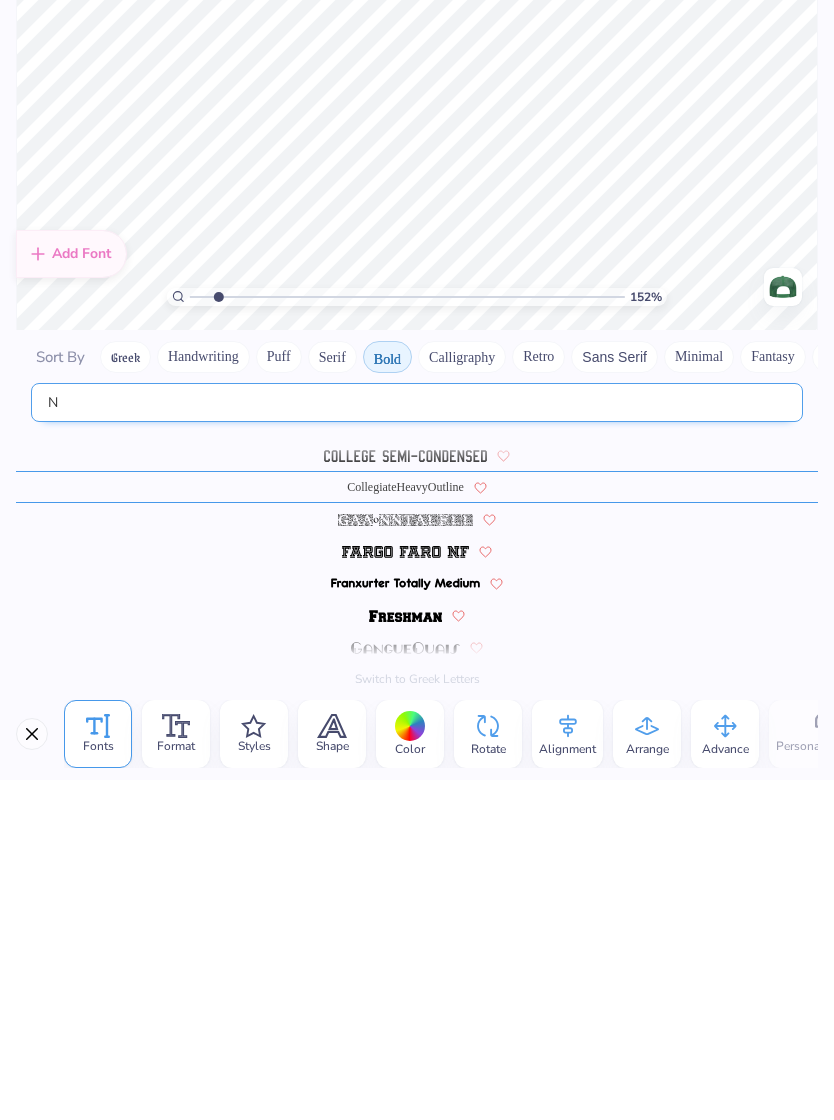 scroll, scrollTop: 0, scrollLeft: 0, axis: both 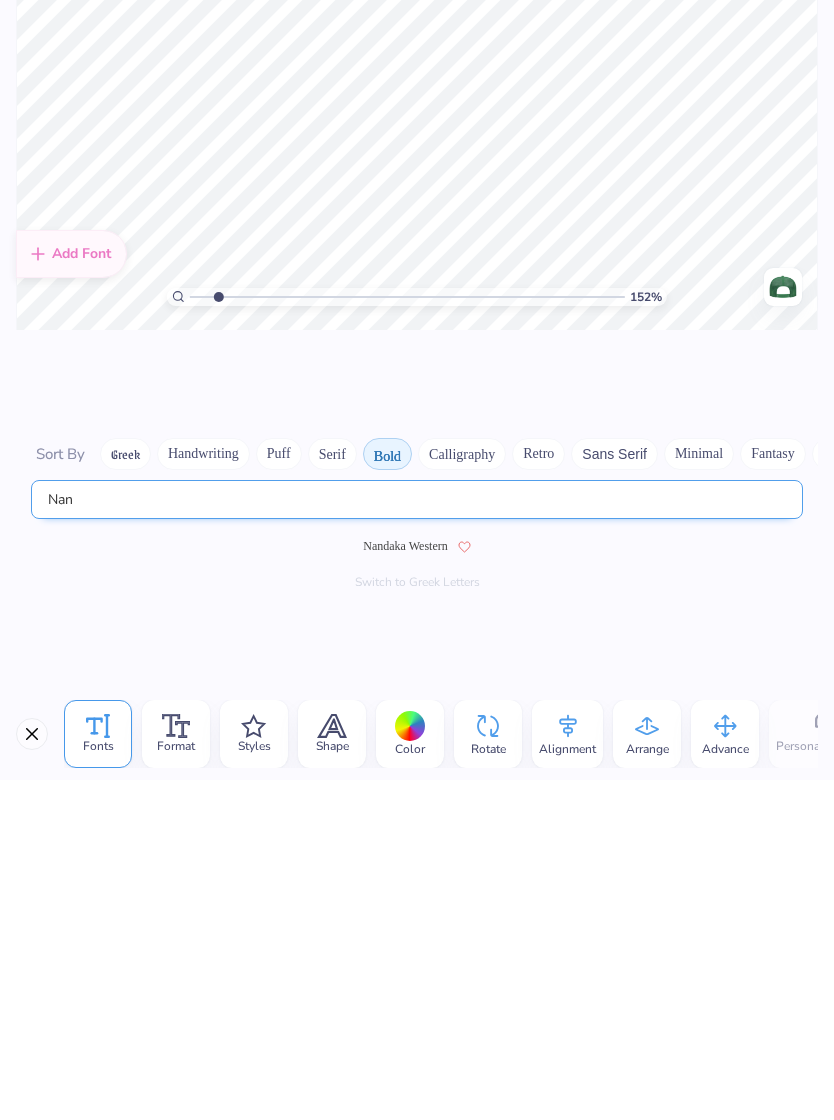 type on "Nan" 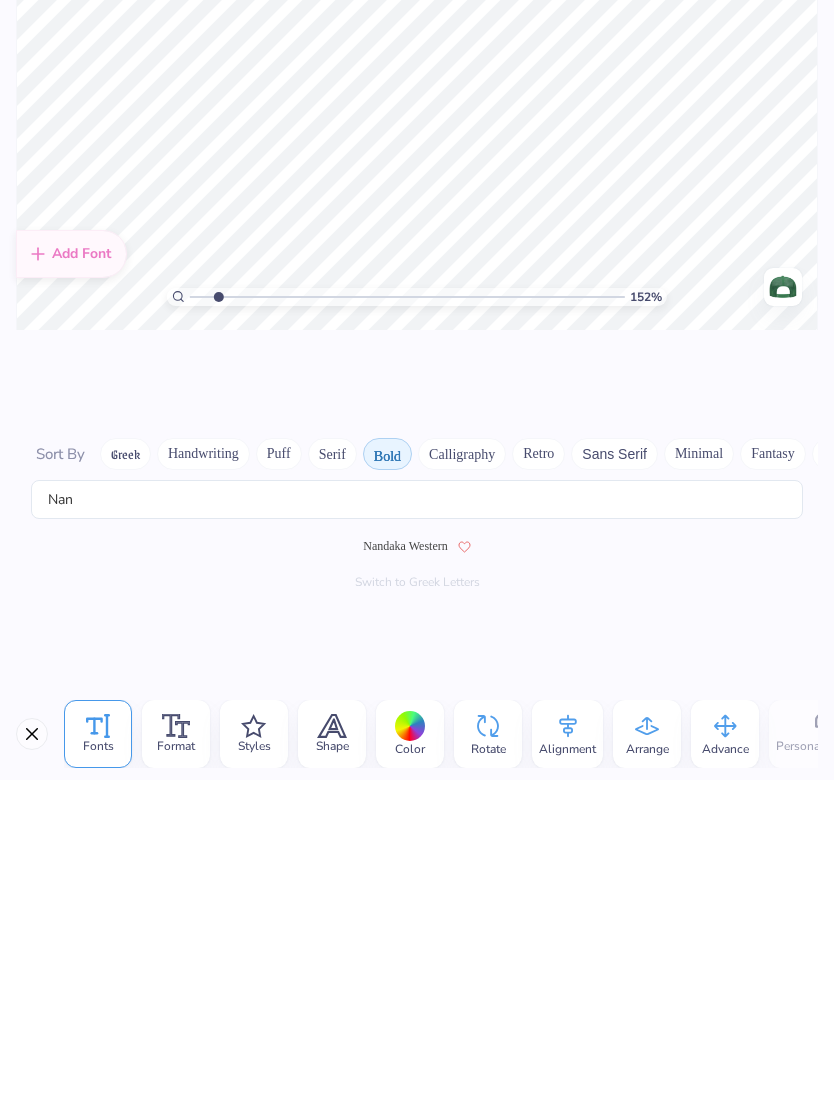 click on "Nandaka Western" at bounding box center (405, 886) 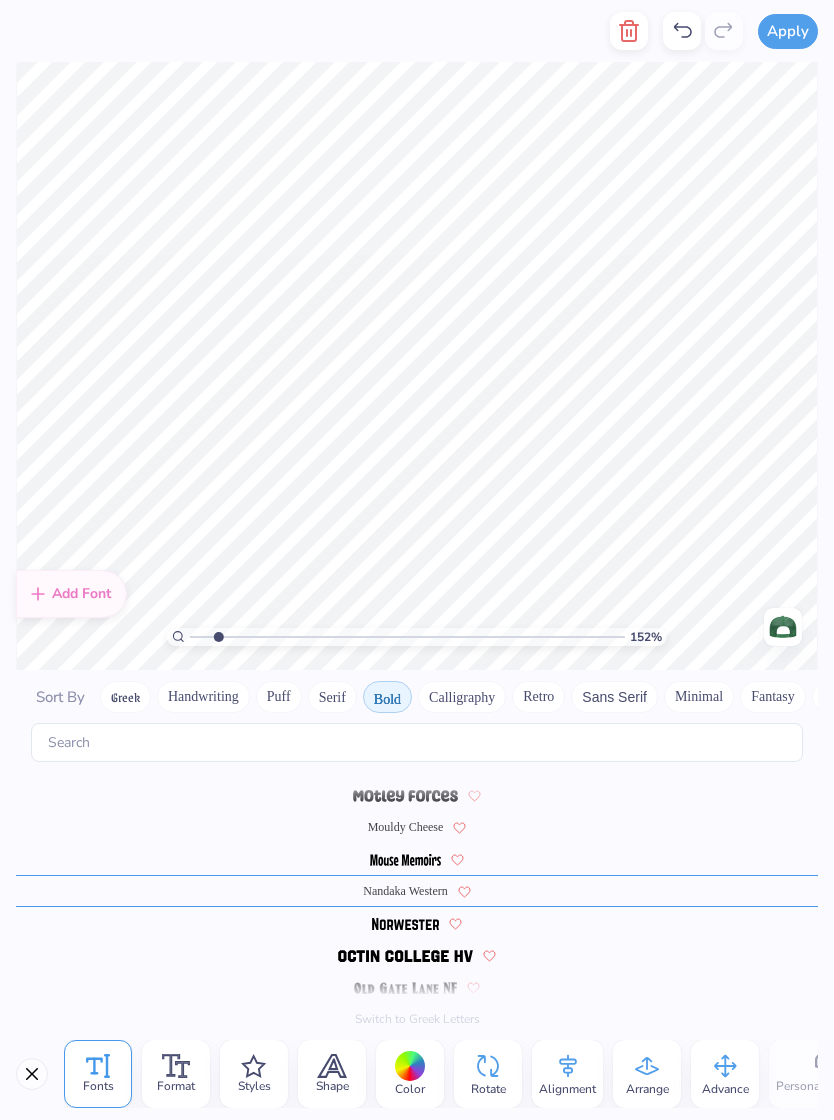 type on "1.51666639166637" 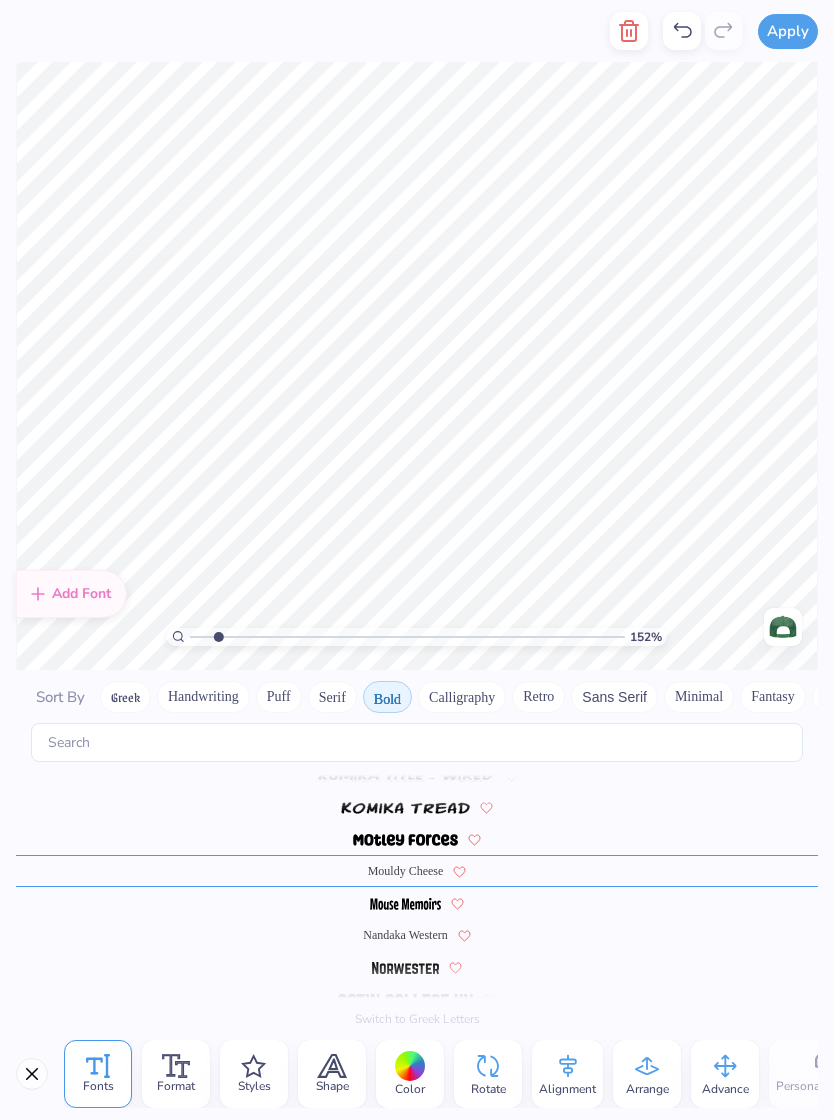 scroll, scrollTop: 1402, scrollLeft: 0, axis: vertical 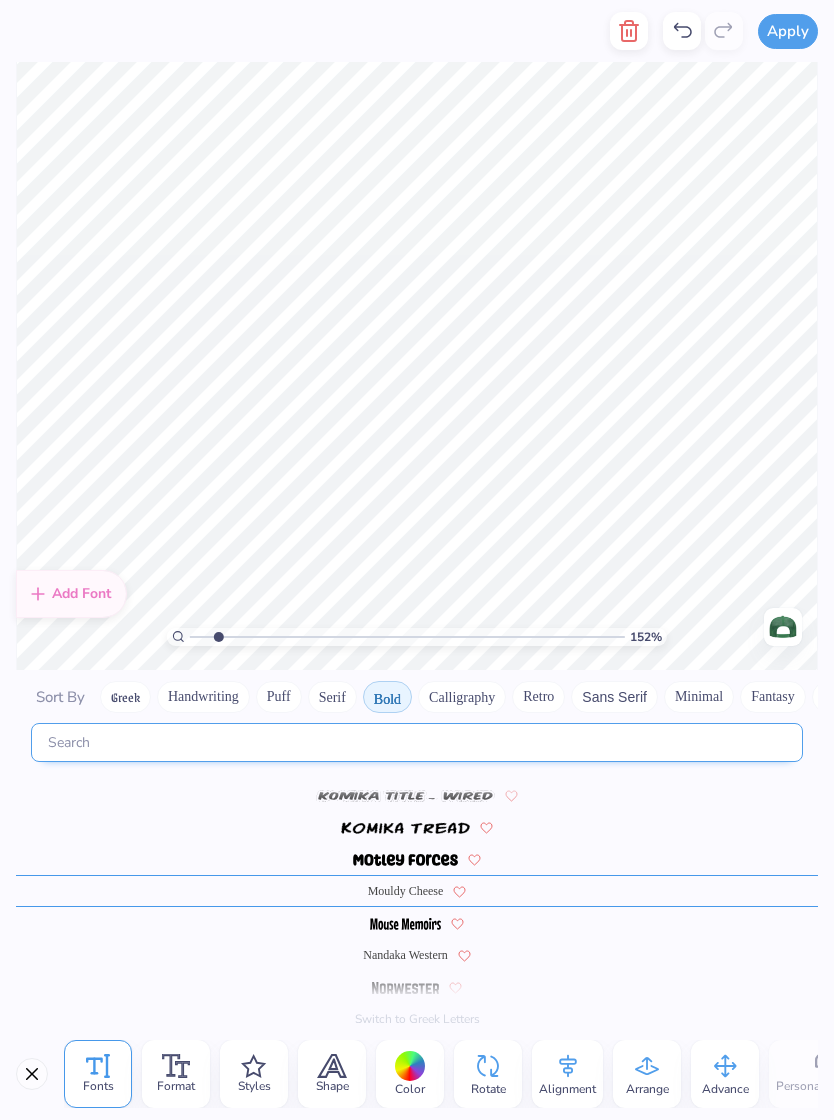 click at bounding box center (417, 742) 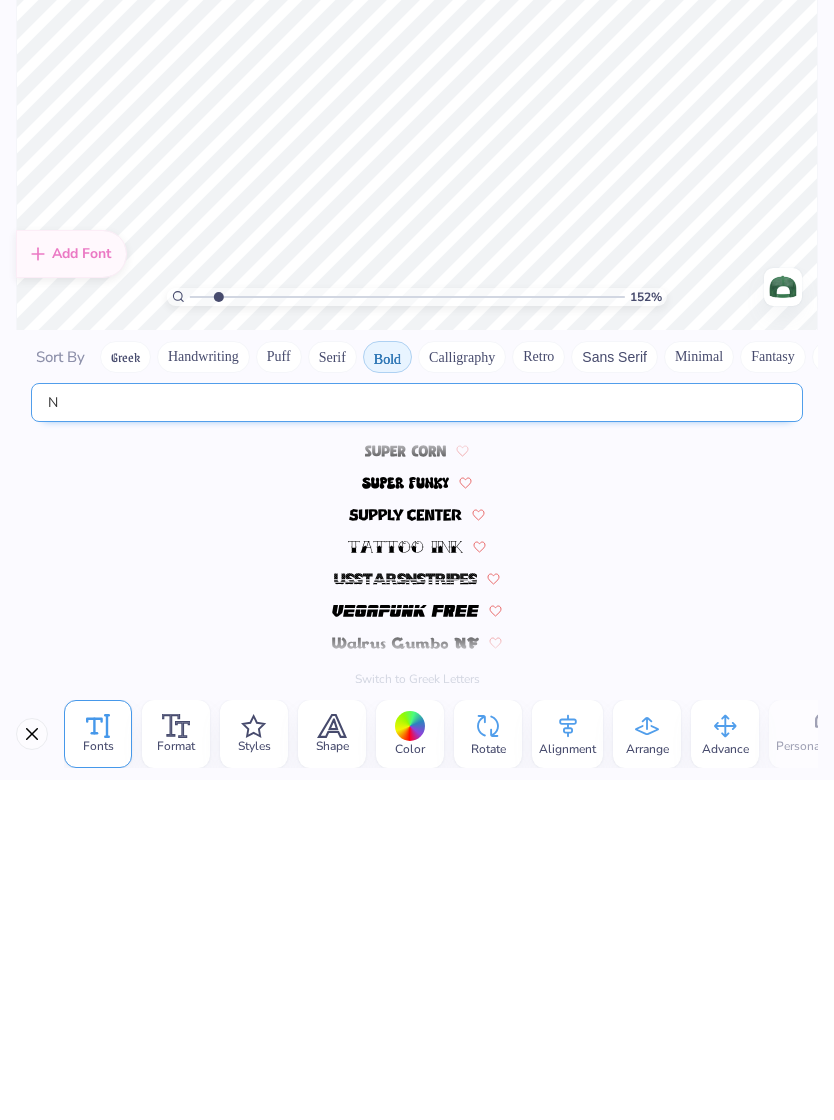 scroll, scrollTop: 0, scrollLeft: 0, axis: both 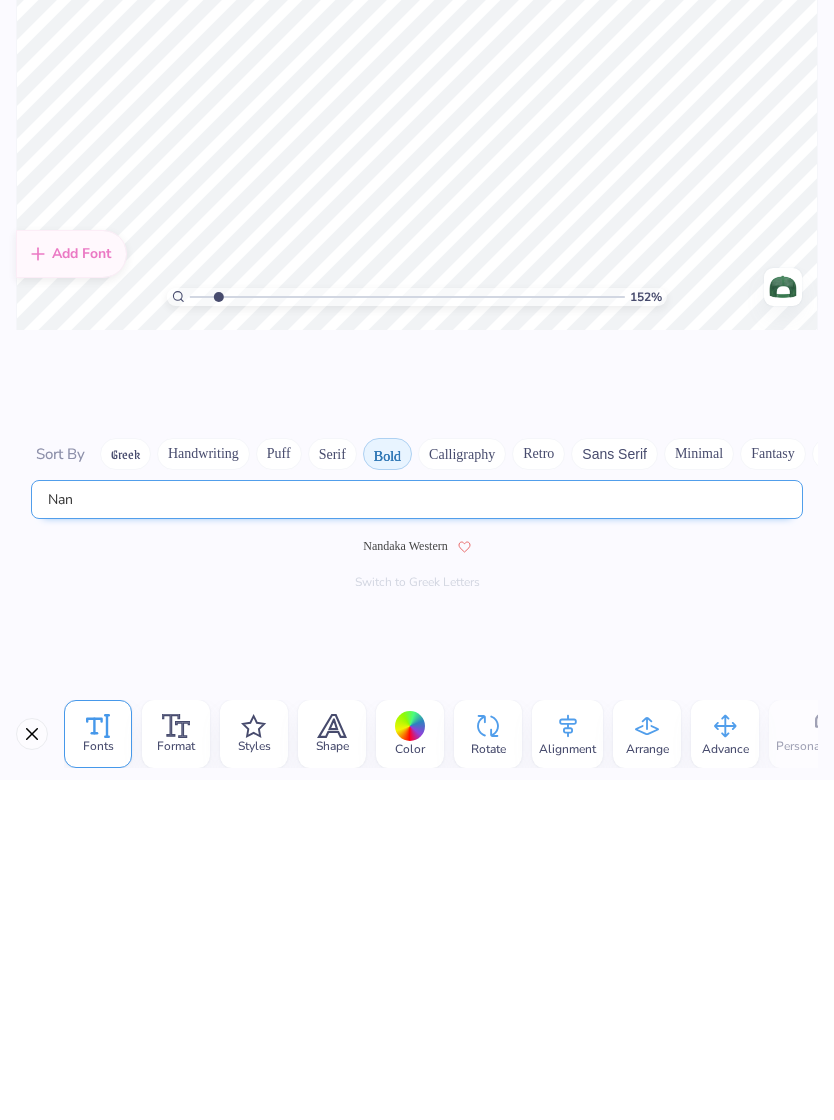 type on "Nan" 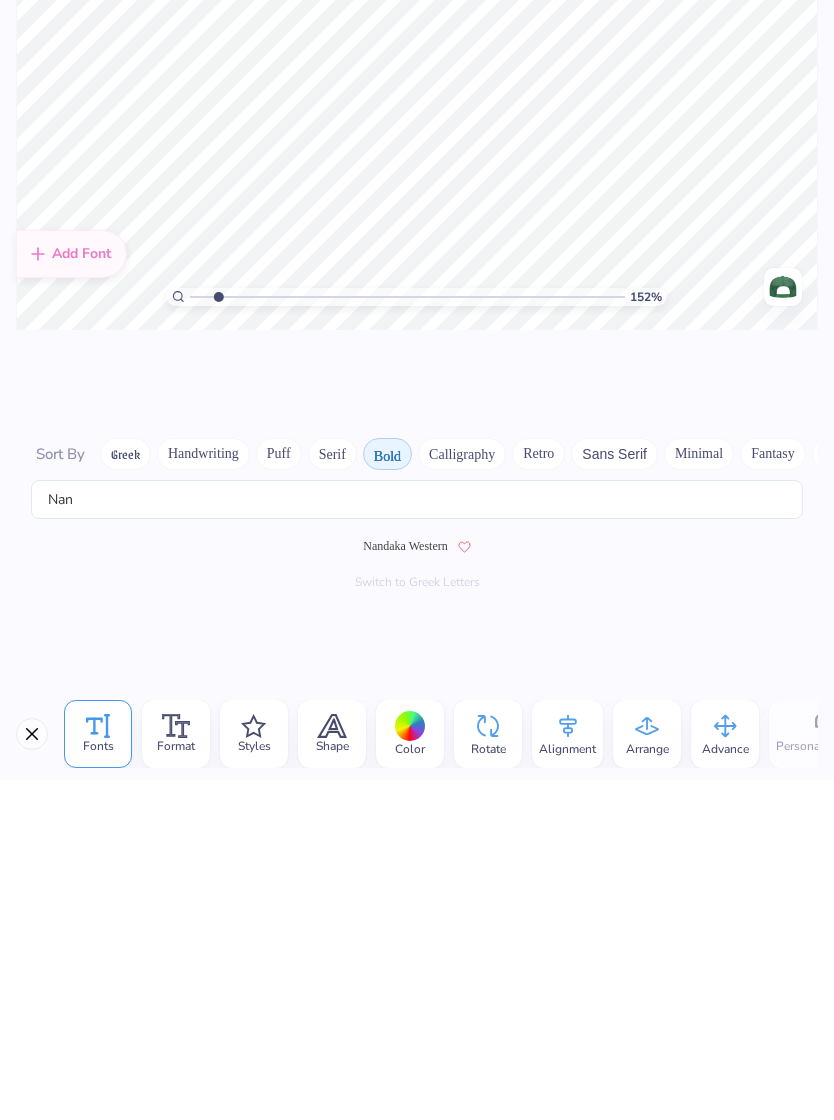 click on "Nandaka Western" at bounding box center (405, 886) 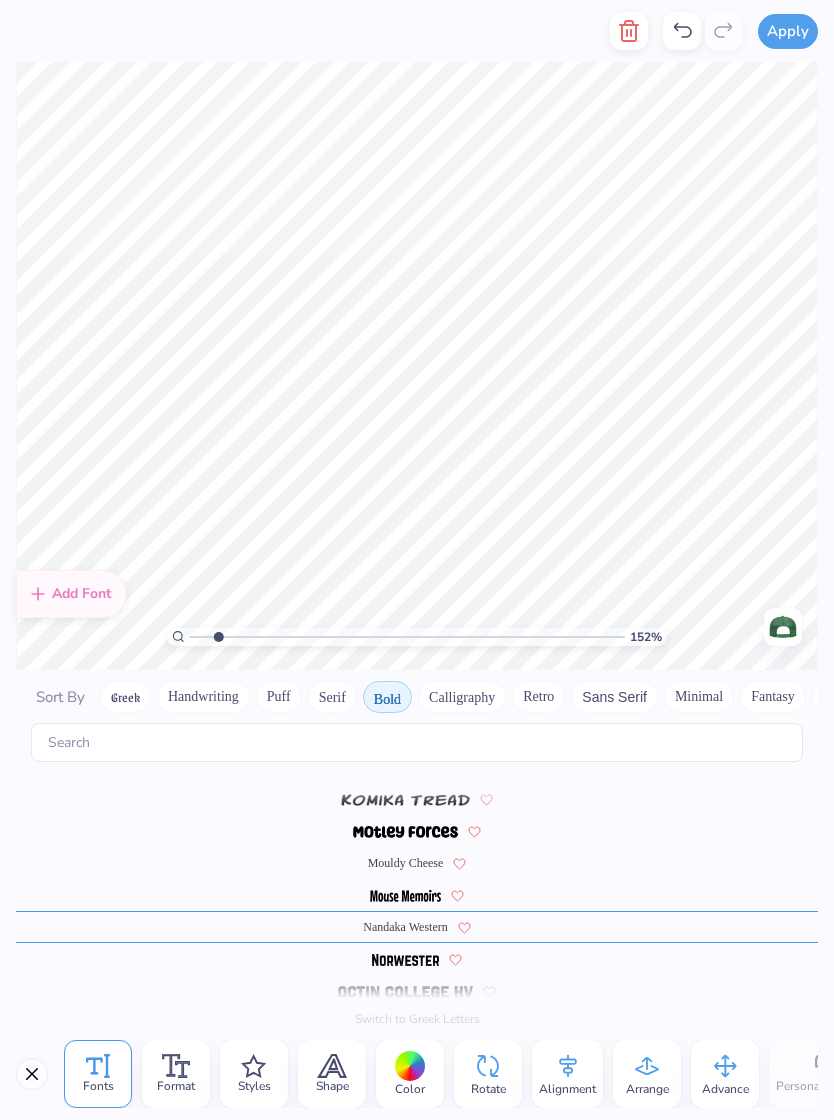 scroll, scrollTop: 1466, scrollLeft: 0, axis: vertical 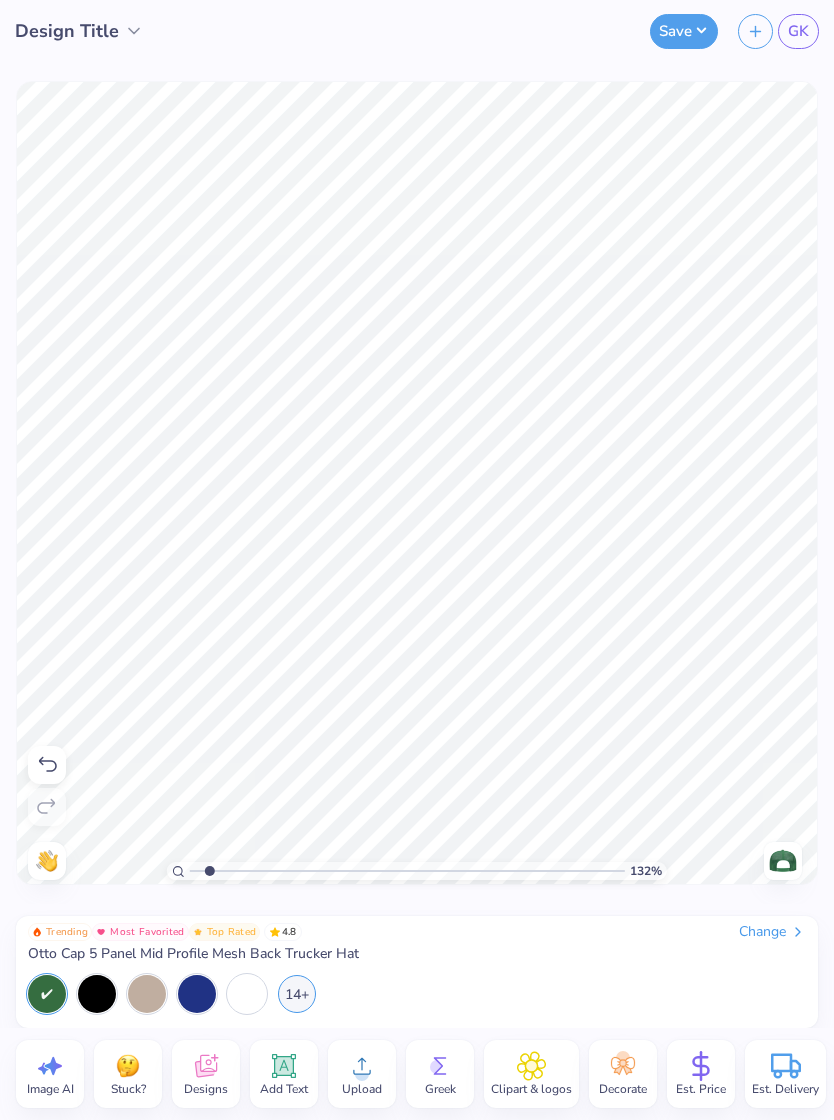click 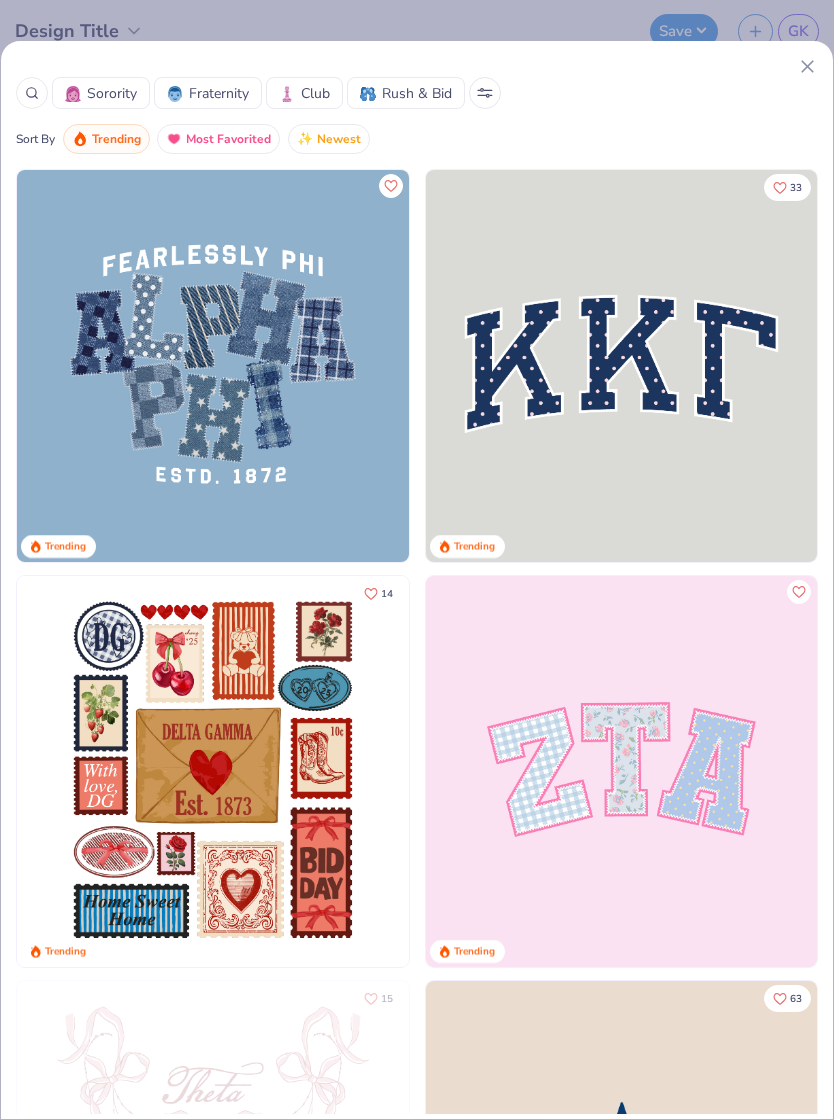 scroll, scrollTop: 0, scrollLeft: 0, axis: both 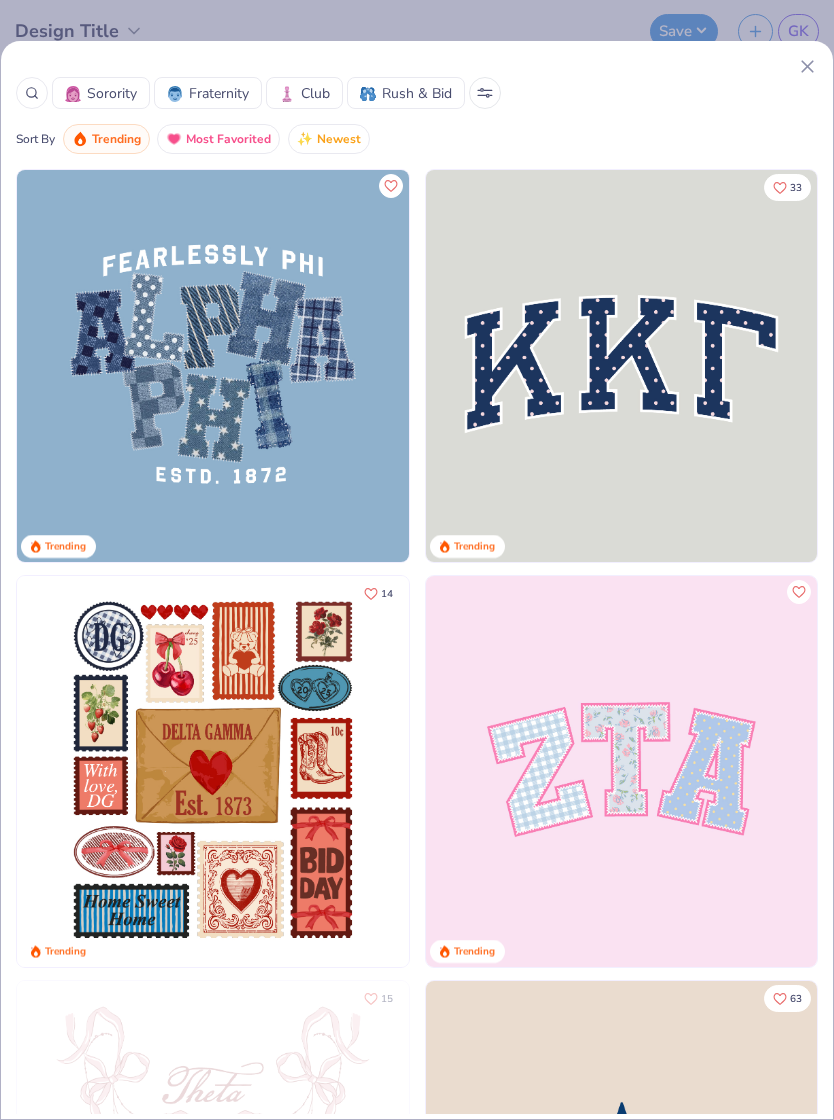click at bounding box center (417, 66) 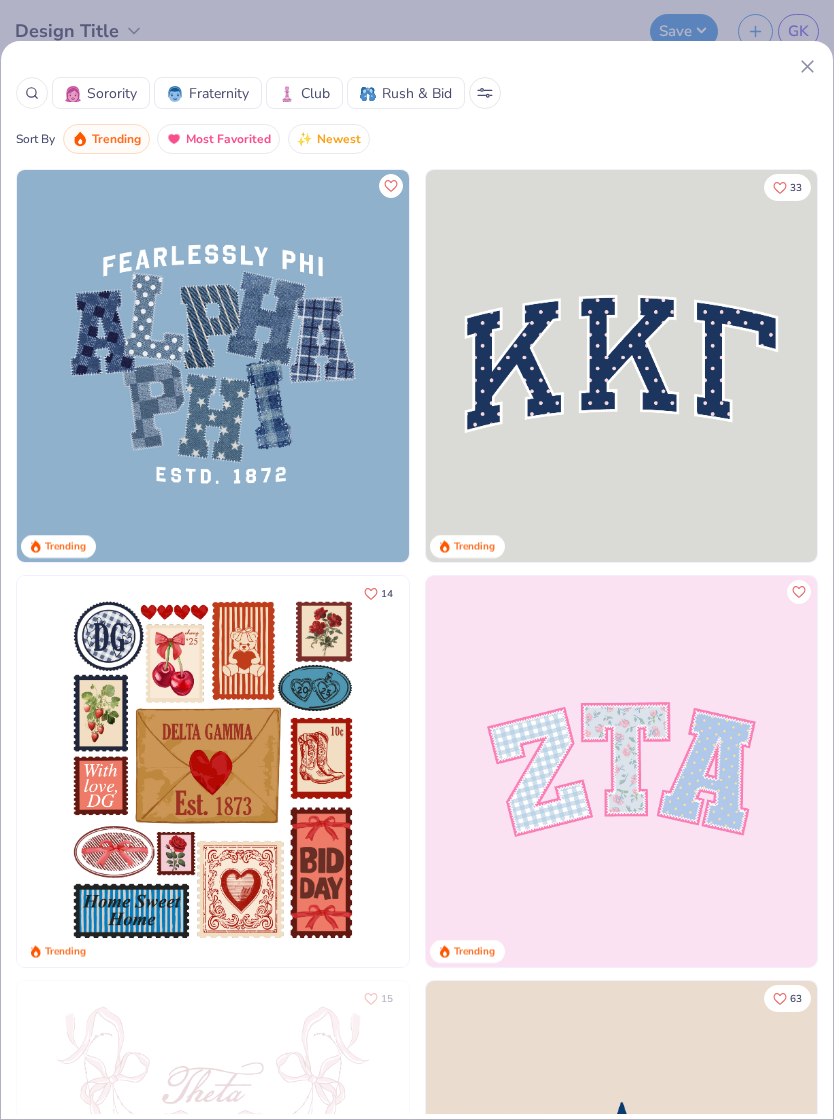 click 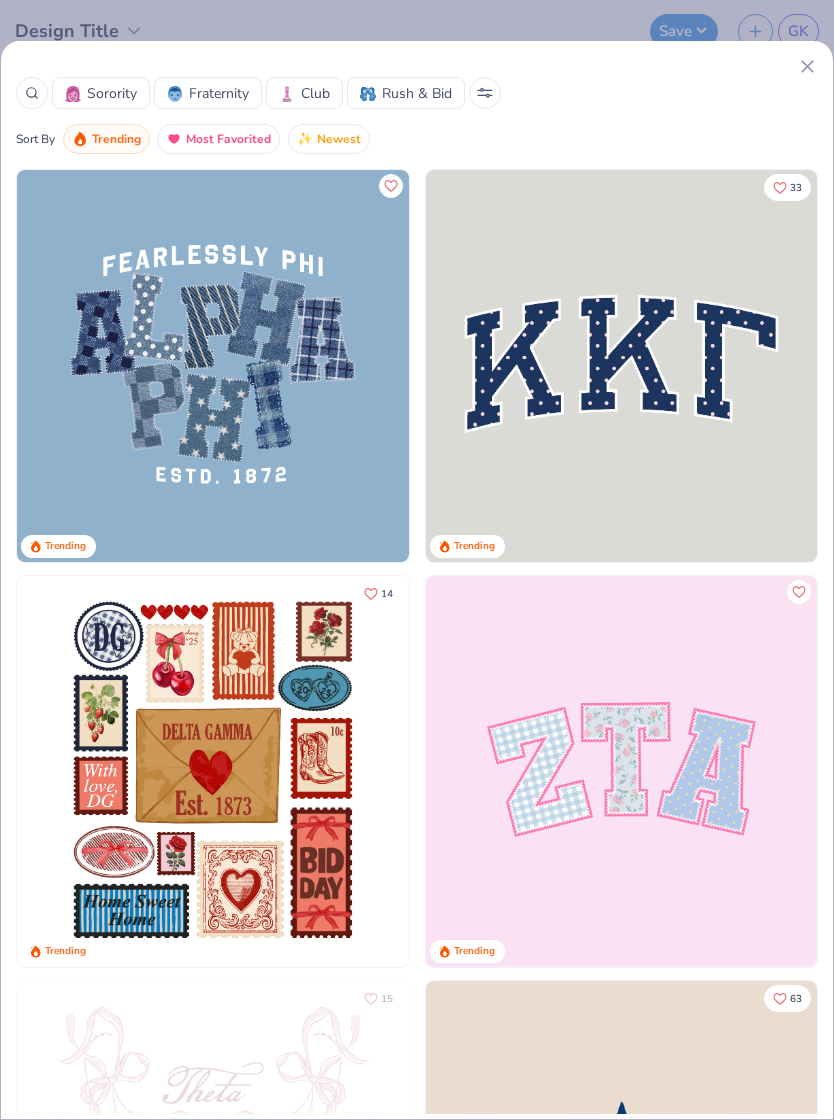 type on "1.31548255225052" 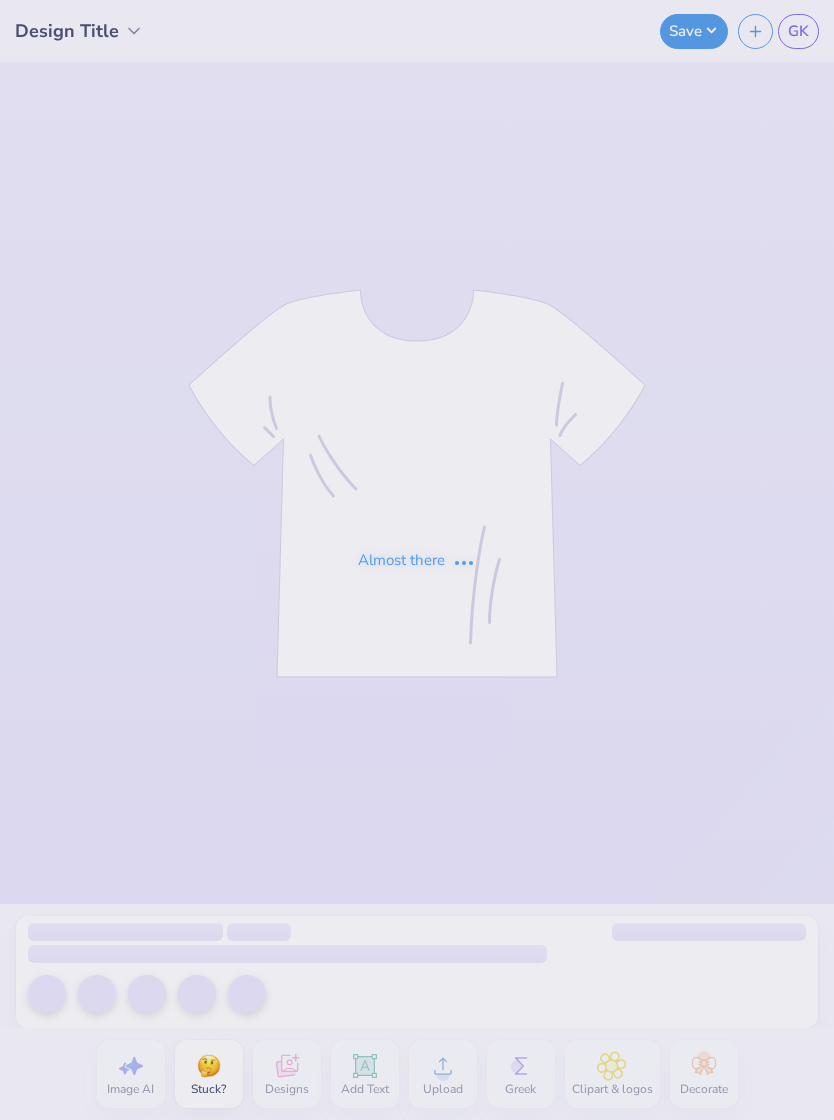 scroll, scrollTop: 0, scrollLeft: 0, axis: both 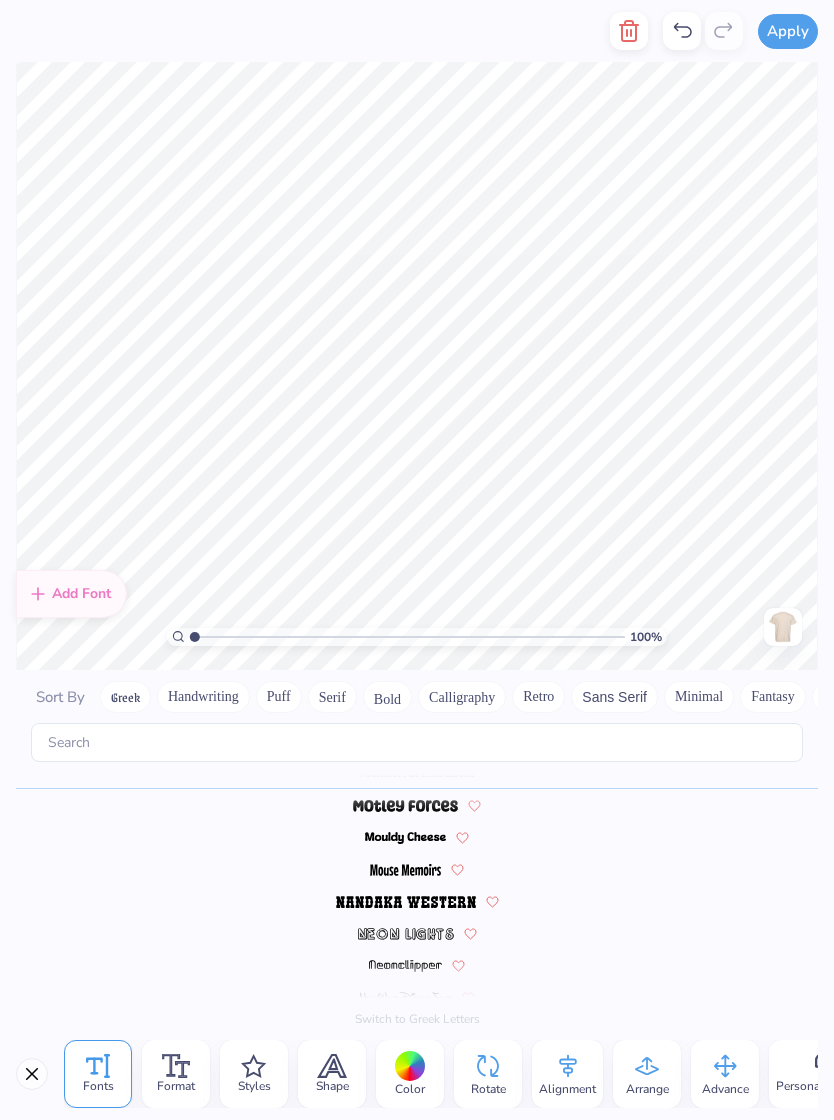 type on "West Lafayette, [STATE]" 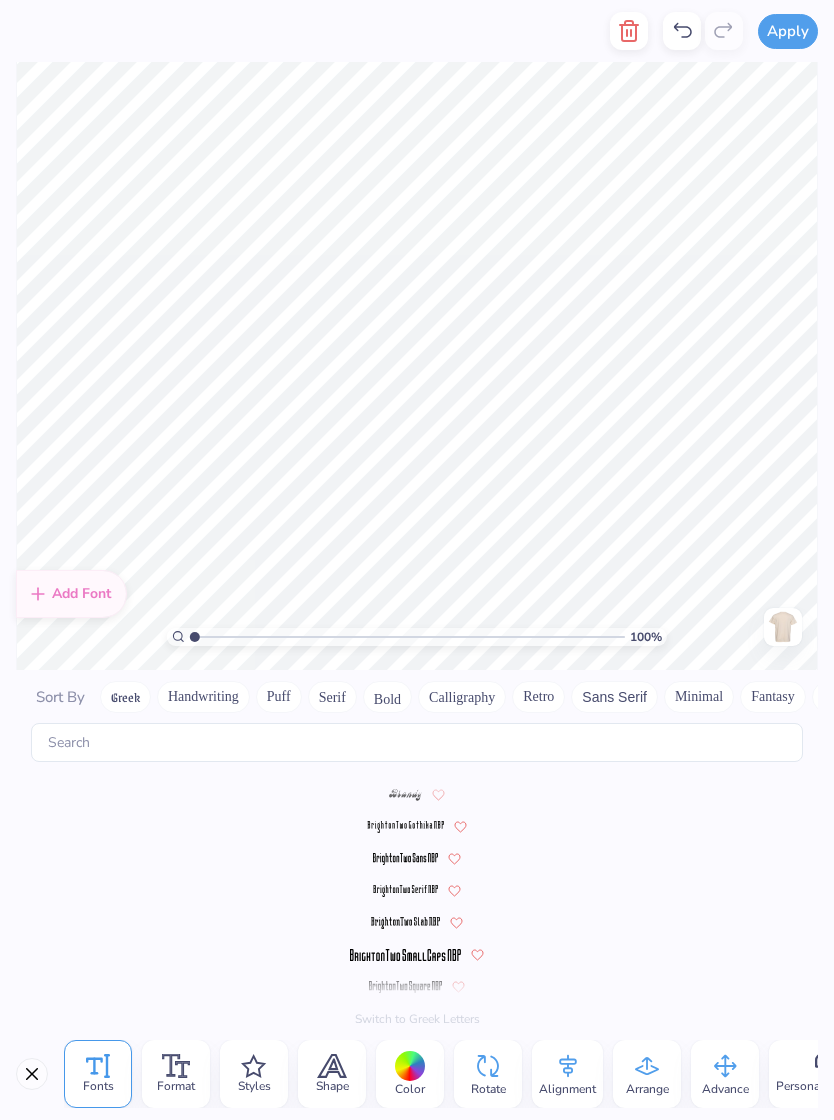 scroll, scrollTop: 1616, scrollLeft: 0, axis: vertical 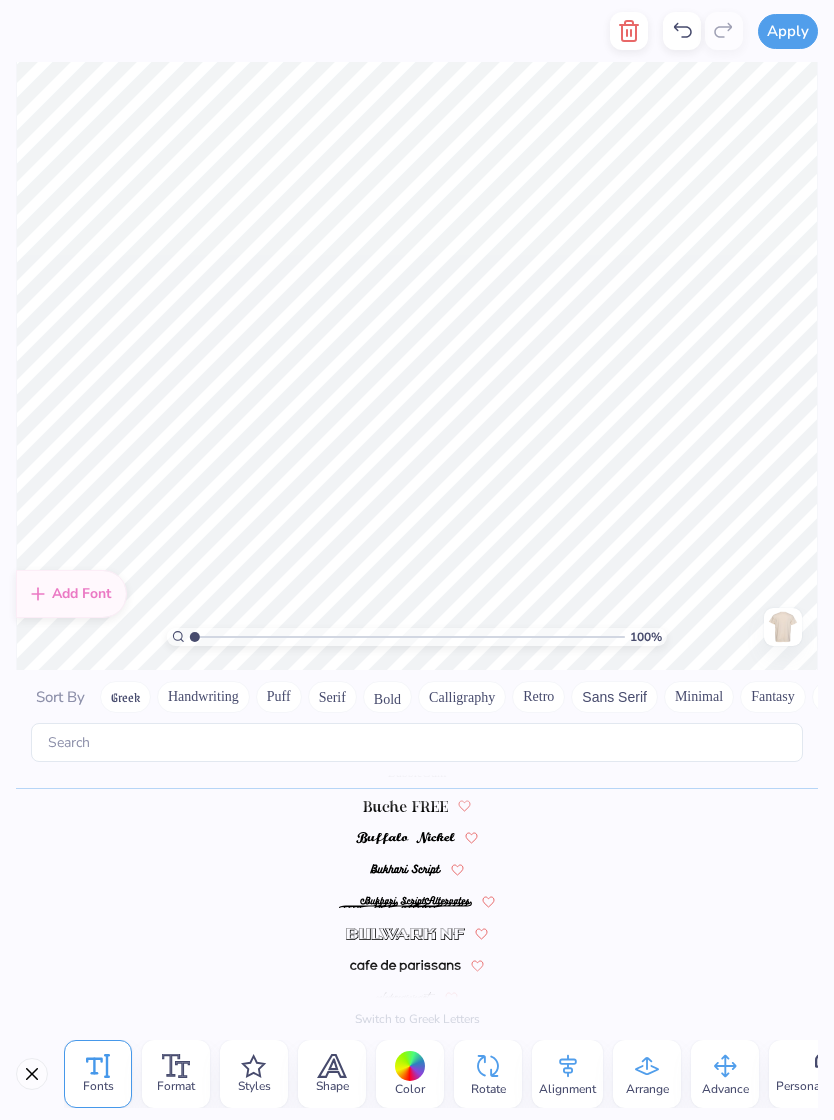 click on "Color" at bounding box center (410, 1074) 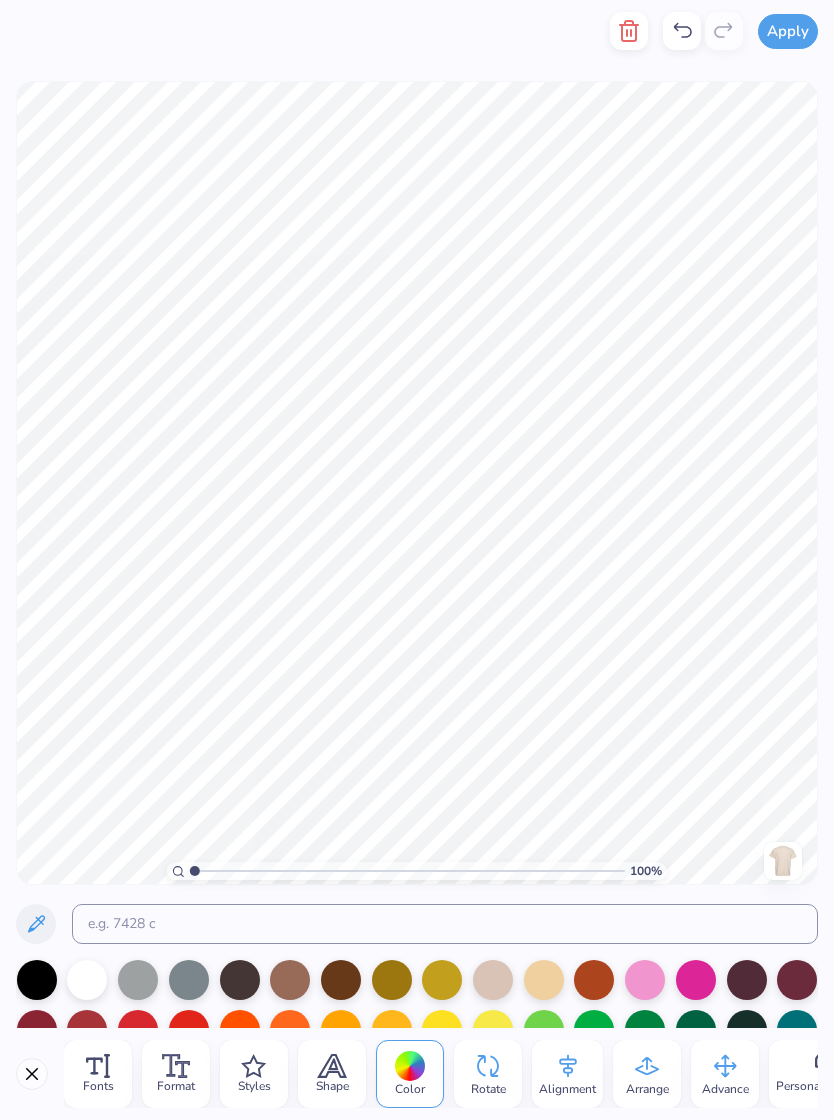 click at bounding box center (37, 980) 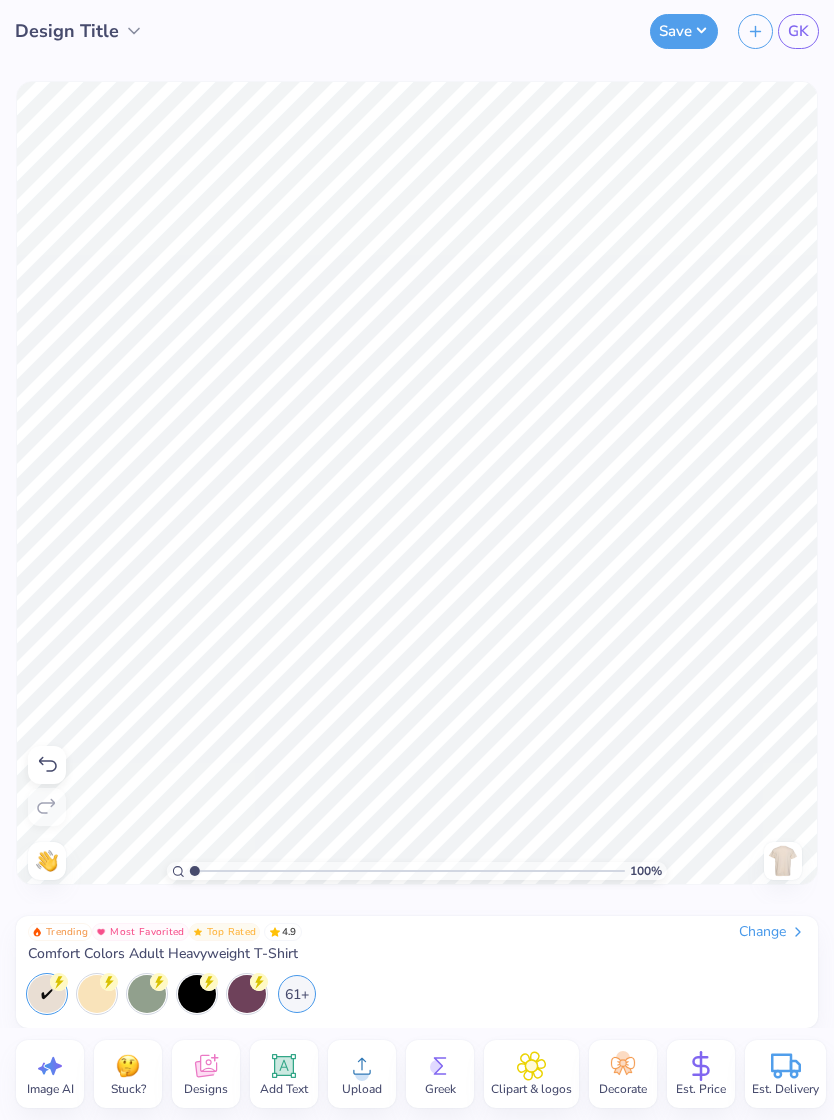 click at bounding box center [247, 994] 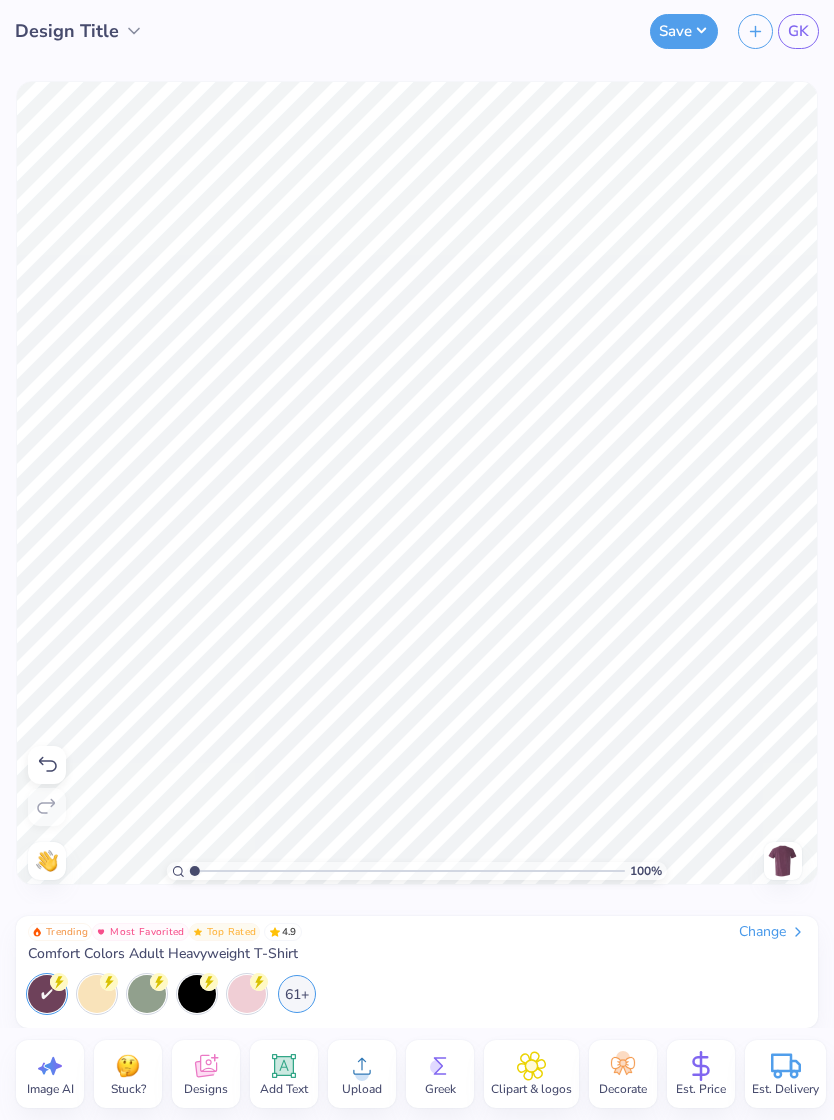 click on "61+" at bounding box center (297, 994) 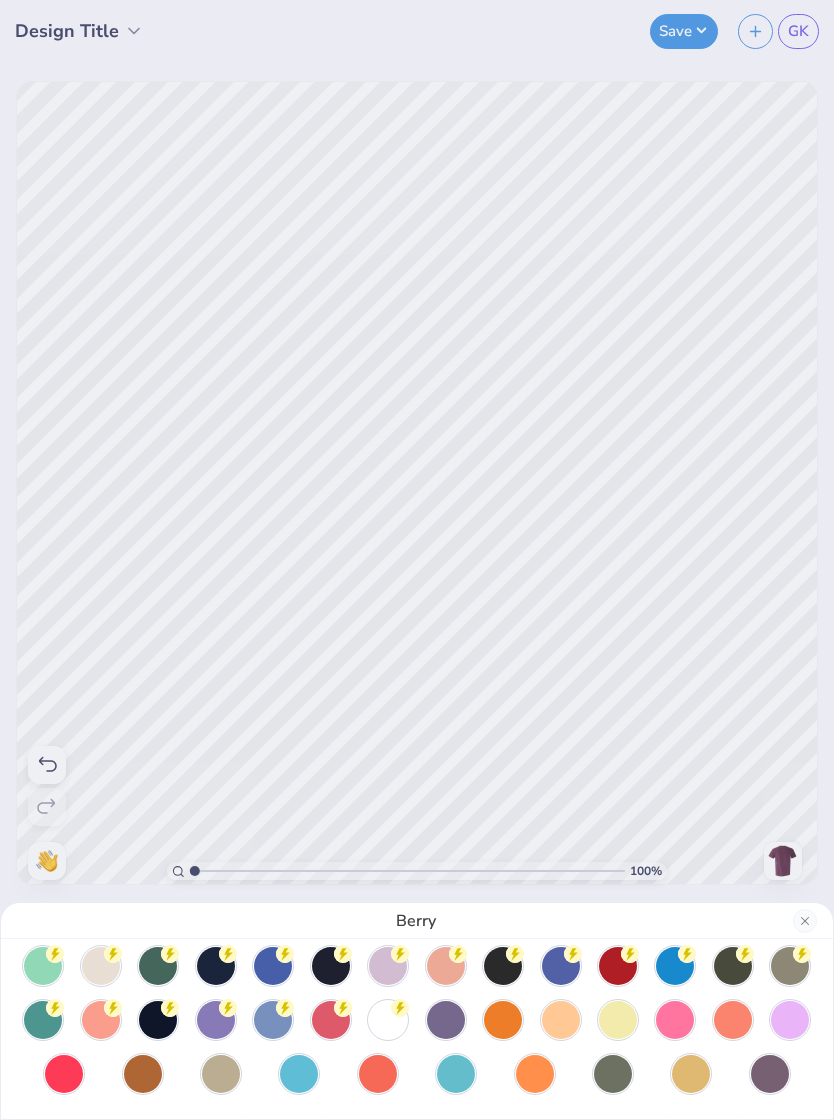 scroll, scrollTop: 120, scrollLeft: 0, axis: vertical 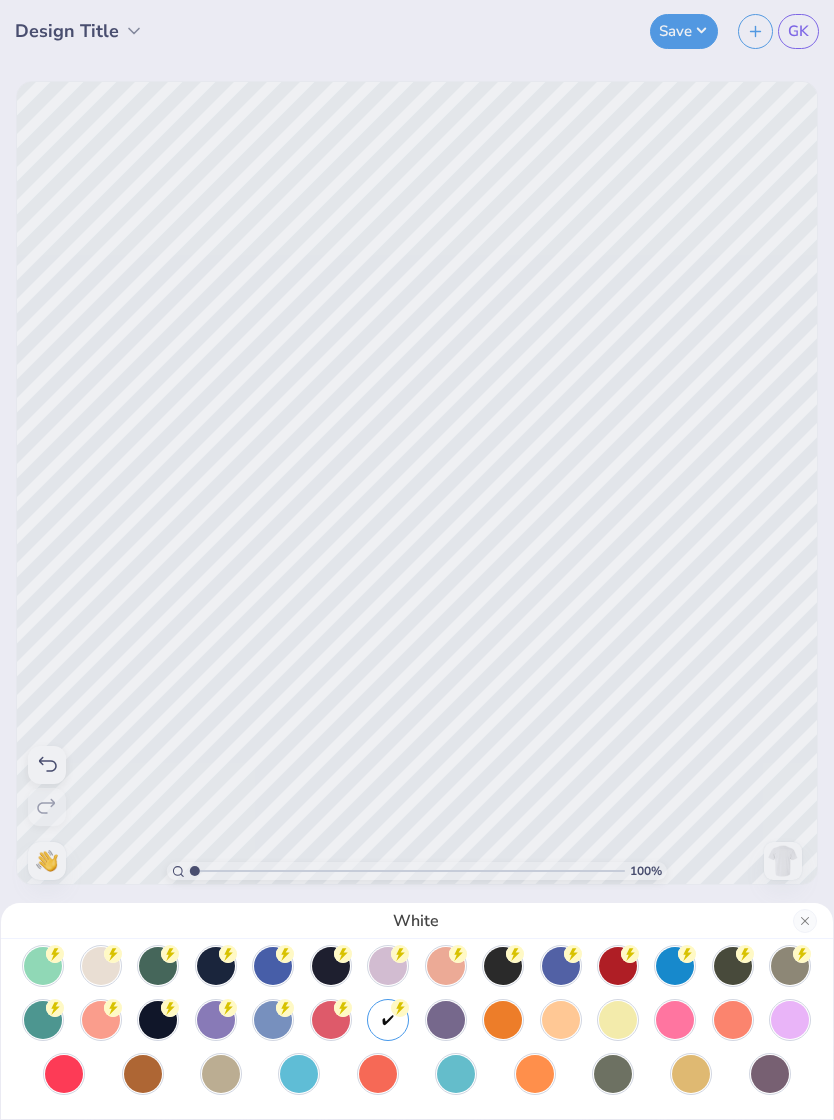 click on "White" at bounding box center (417, 921) 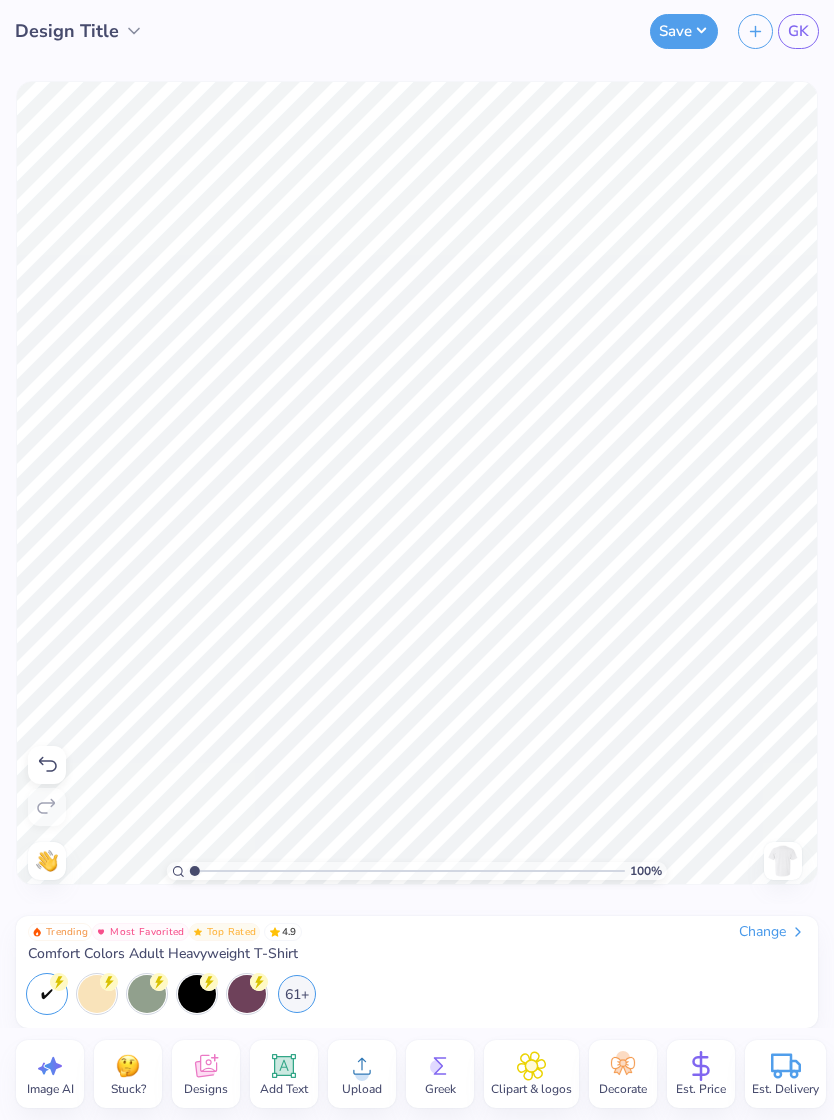 click on "Designs" at bounding box center [206, 1089] 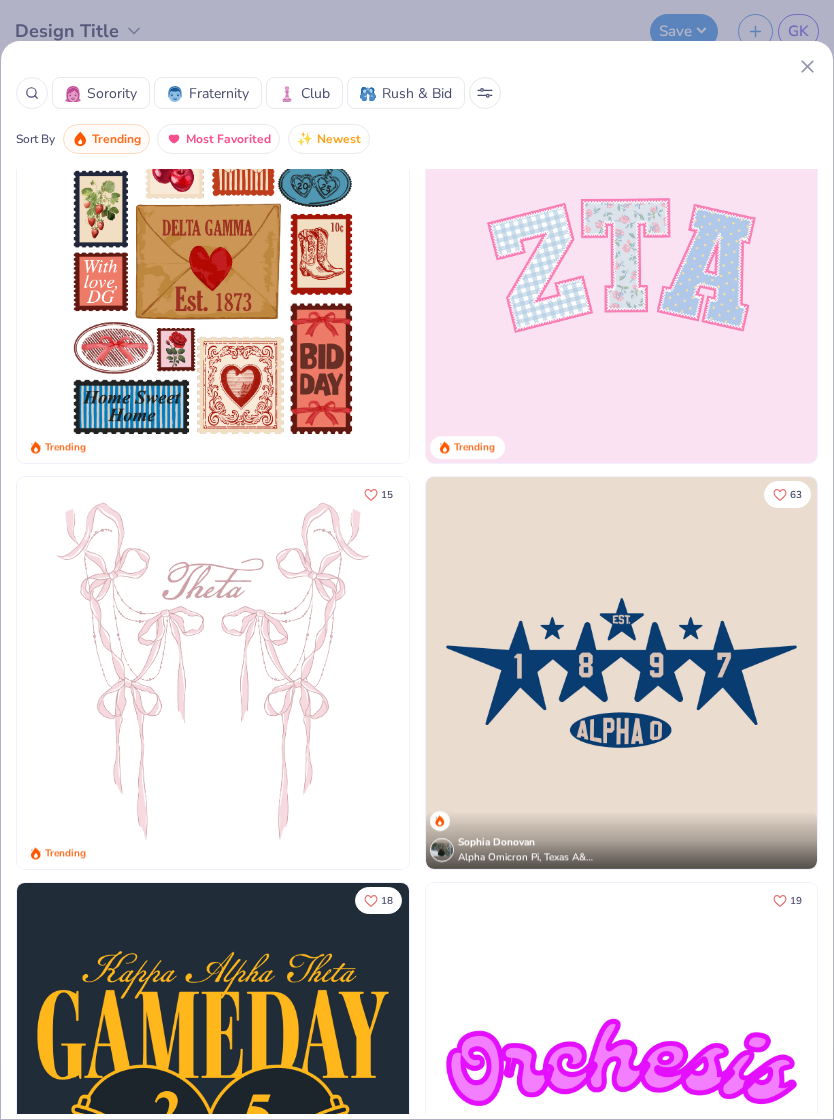 scroll, scrollTop: 499, scrollLeft: 0, axis: vertical 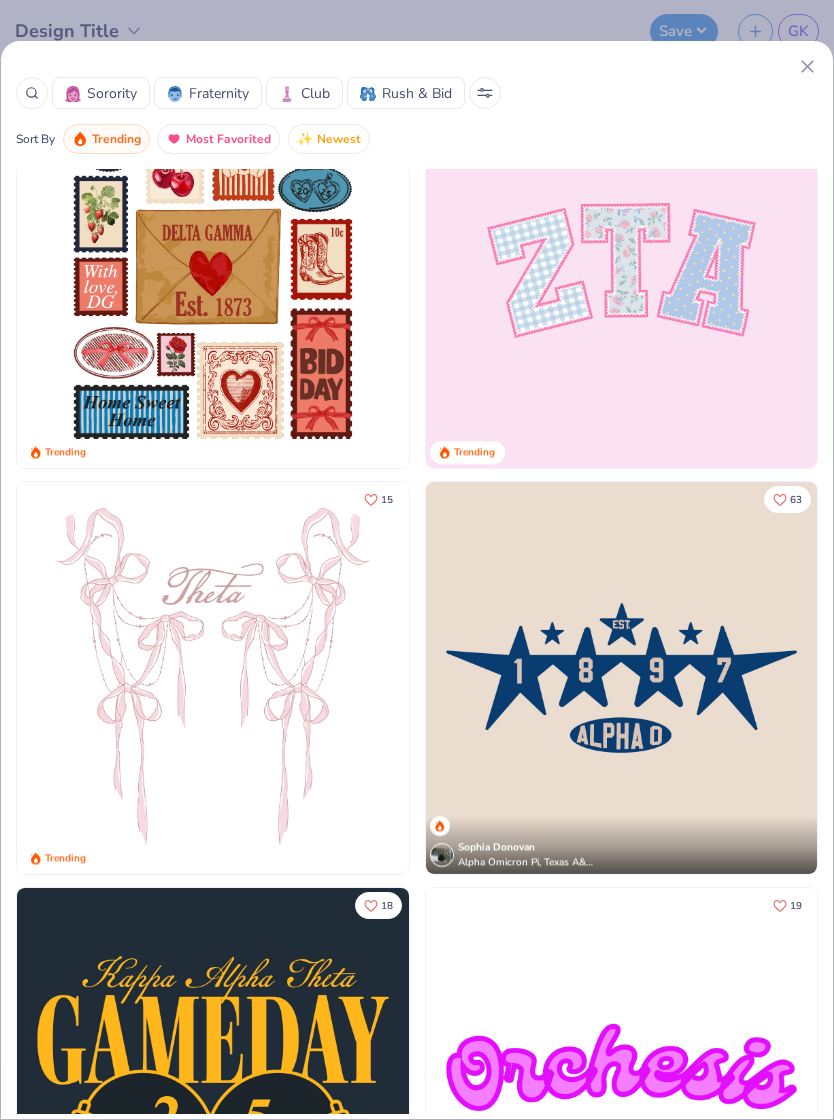 click at bounding box center (622, 678) 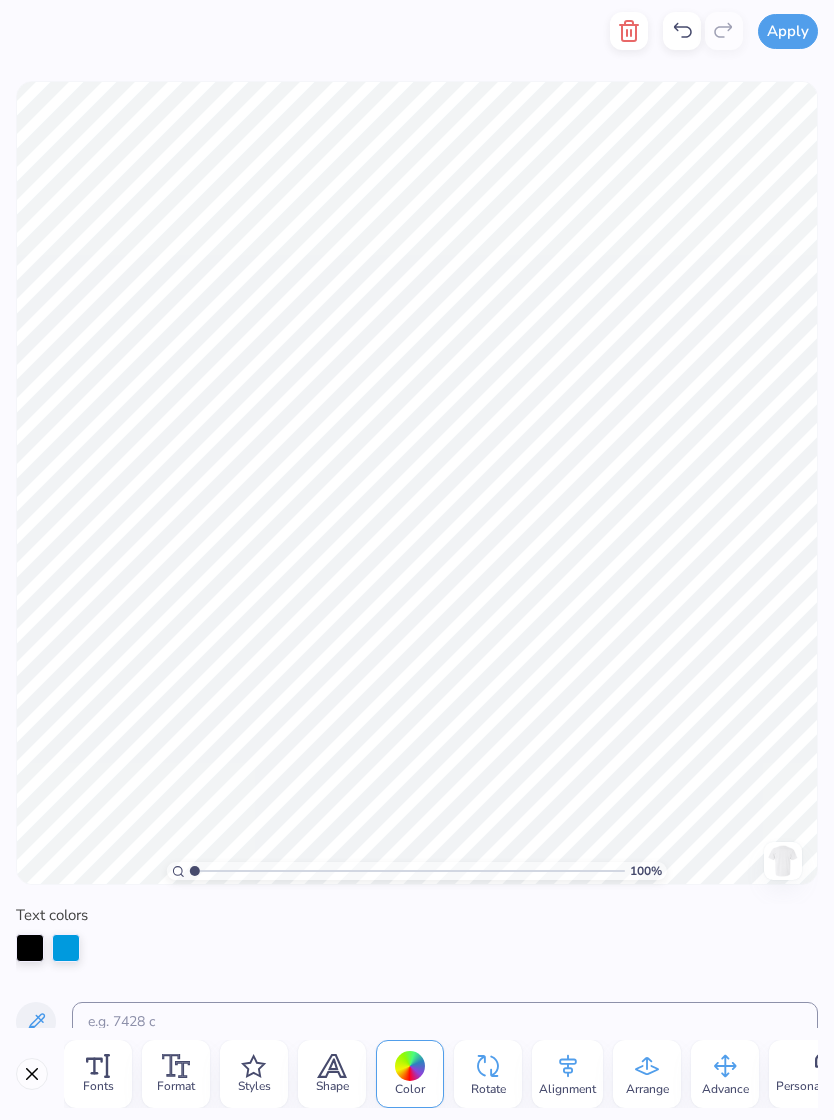 click 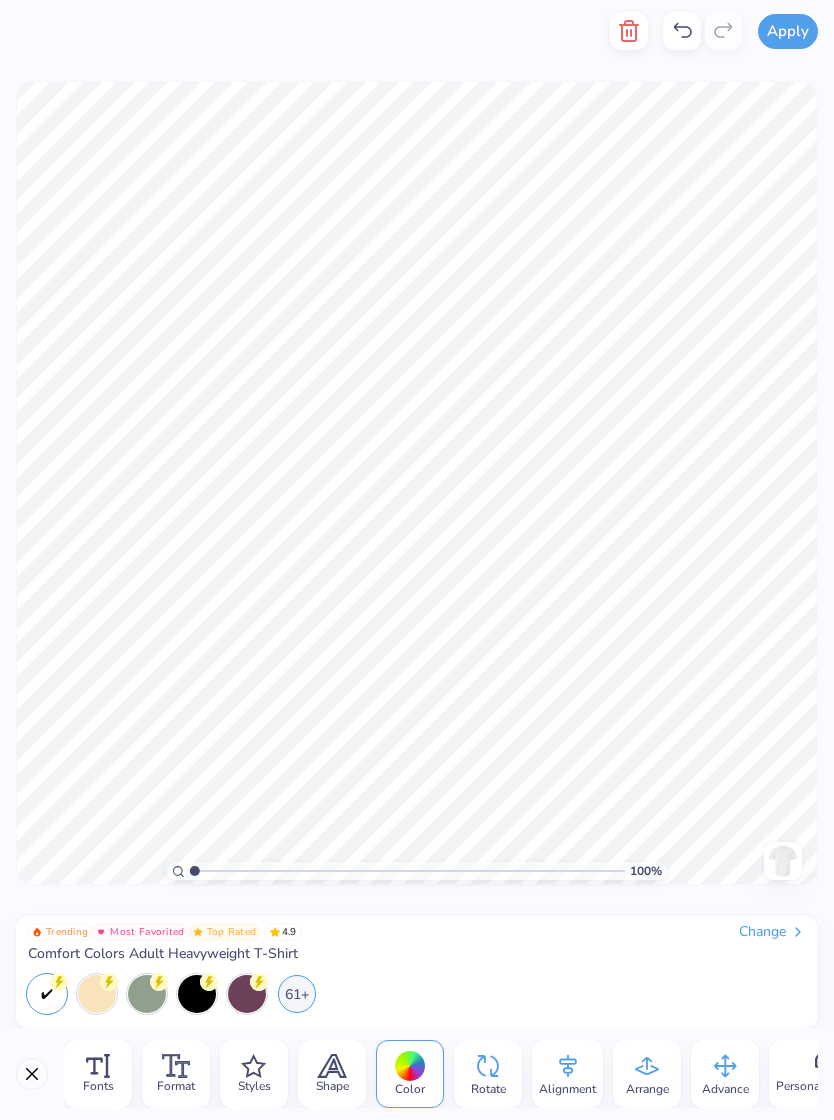 click 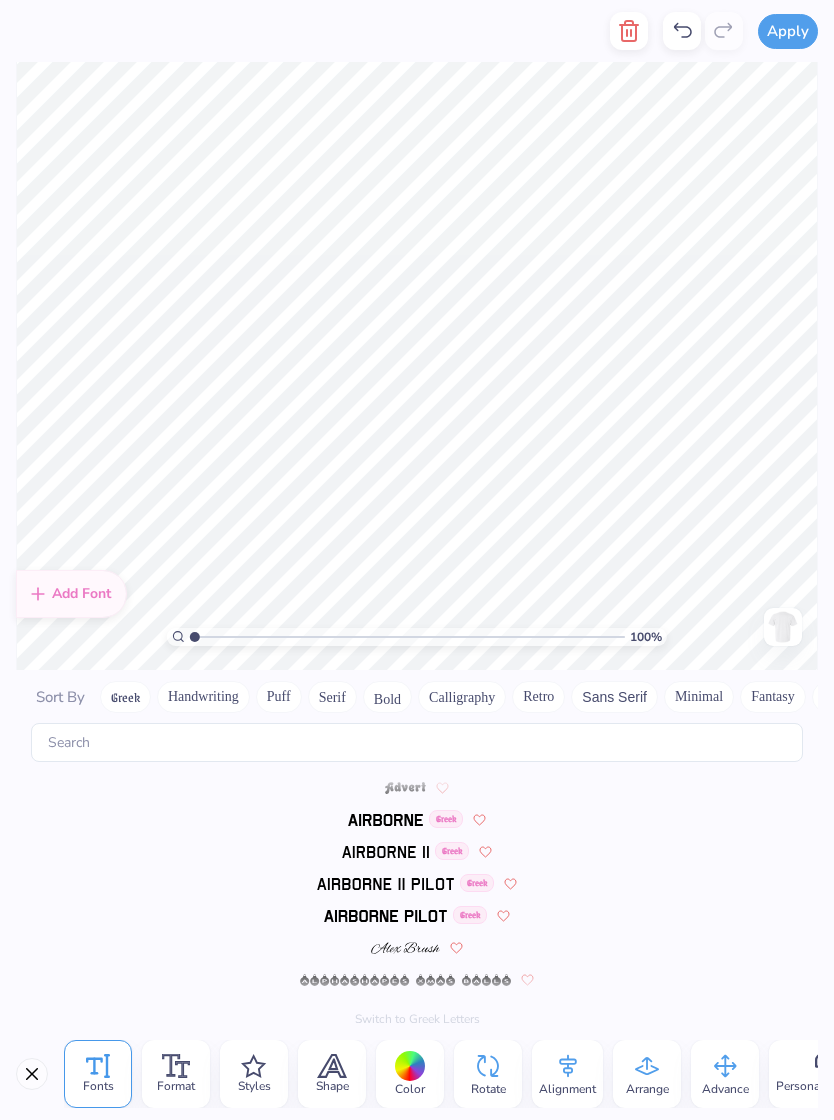 scroll, scrollTop: 1616, scrollLeft: 0, axis: vertical 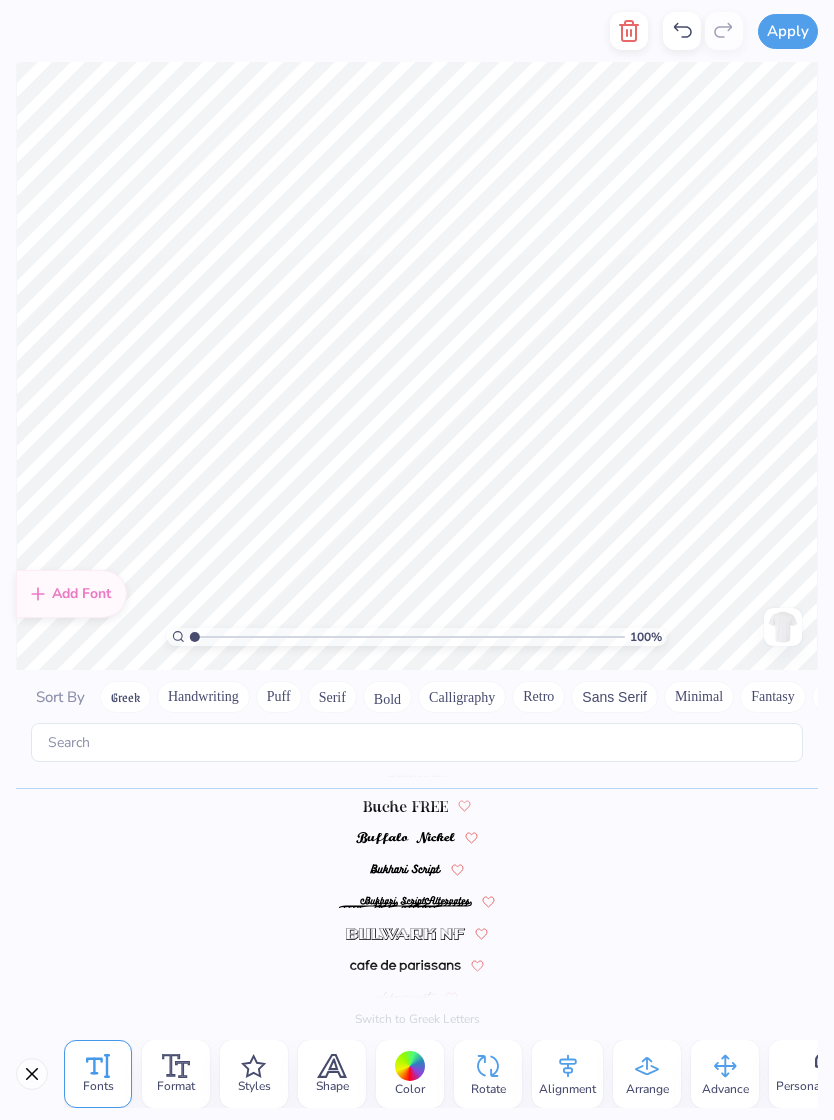 click 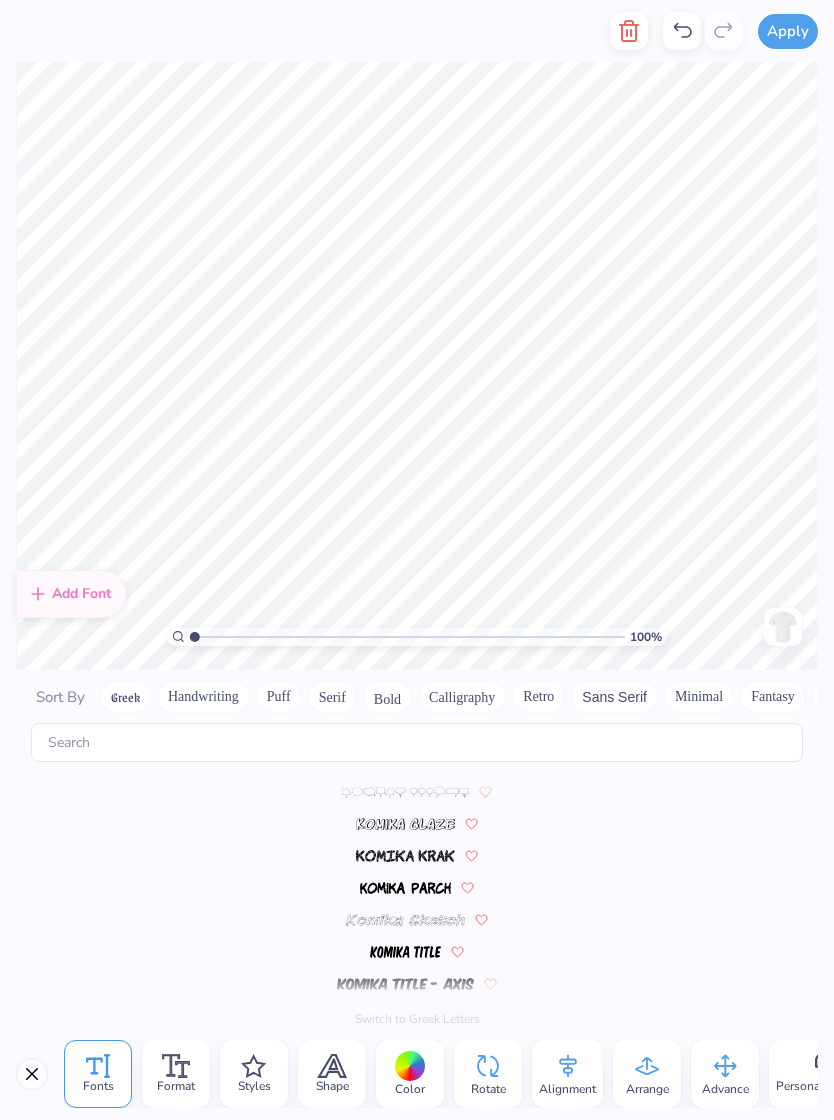 scroll, scrollTop: 6574, scrollLeft: 0, axis: vertical 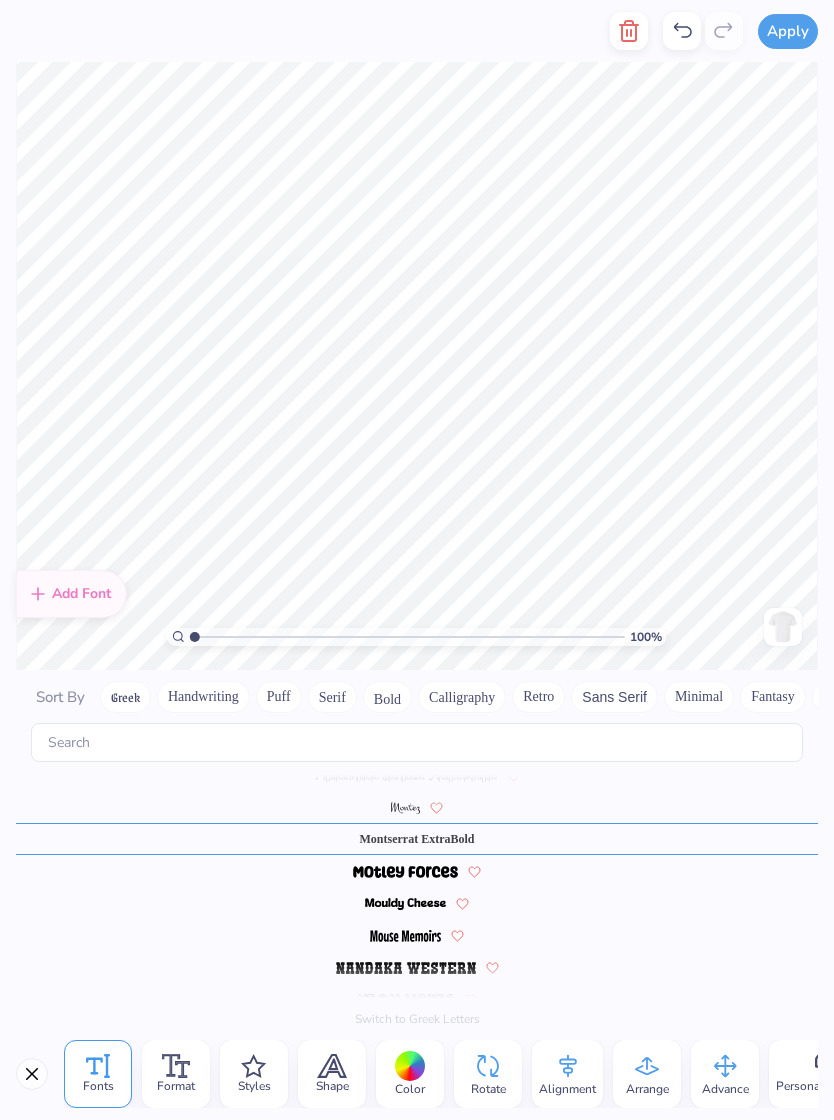 click 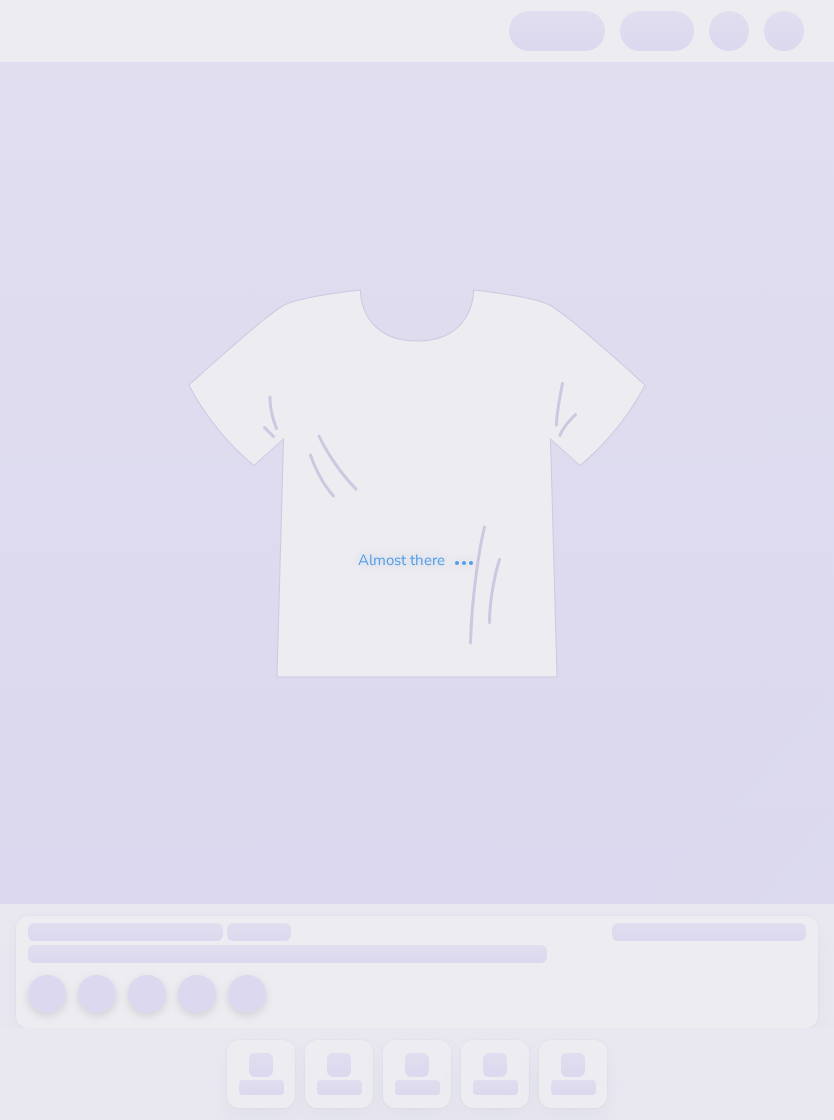 scroll, scrollTop: 0, scrollLeft: 0, axis: both 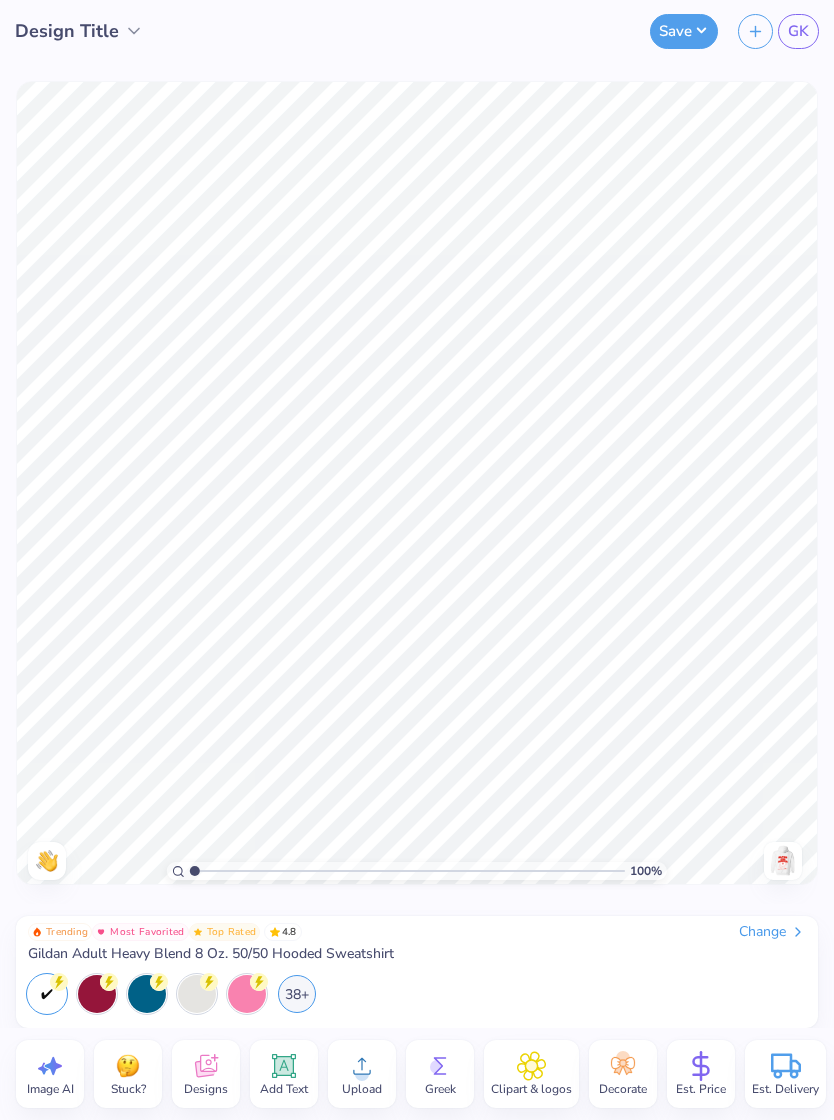 click at bounding box center (783, 861) 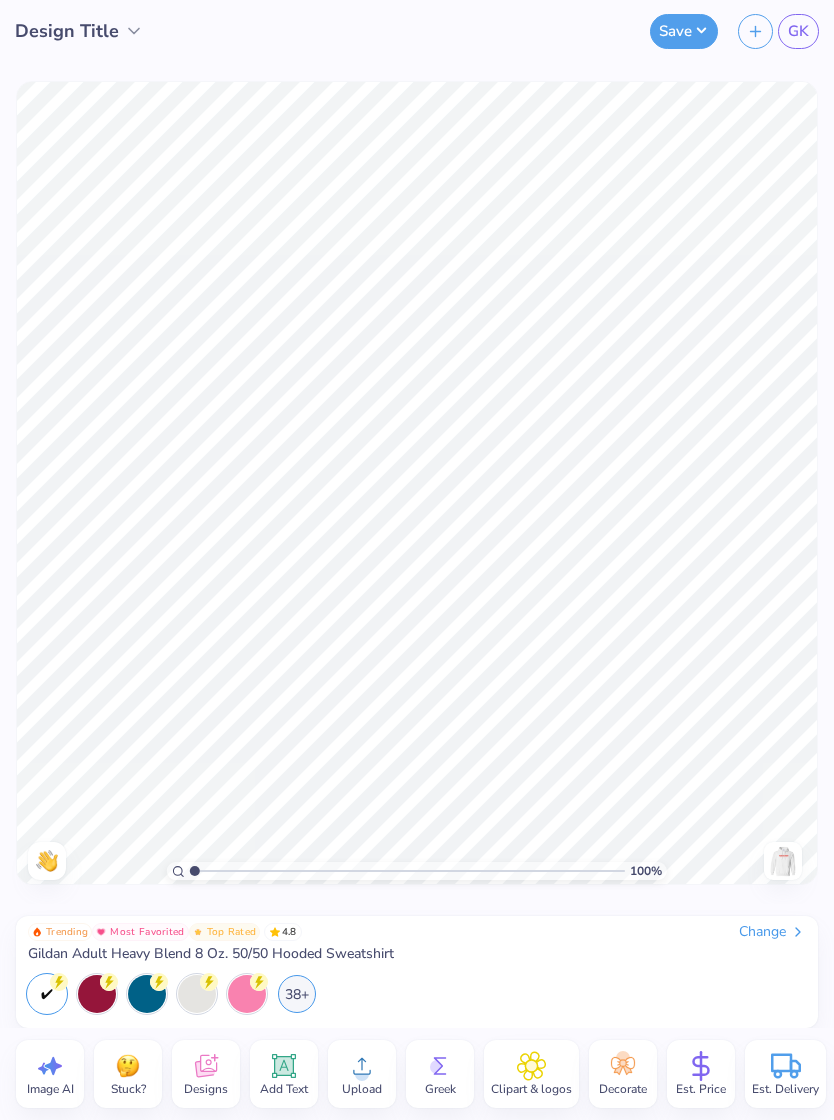 click at bounding box center [783, 861] 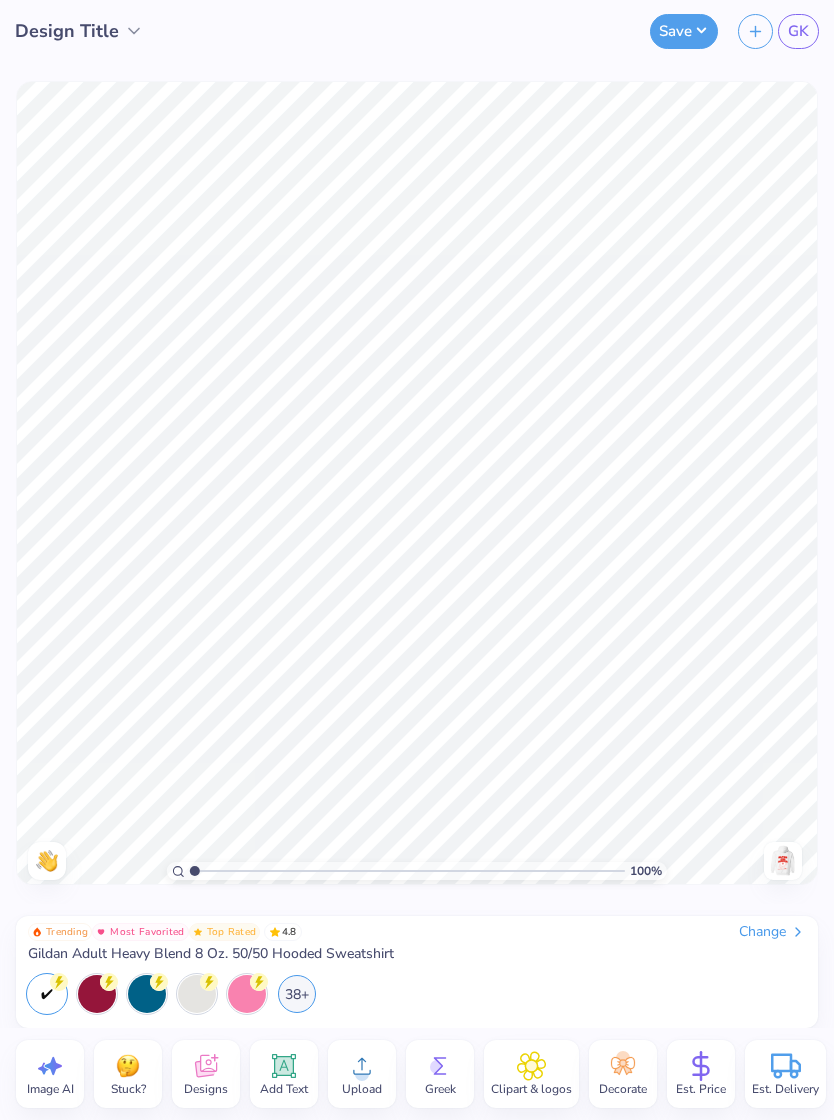 click at bounding box center [783, 861] 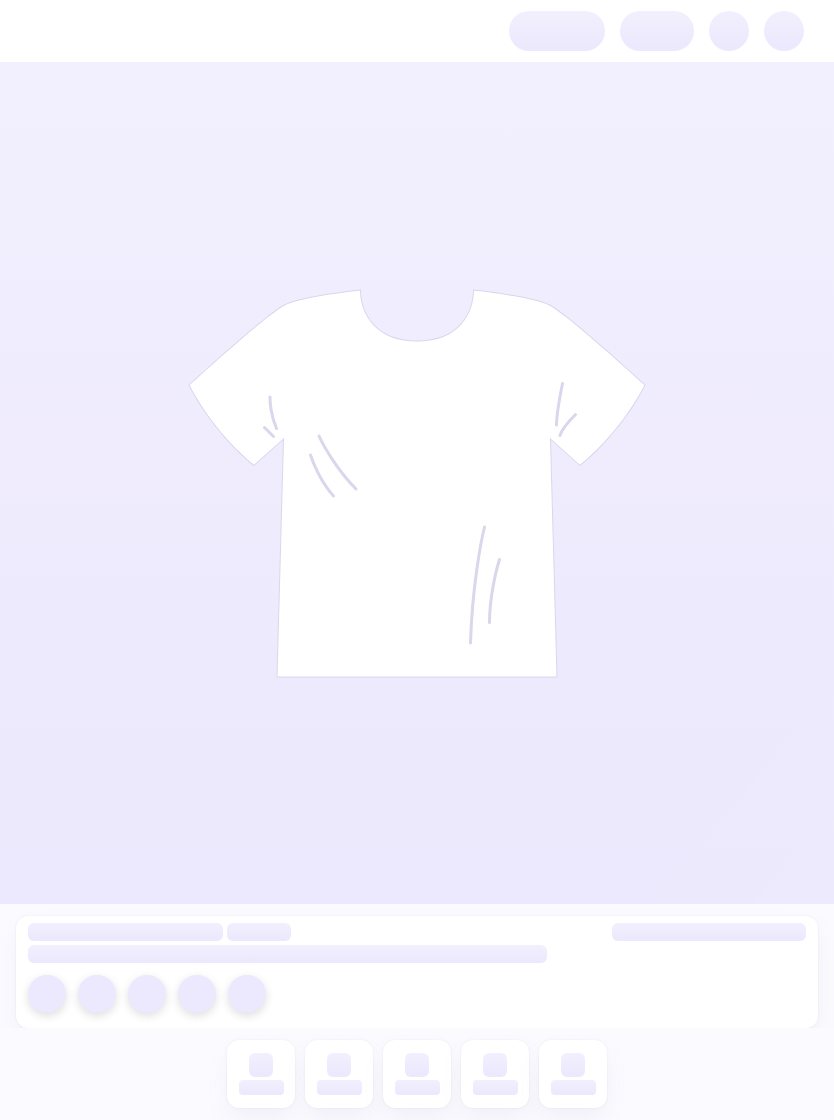 scroll, scrollTop: 0, scrollLeft: 0, axis: both 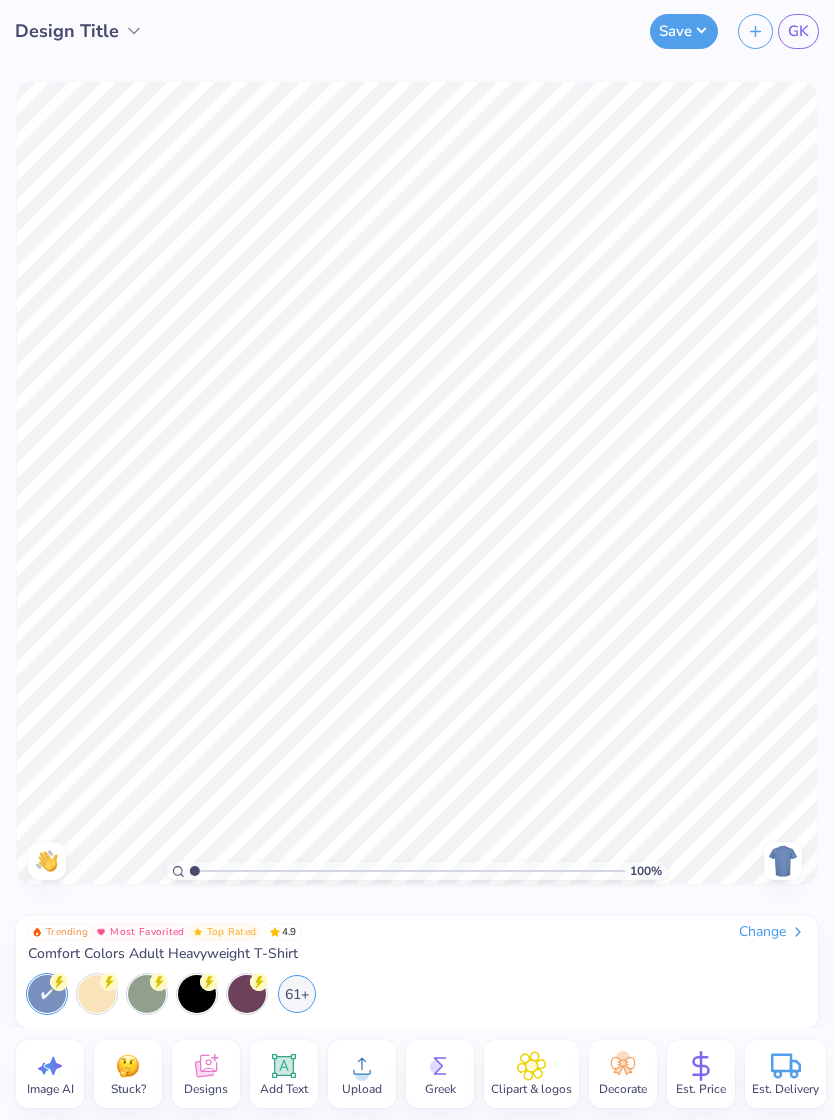 click on "Designs" at bounding box center (206, 1074) 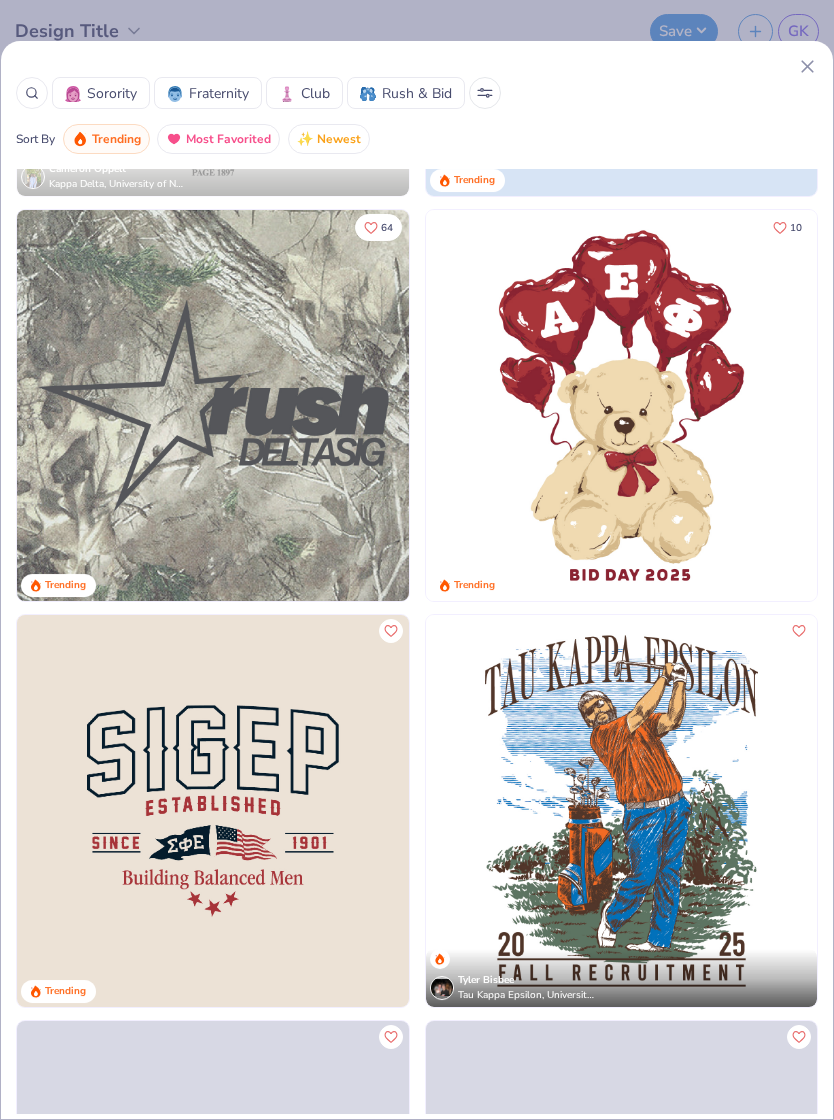 scroll, scrollTop: 2782, scrollLeft: 0, axis: vertical 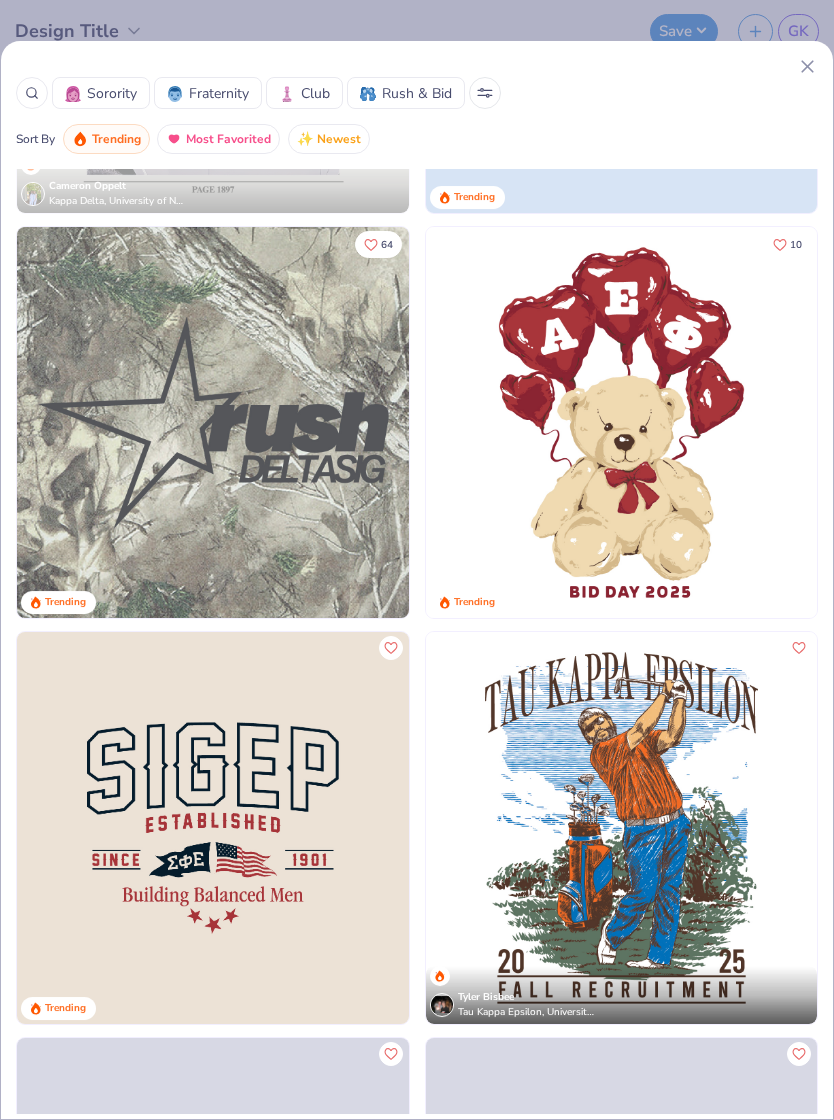 click at bounding box center [213, 423] 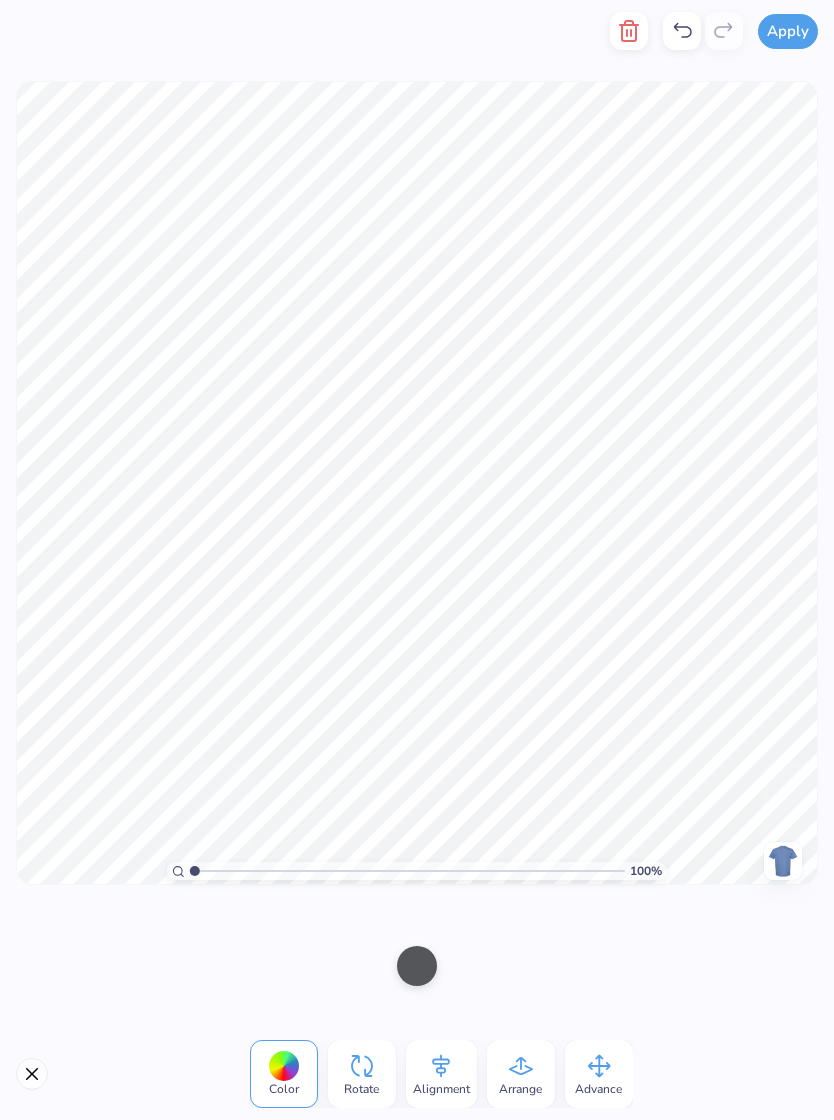 click at bounding box center [417, 966] 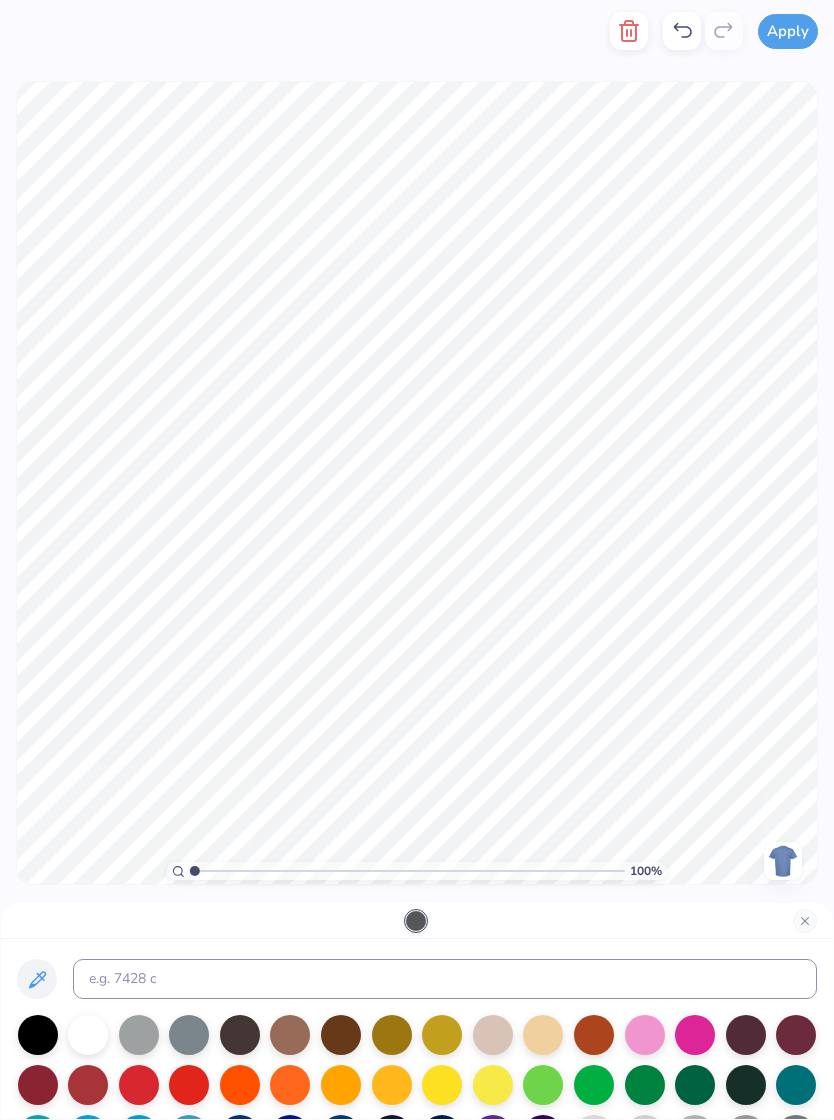 click at bounding box center (88, 1035) 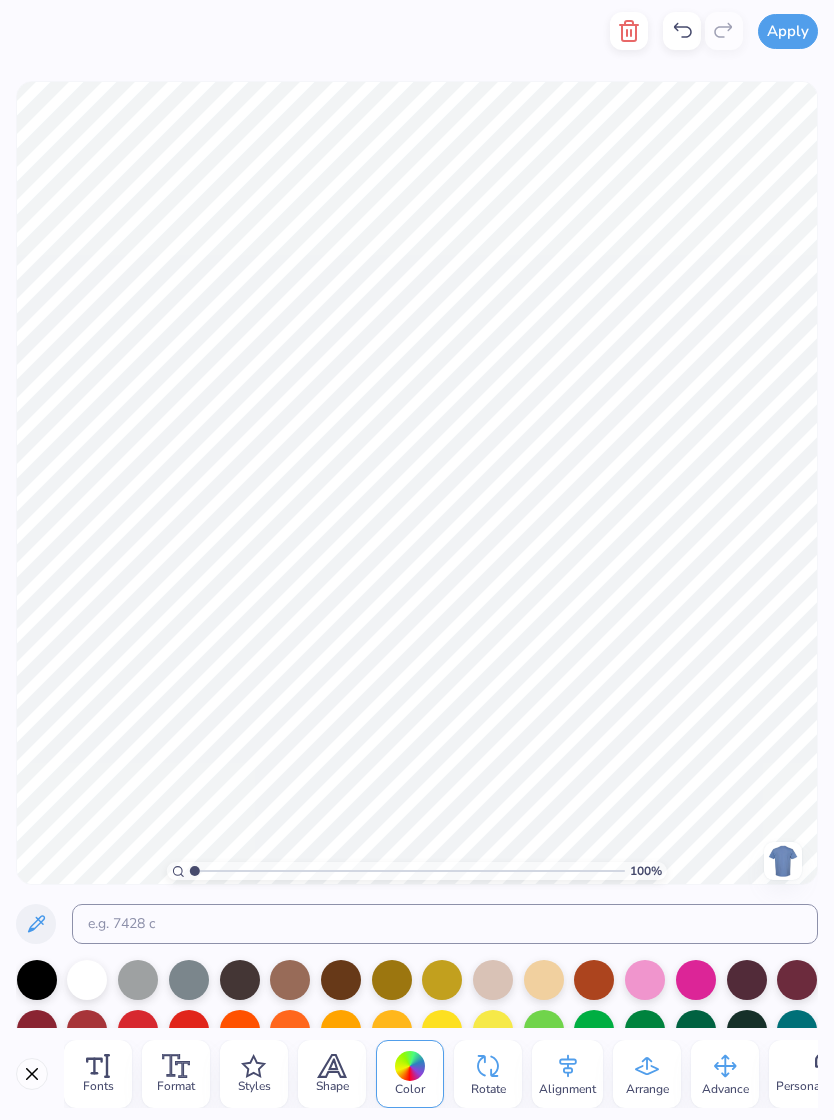 scroll, scrollTop: 1, scrollLeft: 0, axis: vertical 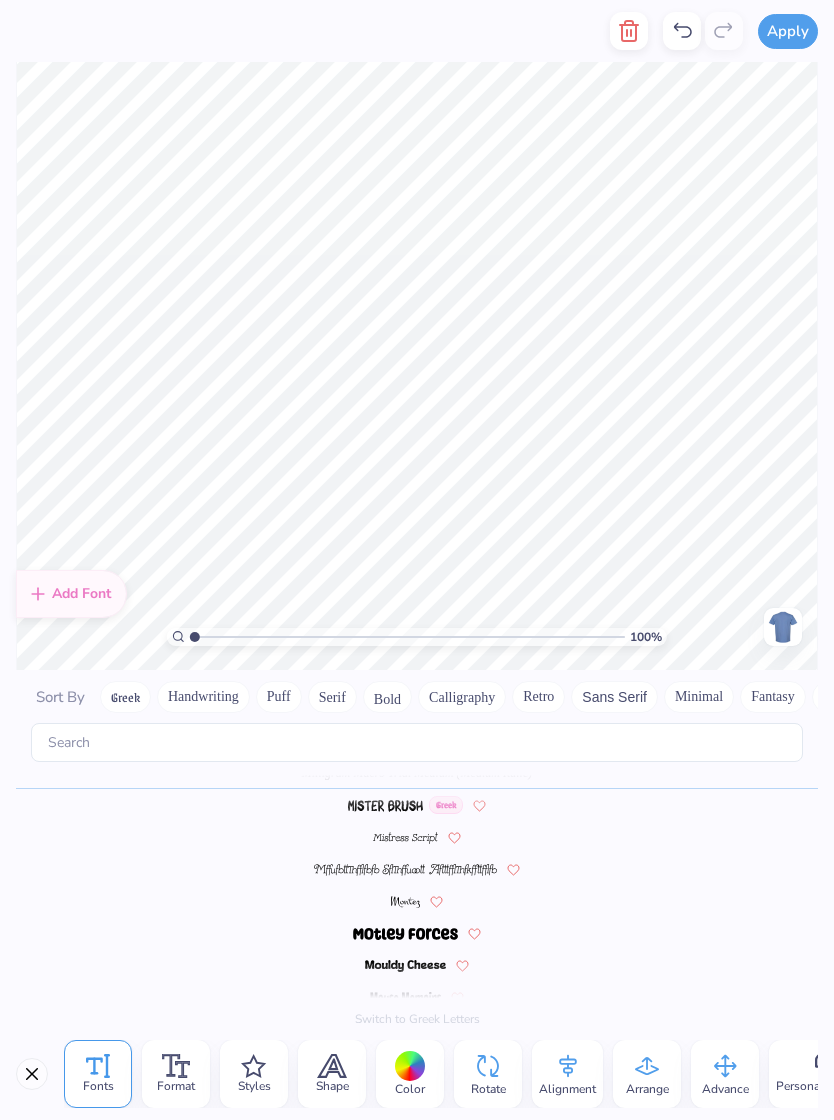 click 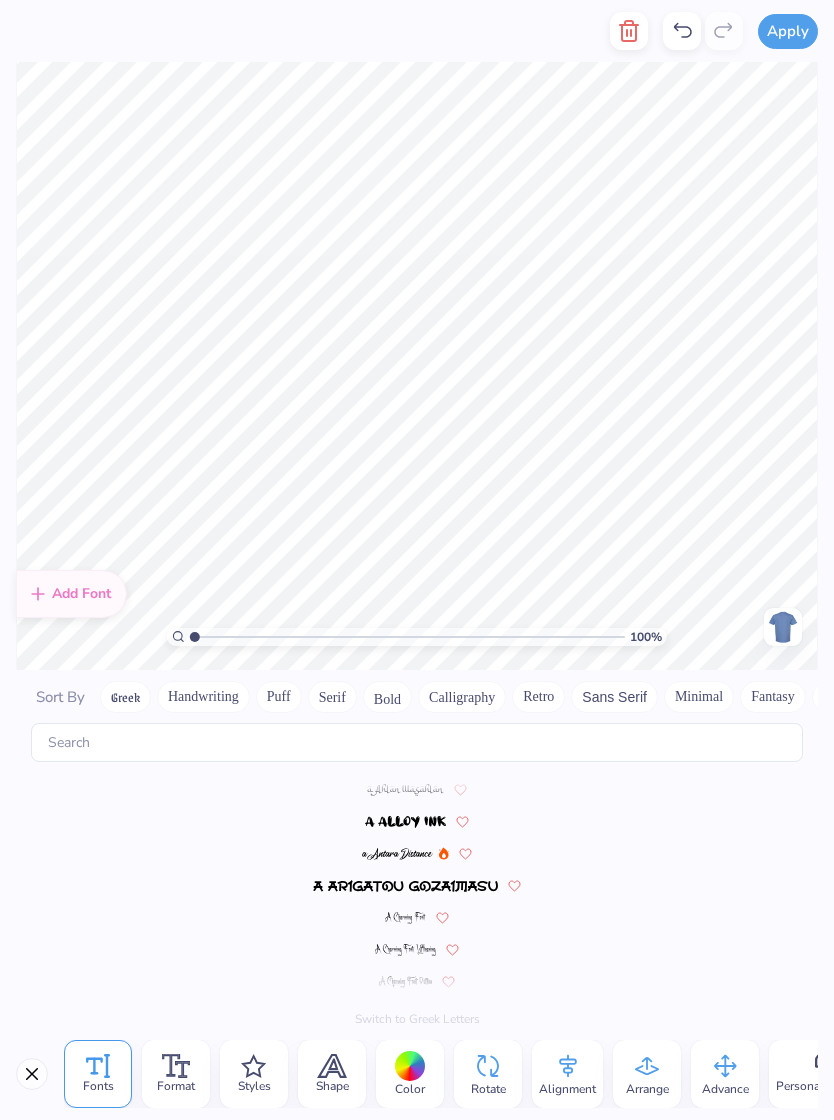 scroll, scrollTop: 6480, scrollLeft: 0, axis: vertical 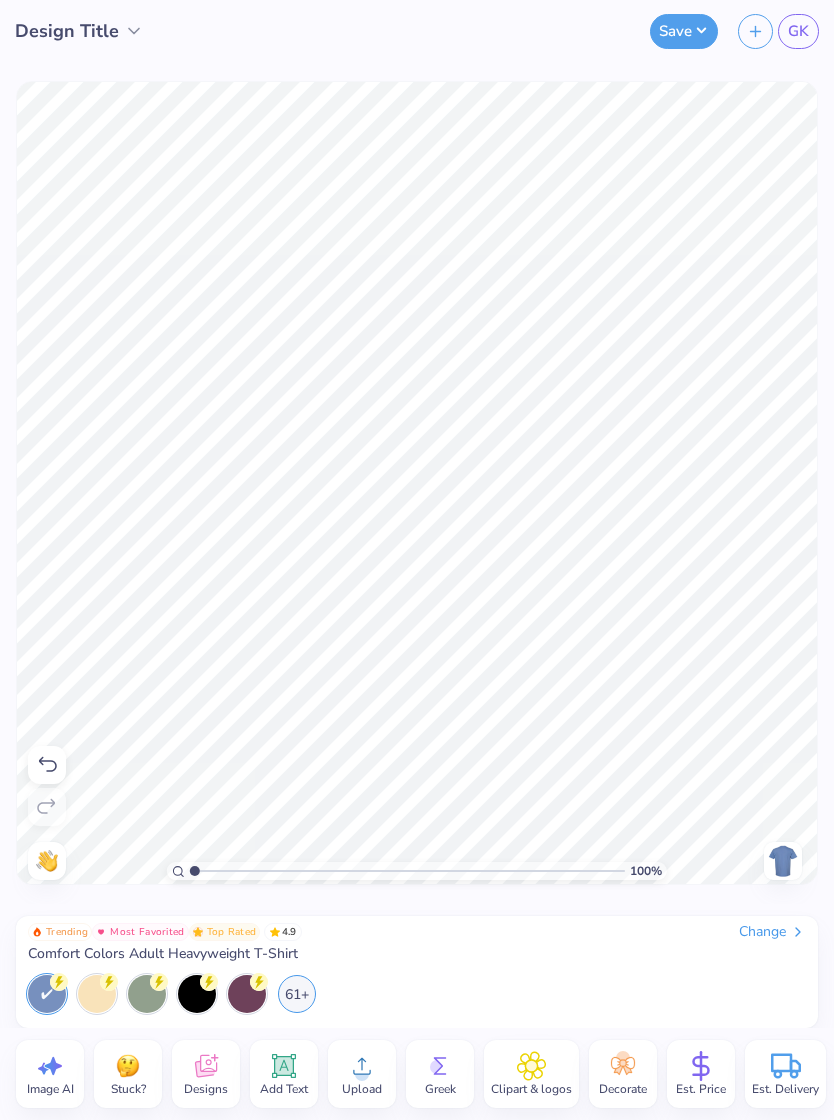 click on "Greek" at bounding box center (440, 1089) 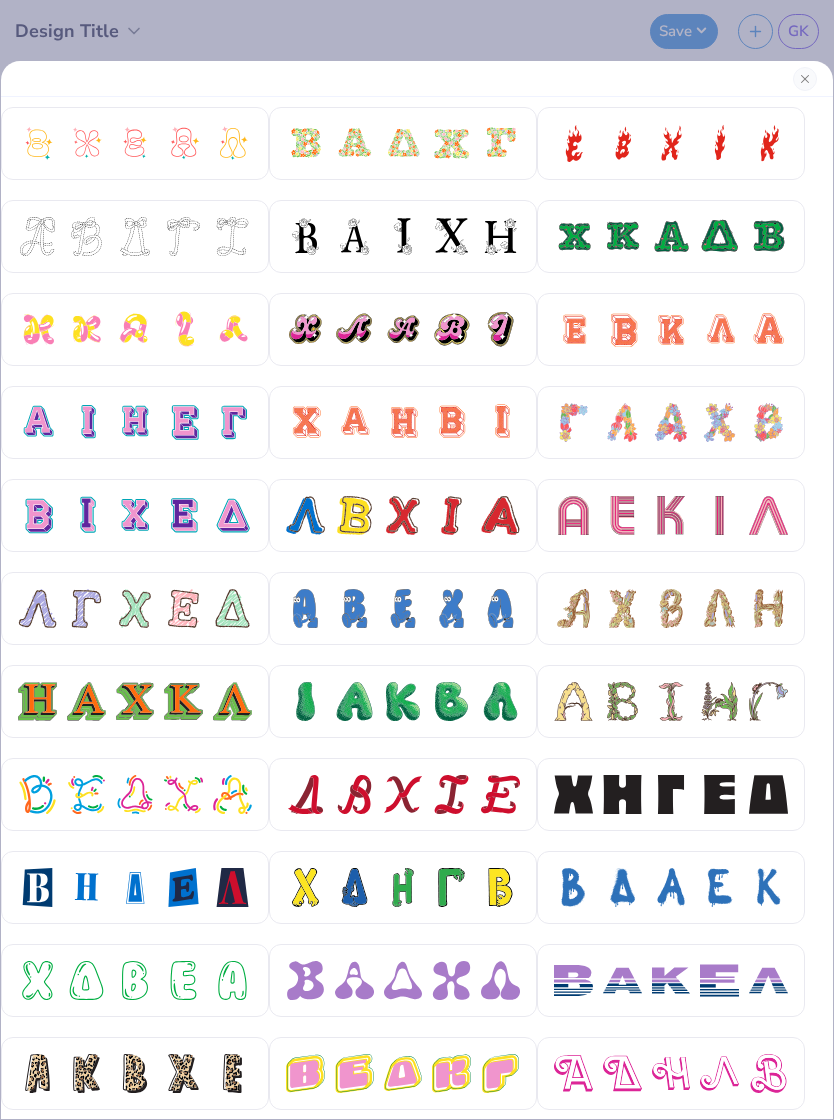 scroll, scrollTop: 210, scrollLeft: 0, axis: vertical 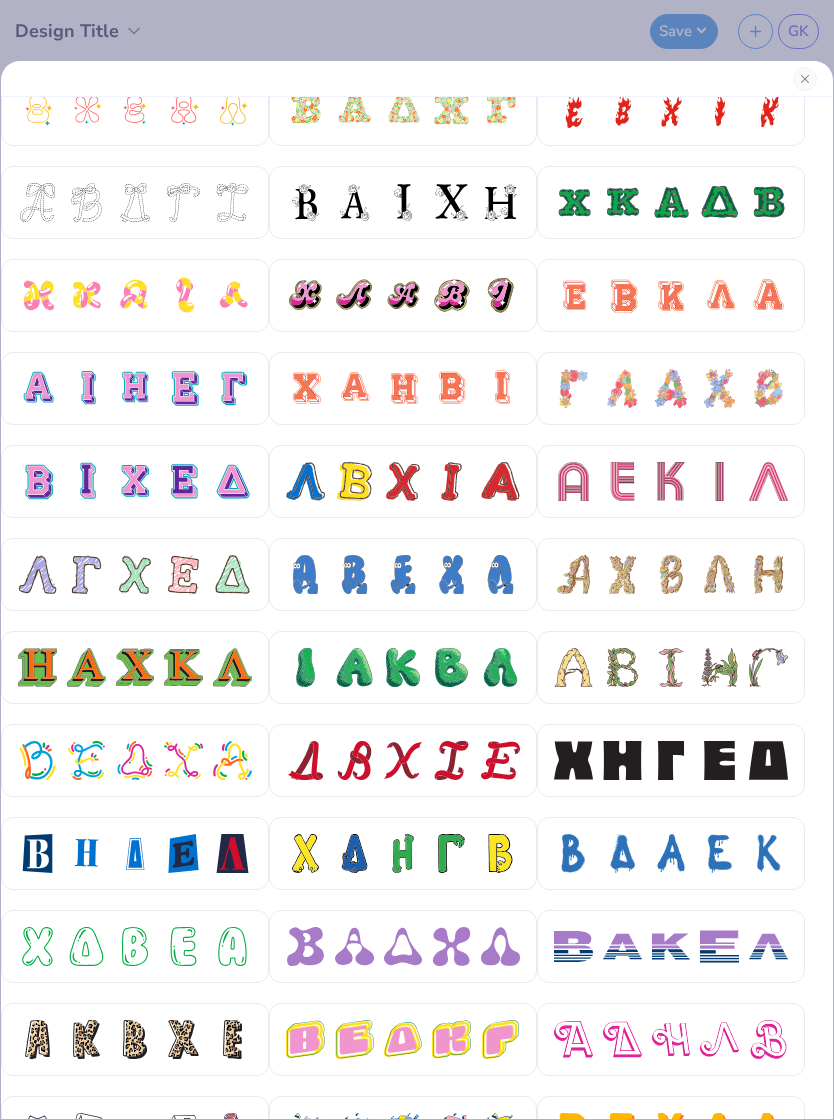 click at bounding box center (719, 760) 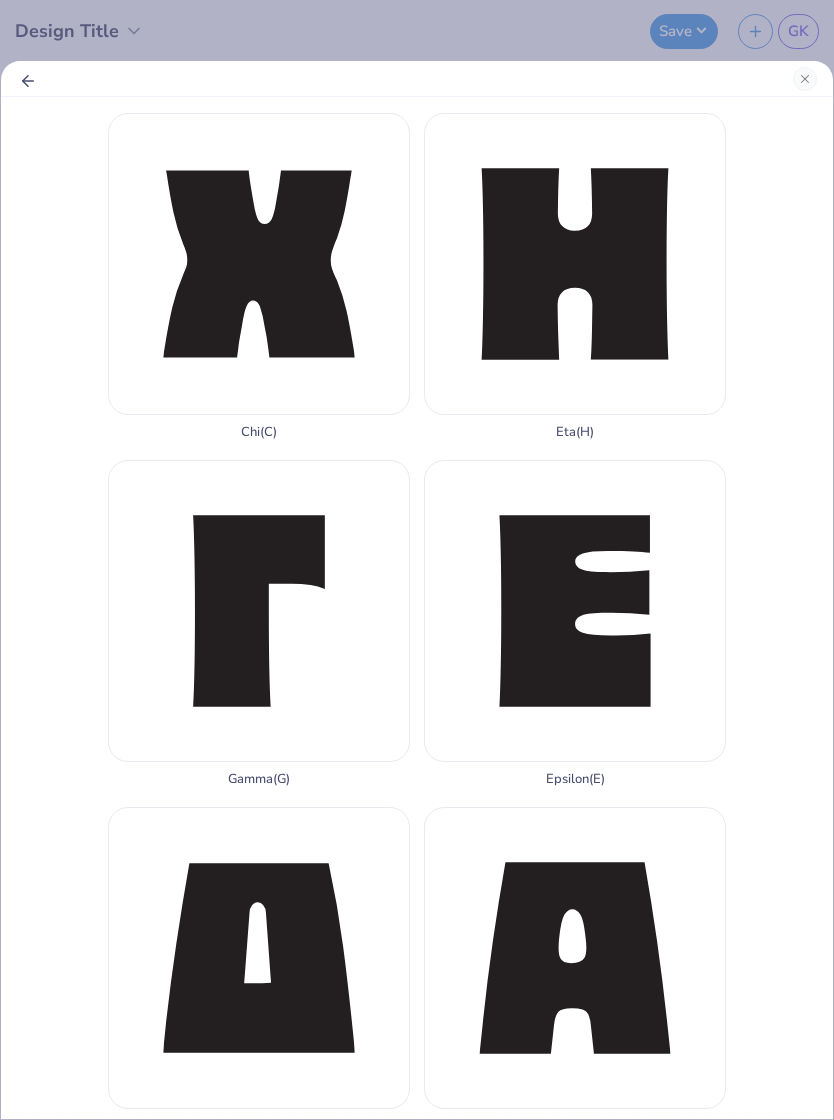 click on "Alpha  ( A )" at bounding box center [575, 970] 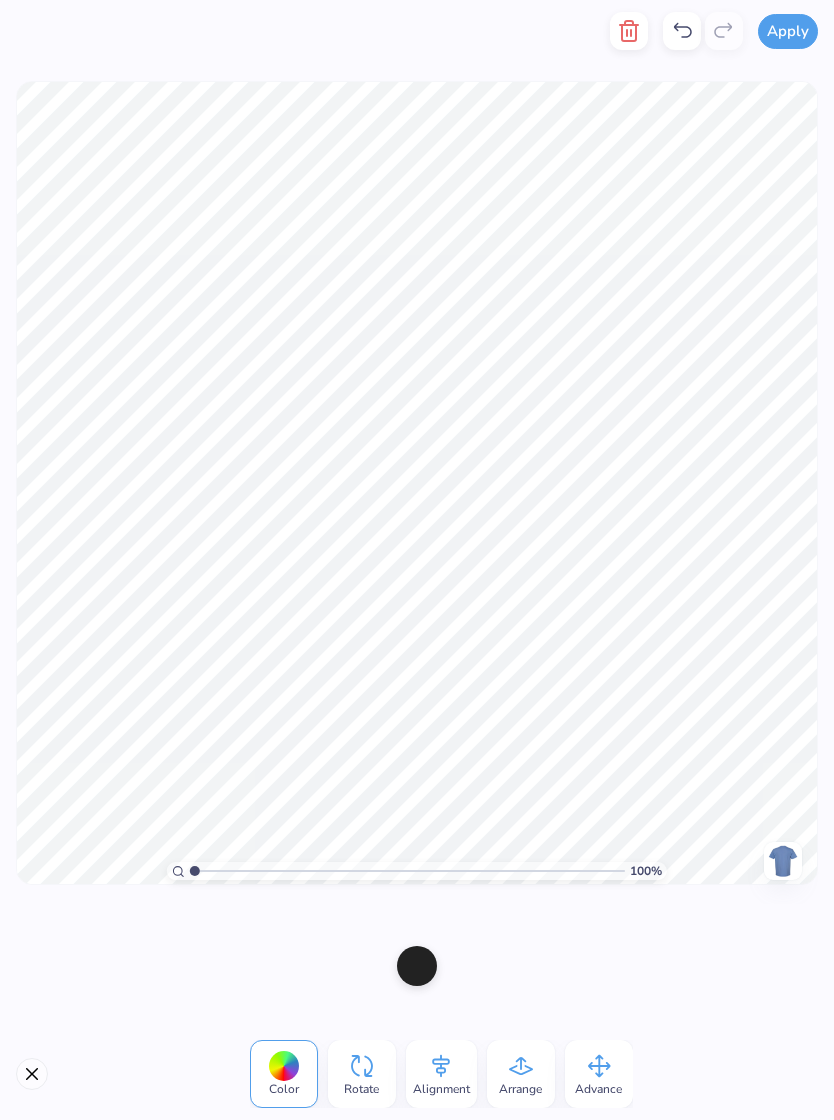 click 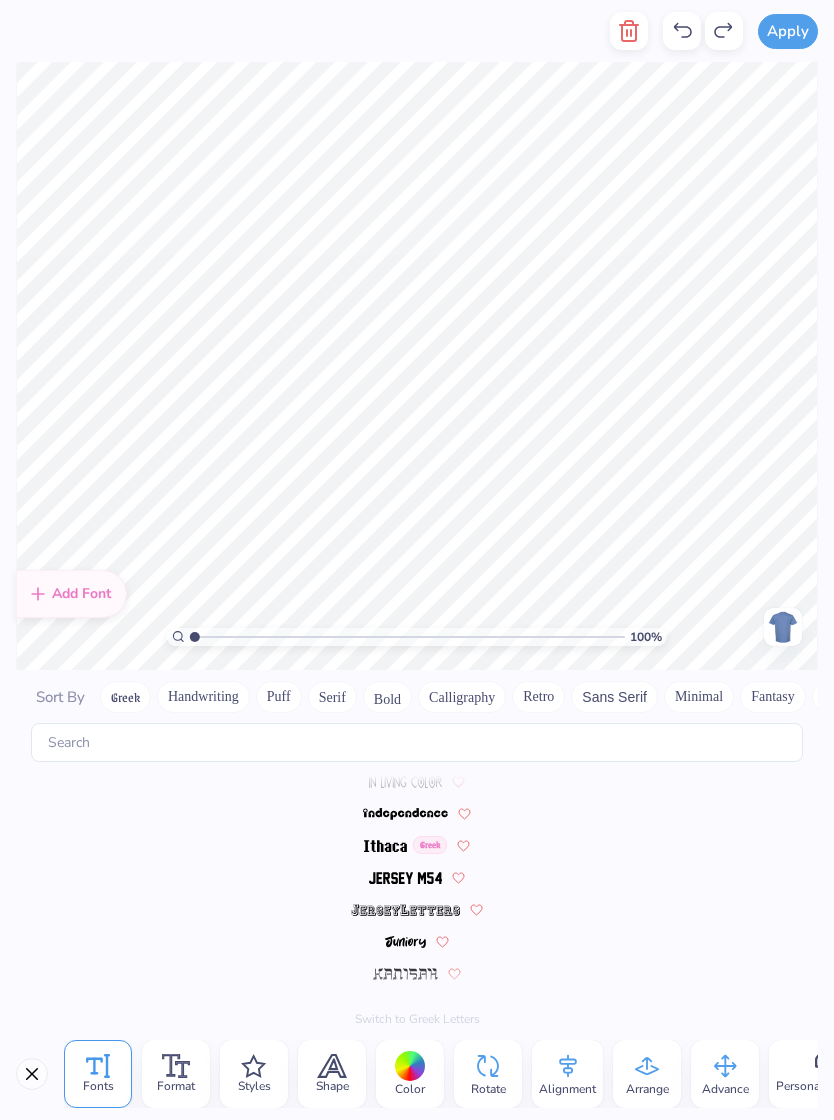 scroll, scrollTop: 6480, scrollLeft: 0, axis: vertical 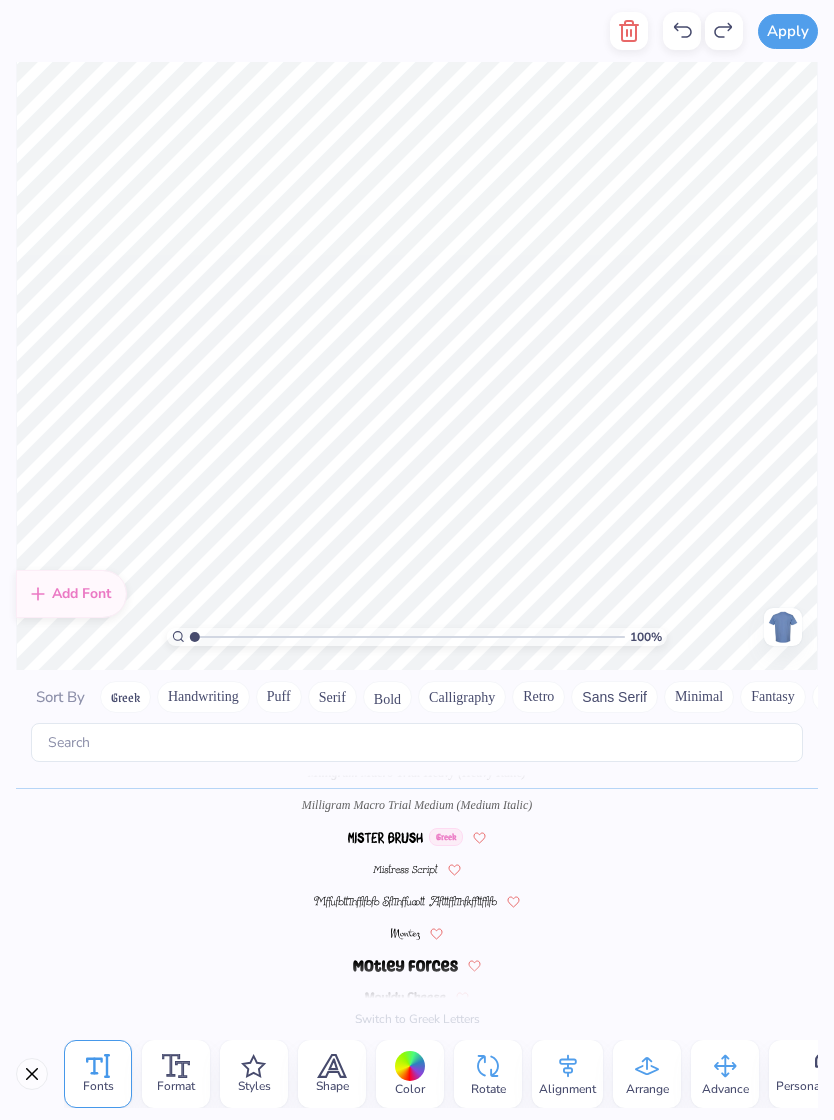 click at bounding box center (385, 838) 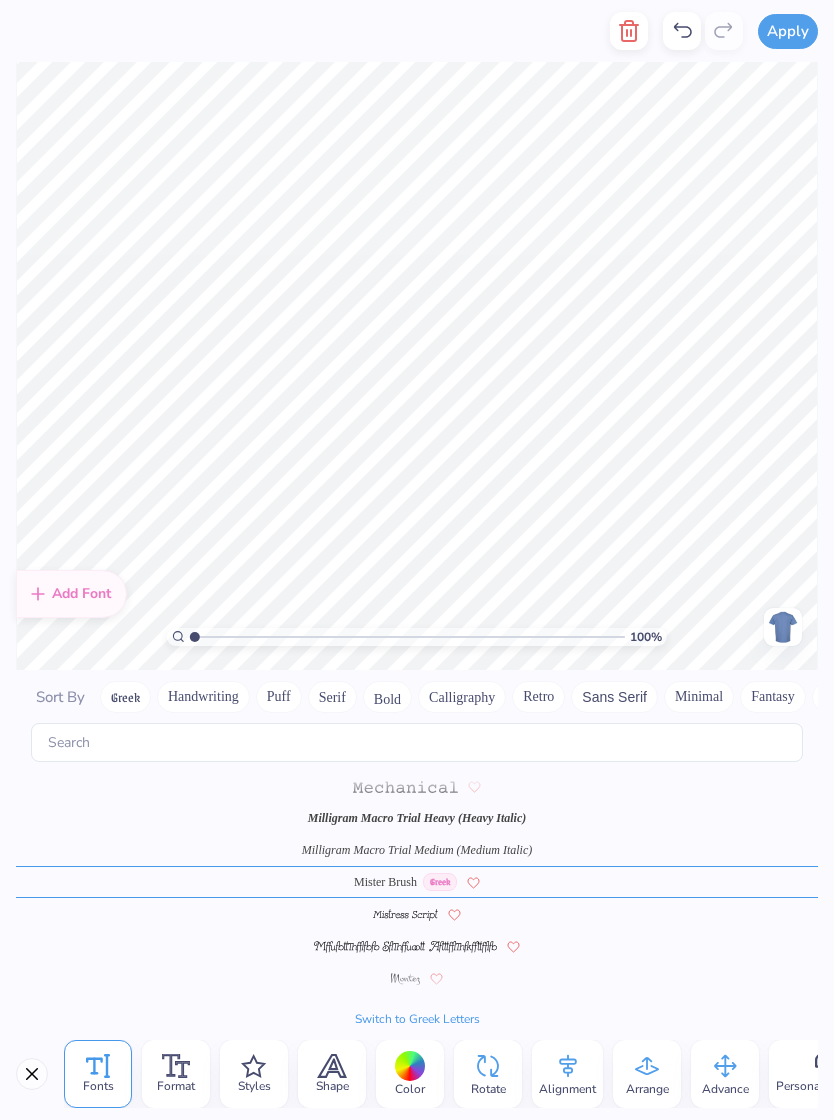 scroll, scrollTop: 6426, scrollLeft: 0, axis: vertical 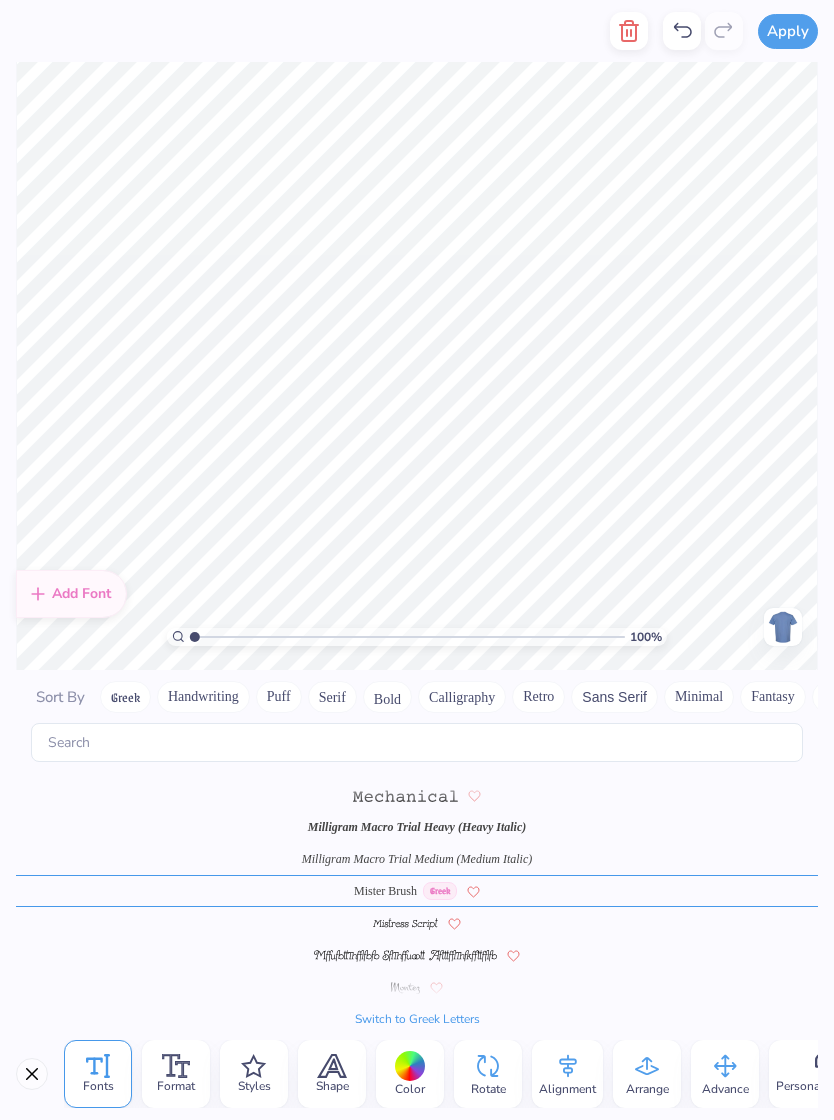click on "Milligram Macro Trial Heavy (Heavy Italic)" at bounding box center [417, 827] 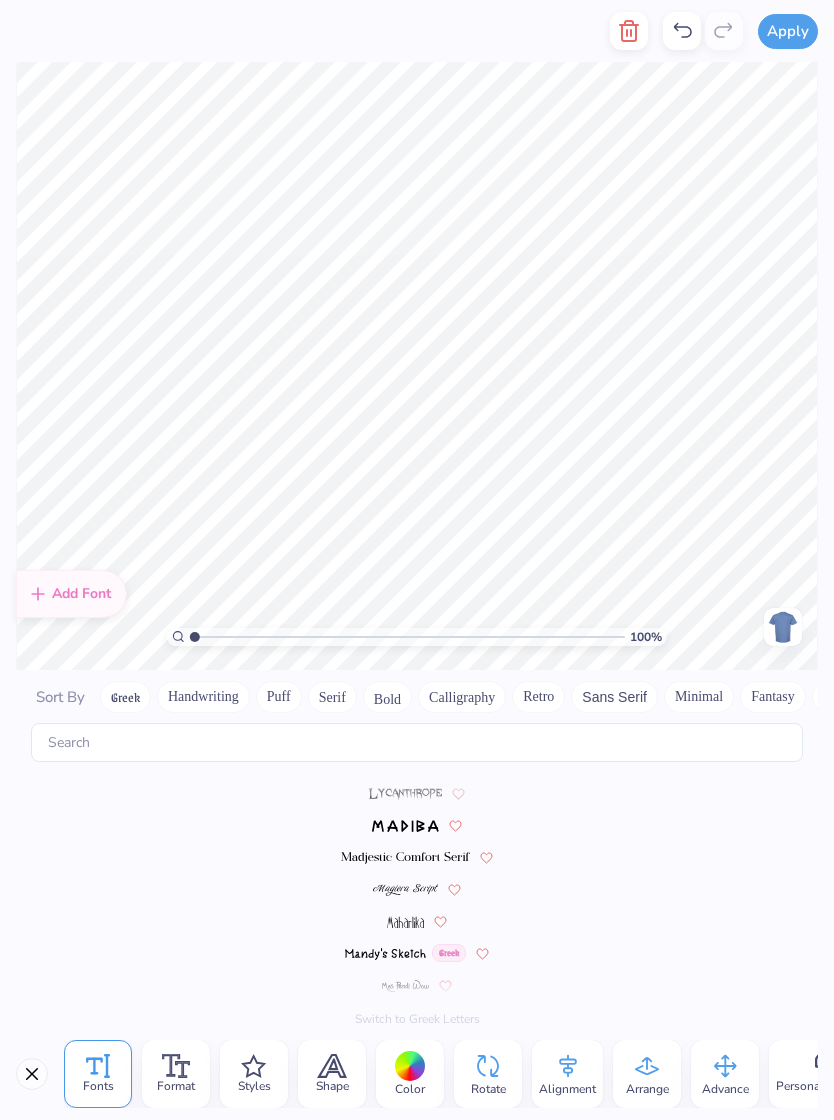 scroll, scrollTop: 6170, scrollLeft: 0, axis: vertical 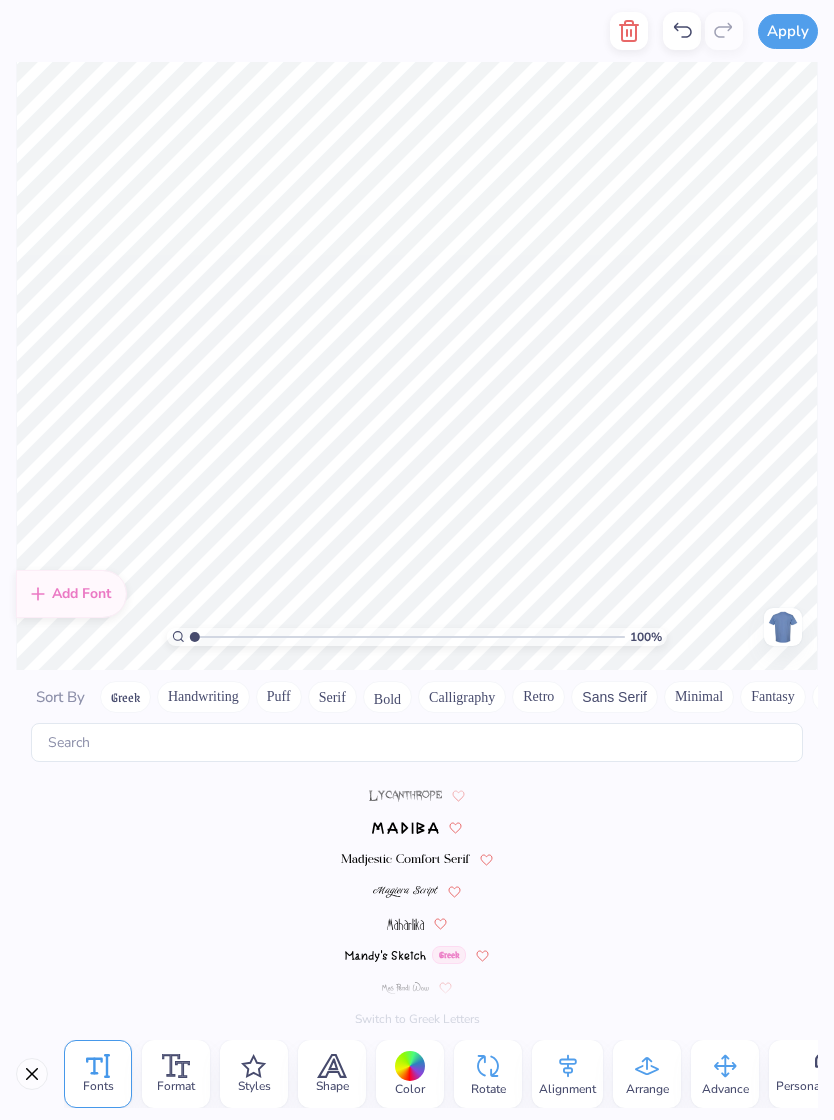 click at bounding box center (406, 860) 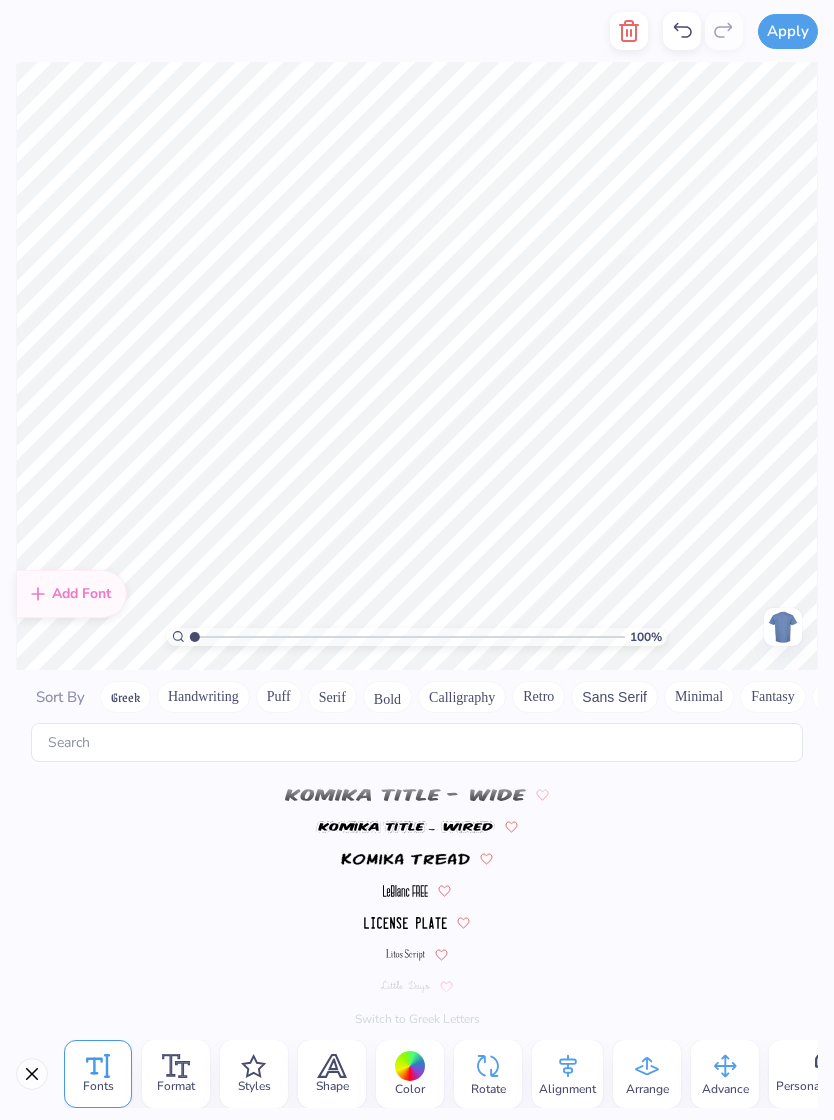scroll, scrollTop: 5754, scrollLeft: 0, axis: vertical 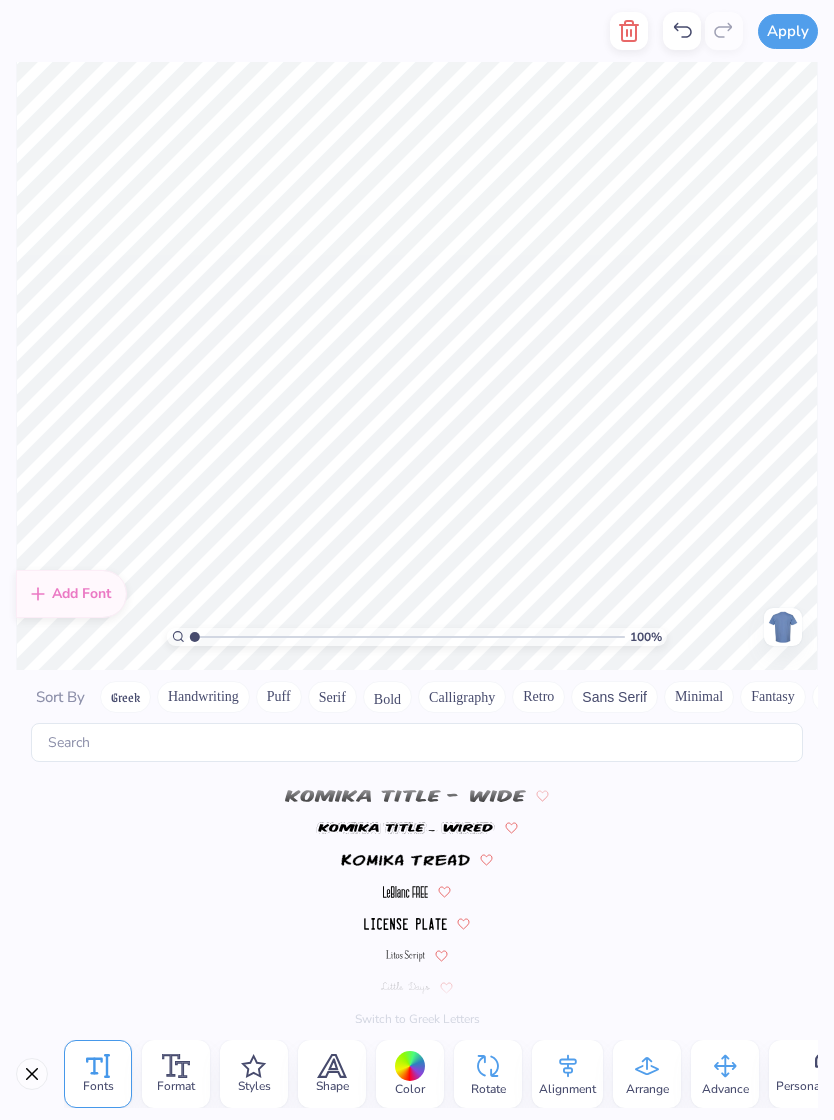 click at bounding box center (405, 796) 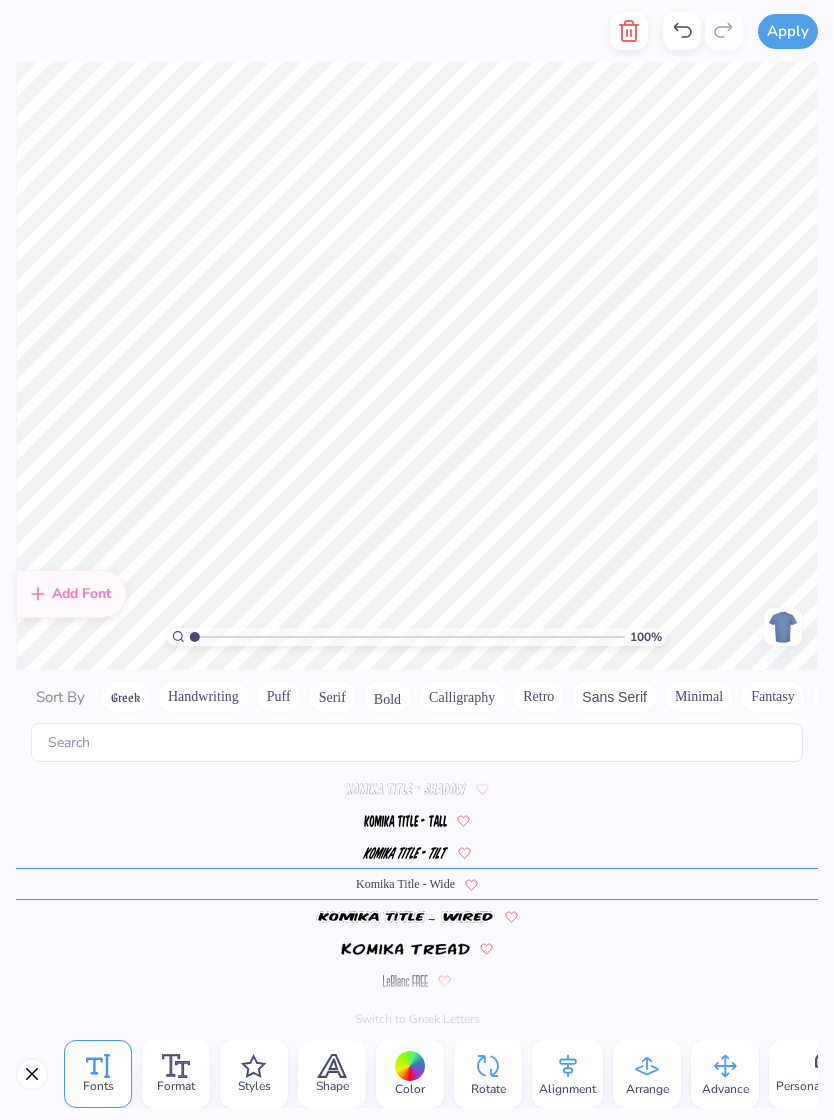 scroll, scrollTop: 5658, scrollLeft: 0, axis: vertical 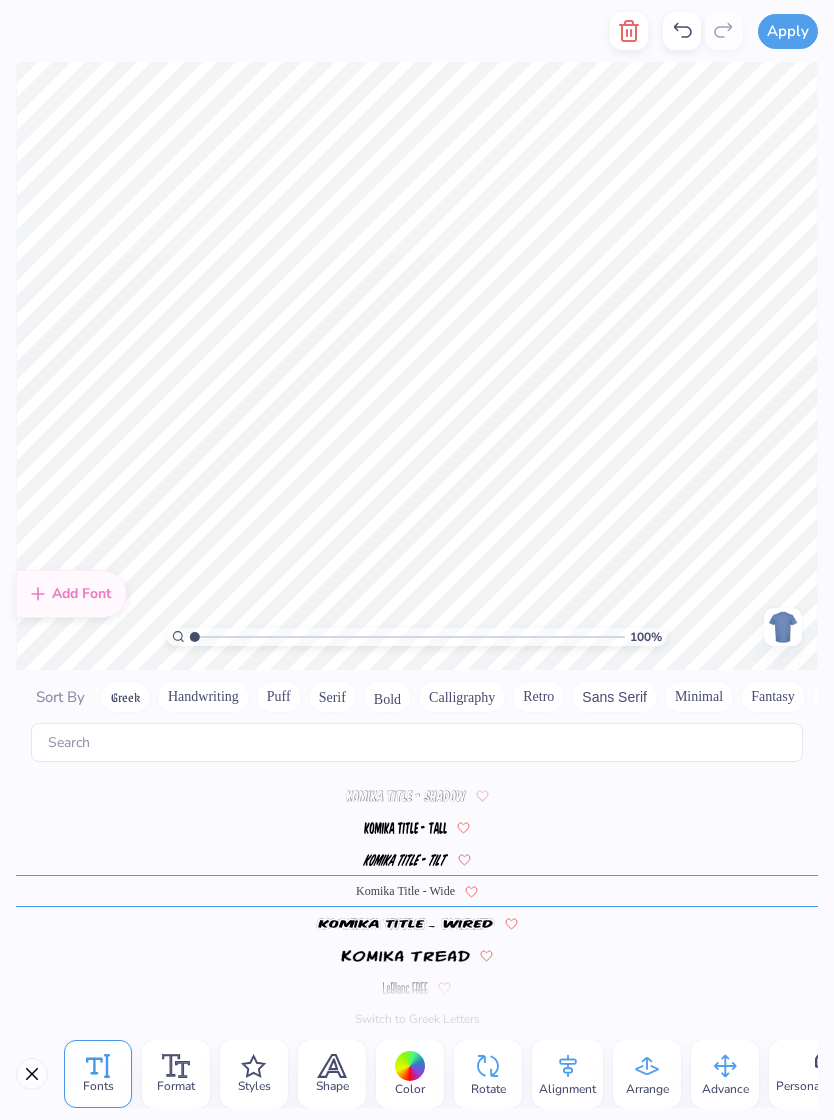 click on "Retro" at bounding box center [538, 697] 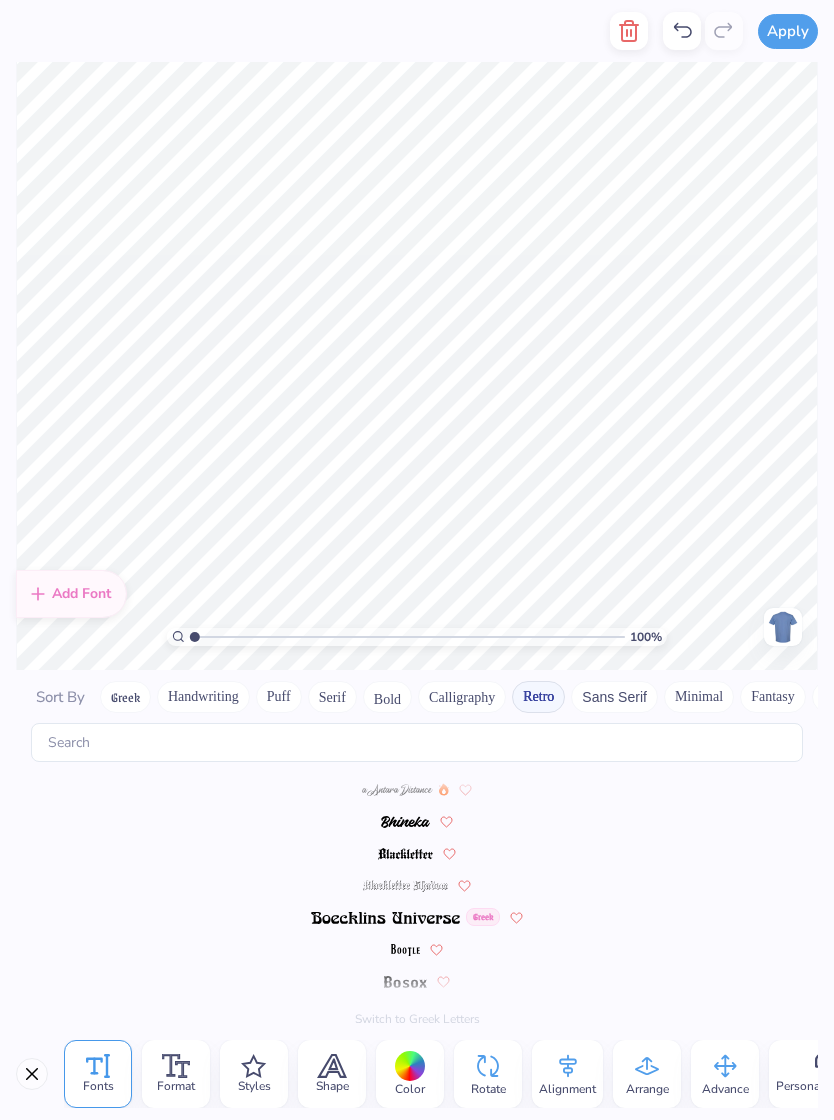 scroll, scrollTop: 0, scrollLeft: 0, axis: both 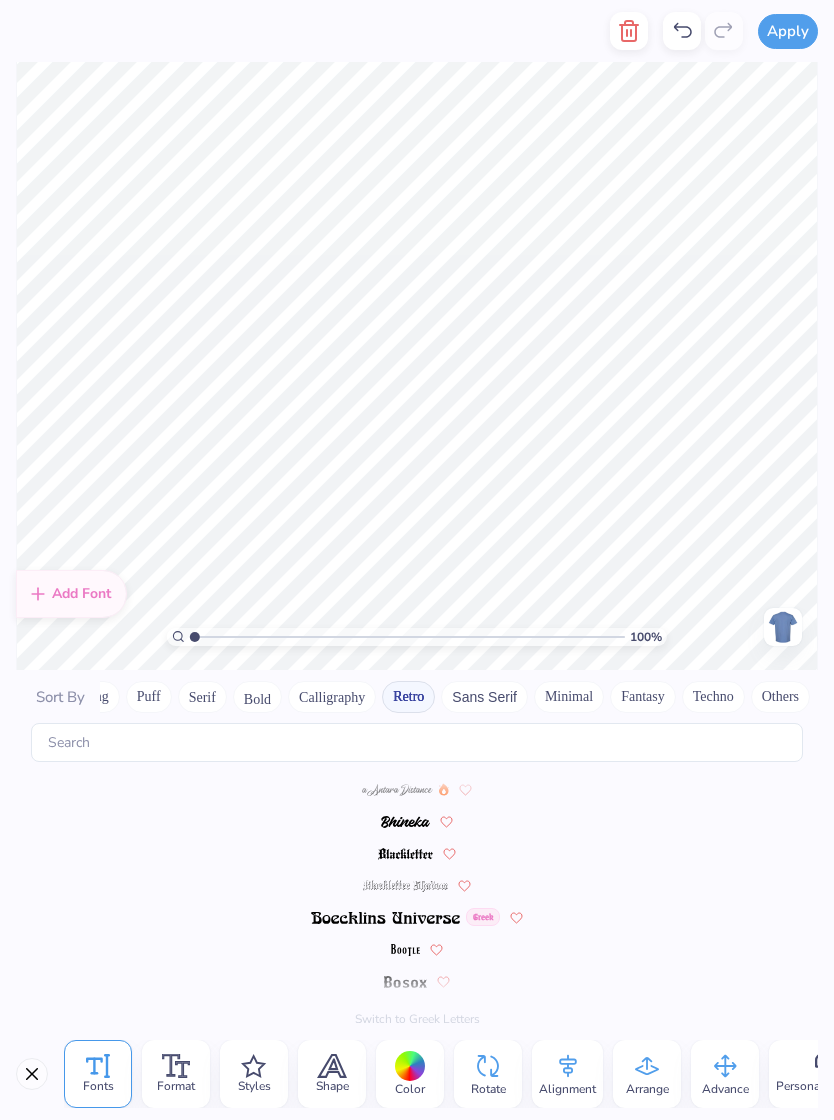 click on "Techno" at bounding box center [713, 697] 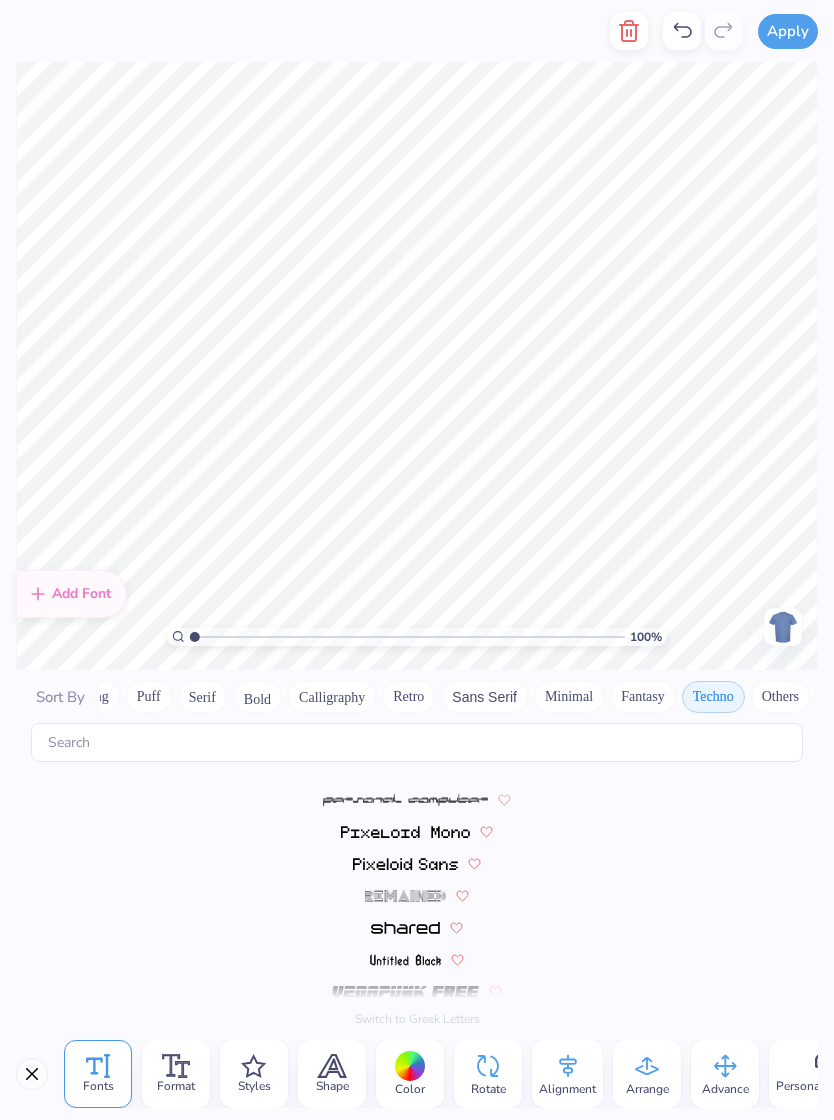 scroll, scrollTop: 565, scrollLeft: 0, axis: vertical 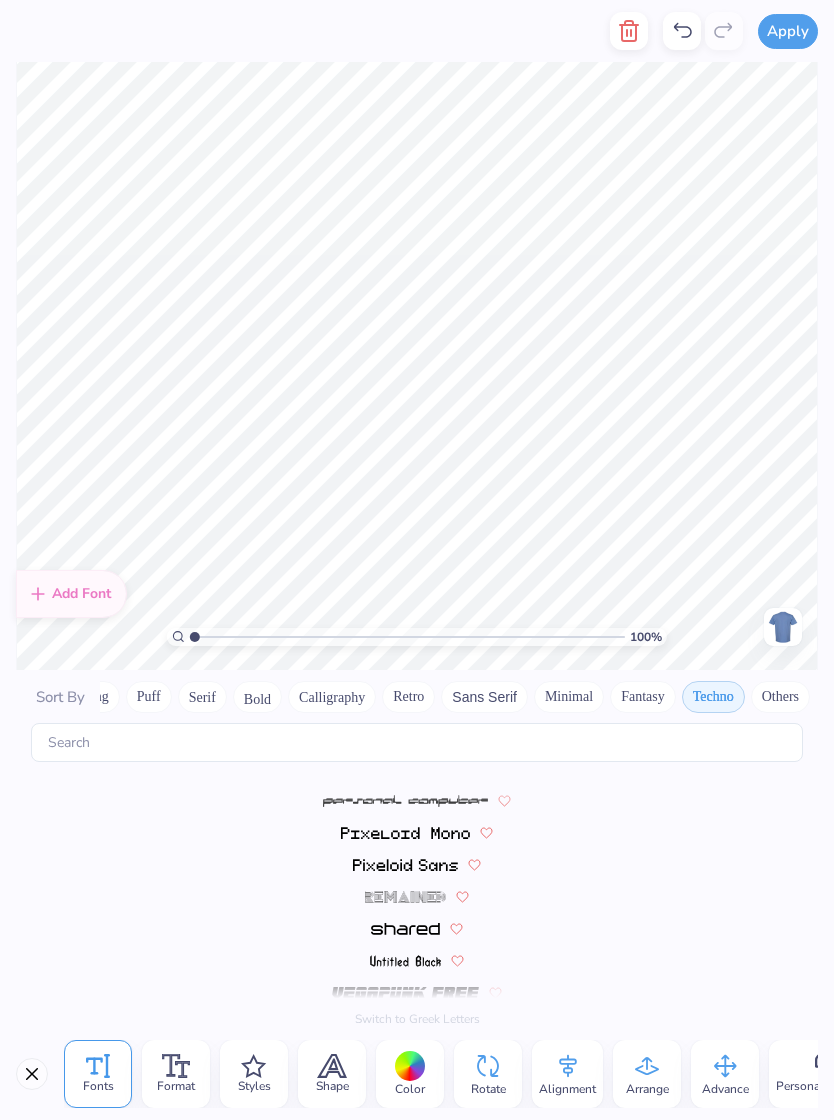 click at bounding box center (405, 993) 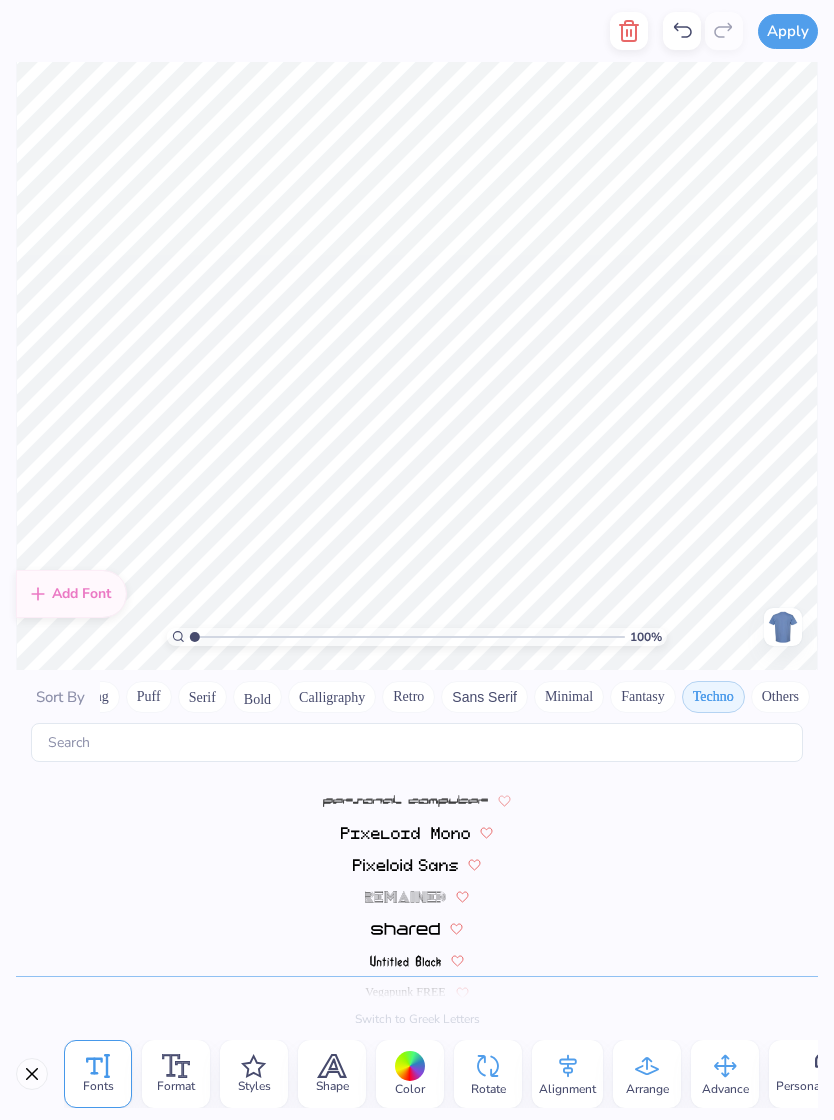 click on "Bold" at bounding box center [257, 697] 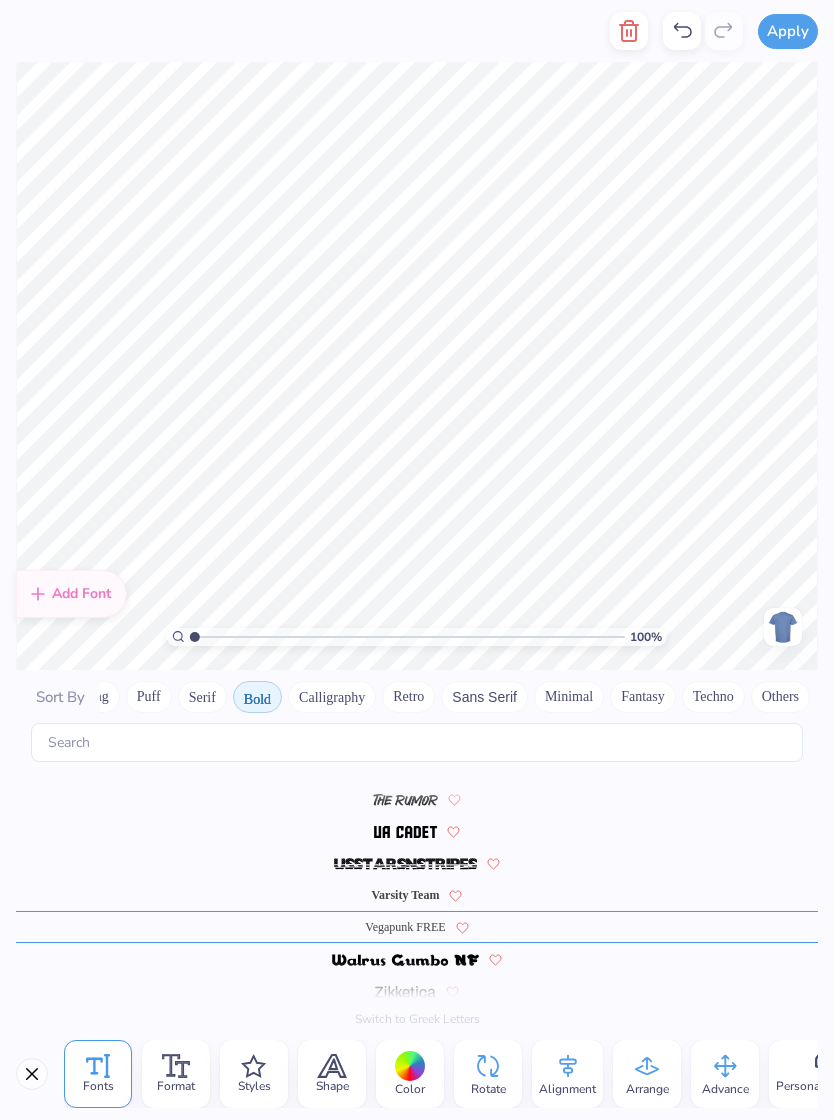 scroll, scrollTop: 2197, scrollLeft: 0, axis: vertical 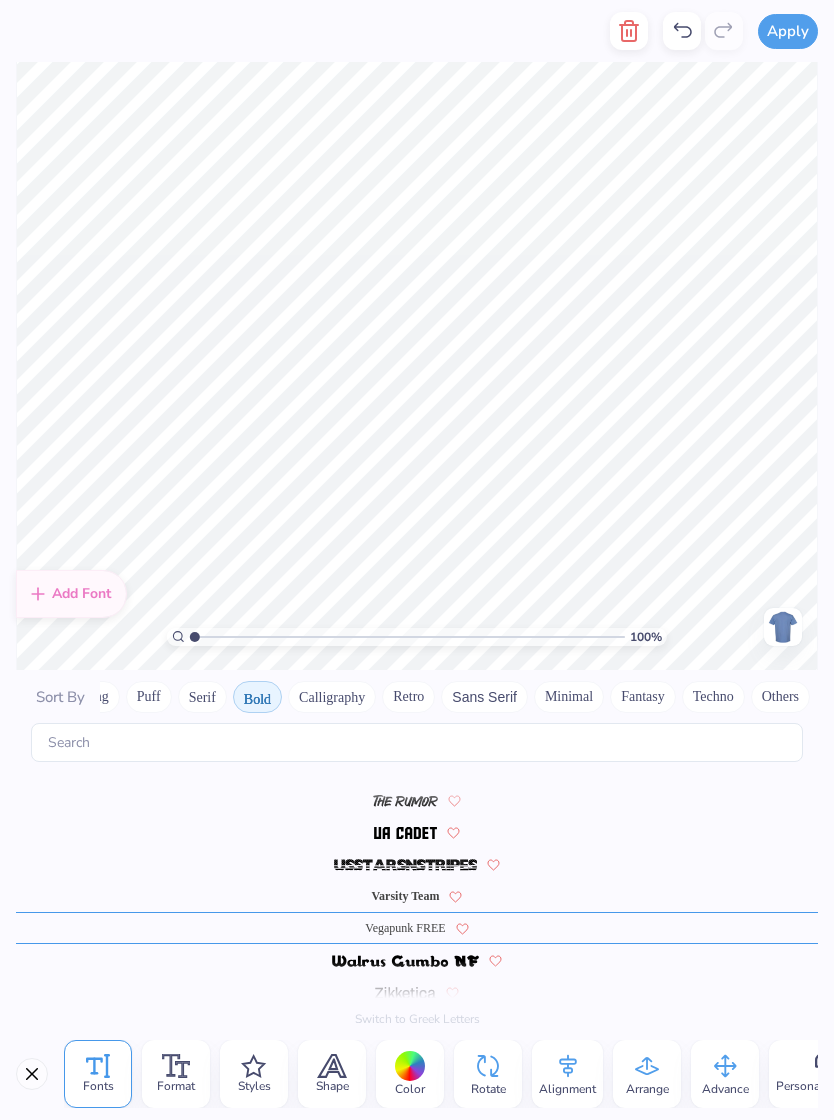 click on "Varsity Team" at bounding box center (406, 896) 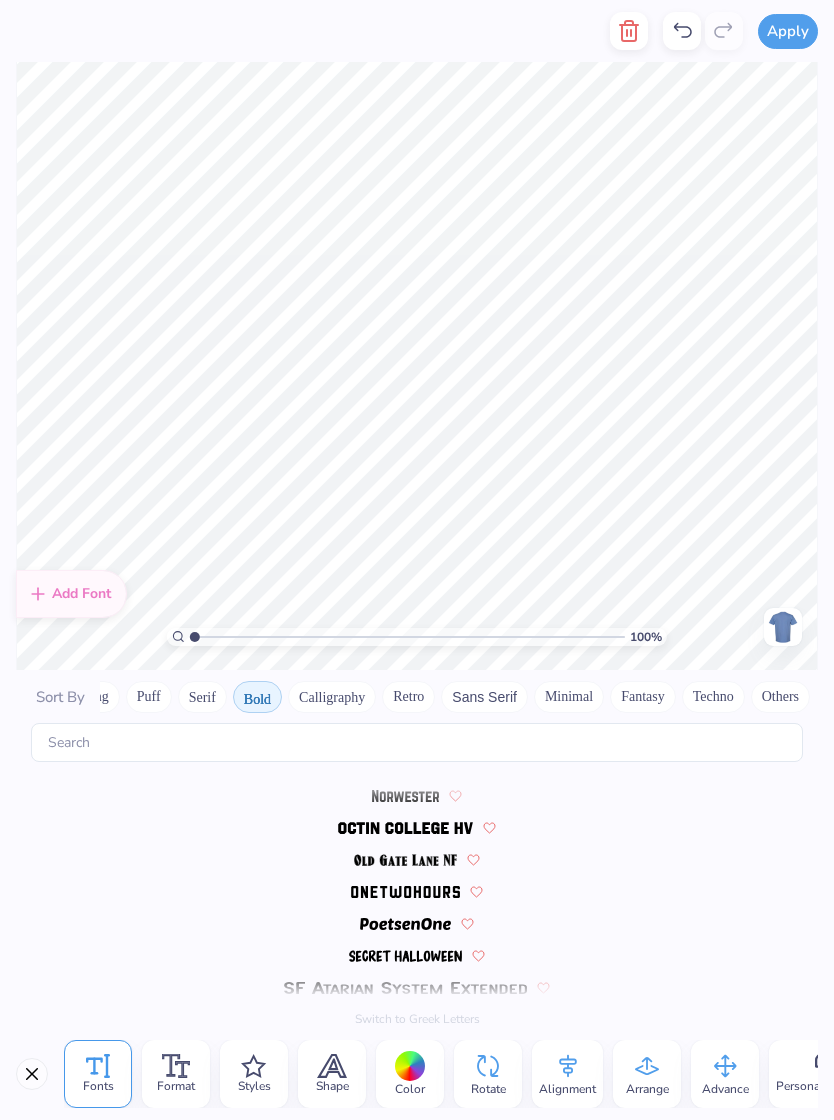 scroll, scrollTop: 1594, scrollLeft: 0, axis: vertical 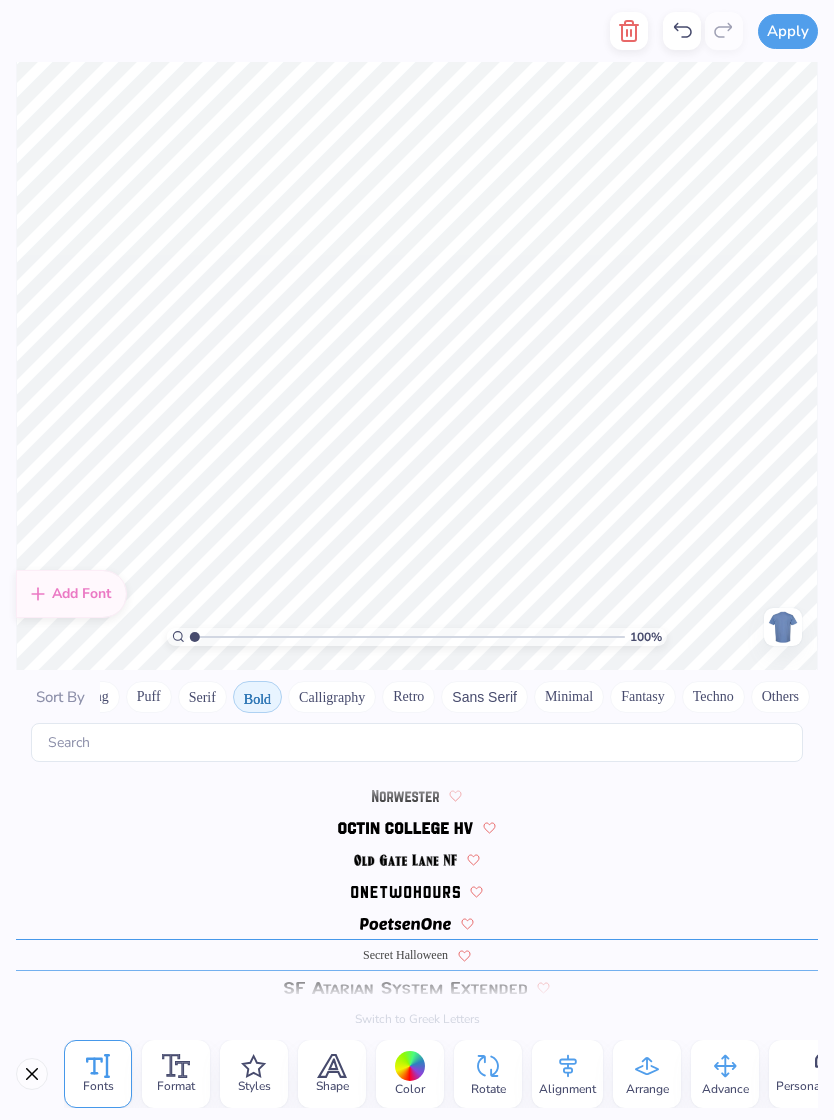 click at bounding box center (406, 828) 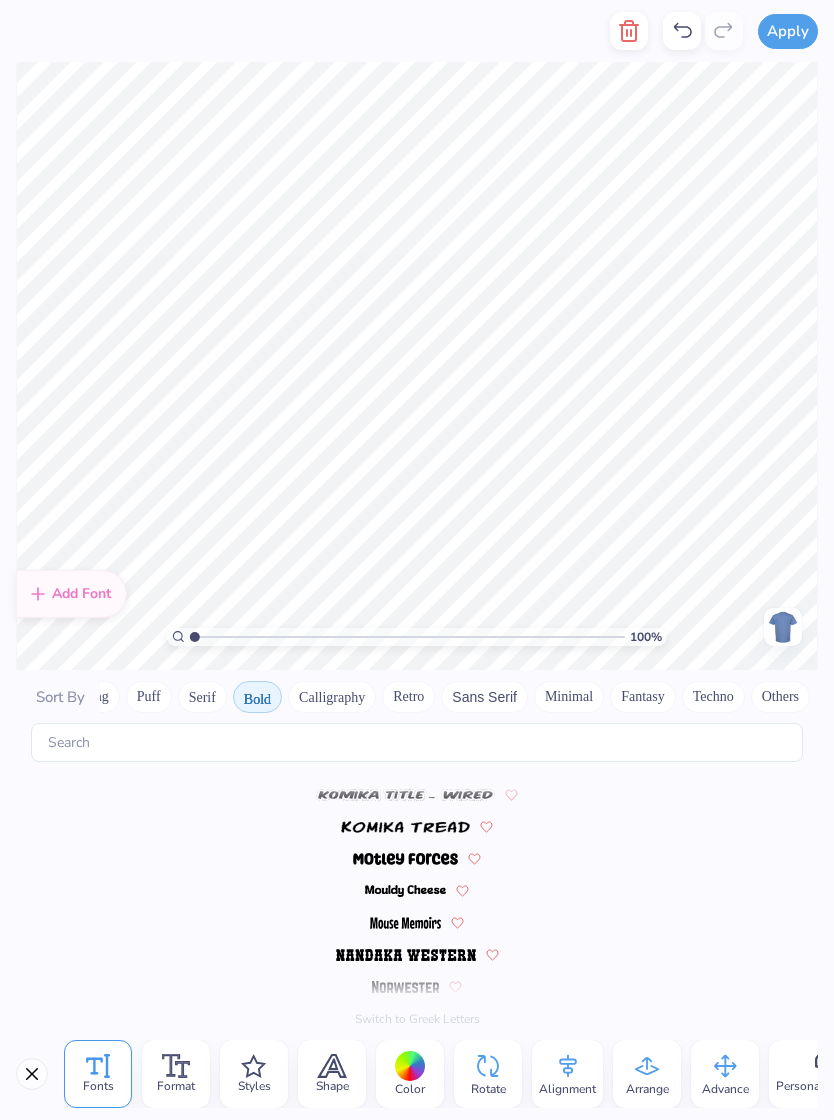 scroll, scrollTop: 1402, scrollLeft: 0, axis: vertical 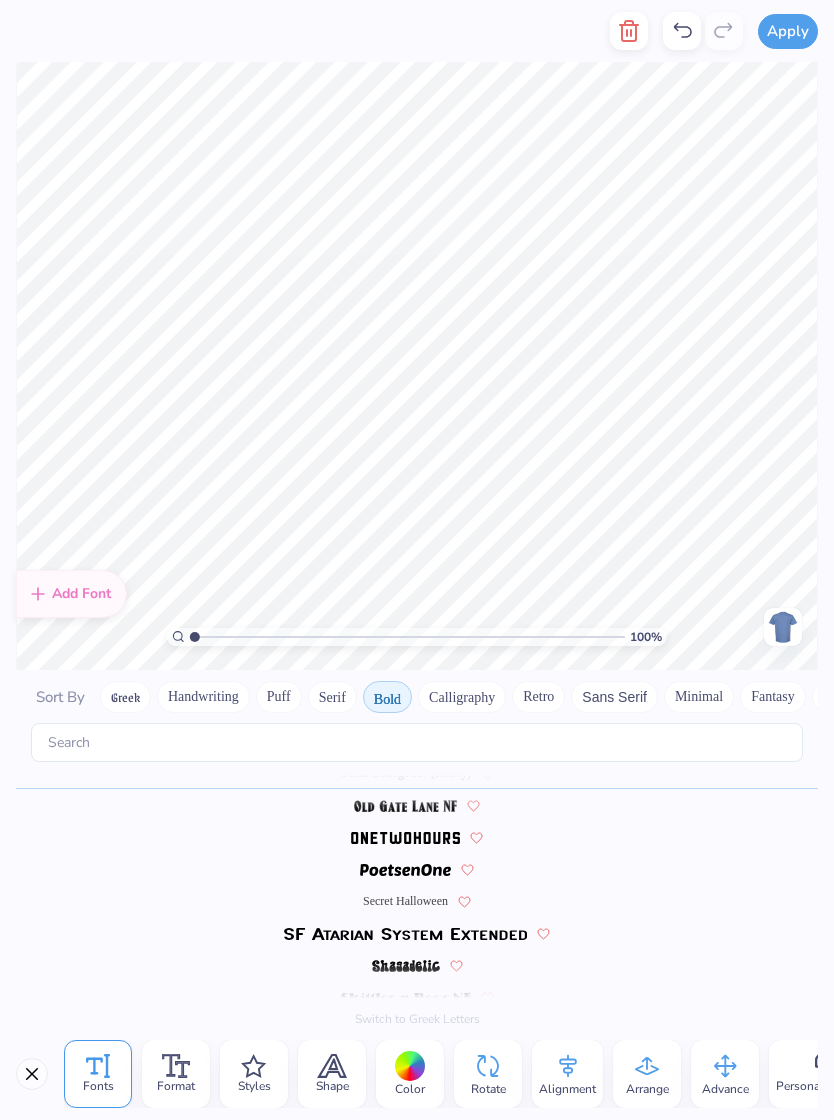 click on "Styles" at bounding box center (254, 1086) 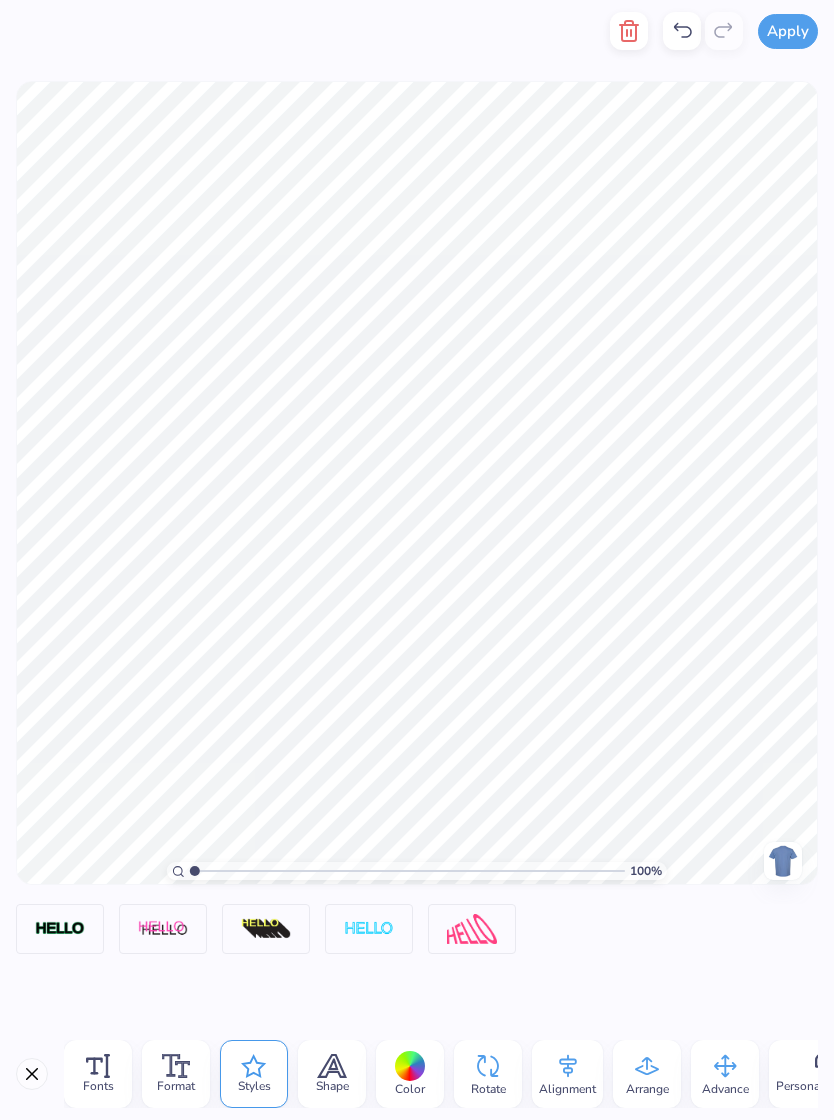 scroll, scrollTop: 1, scrollLeft: 2, axis: both 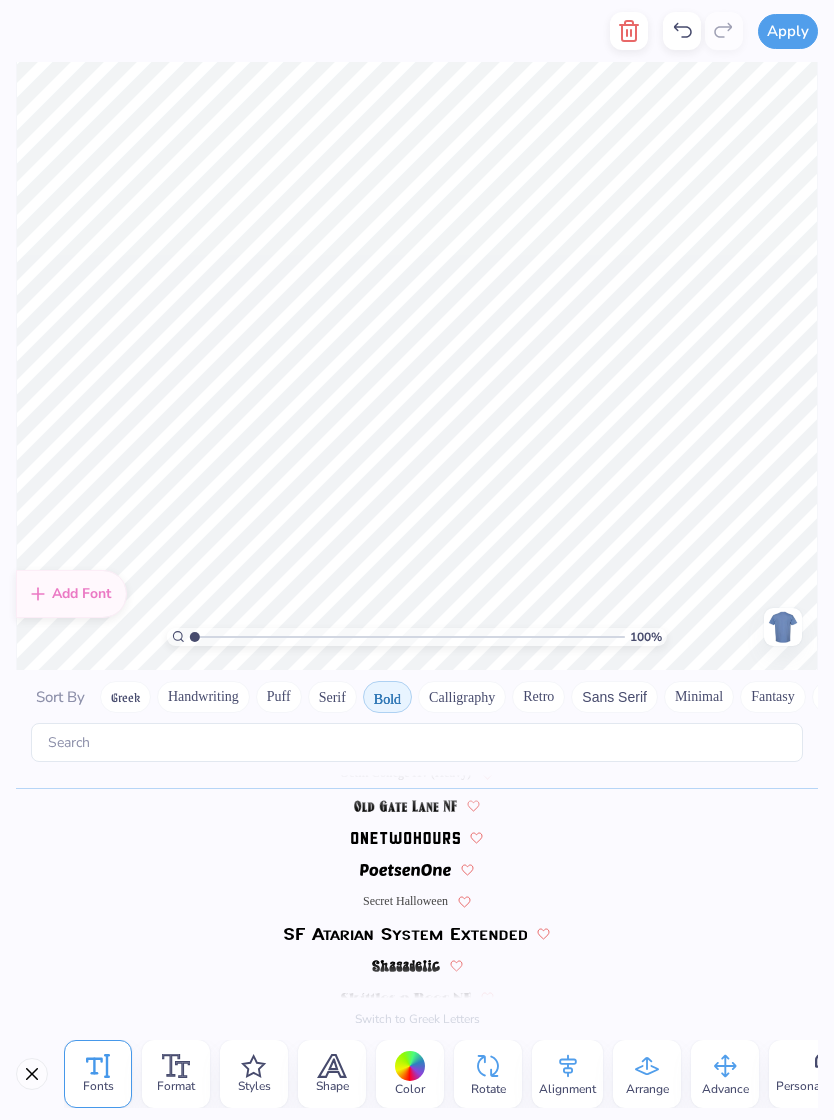 click 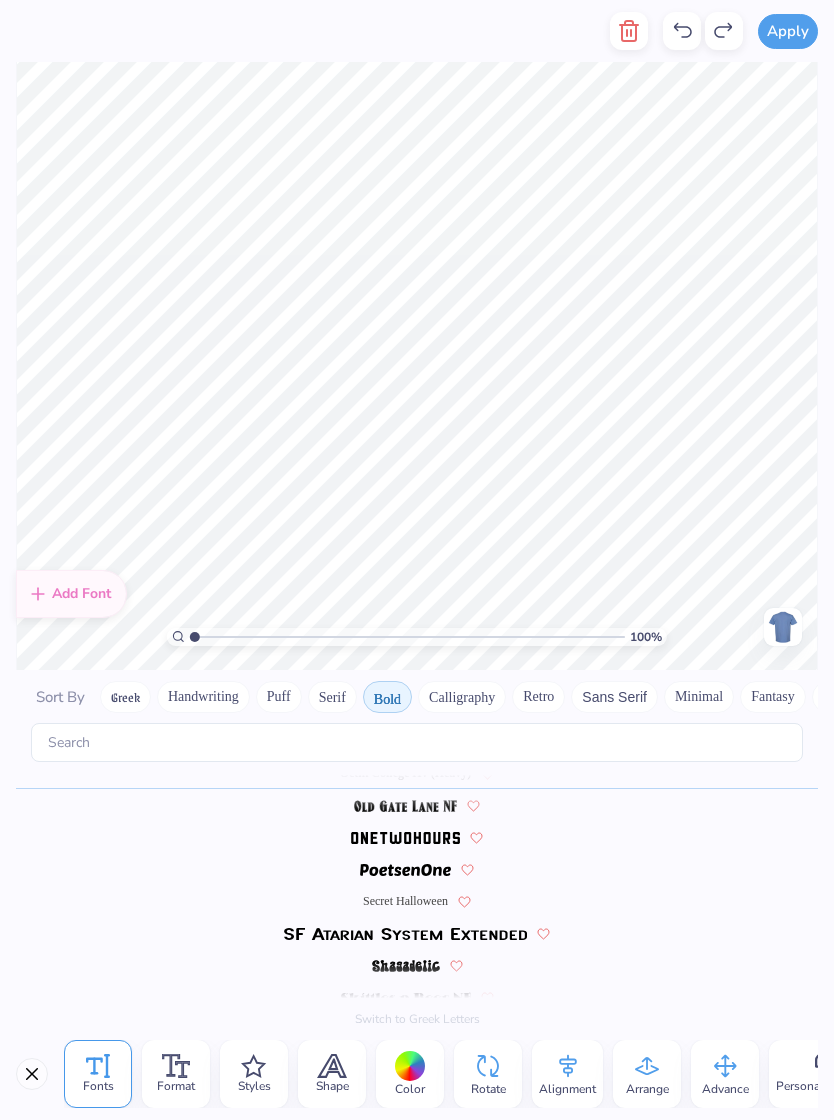click 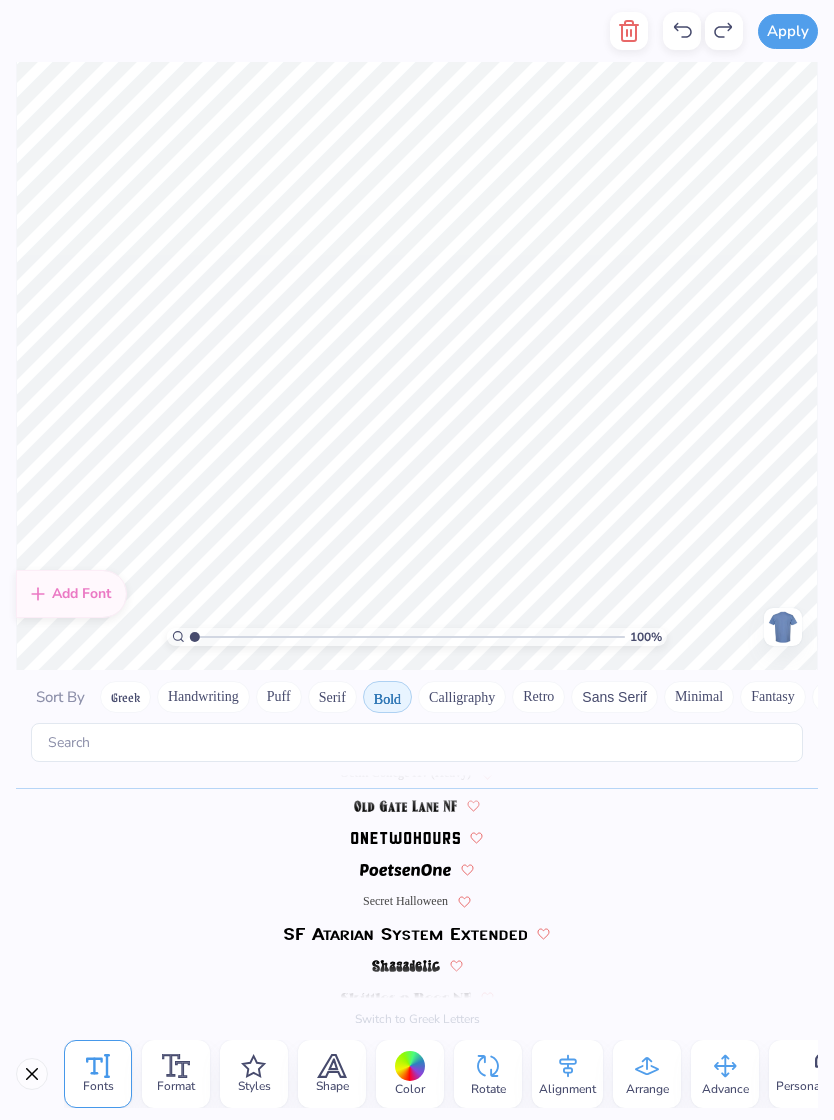 click 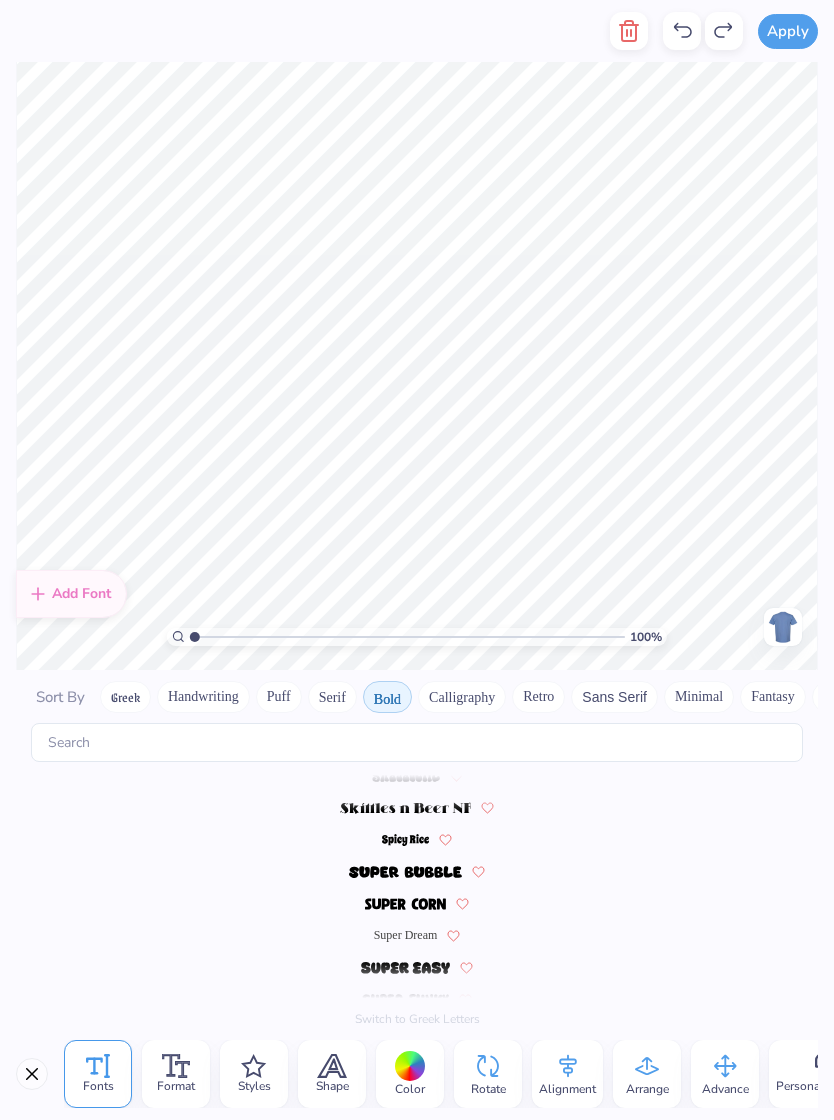 click 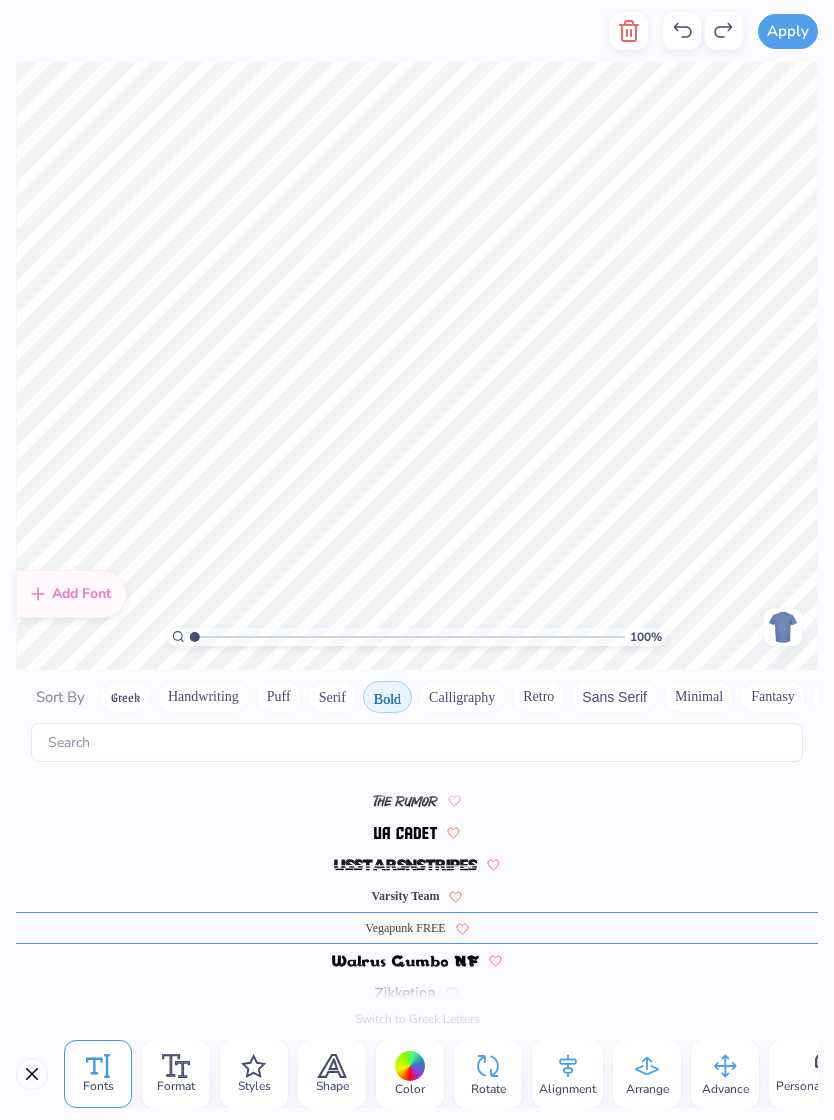 click 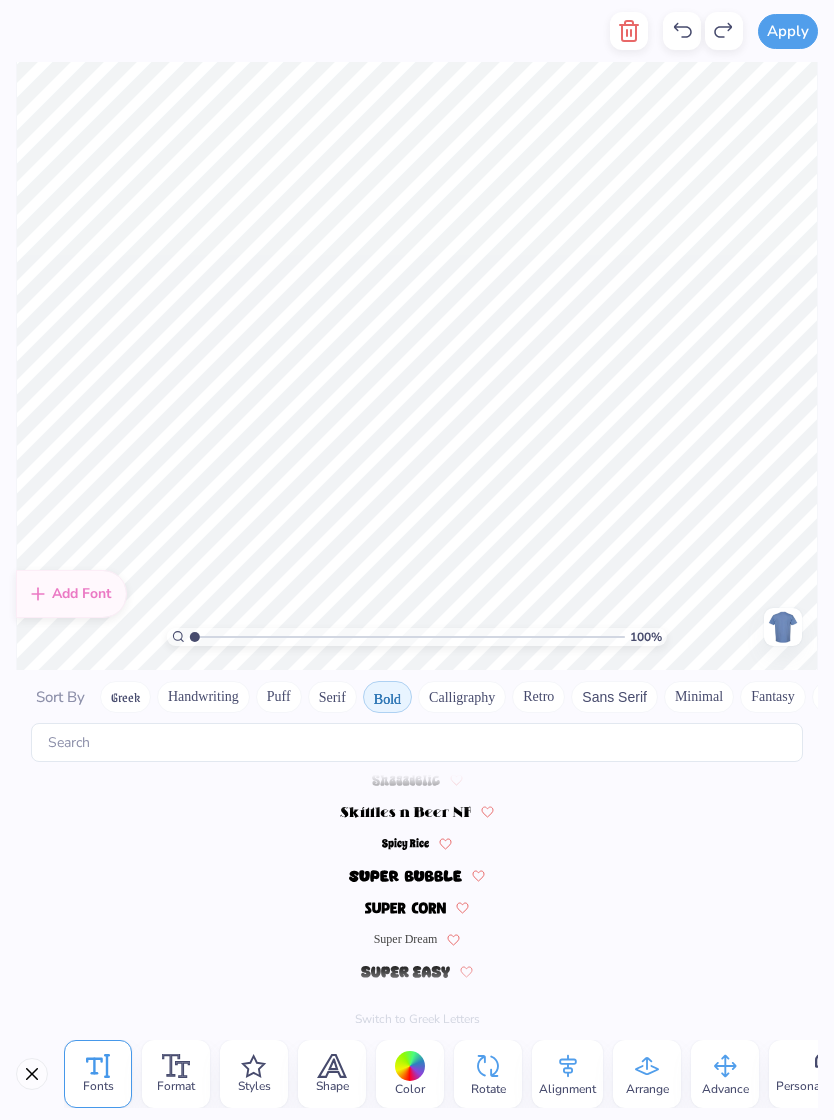 click 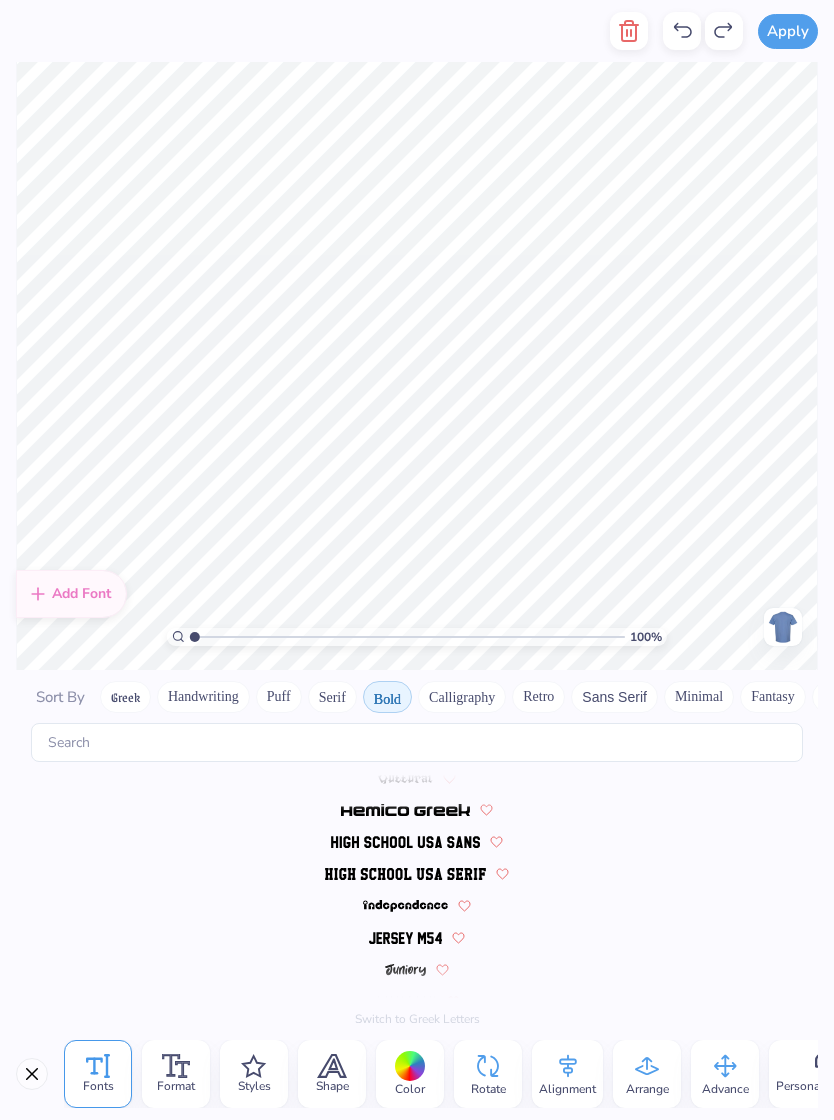 scroll, scrollTop: 0, scrollLeft: 0, axis: both 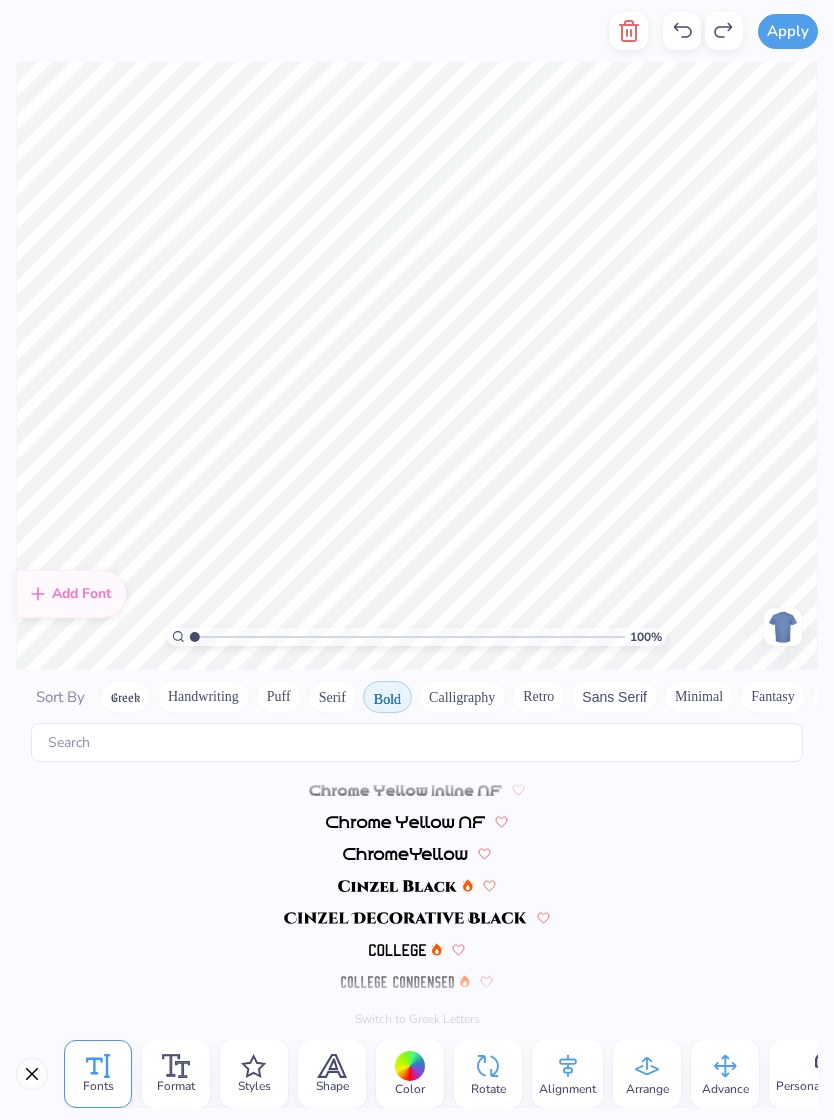 click 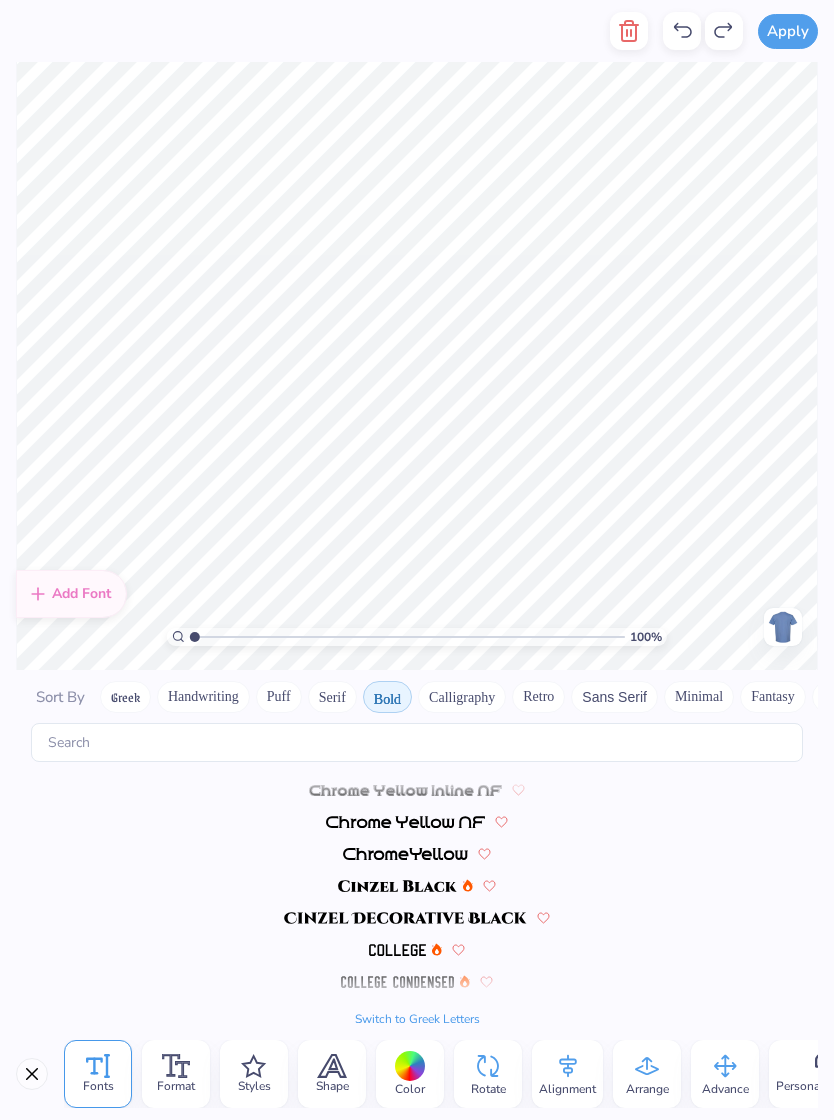 click at bounding box center (682, 31) 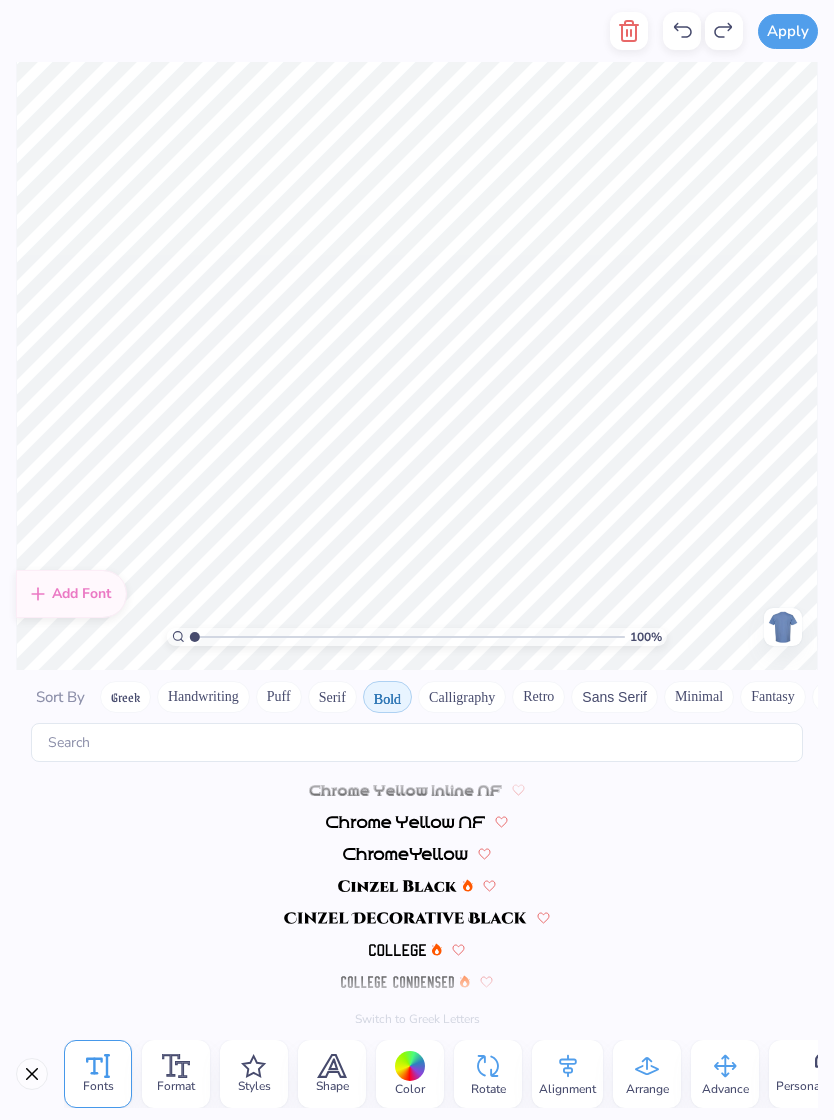 click 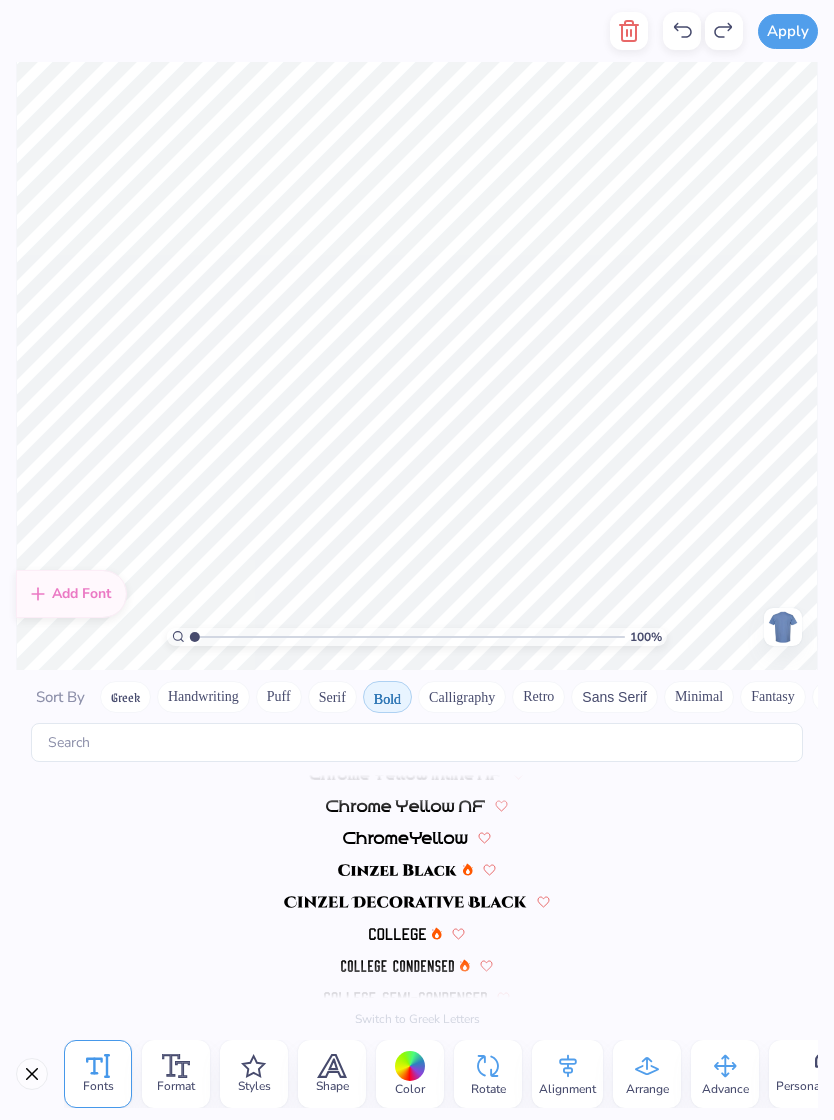 scroll, scrollTop: 0, scrollLeft: 0, axis: both 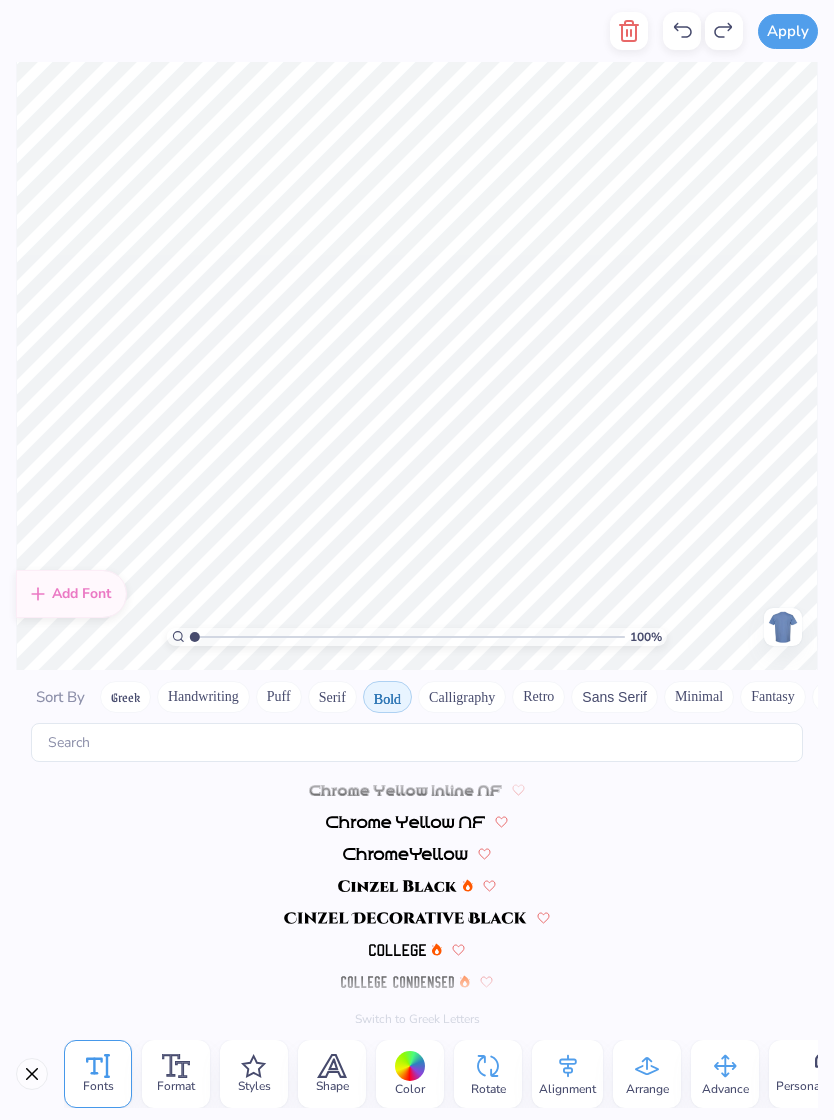 type on "a" 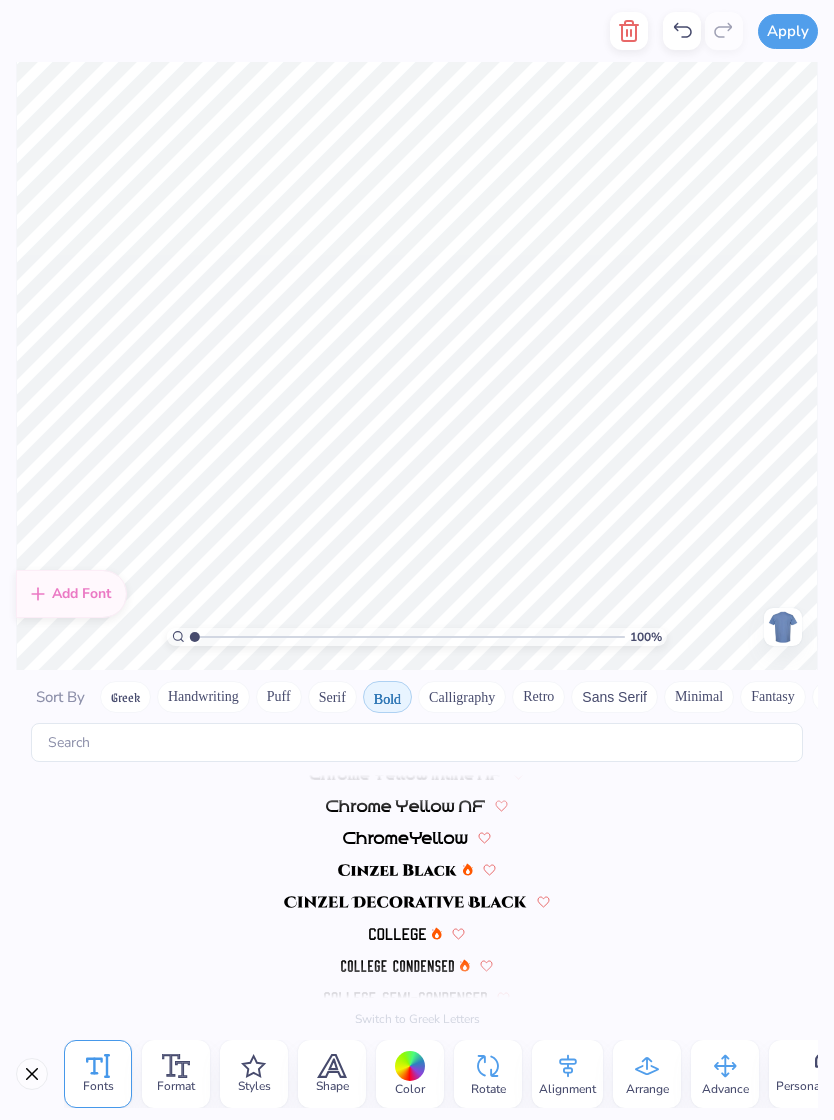 scroll, scrollTop: 0, scrollLeft: 0, axis: both 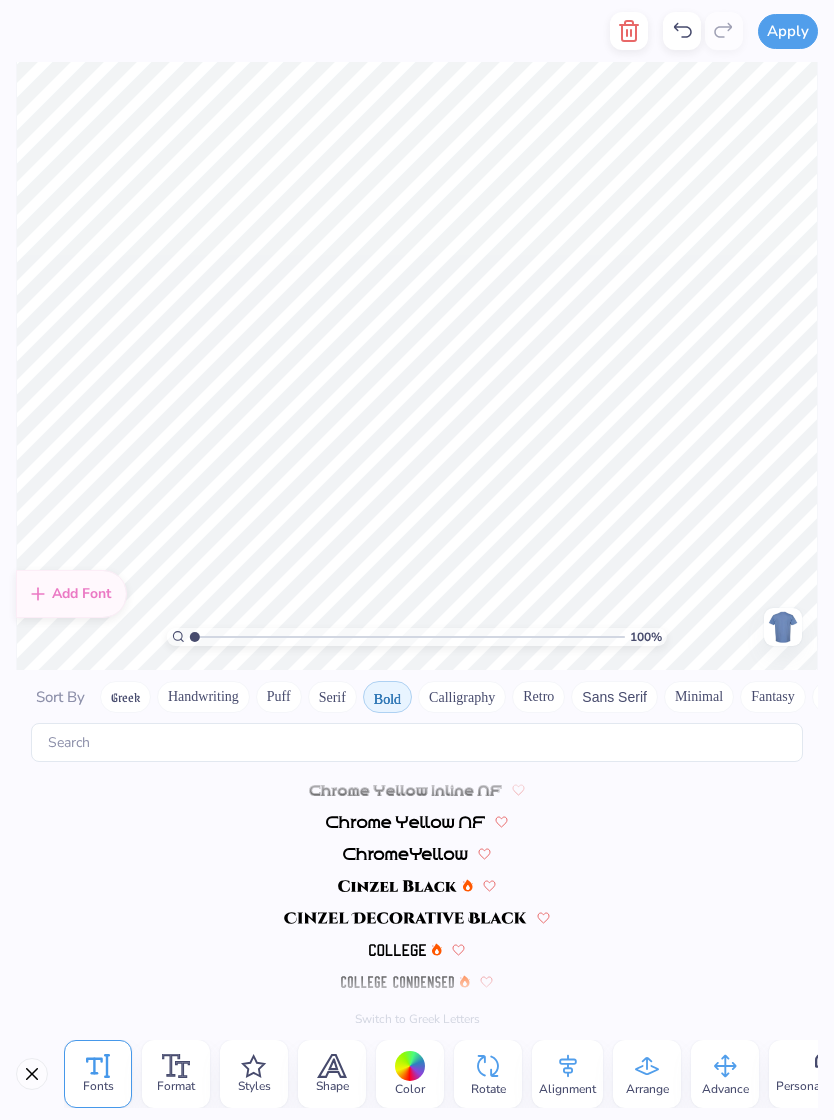 click 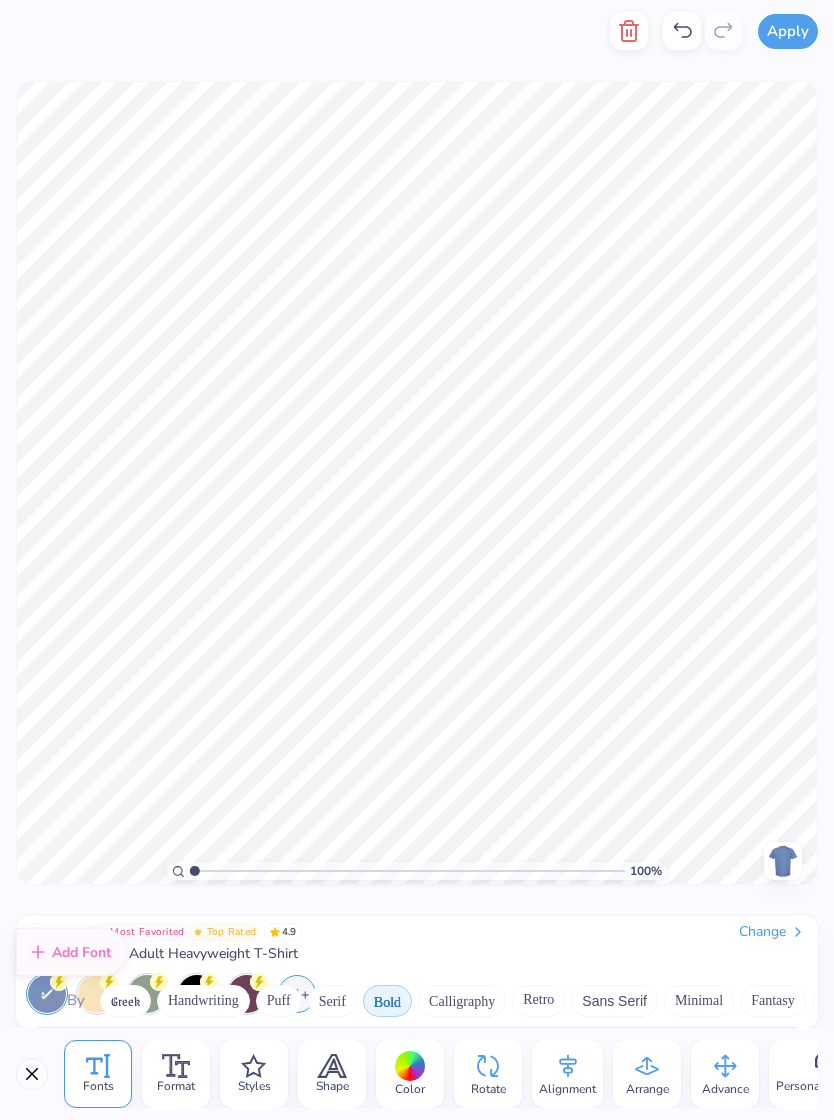 scroll, scrollTop: 0, scrollLeft: 0, axis: both 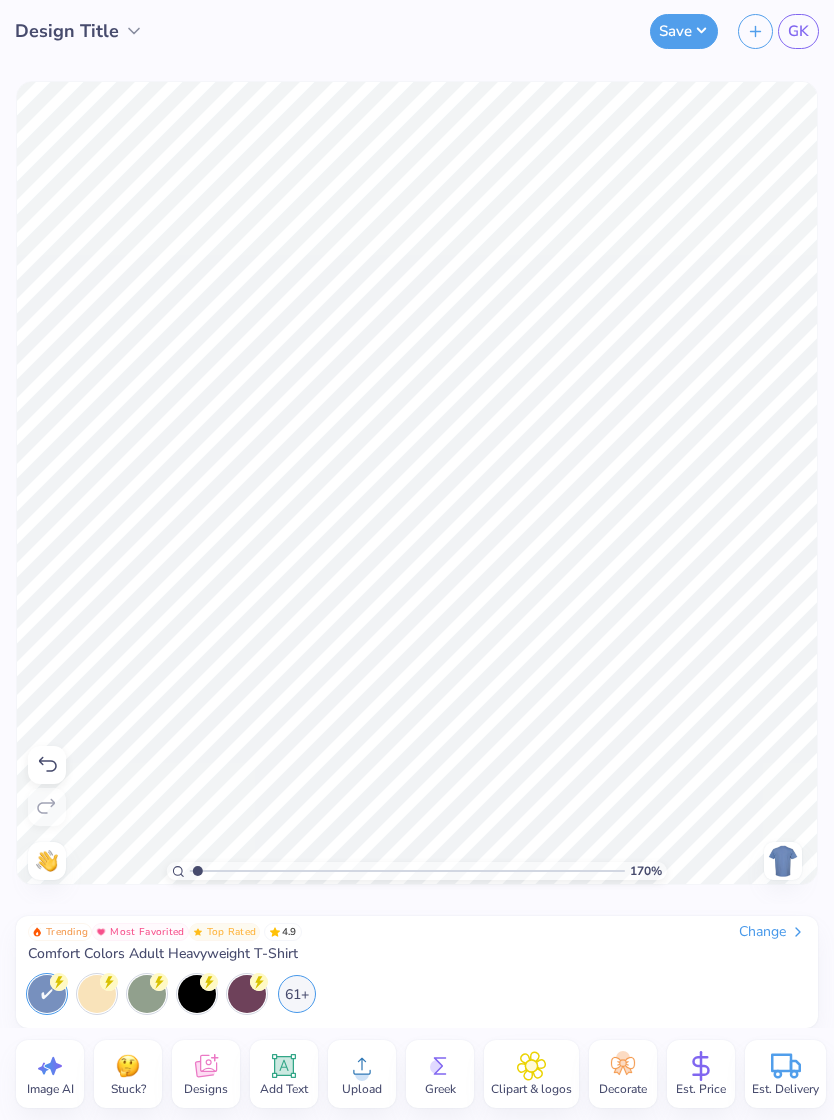 type on "1" 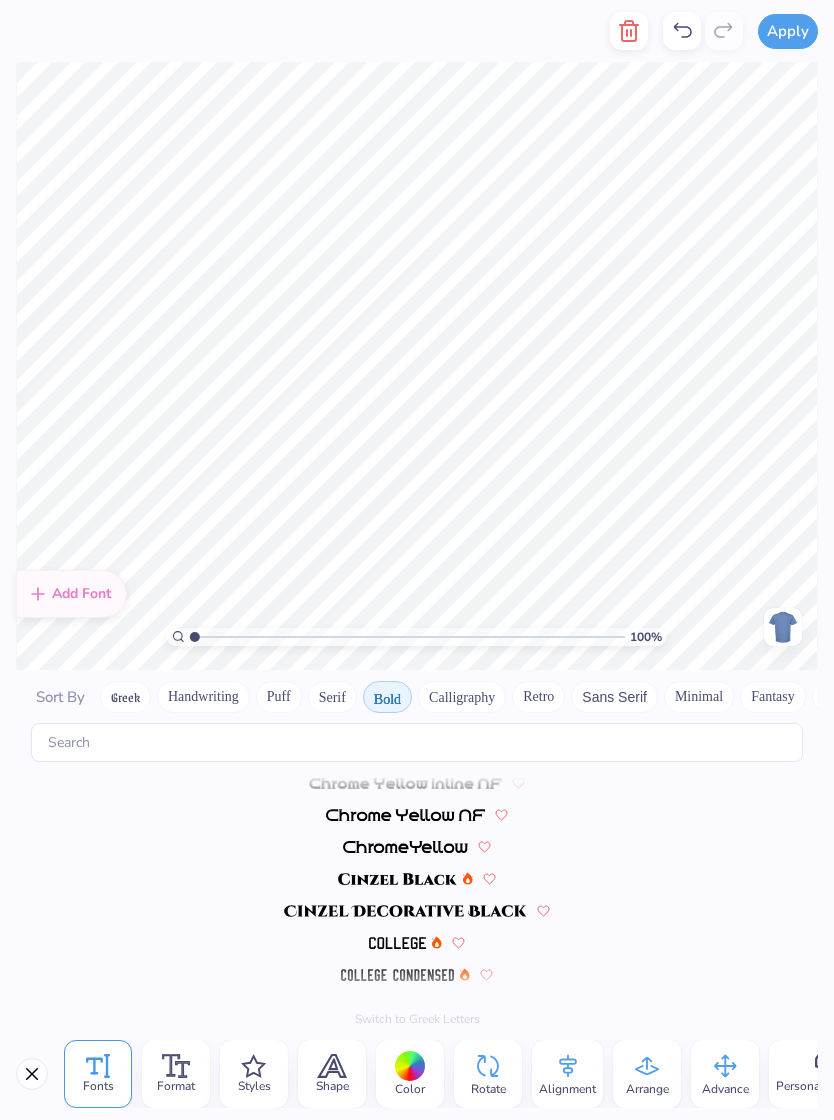 scroll, scrollTop: 0, scrollLeft: 0, axis: both 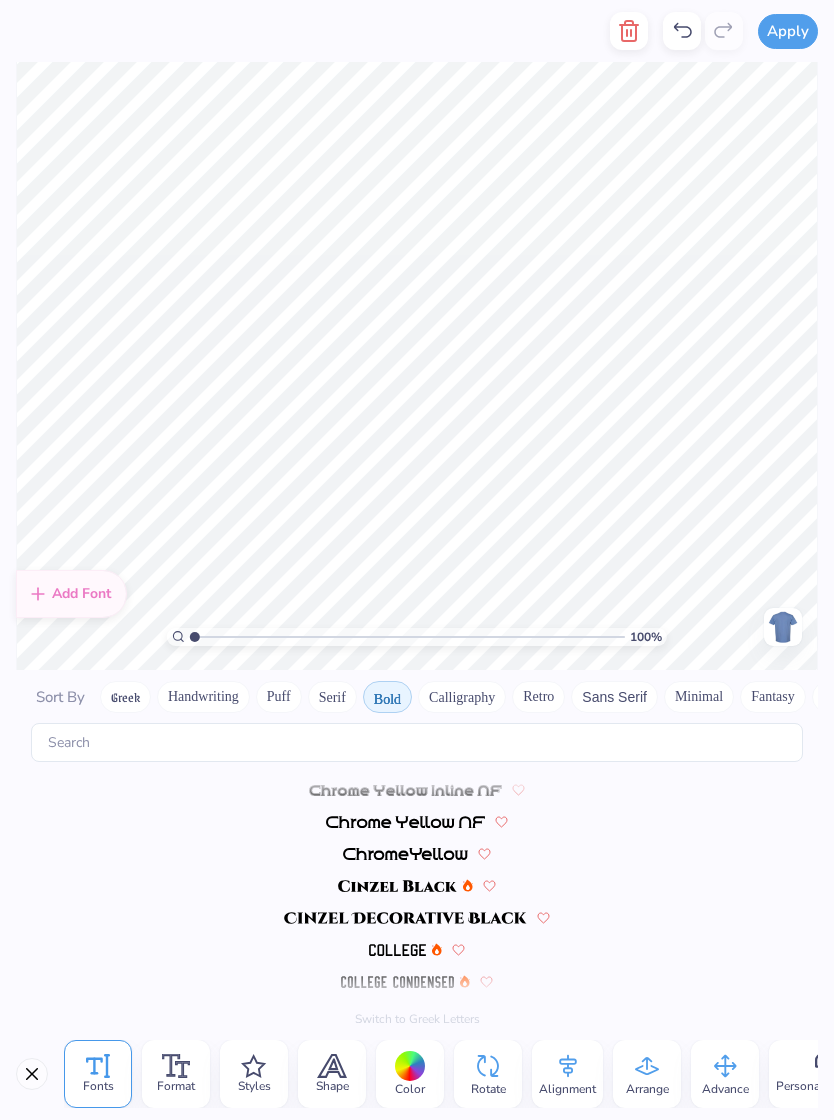 type on "A  X  O" 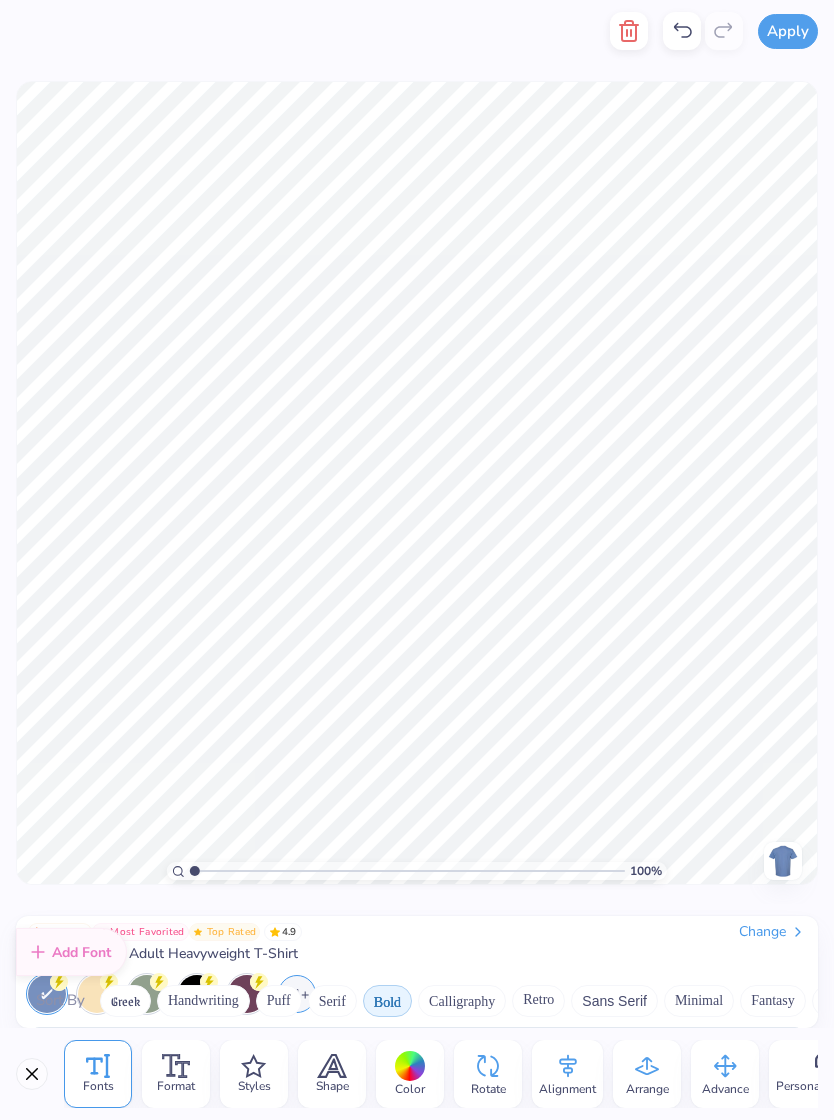 scroll, scrollTop: 0, scrollLeft: 0, axis: both 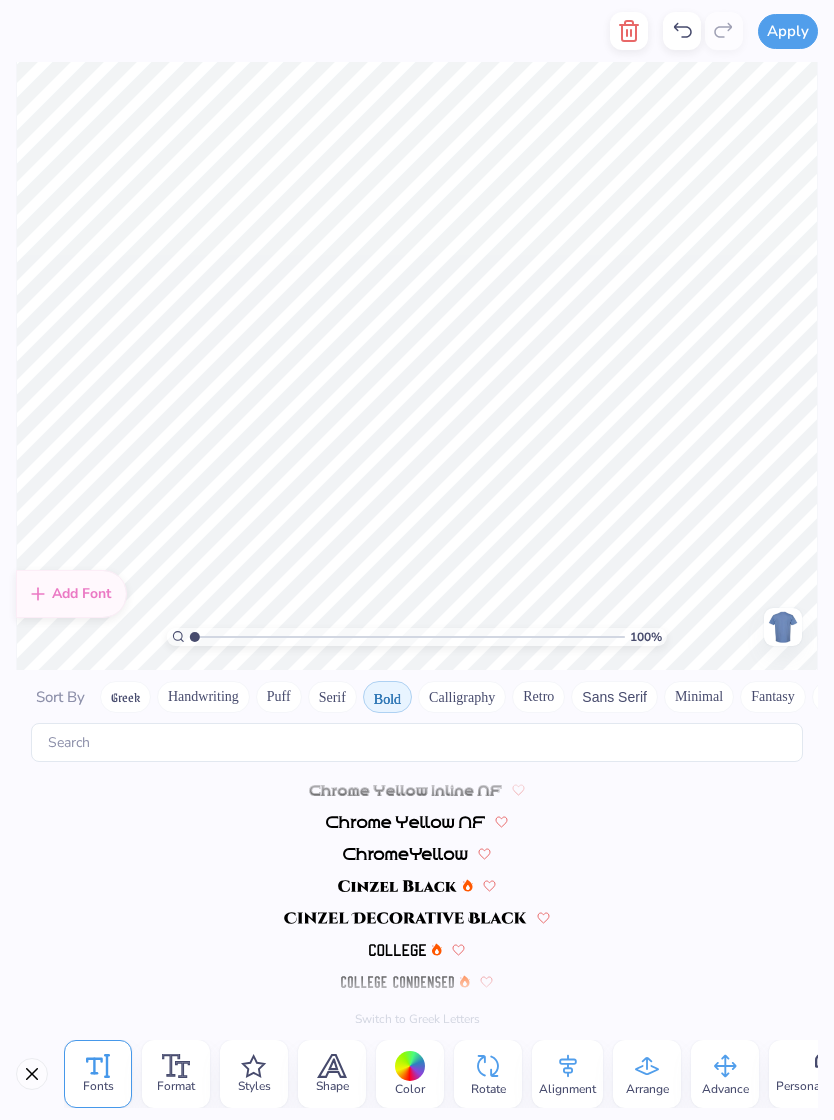 click at bounding box center (682, 31) 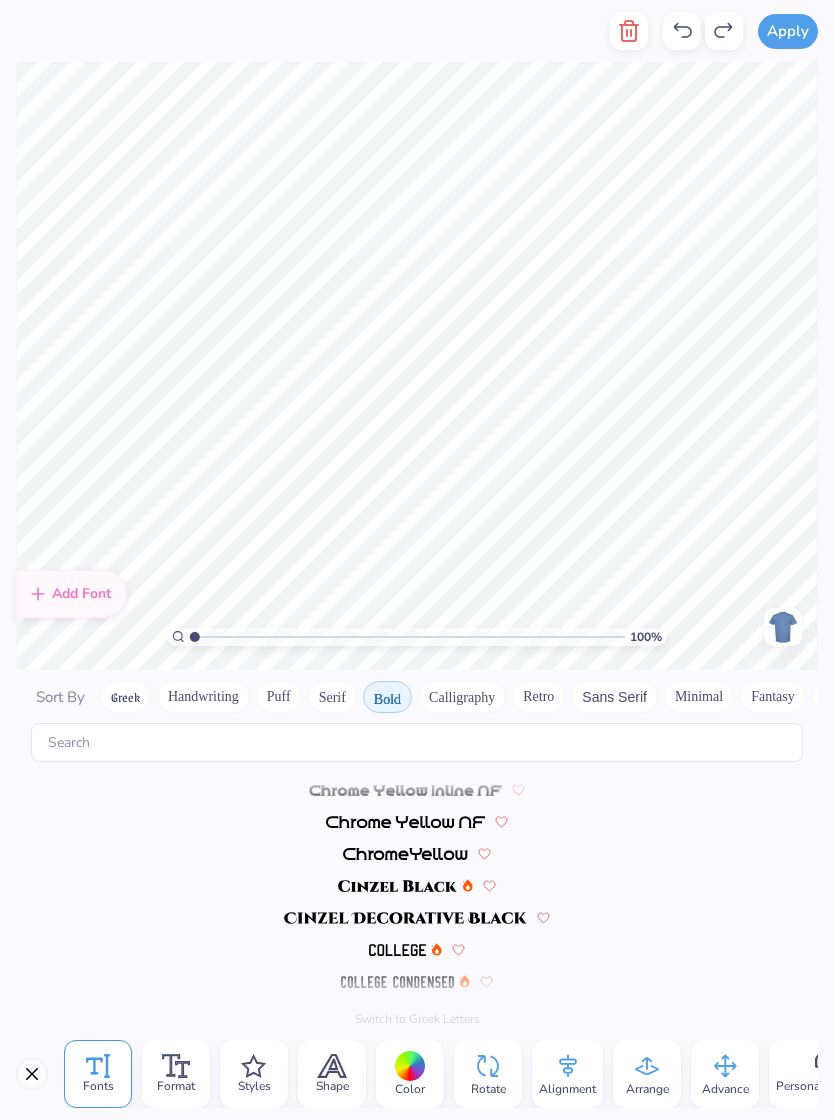 click 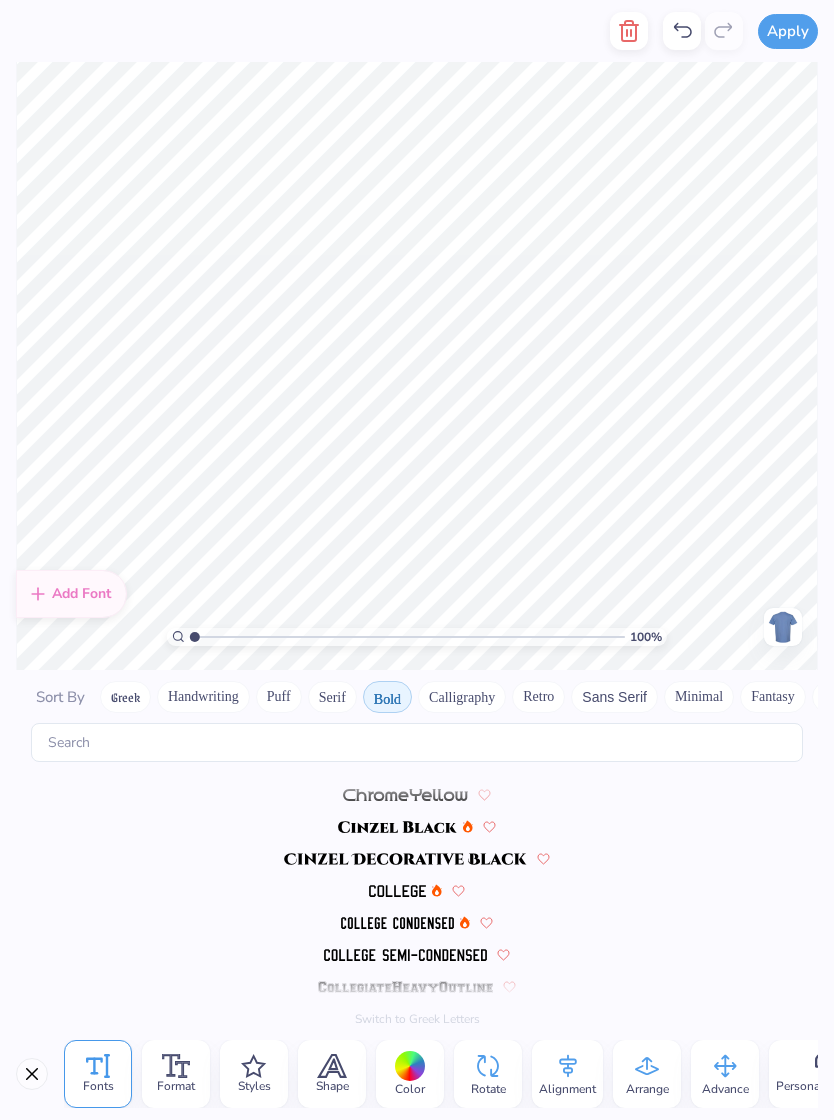 scroll, scrollTop: 58, scrollLeft: 0, axis: vertical 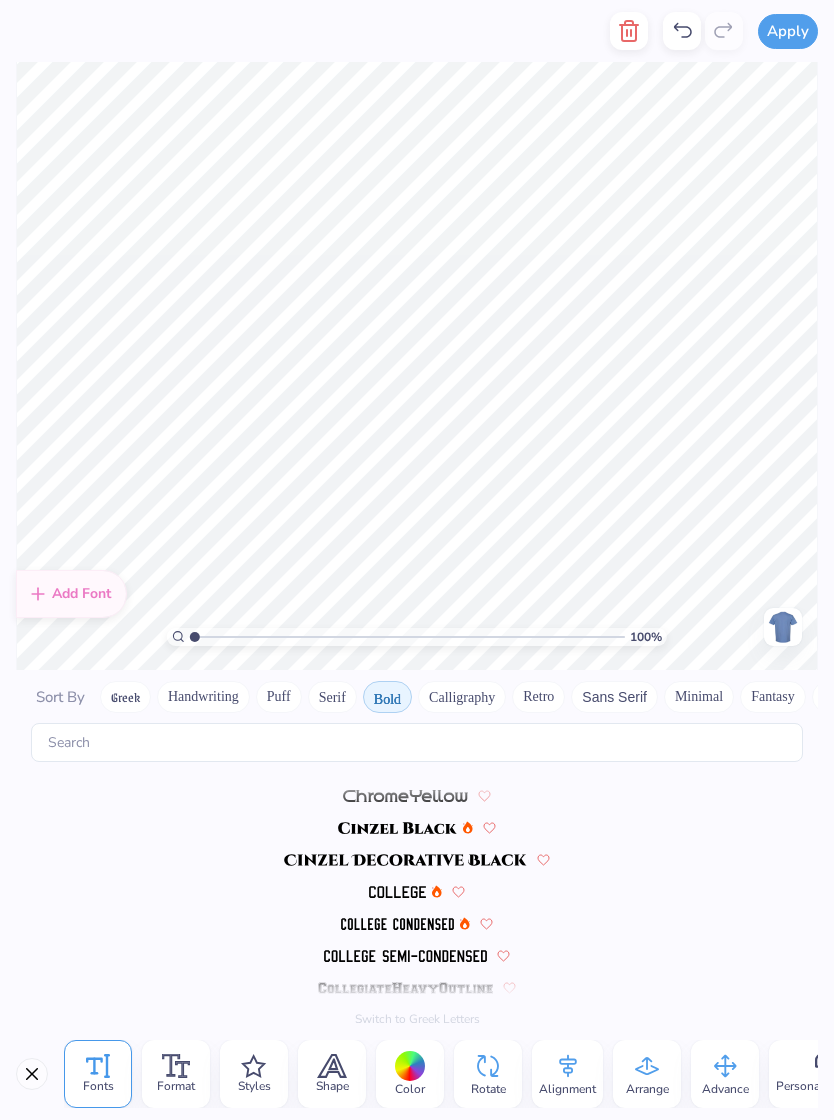click at bounding box center [405, 860] 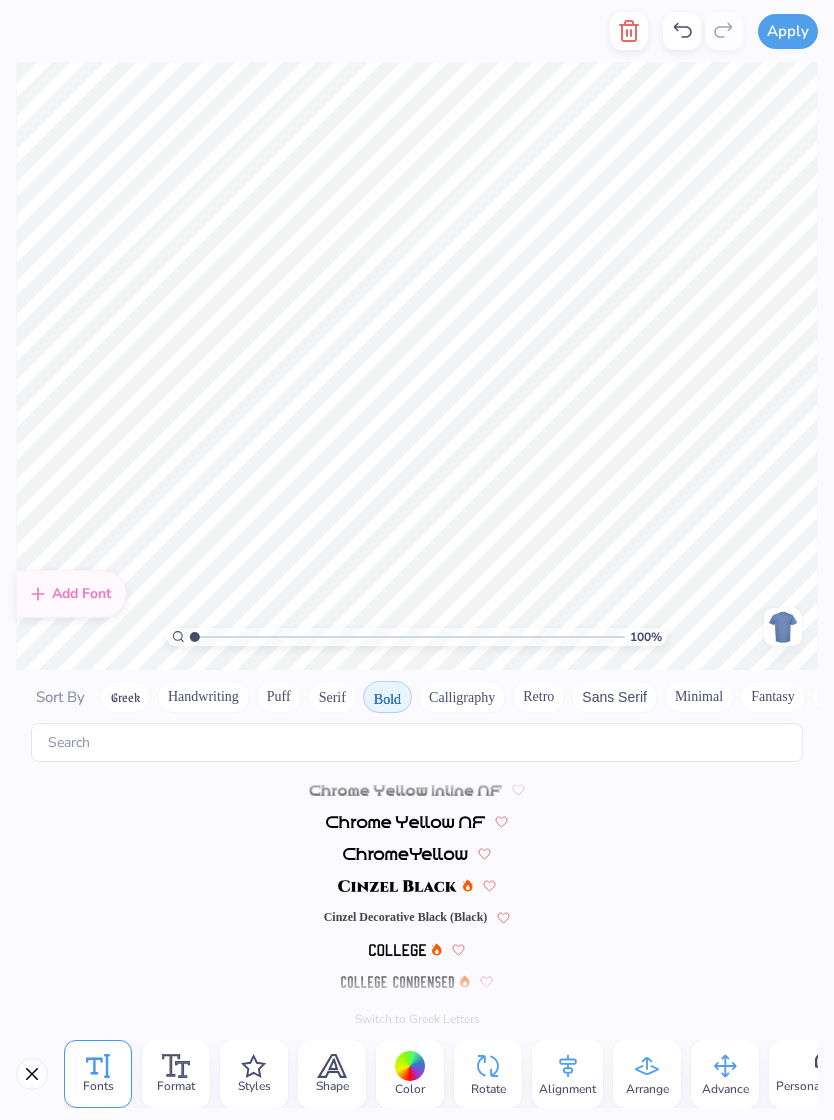 scroll, scrollTop: 0, scrollLeft: 0, axis: both 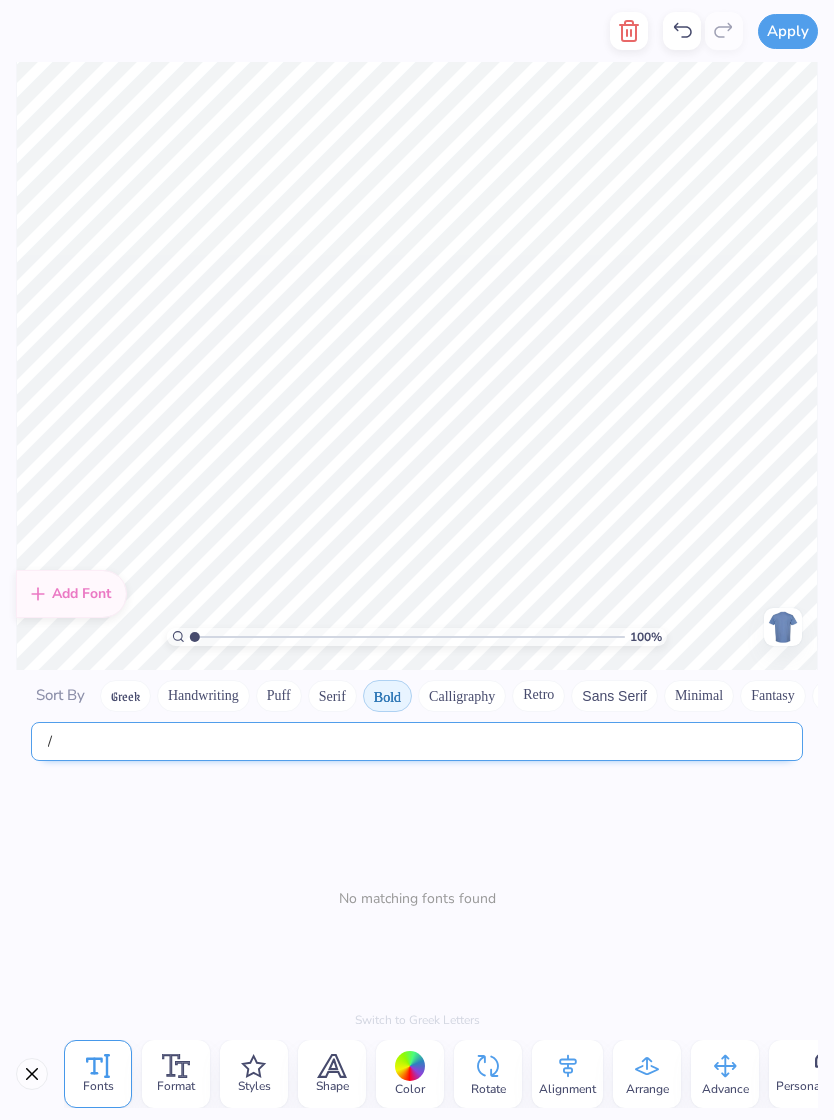 click on "/" at bounding box center (417, 741) 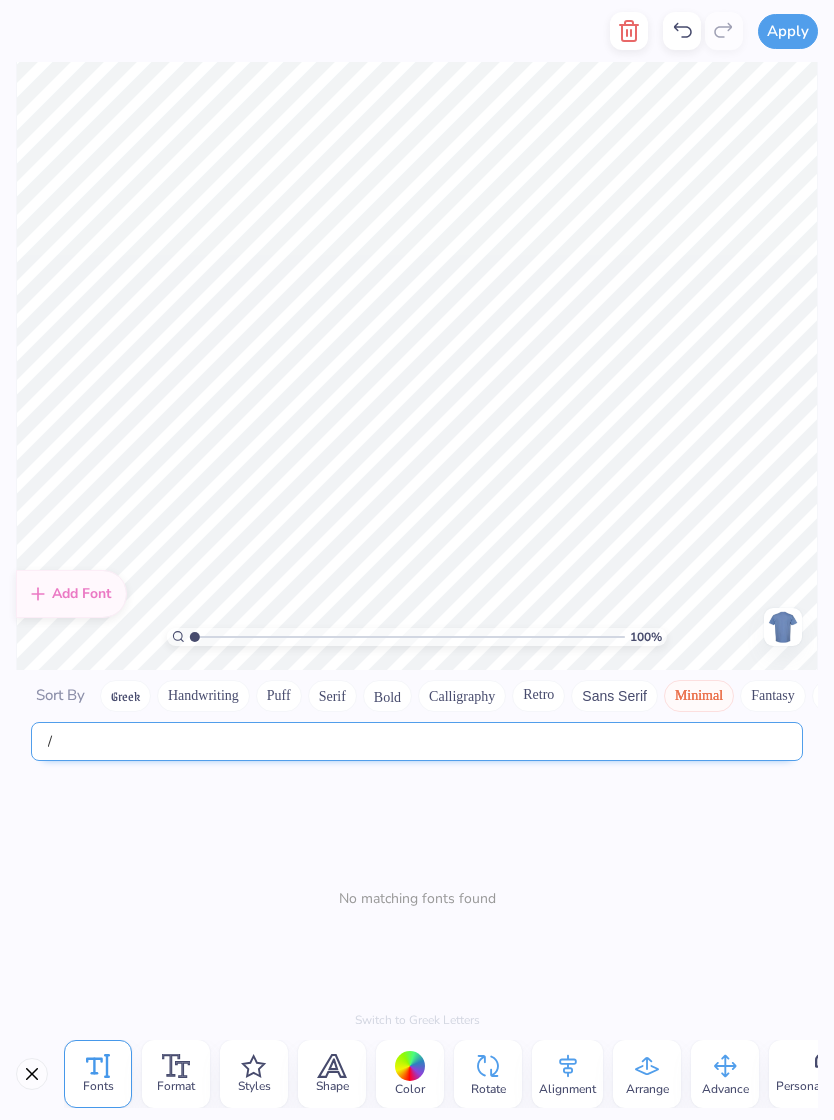 click on "/" at bounding box center [417, 741] 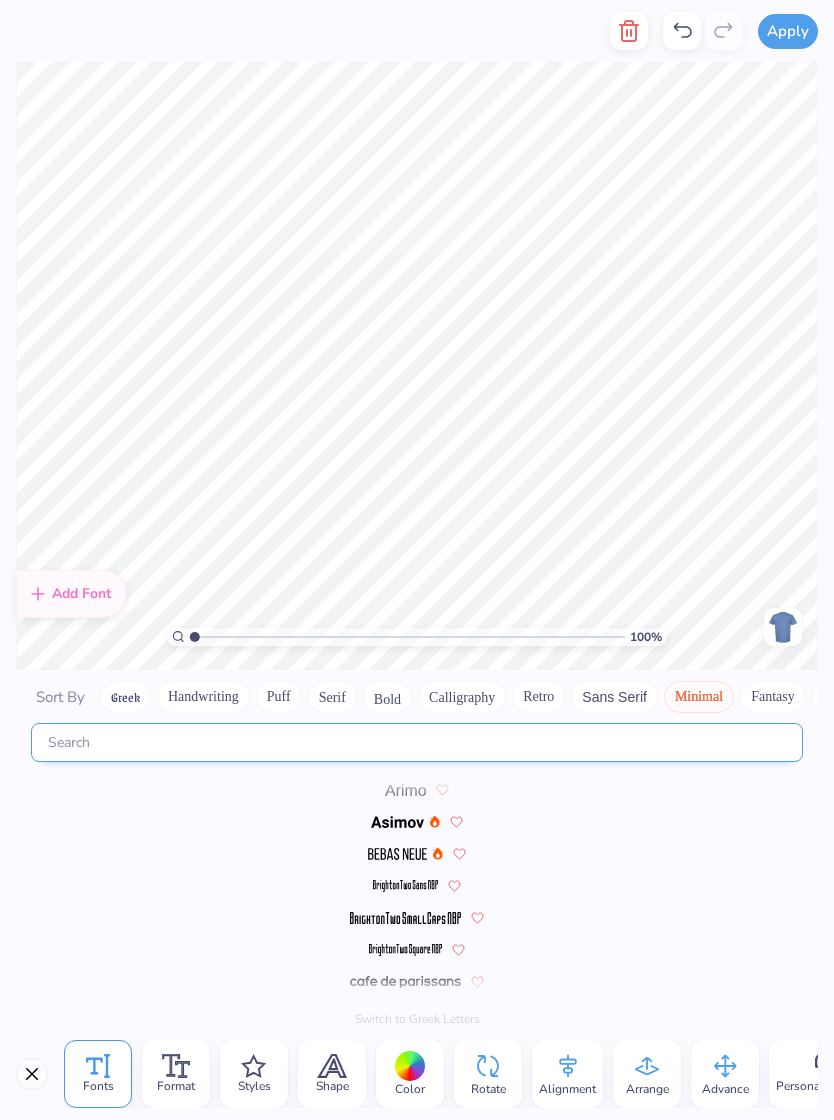 type 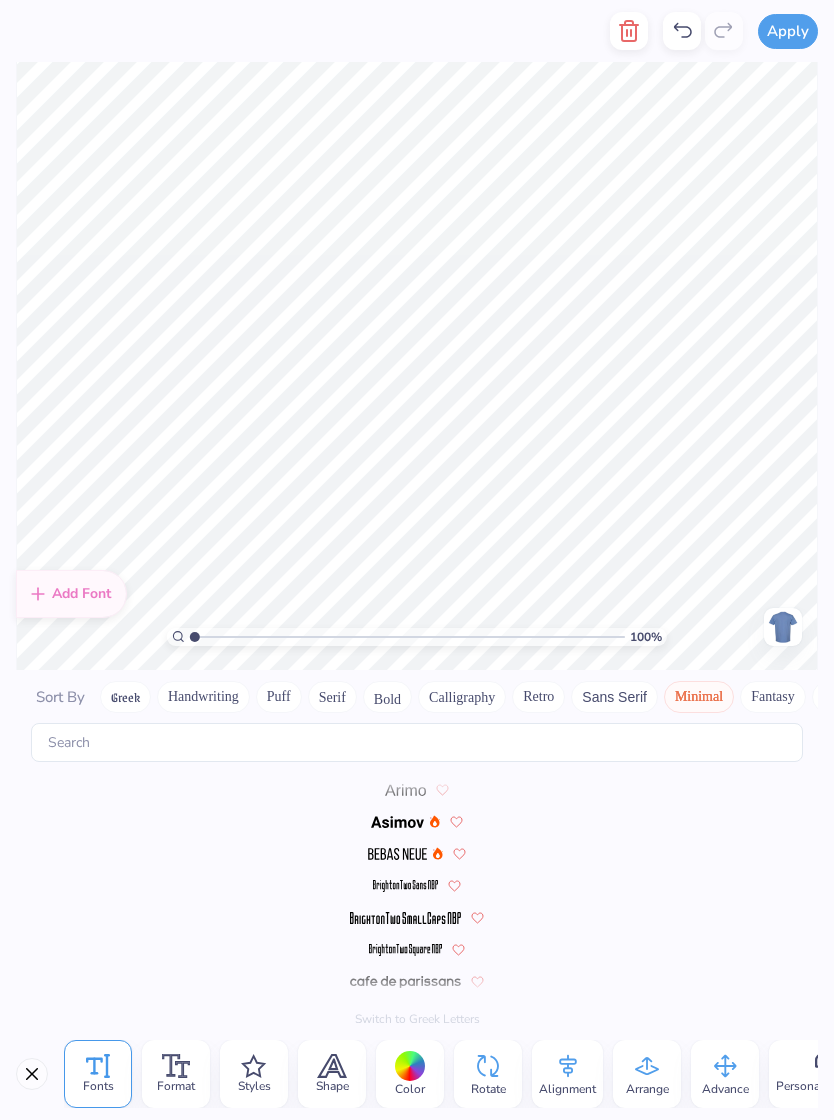 click at bounding box center [397, 822] 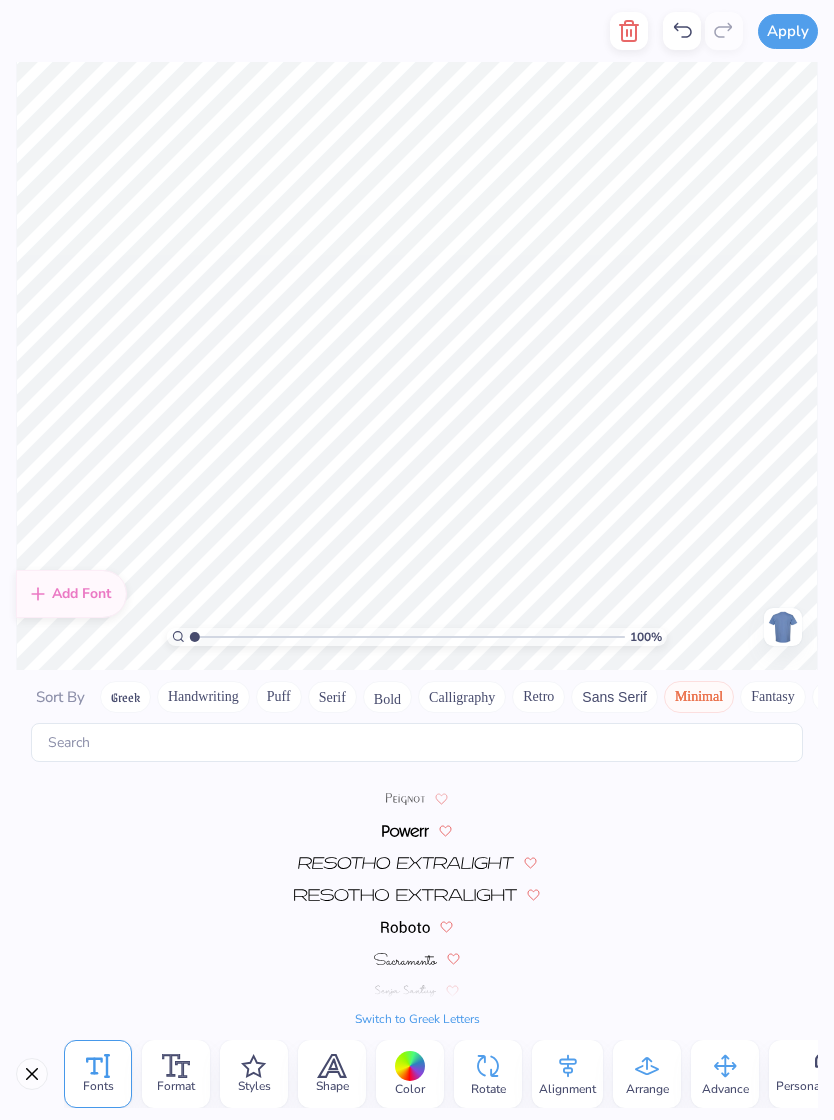 scroll, scrollTop: 506, scrollLeft: 0, axis: vertical 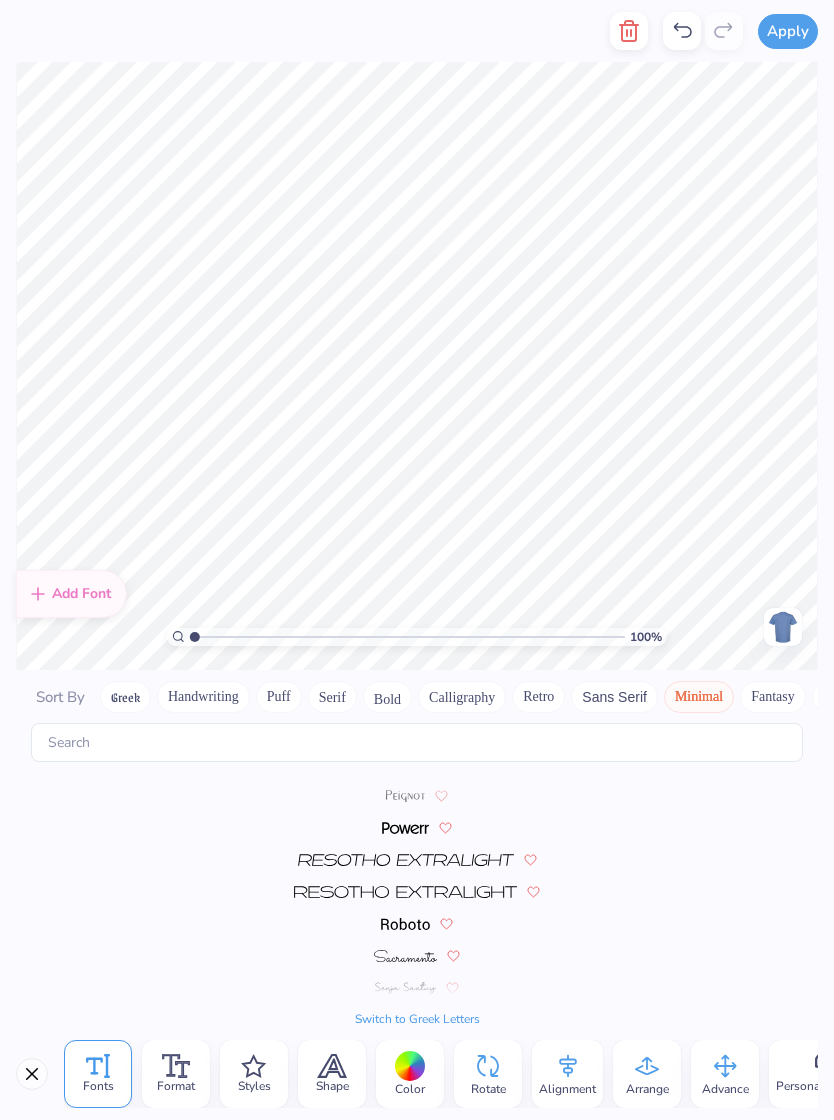 click at bounding box center [406, 860] 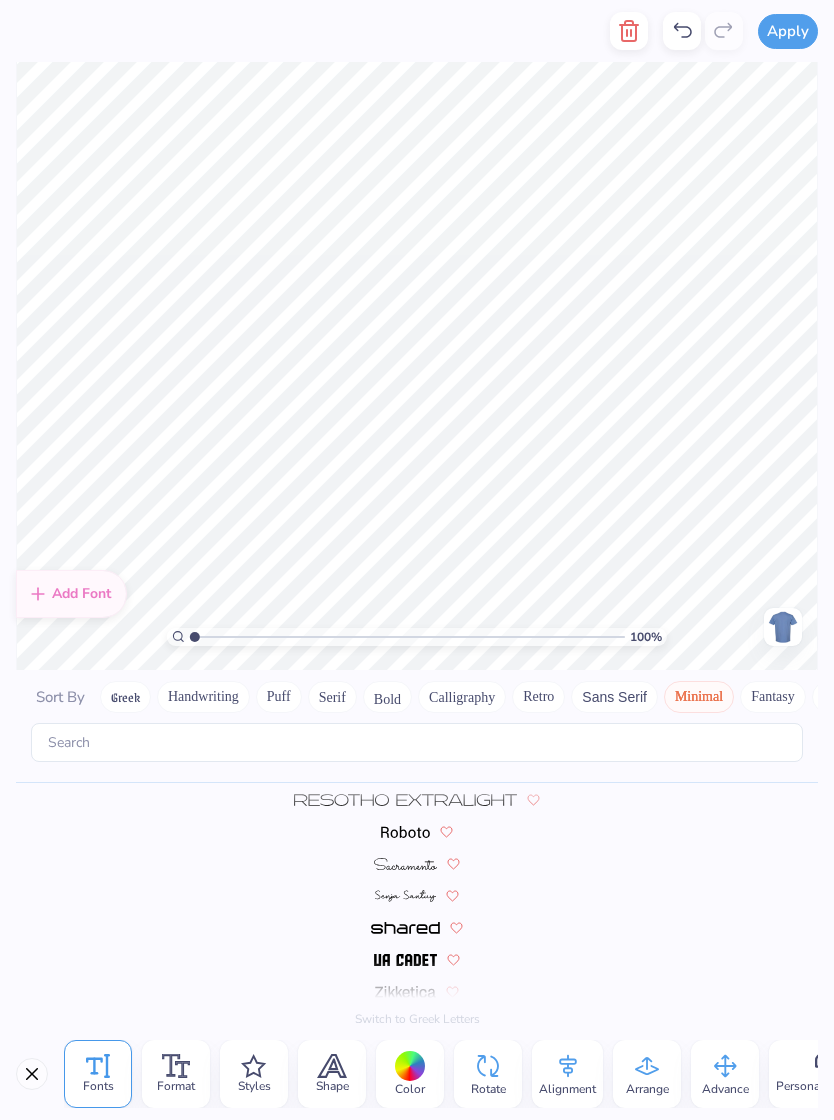 scroll, scrollTop: 597, scrollLeft: 0, axis: vertical 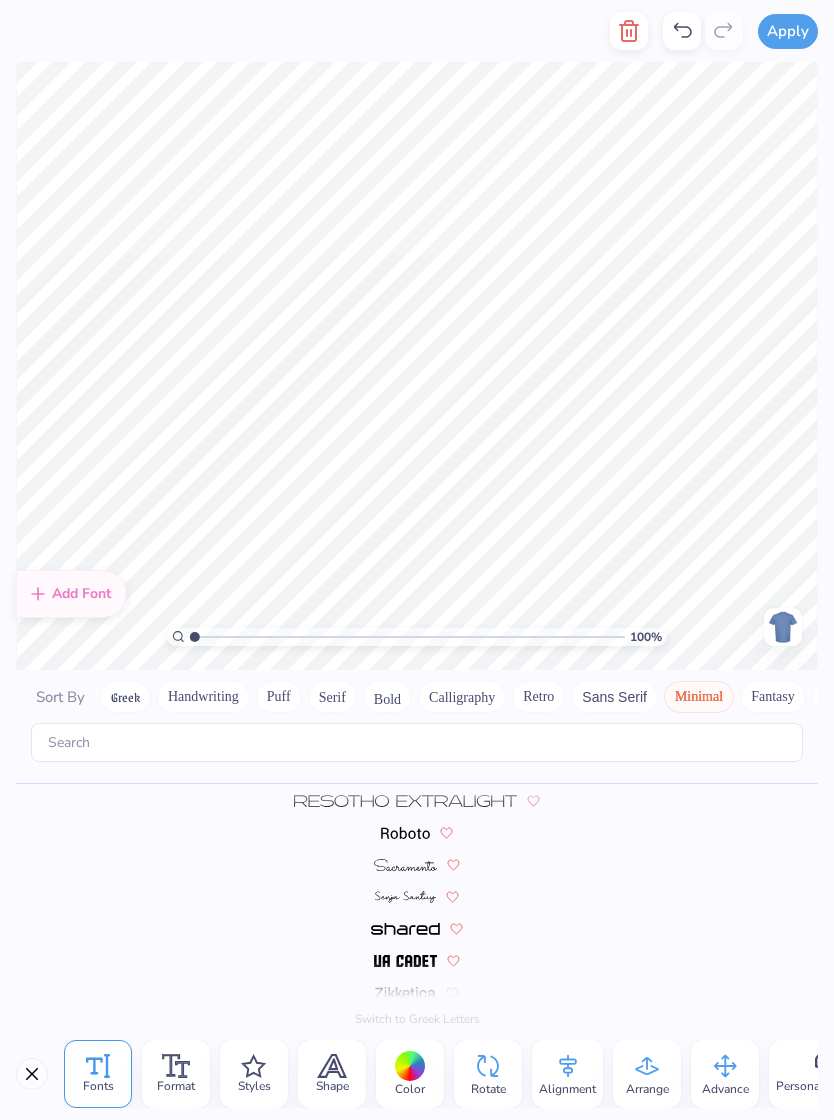 click at bounding box center [417, 928] 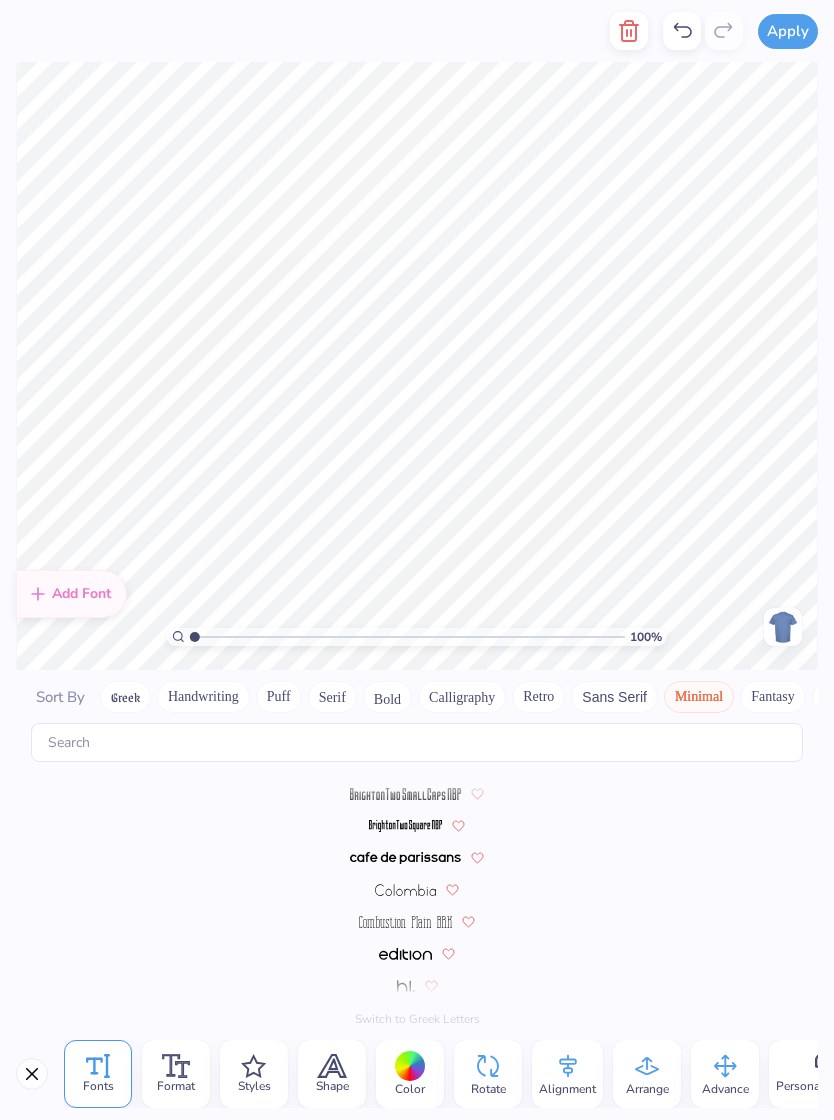 scroll, scrollTop: 122, scrollLeft: 0, axis: vertical 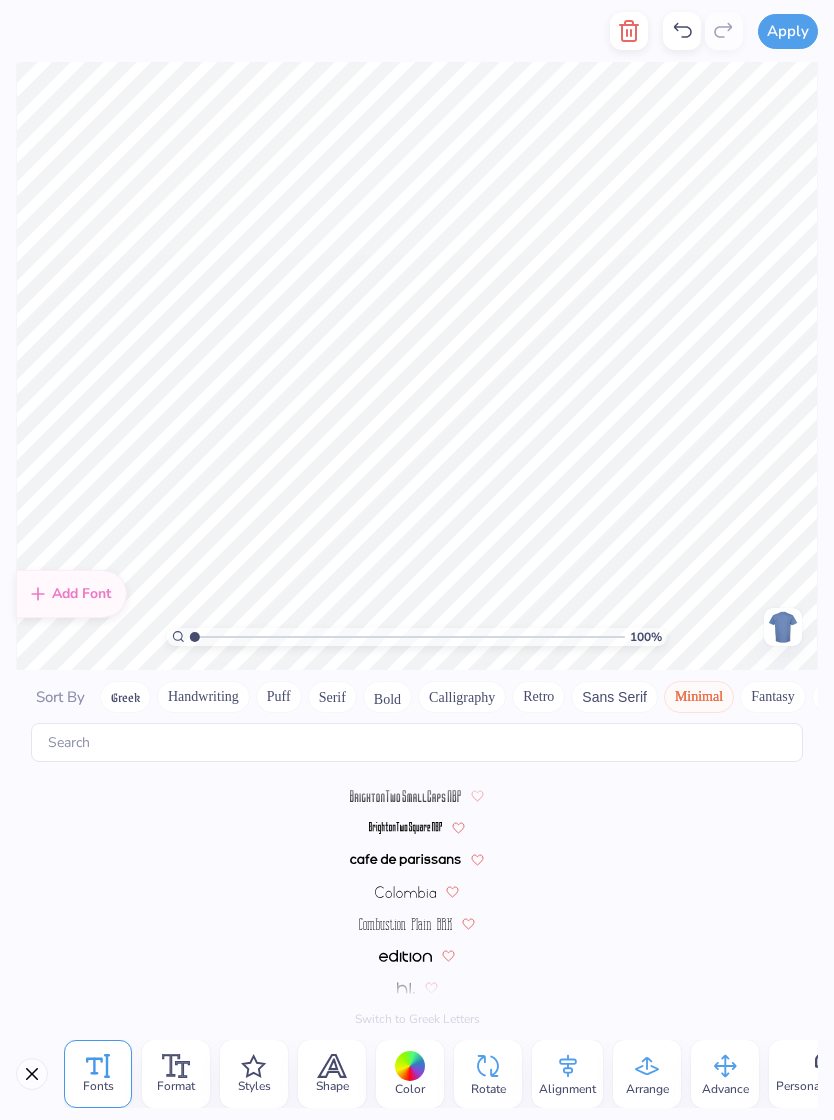 click at bounding box center (417, 795) 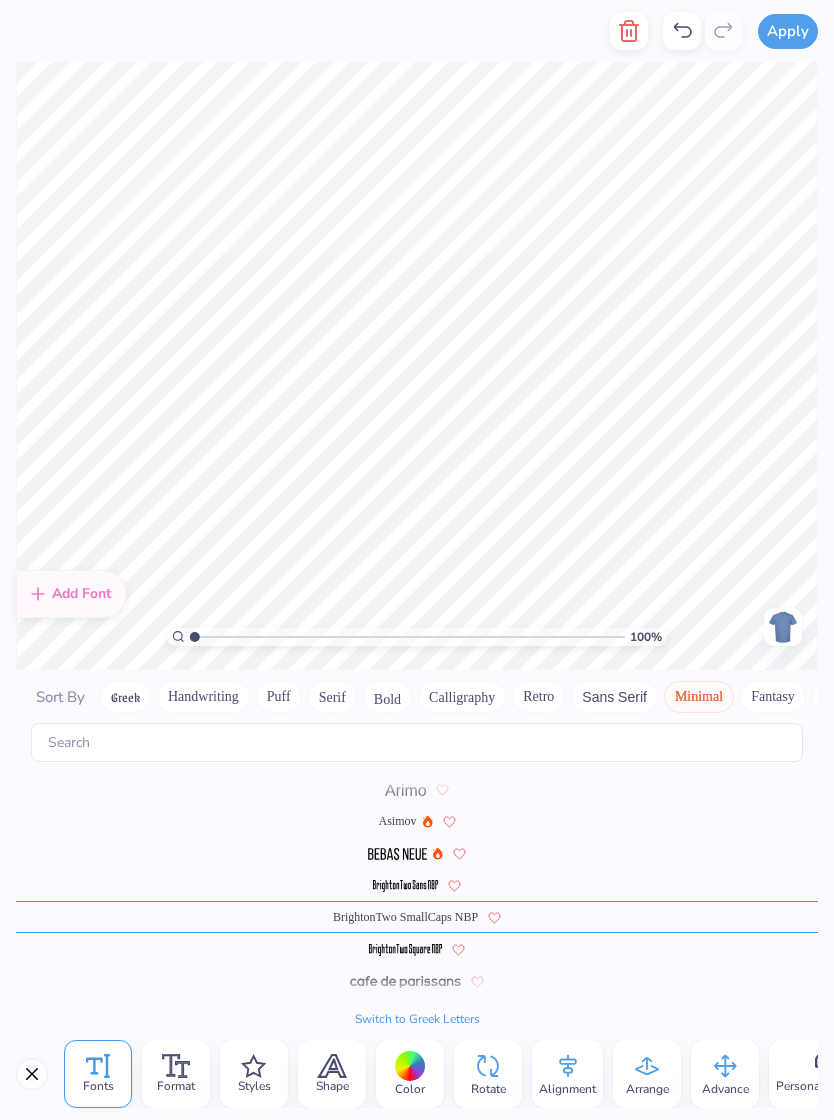 scroll, scrollTop: 0, scrollLeft: 0, axis: both 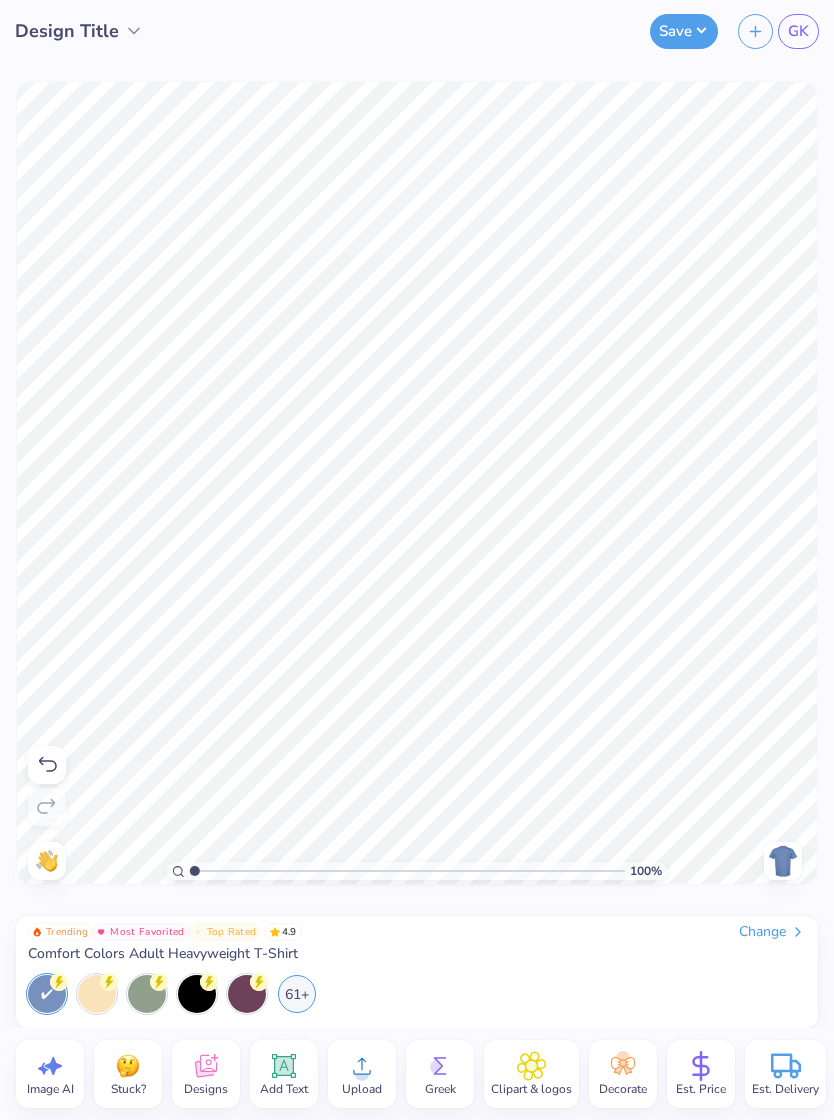 type on "1" 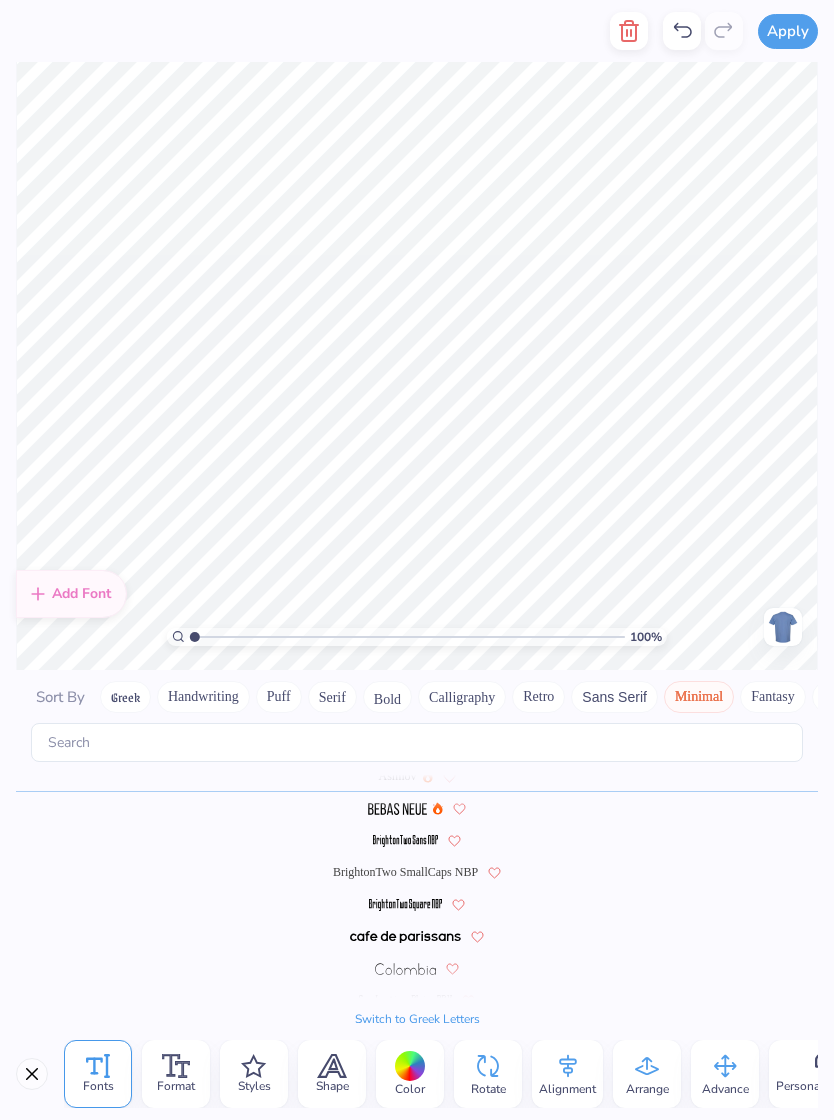 scroll, scrollTop: 48, scrollLeft: 0, axis: vertical 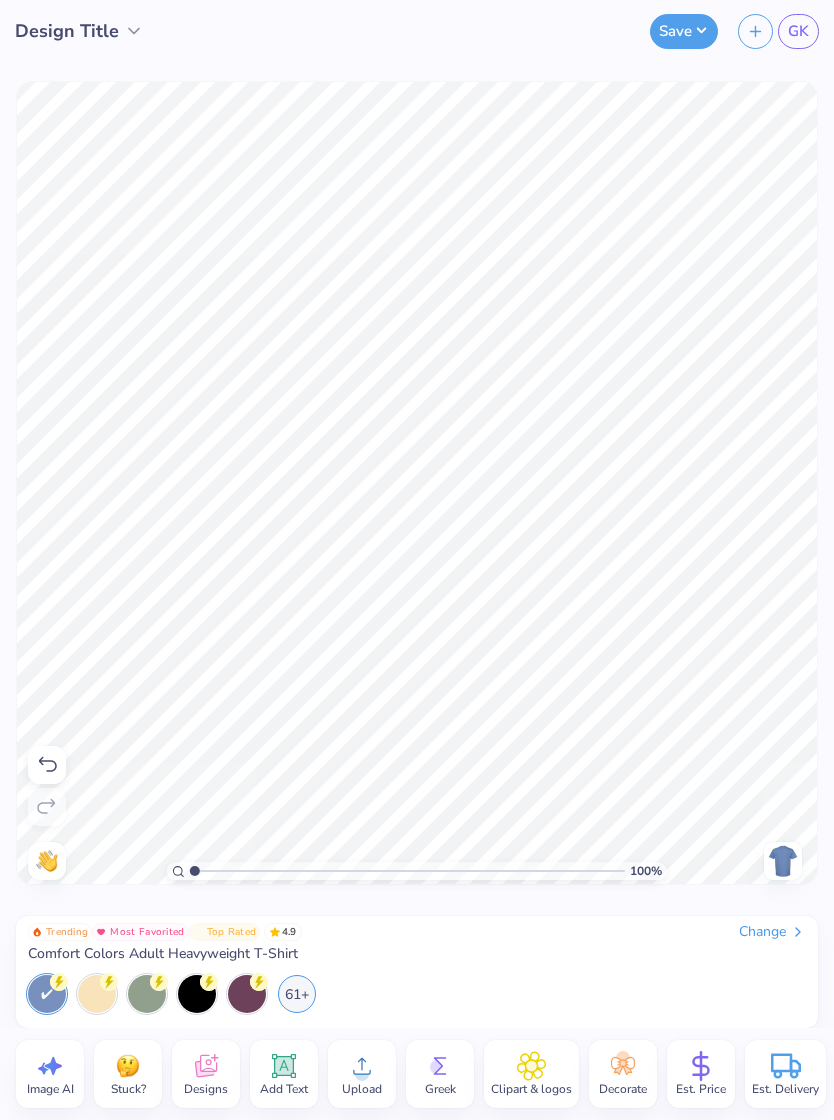 click 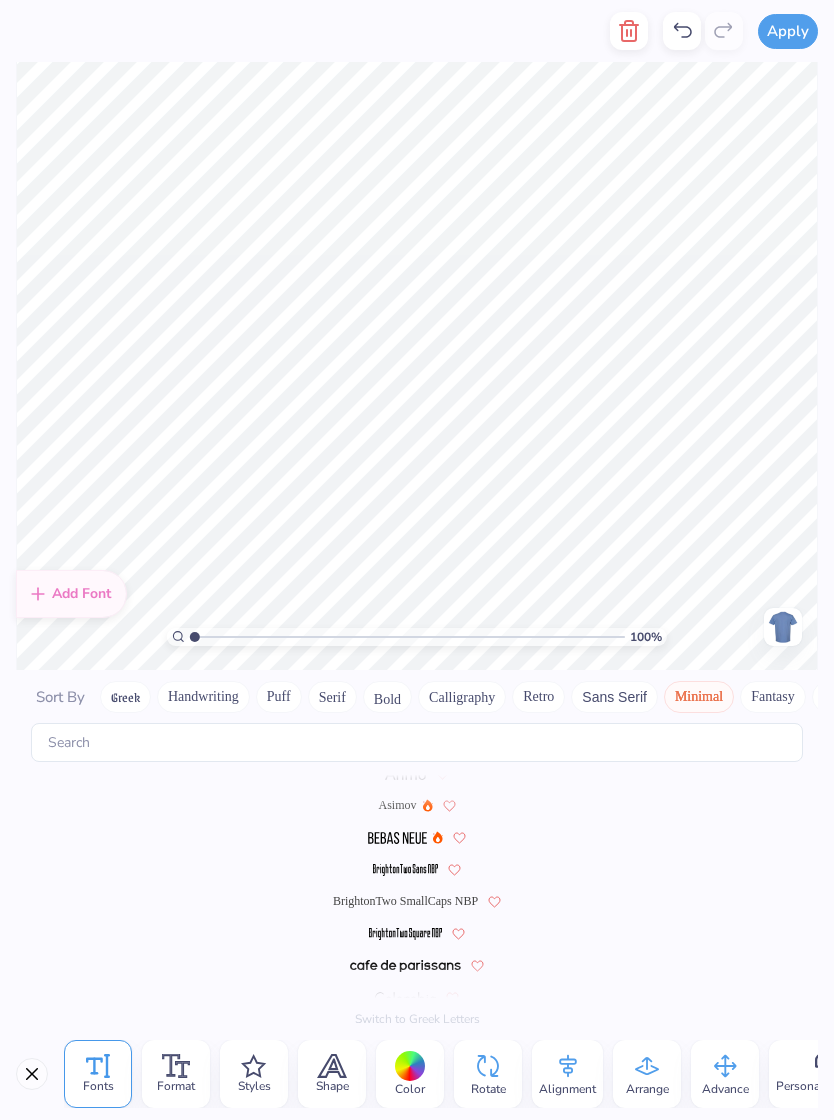 scroll, scrollTop: 0, scrollLeft: 0, axis: both 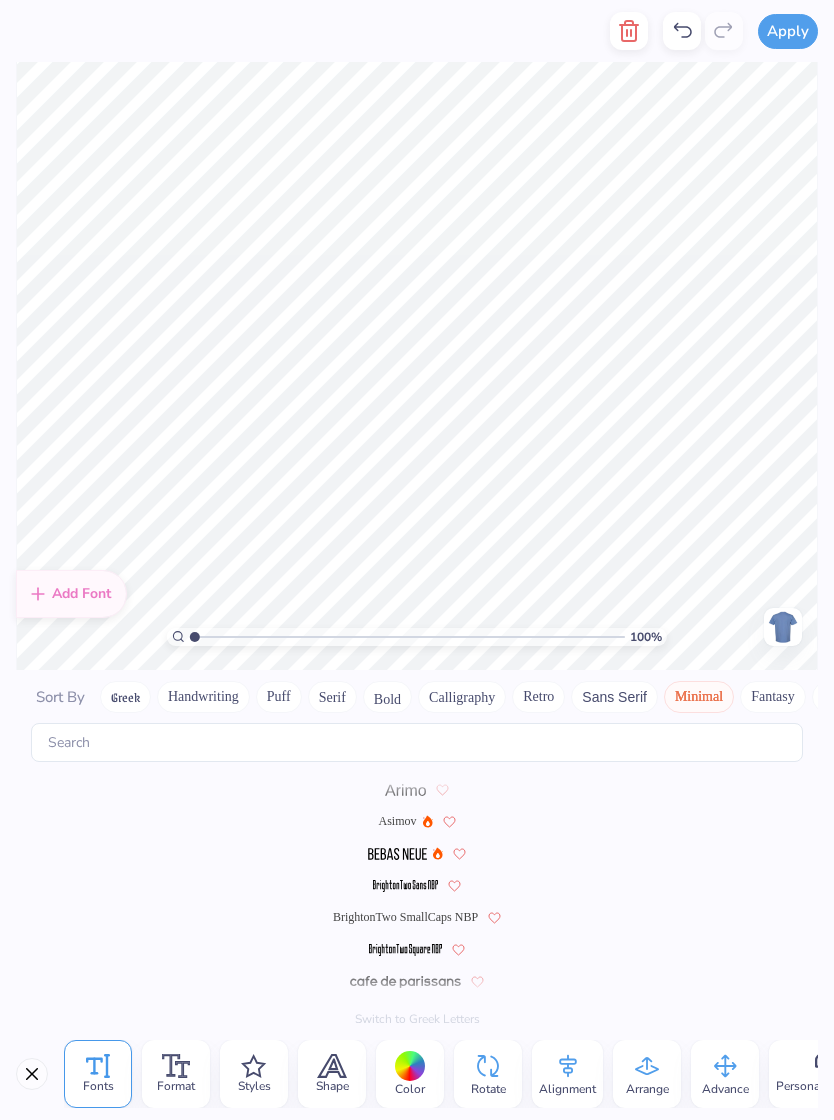 click on "100  % Need help?  Chat with us. Back" at bounding box center [417, 366] 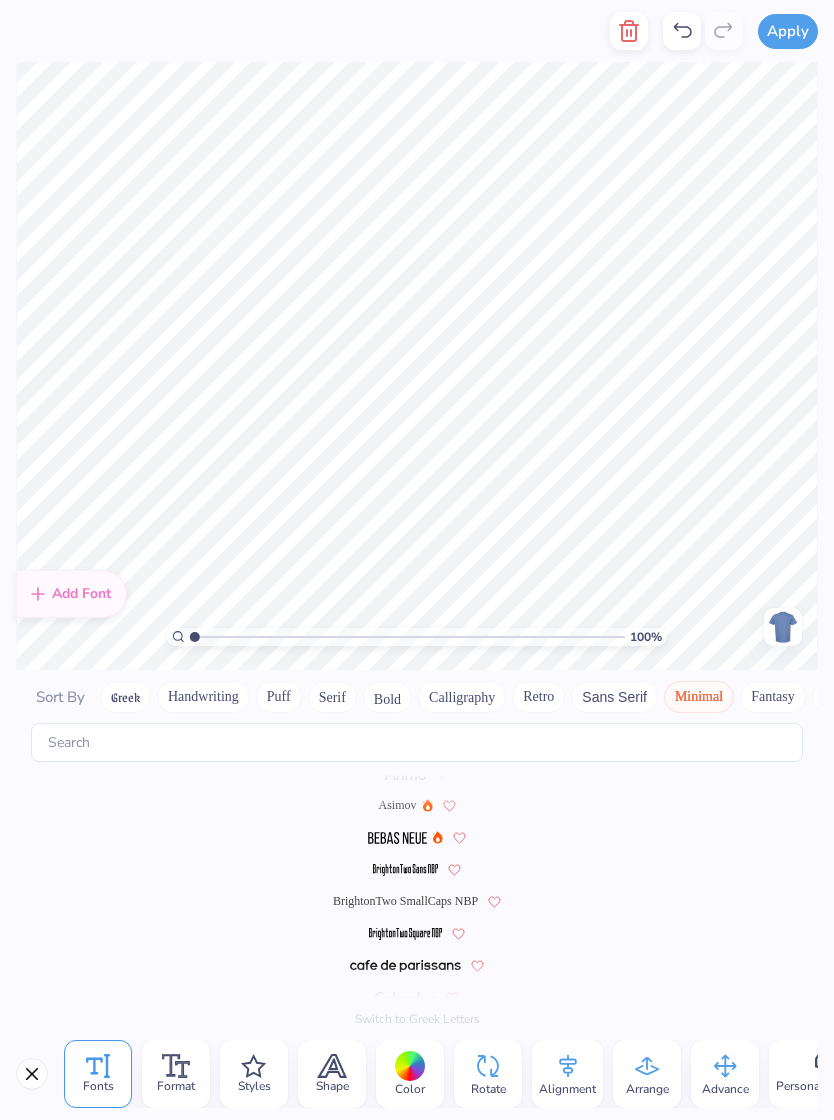 scroll, scrollTop: 0, scrollLeft: 0, axis: both 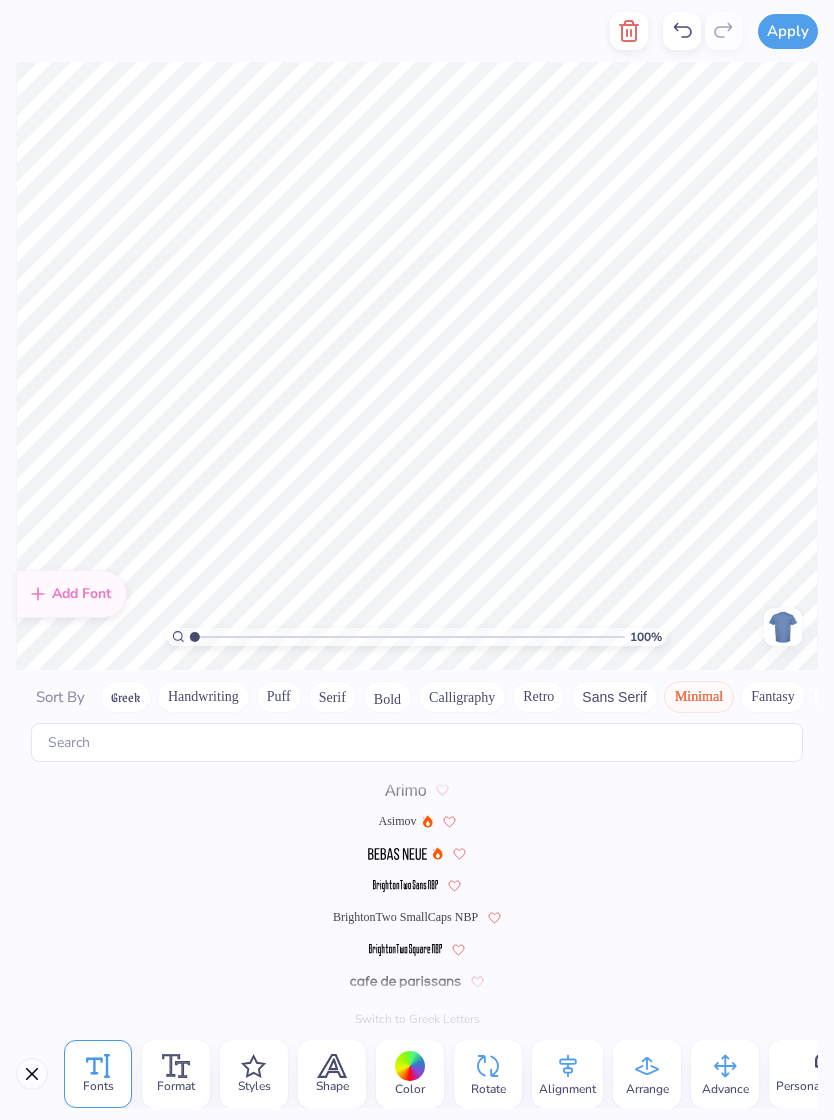 type on "est. 1885" 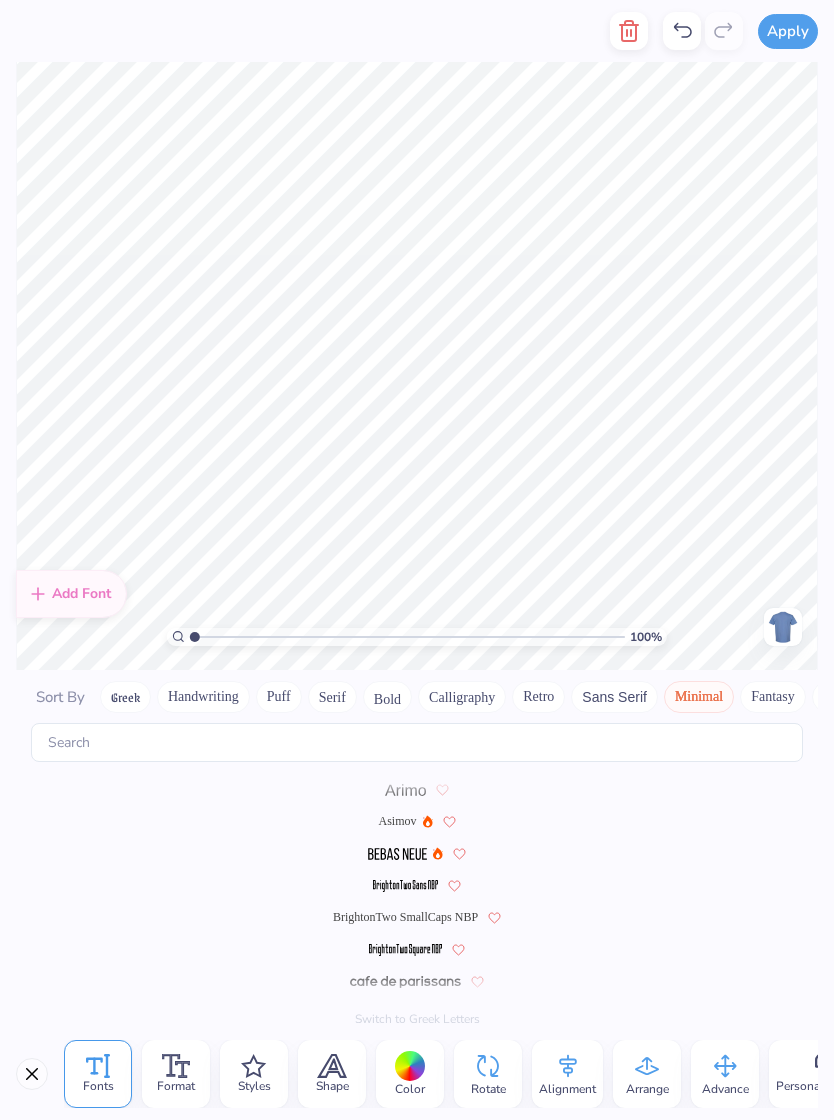 click on "Asimov" at bounding box center [417, 821] 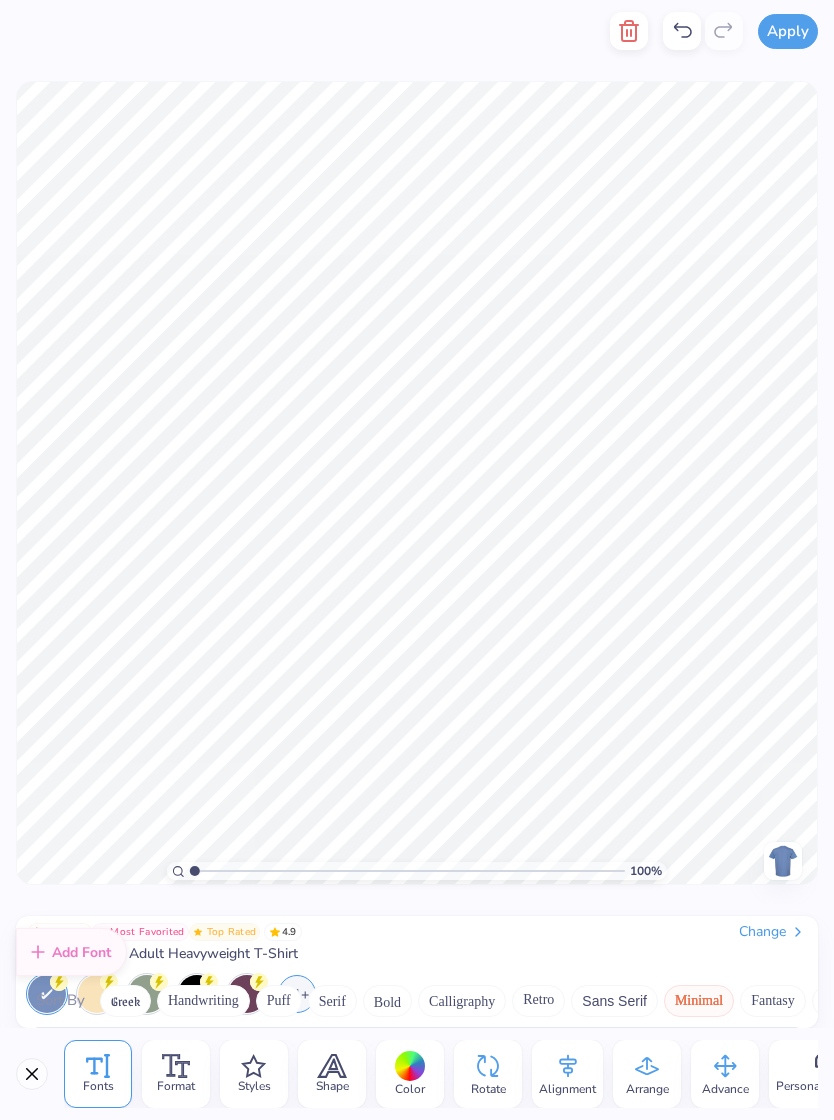 scroll, scrollTop: 16, scrollLeft: 0, axis: vertical 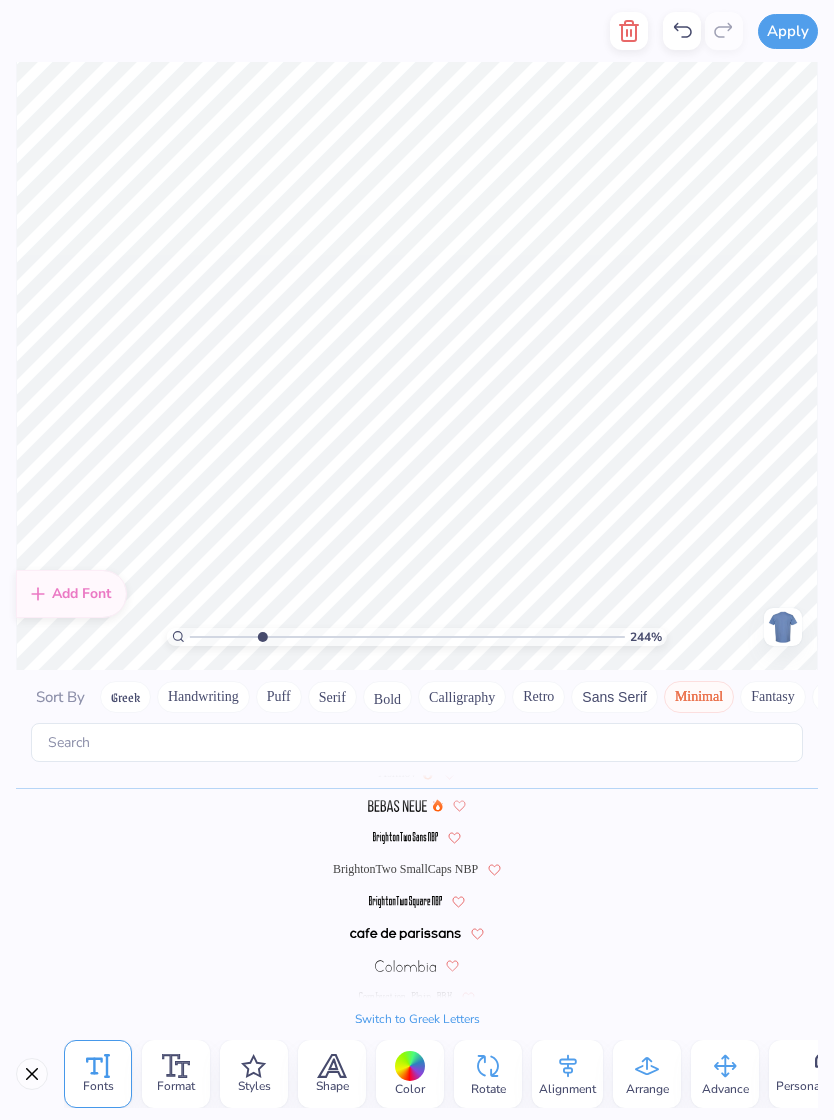 type on "2.44206817754842" 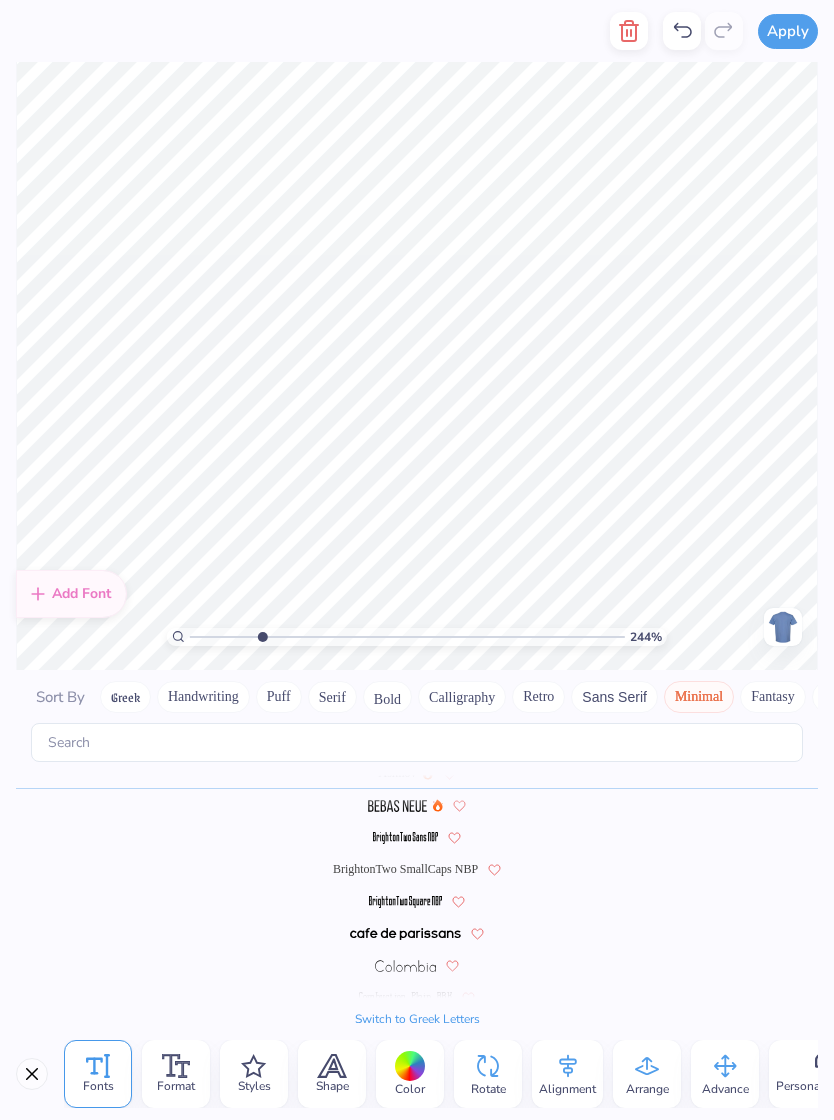 scroll, scrollTop: 1, scrollLeft: 2, axis: both 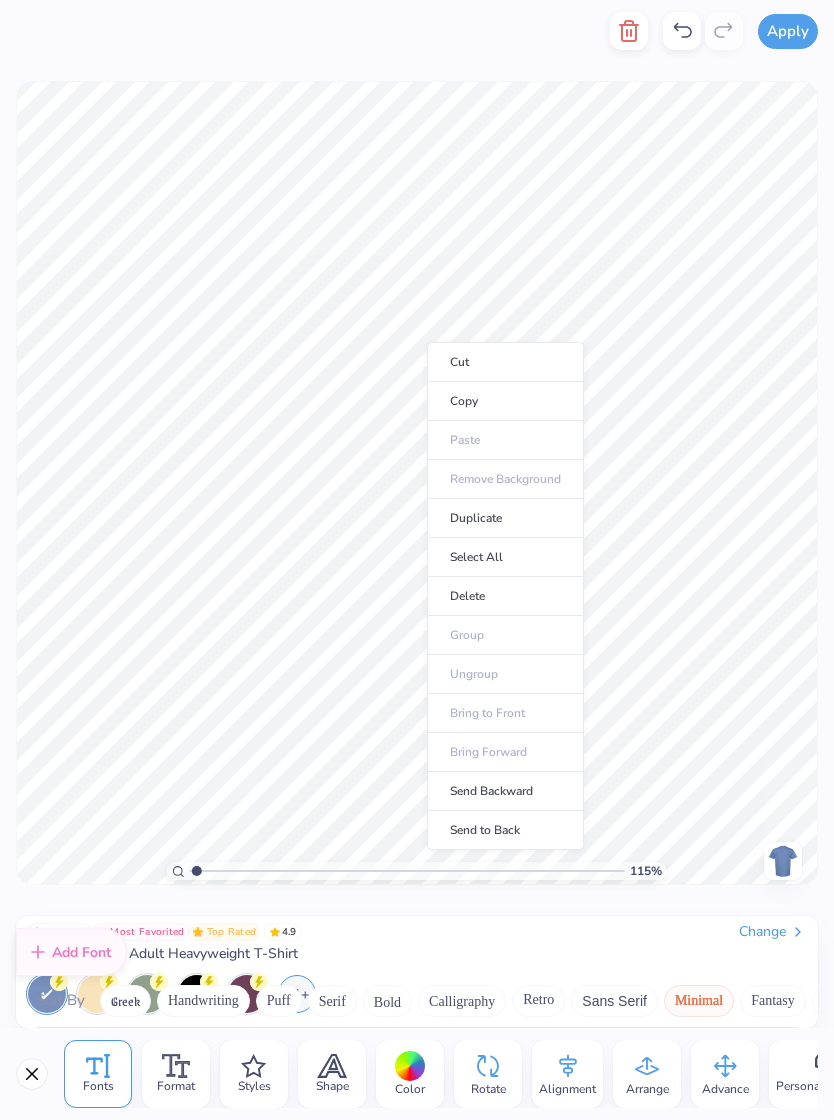 type on "1" 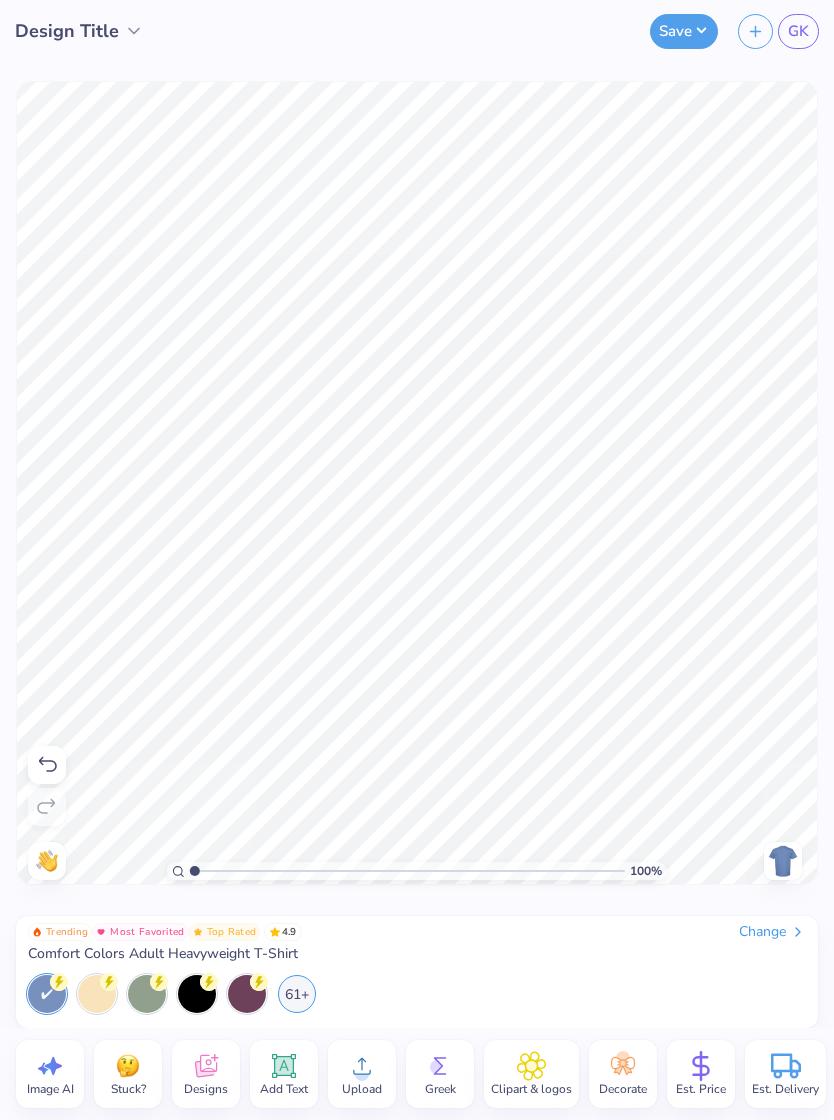 click at bounding box center (197, 994) 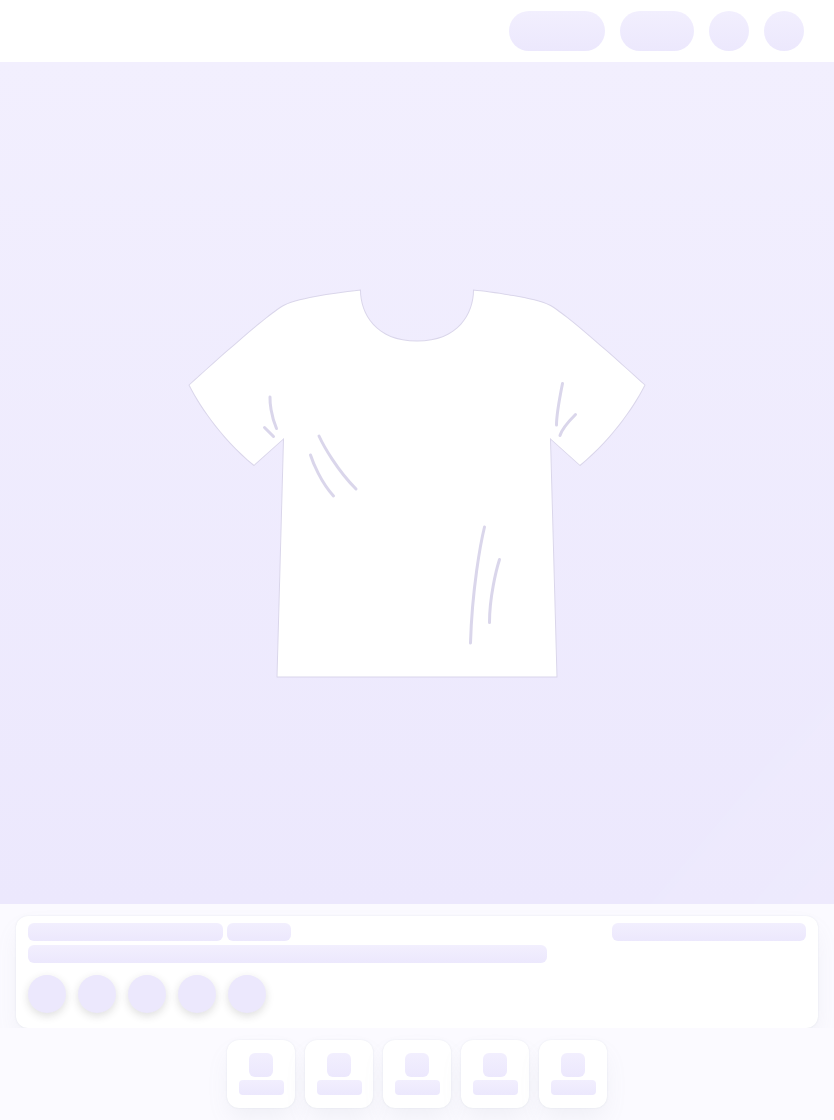scroll, scrollTop: 0, scrollLeft: 0, axis: both 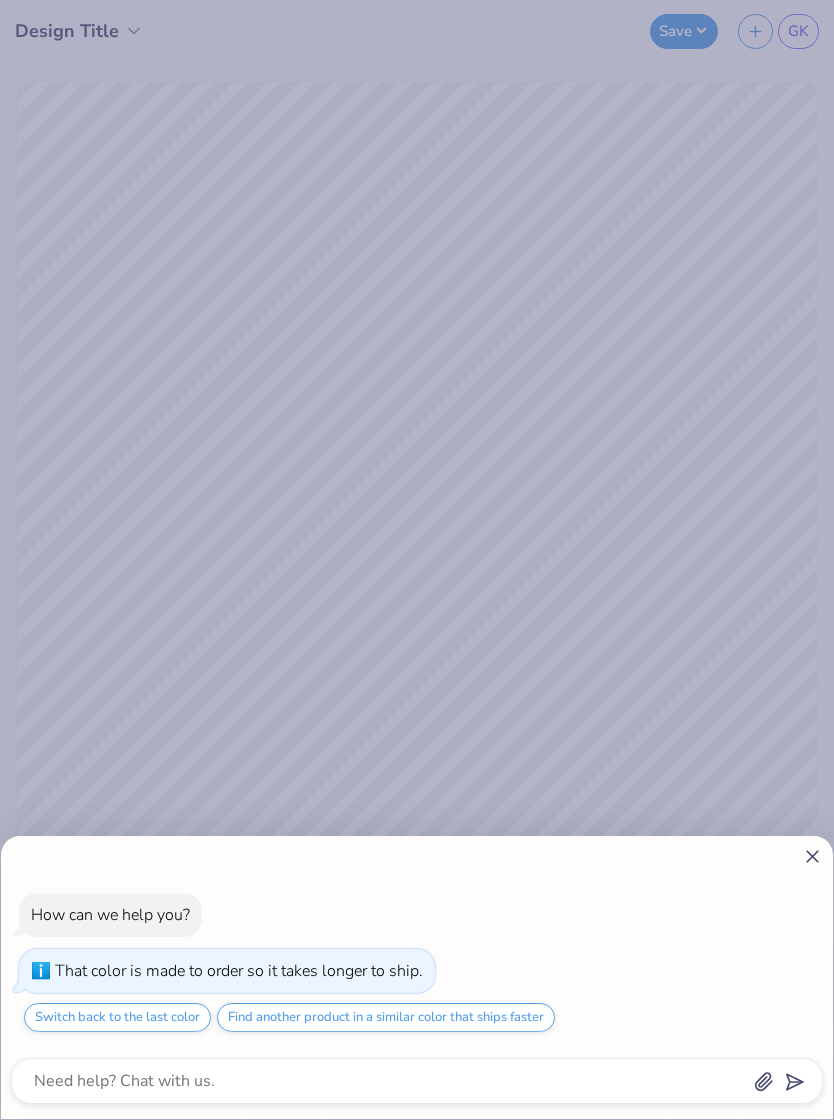 click 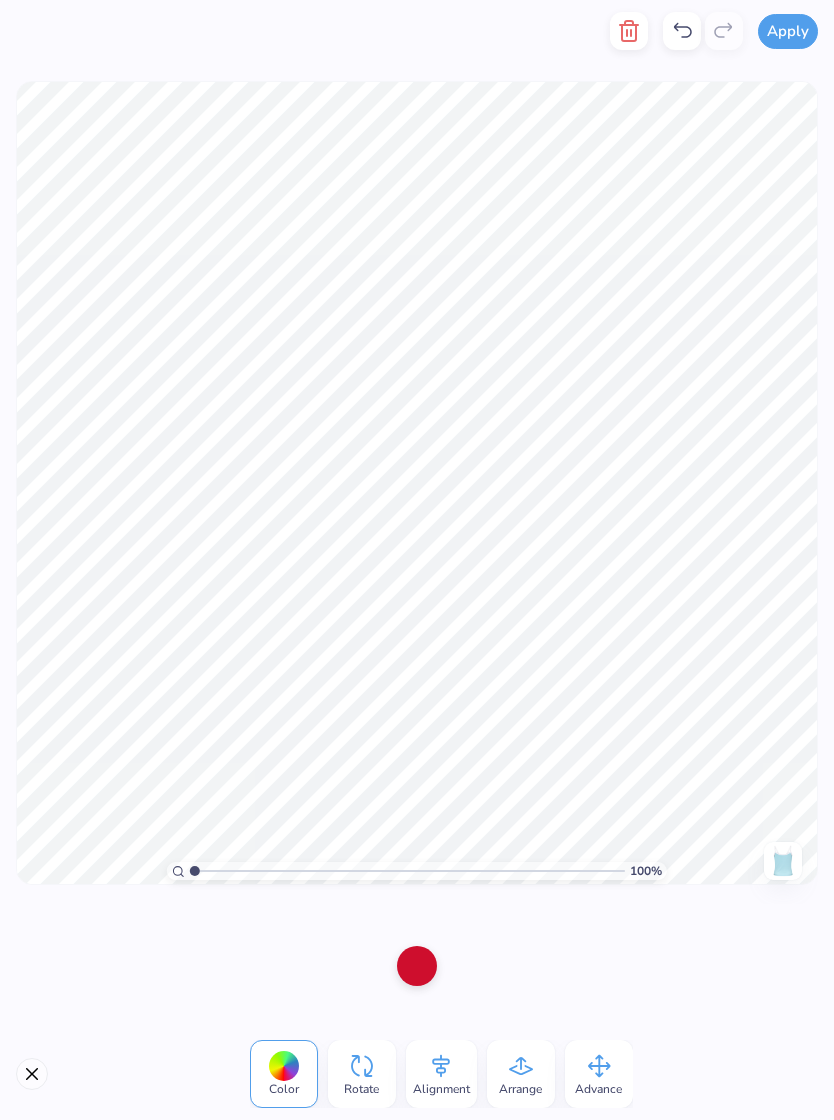 click 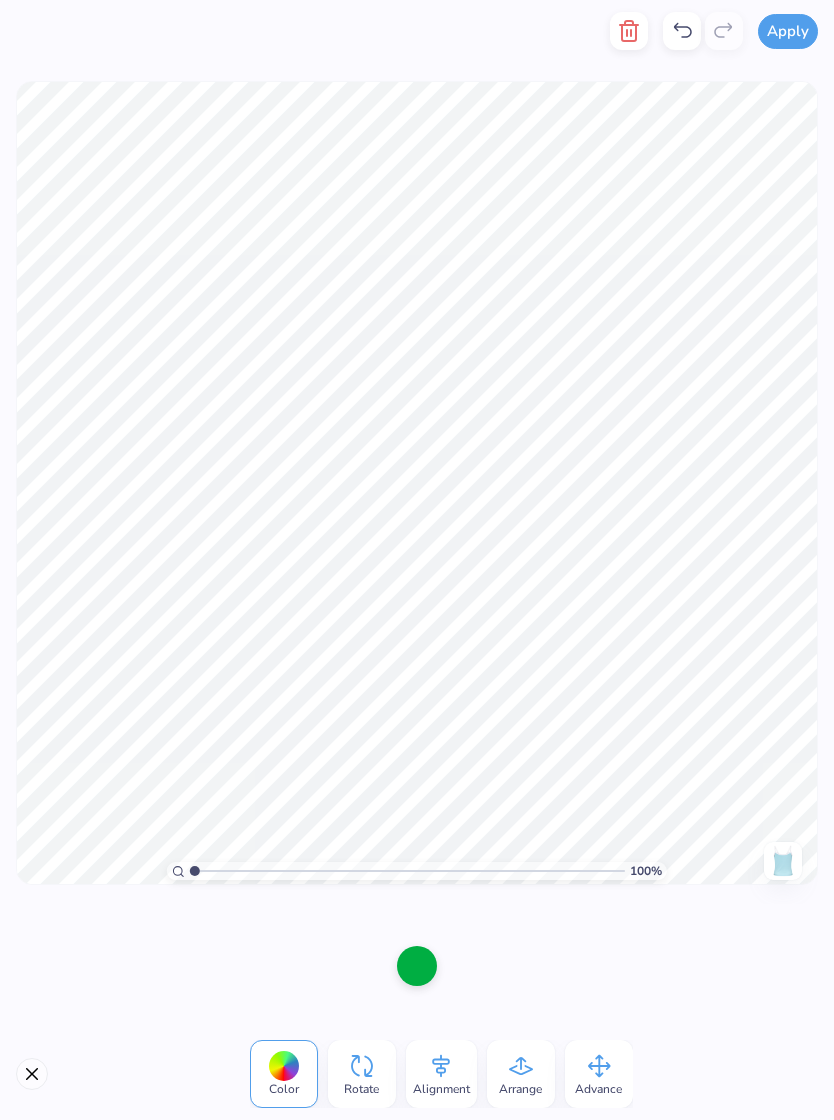 click 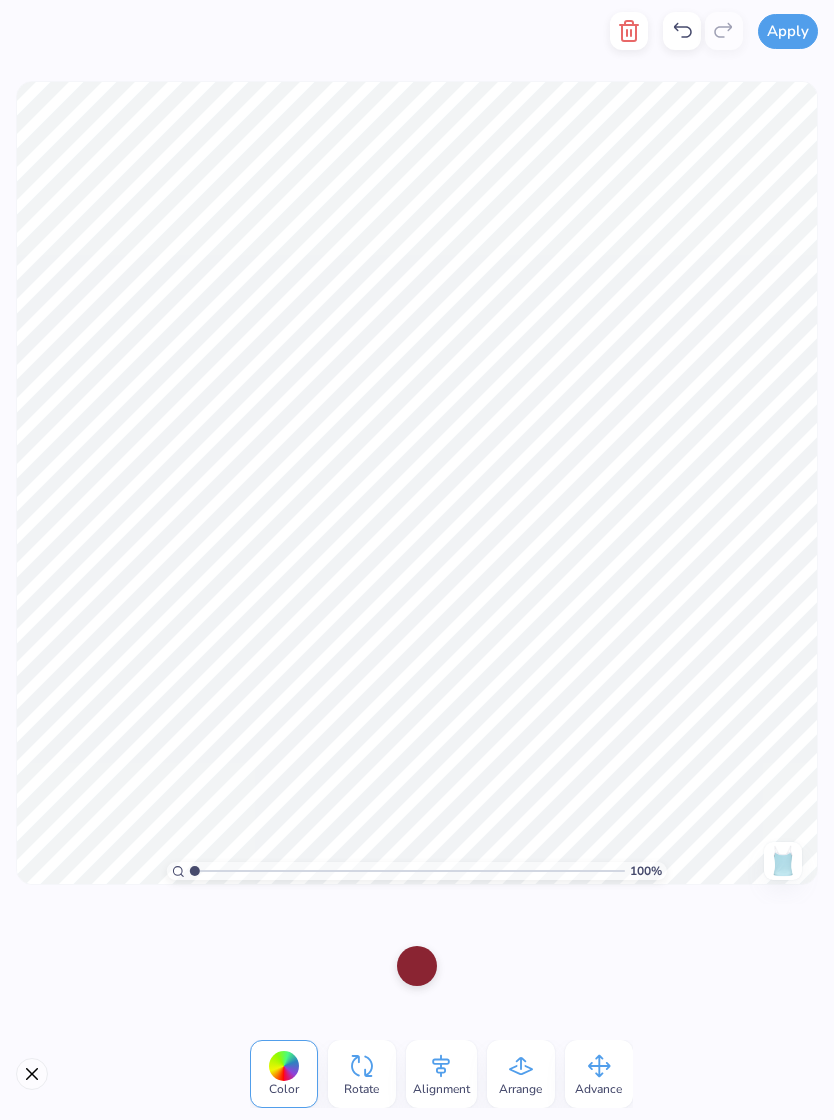 click at bounding box center [629, 31] 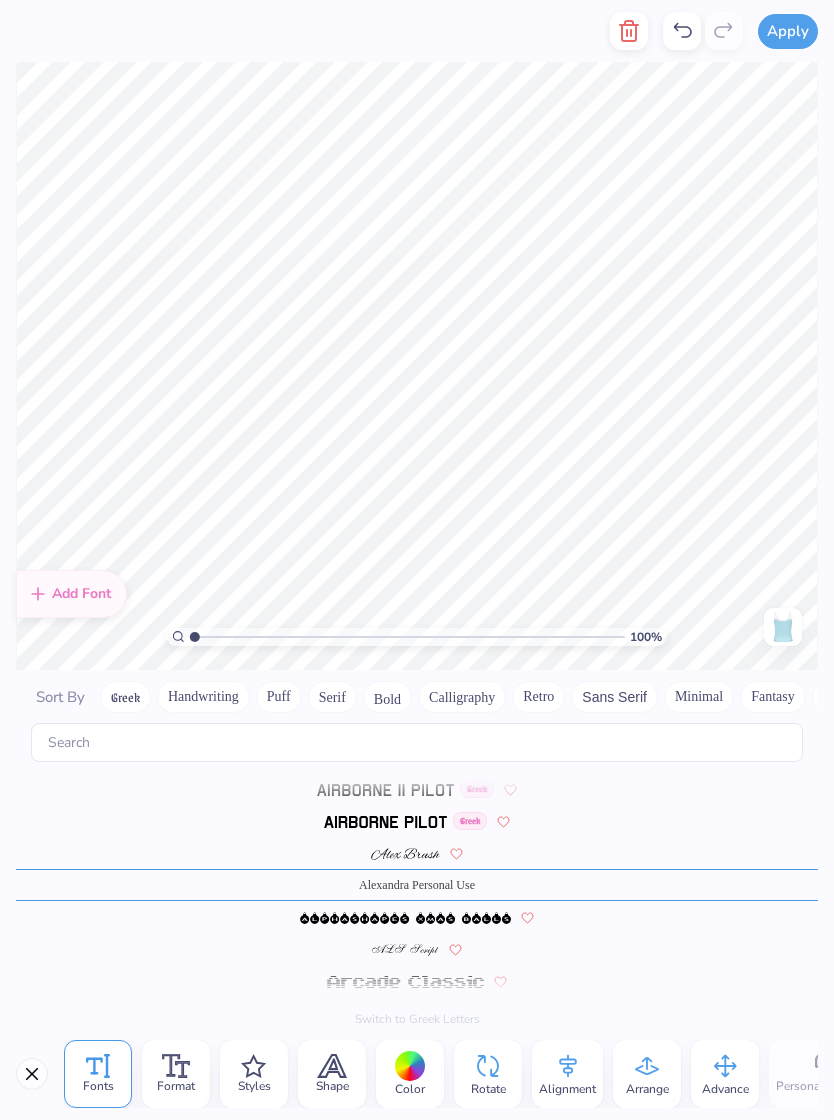scroll, scrollTop: 464, scrollLeft: 0, axis: vertical 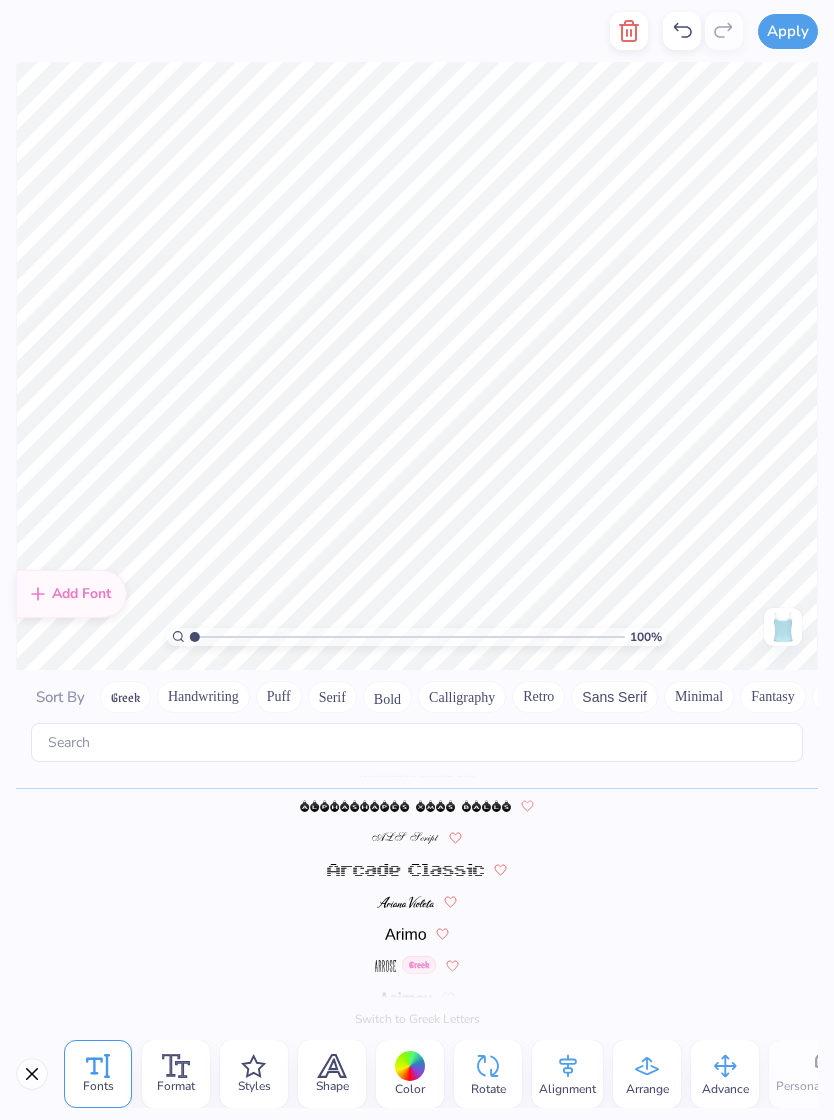 click 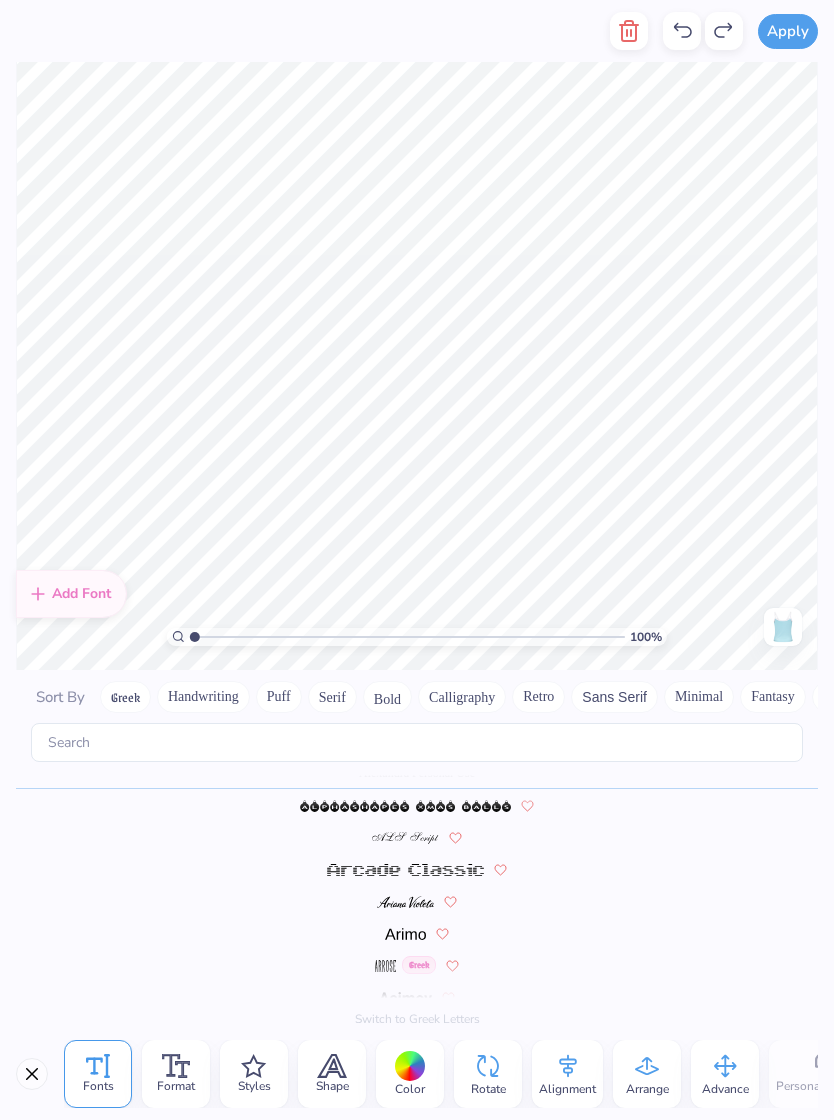 click at bounding box center [783, 627] 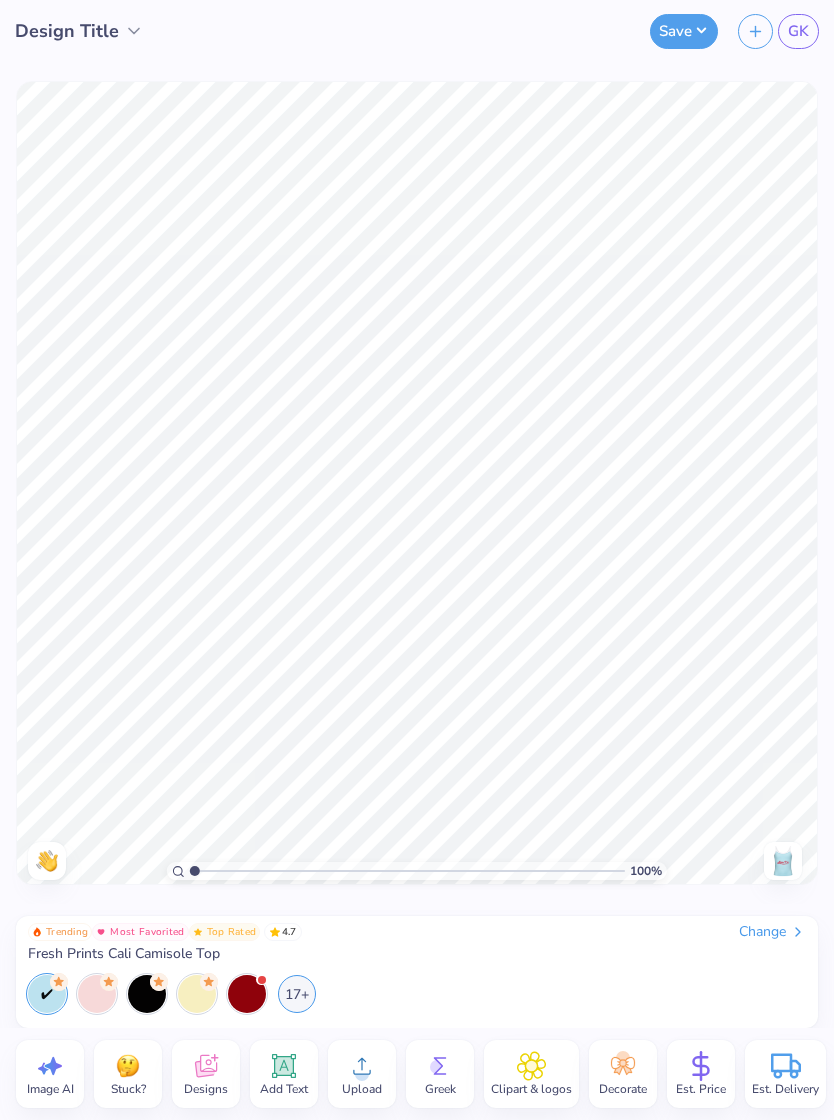 click at bounding box center [783, 861] 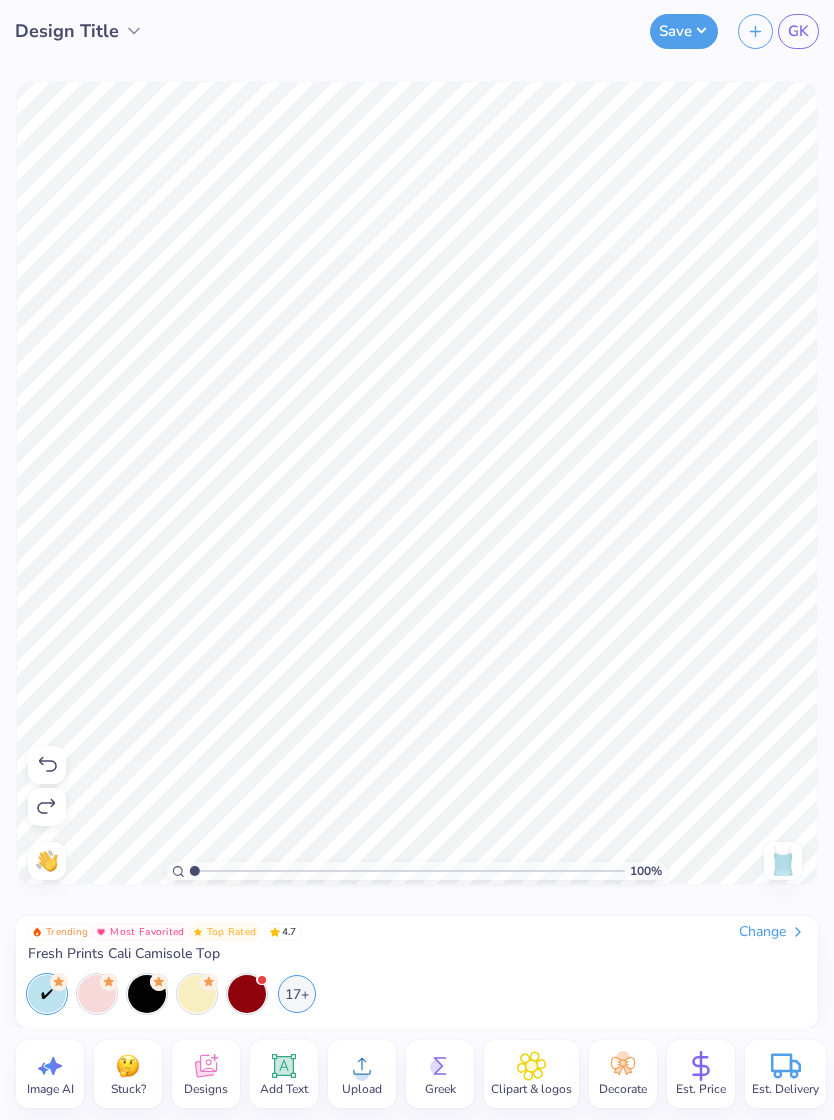 click at bounding box center (147, 994) 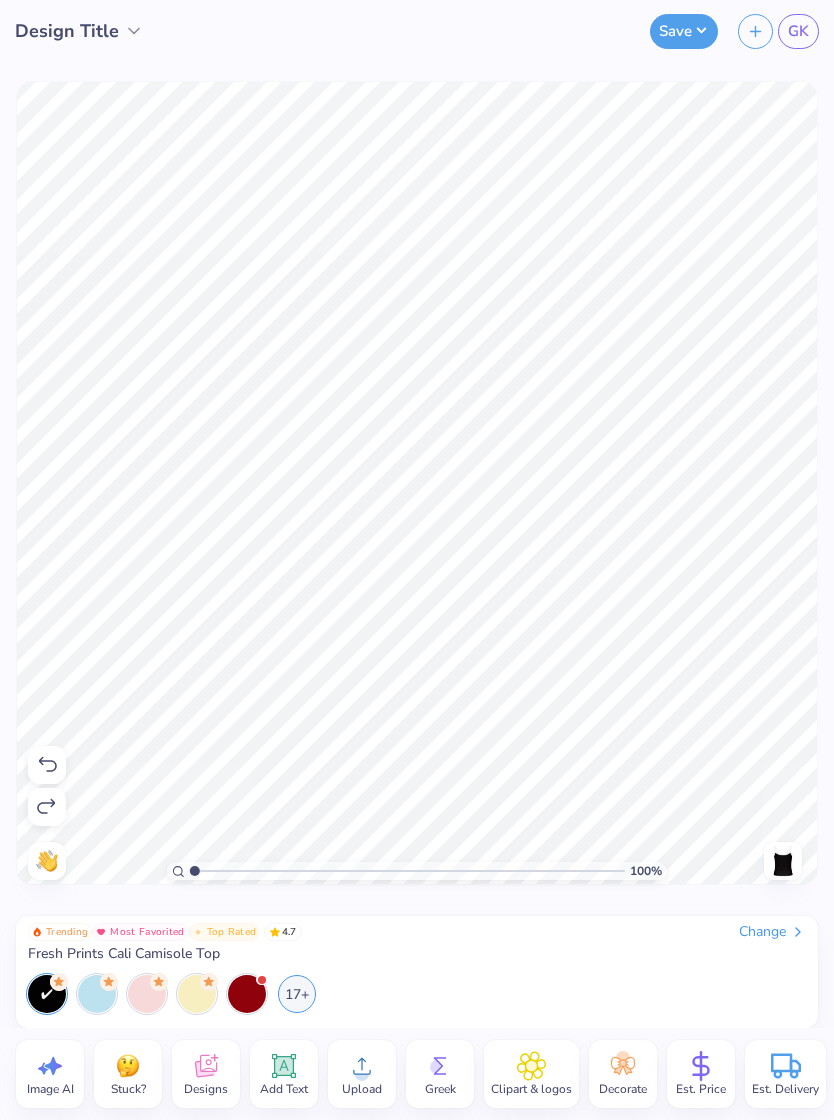 click on "Decorate" at bounding box center [623, 1089] 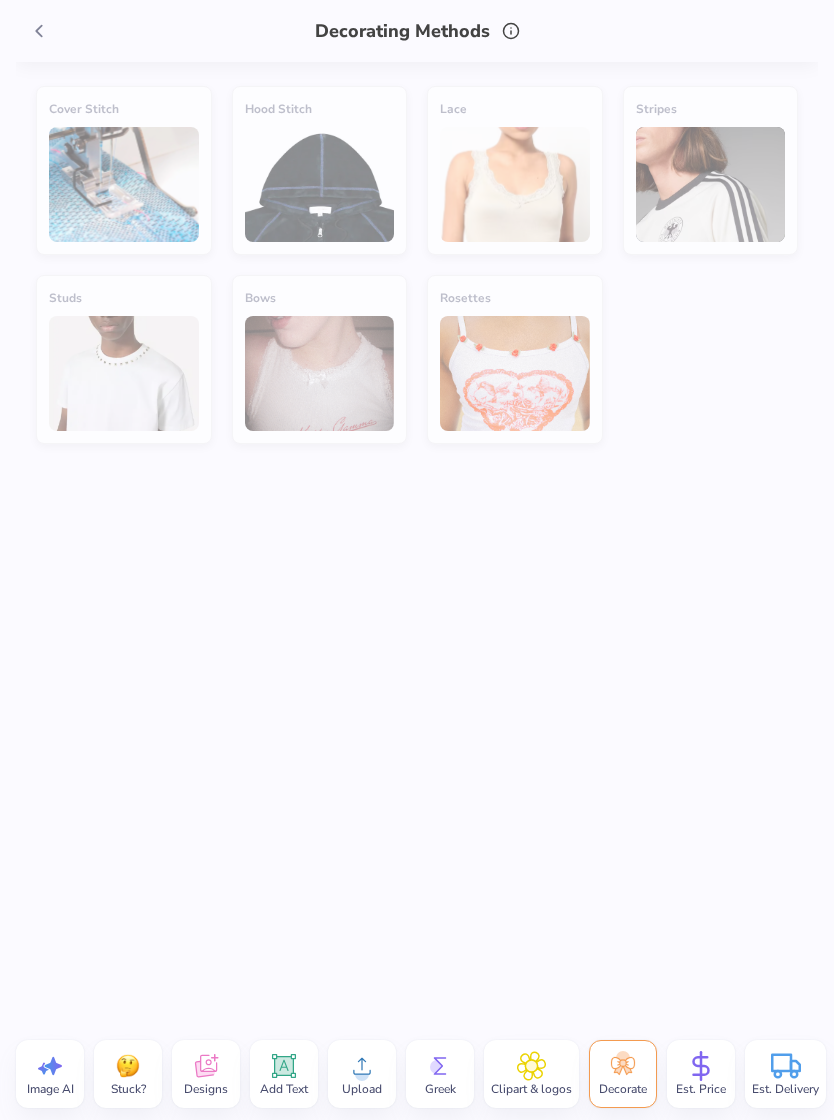 click at bounding box center (39, 31) 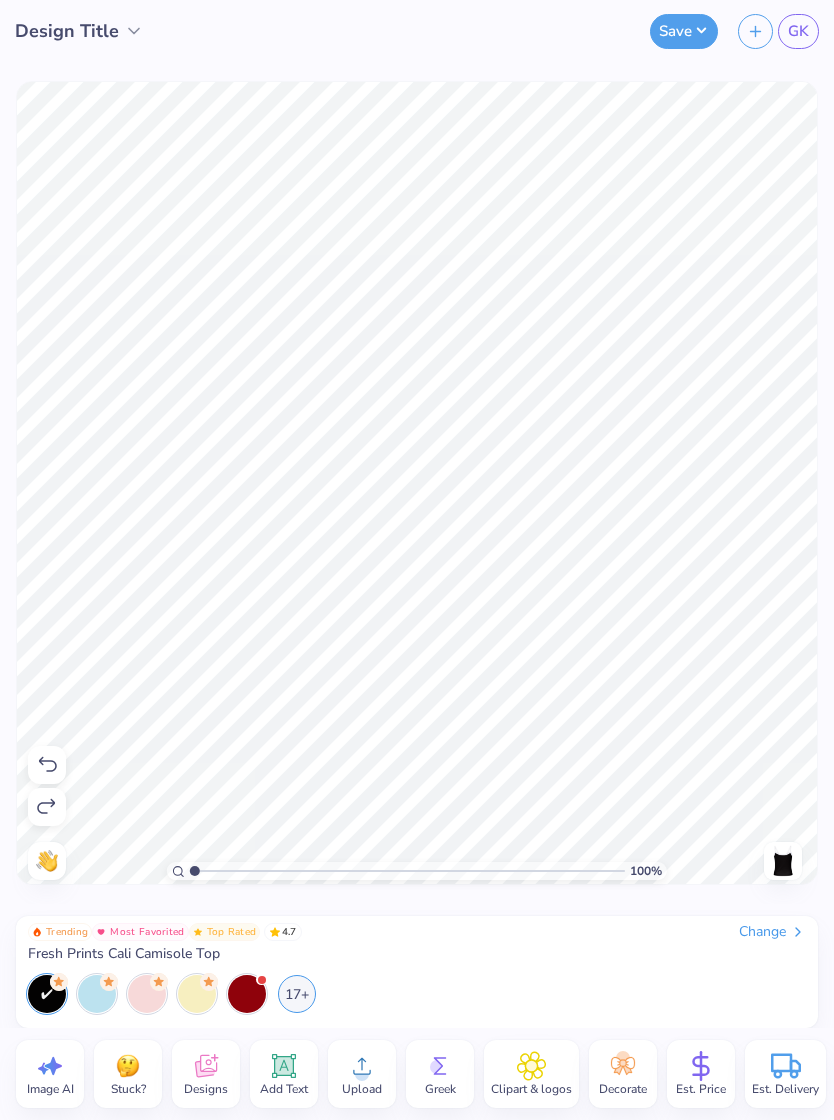 click 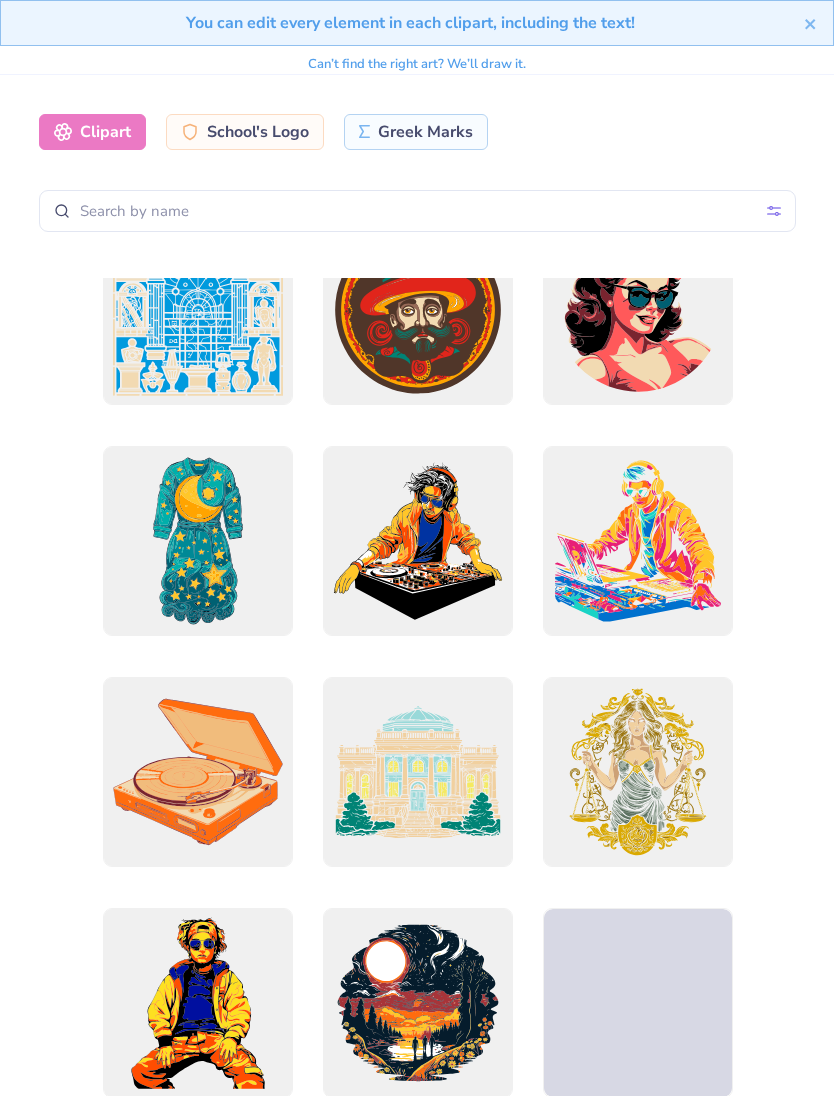 click 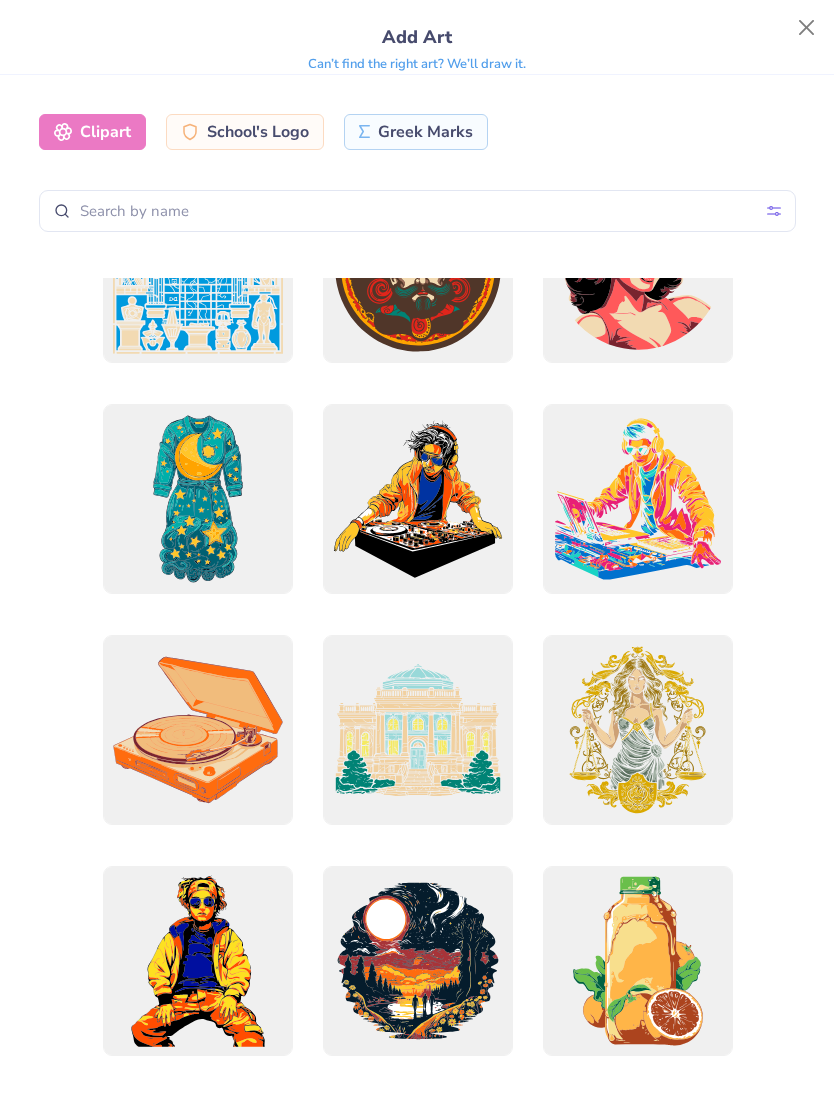scroll, scrollTop: 0, scrollLeft: 0, axis: both 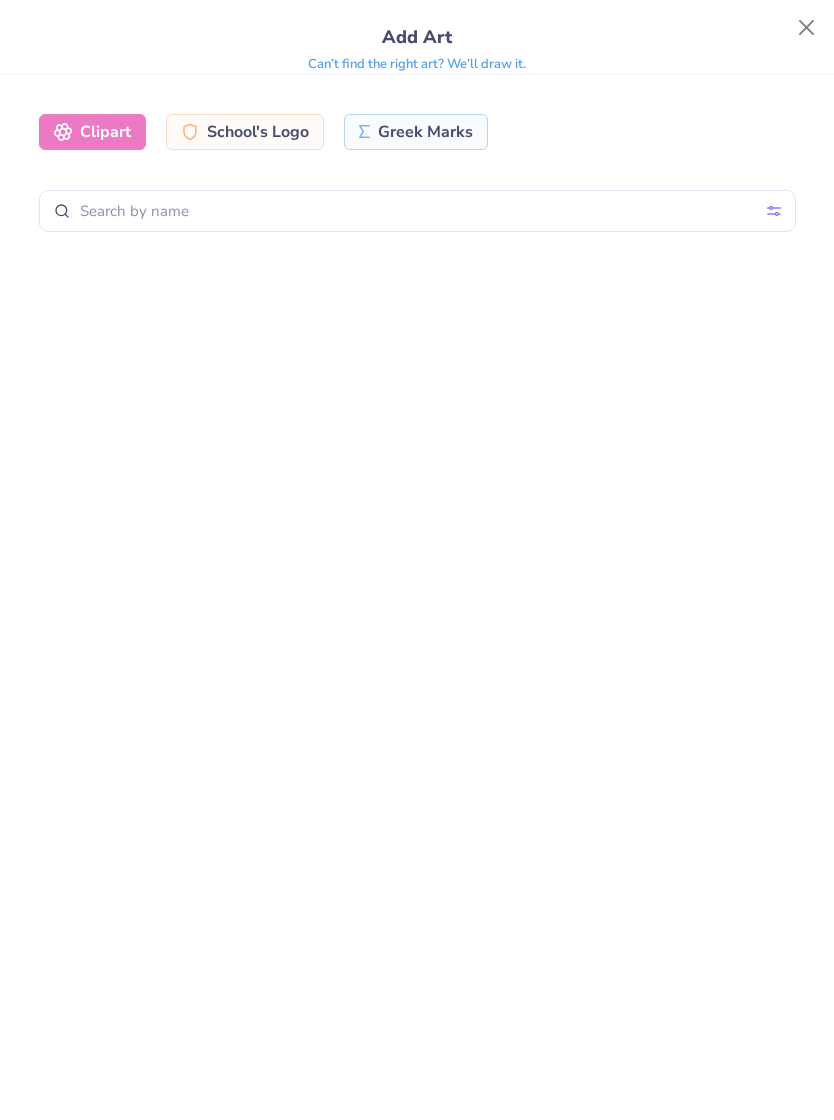 click at bounding box center [807, 28] 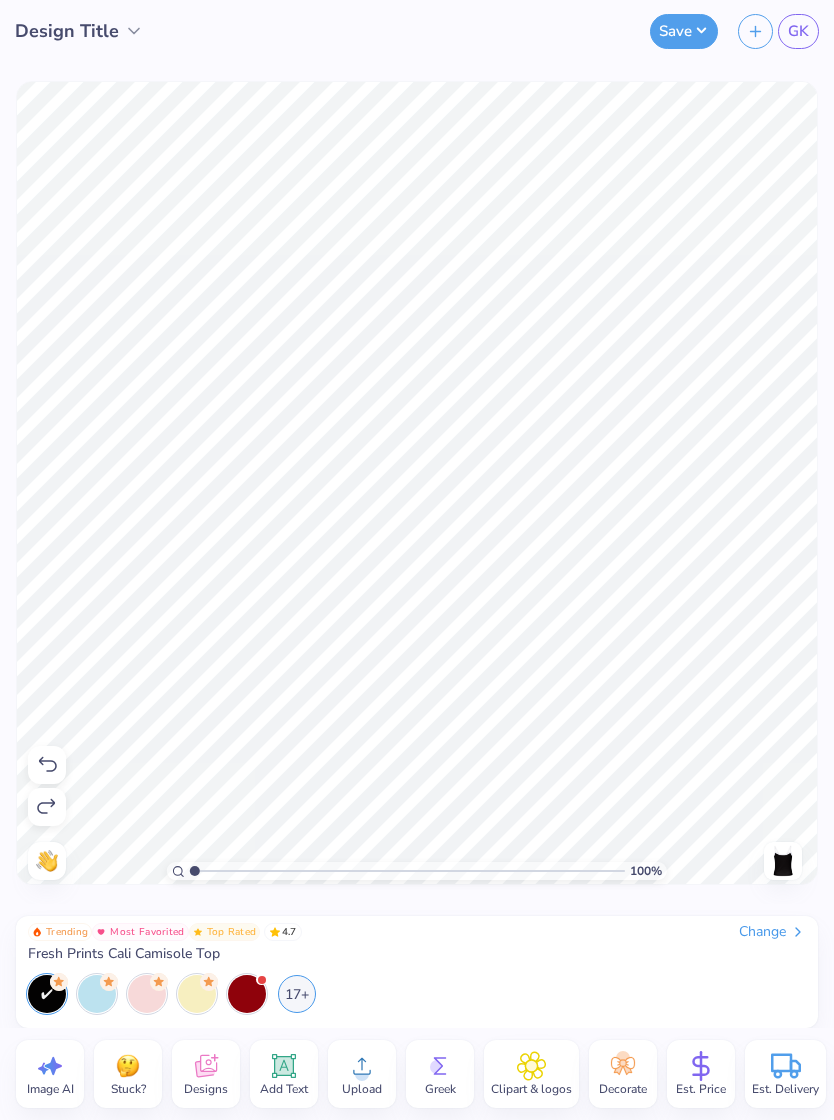 click on "Image AI" at bounding box center [50, 1074] 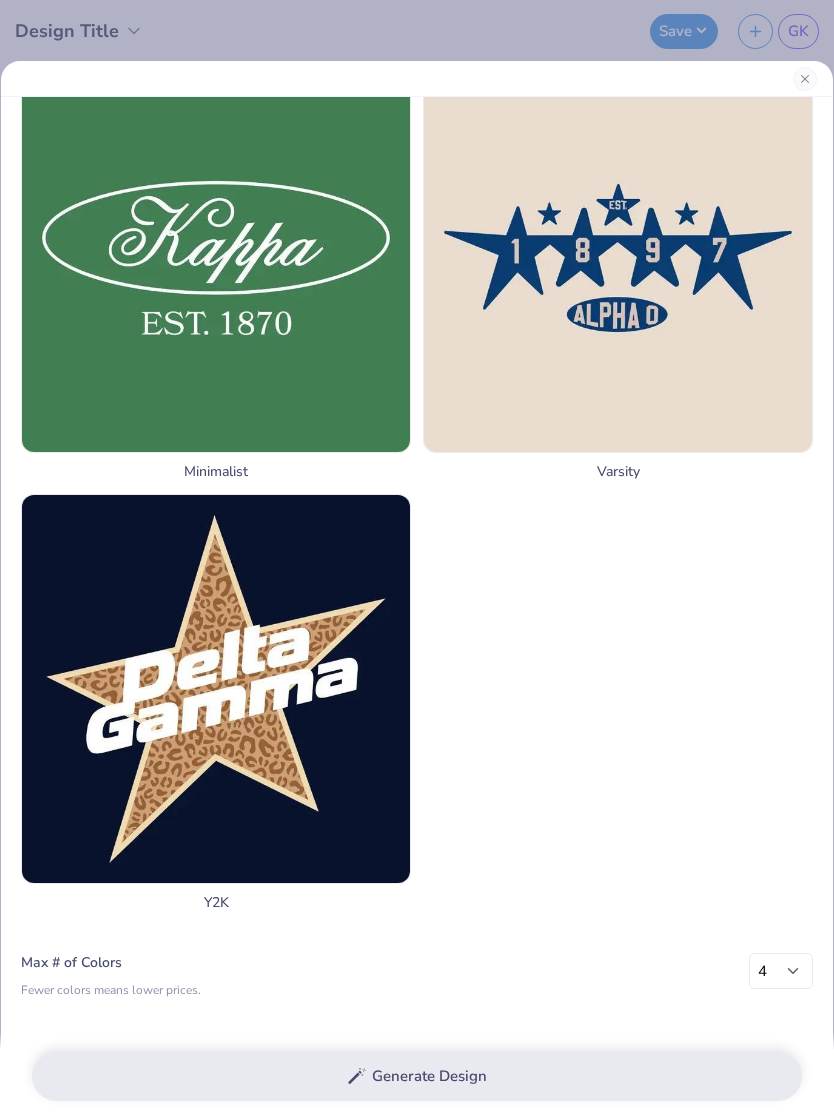 scroll, scrollTop: 2510, scrollLeft: 0, axis: vertical 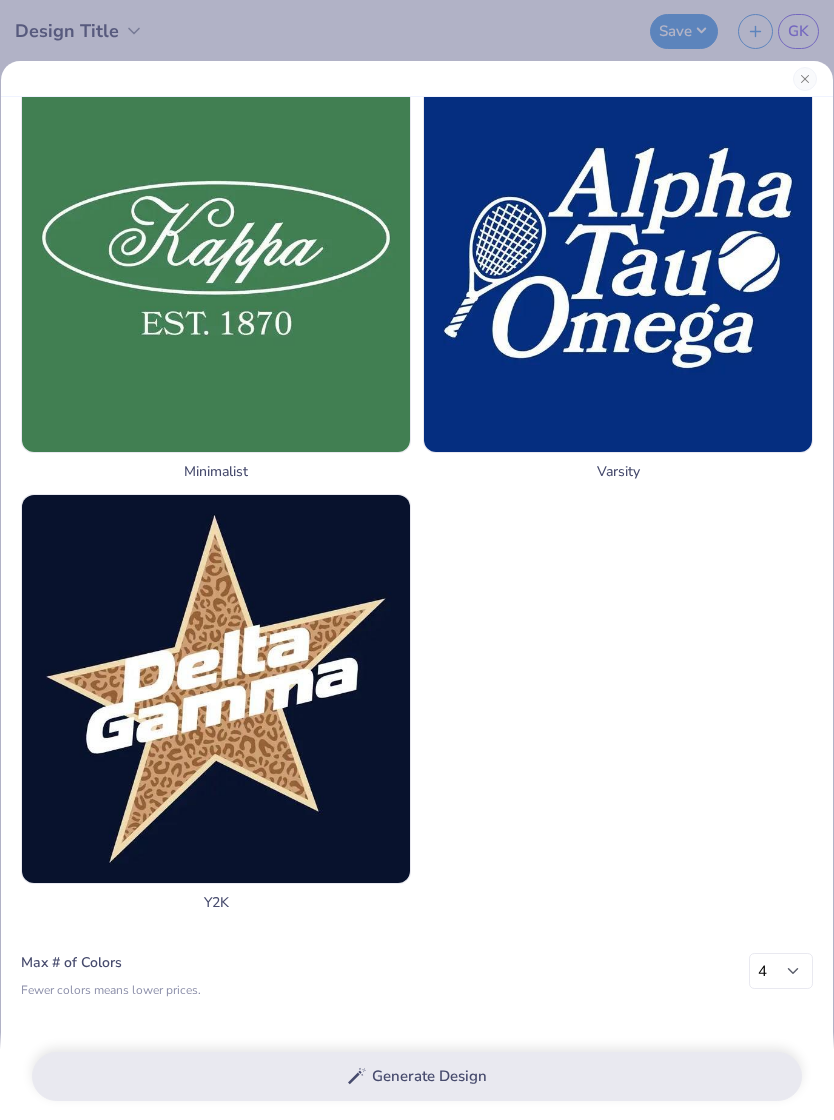click at bounding box center (618, 258) 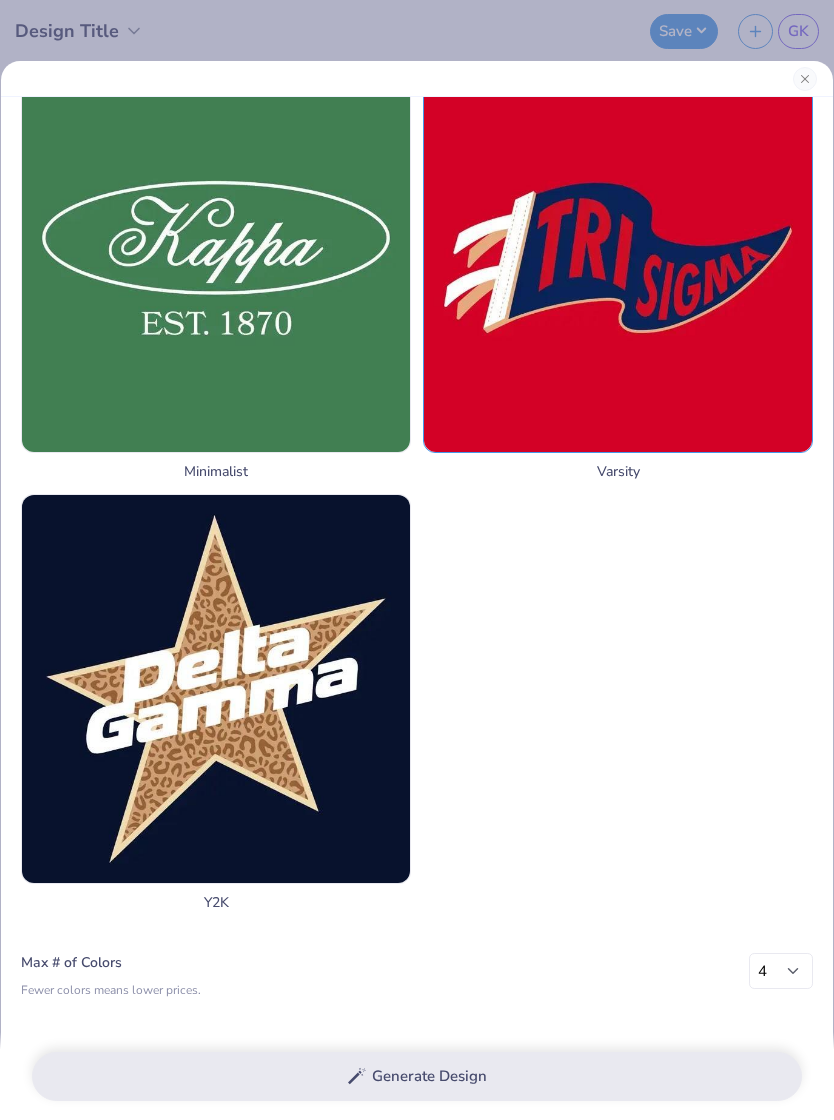click at bounding box center (618, 258) 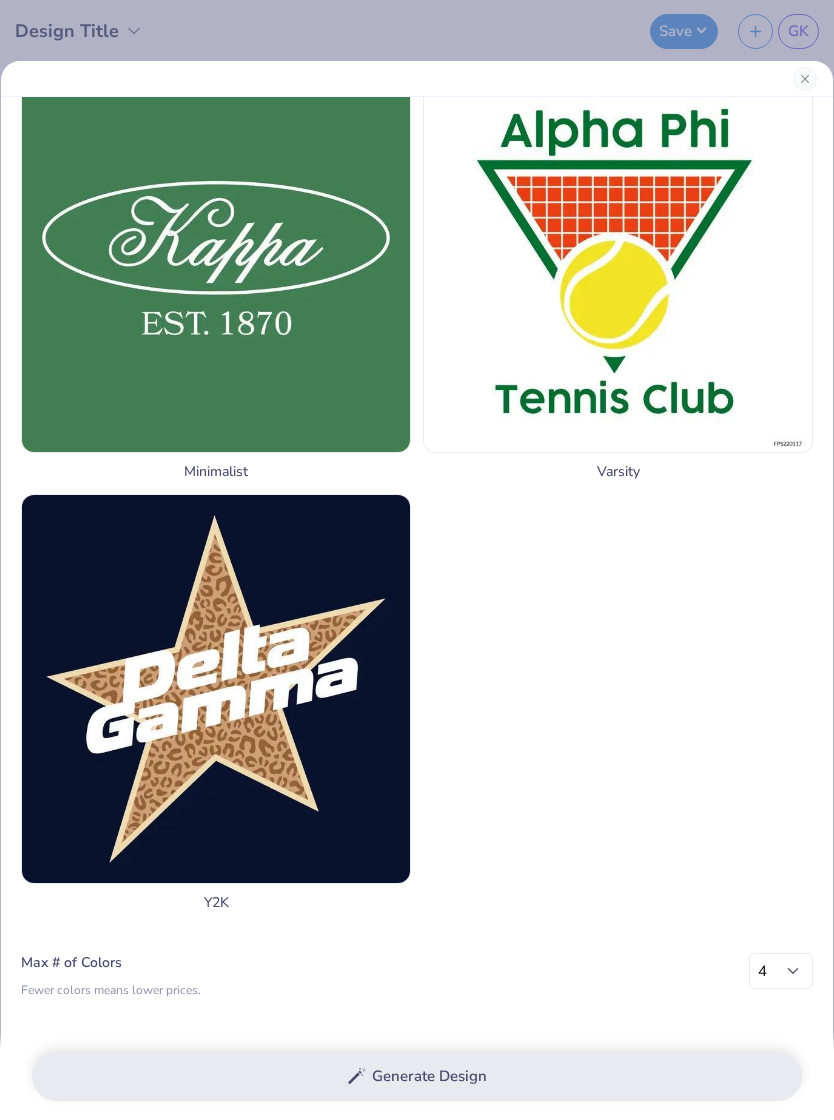 click at bounding box center [618, 258] 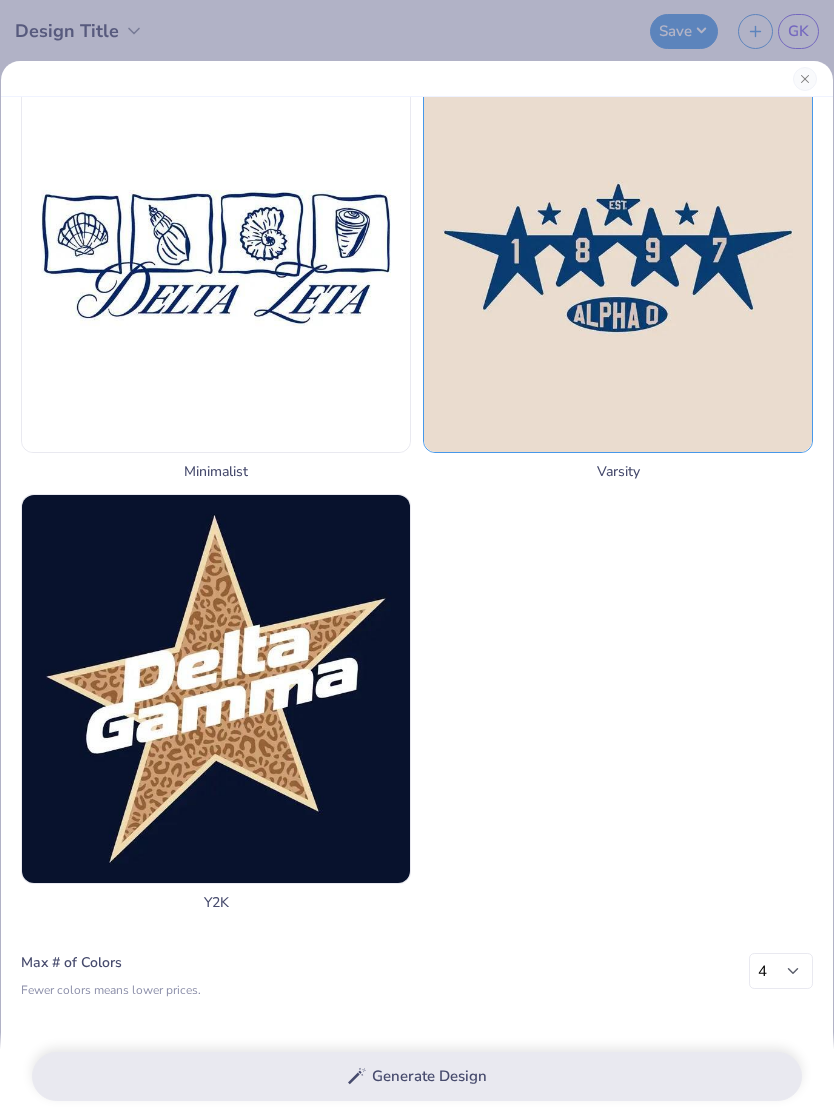click at bounding box center [216, 258] 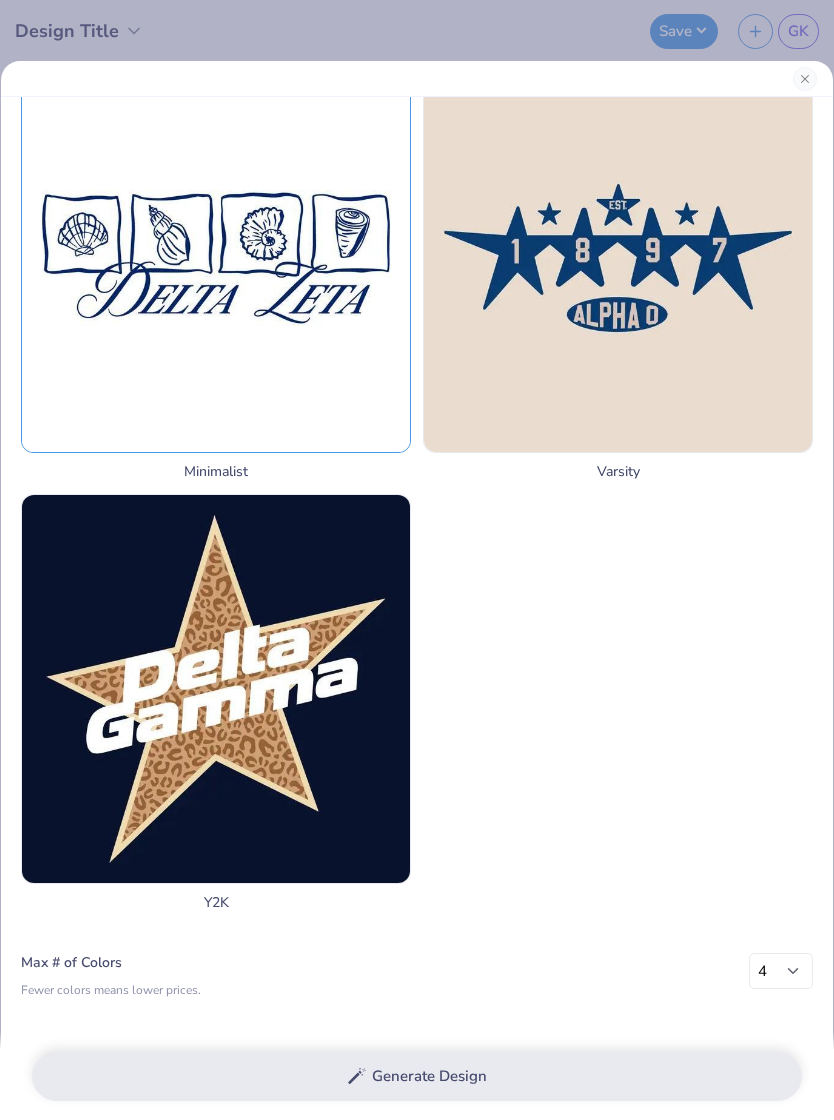 click at bounding box center (216, 258) 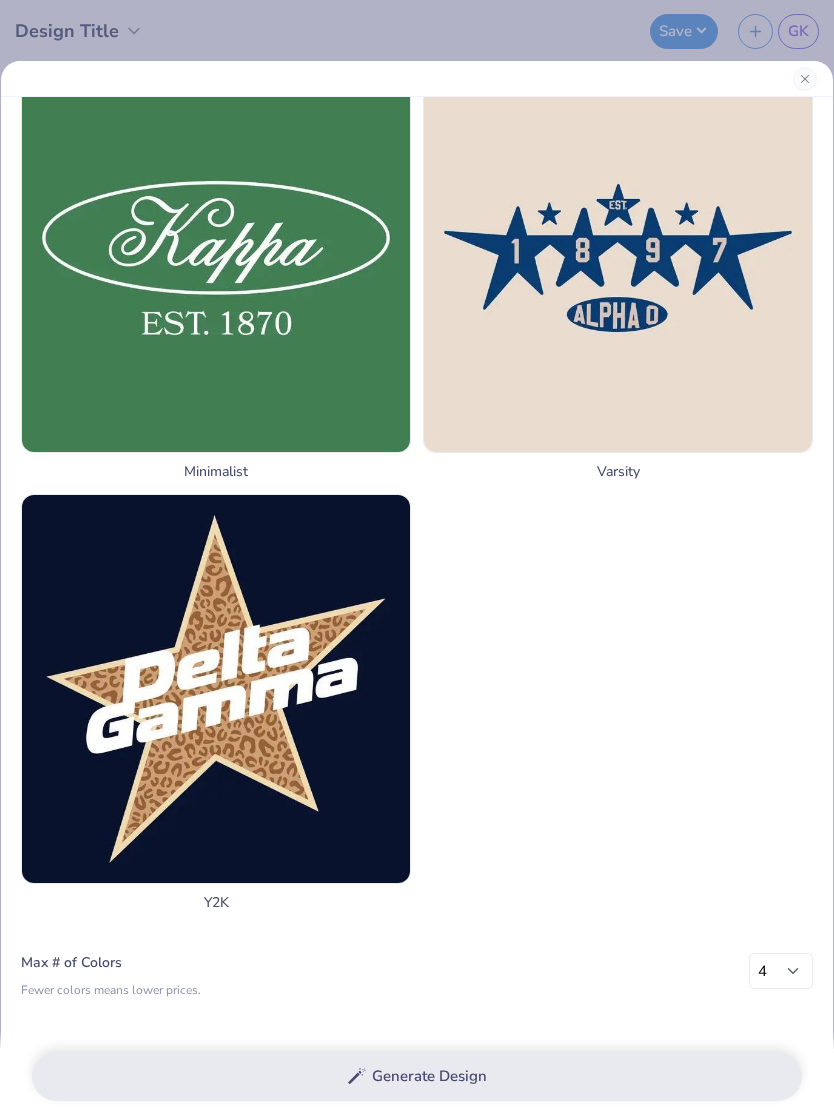 click at bounding box center (216, 258) 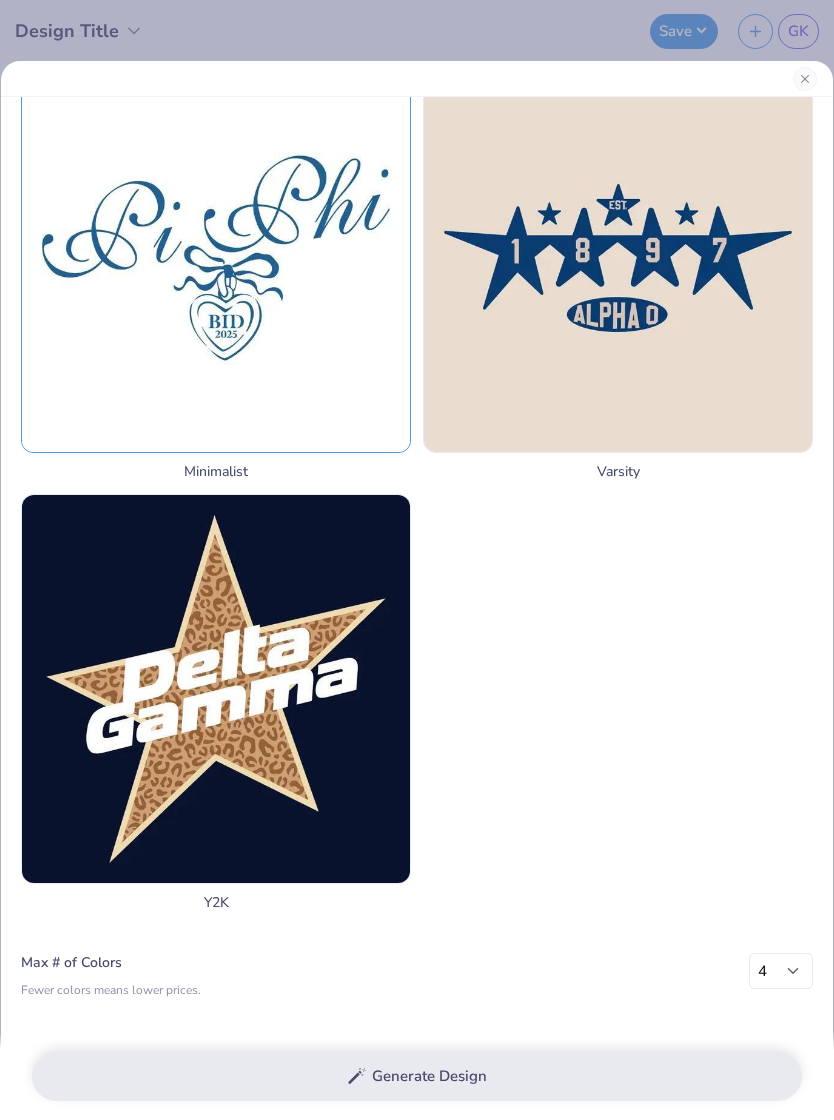 click at bounding box center [216, 258] 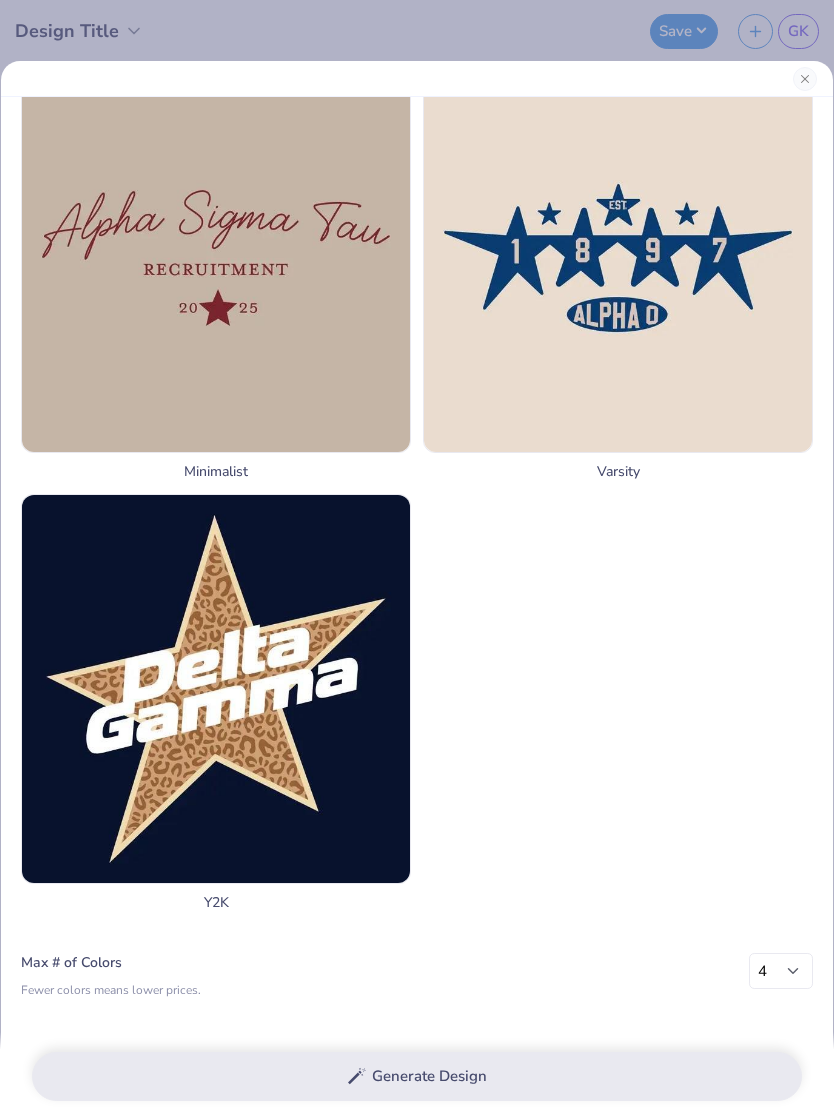 scroll, scrollTop: 2510, scrollLeft: 0, axis: vertical 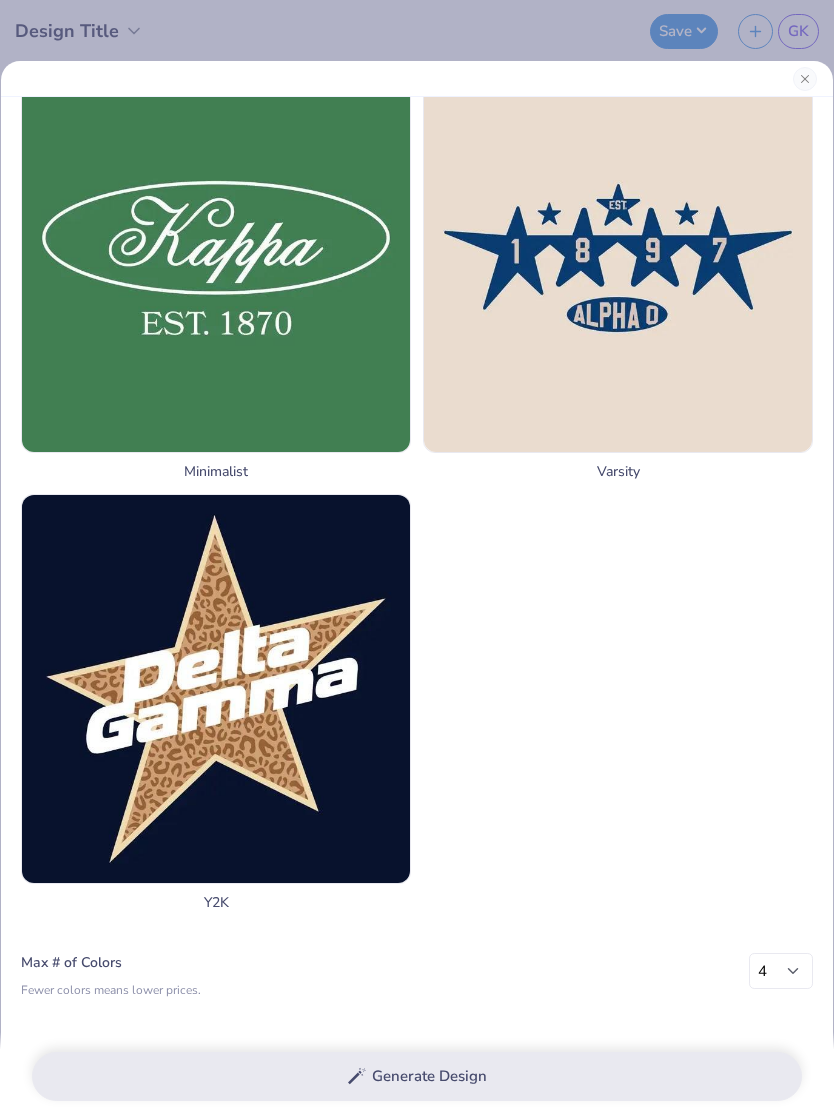 click on "Generate Design" at bounding box center (417, 1076) 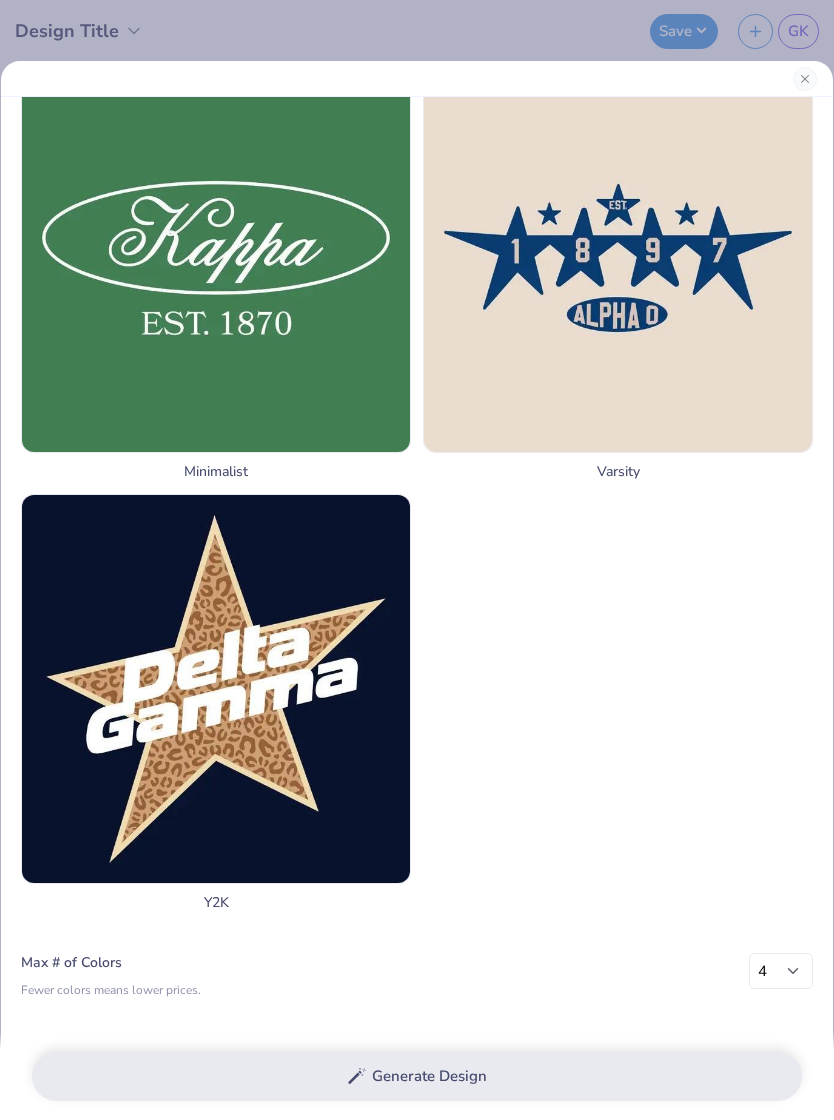 click on "Generate Design" at bounding box center (417, 1076) 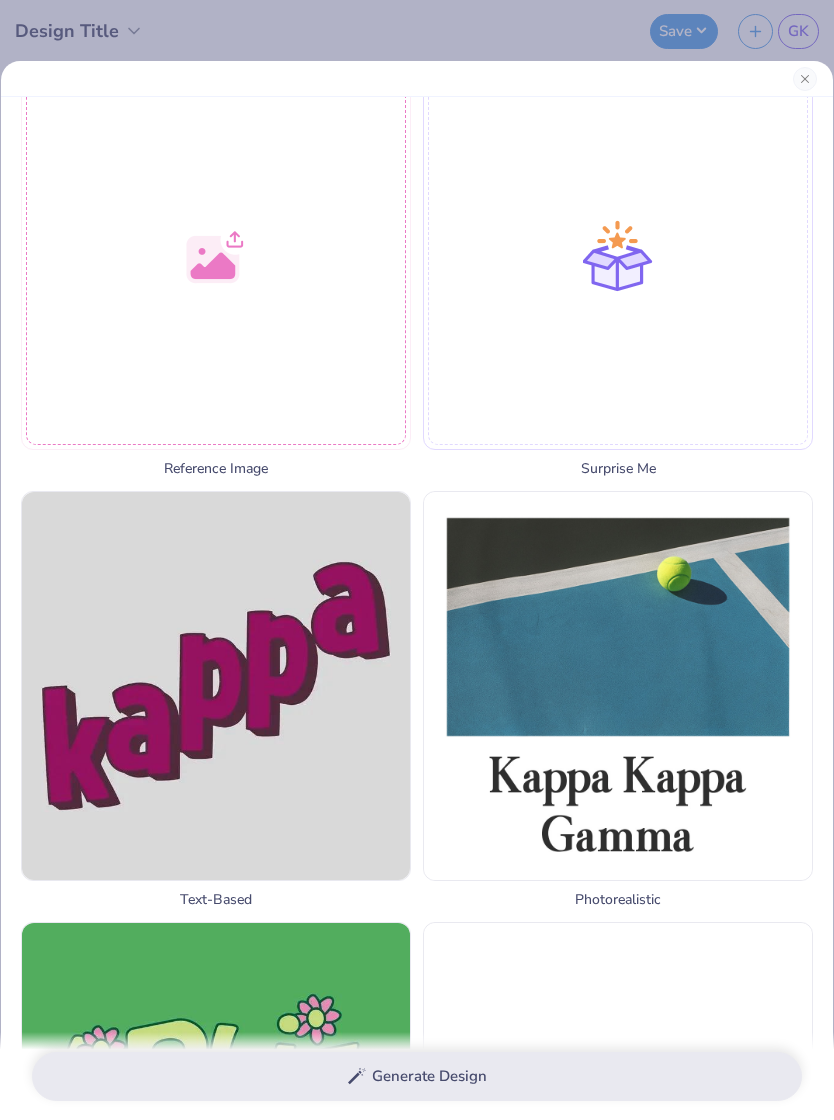 scroll, scrollTop: 215, scrollLeft: 0, axis: vertical 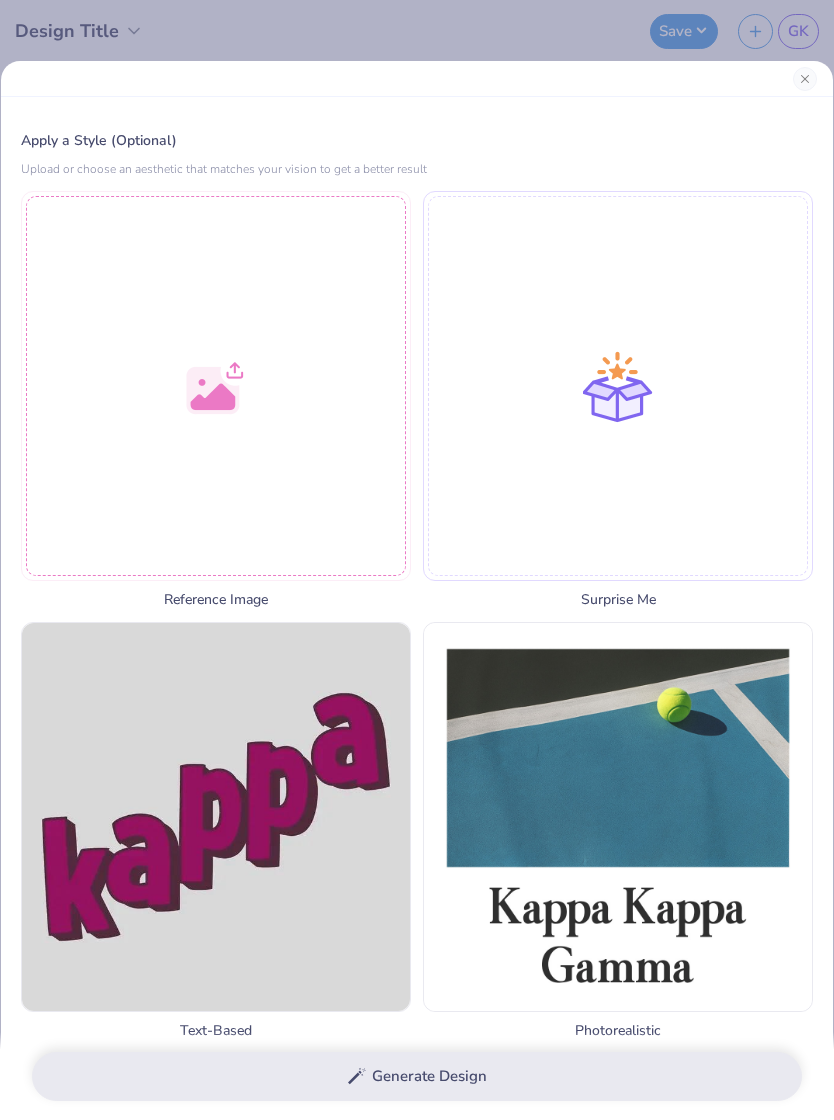 click at bounding box center (618, 386) 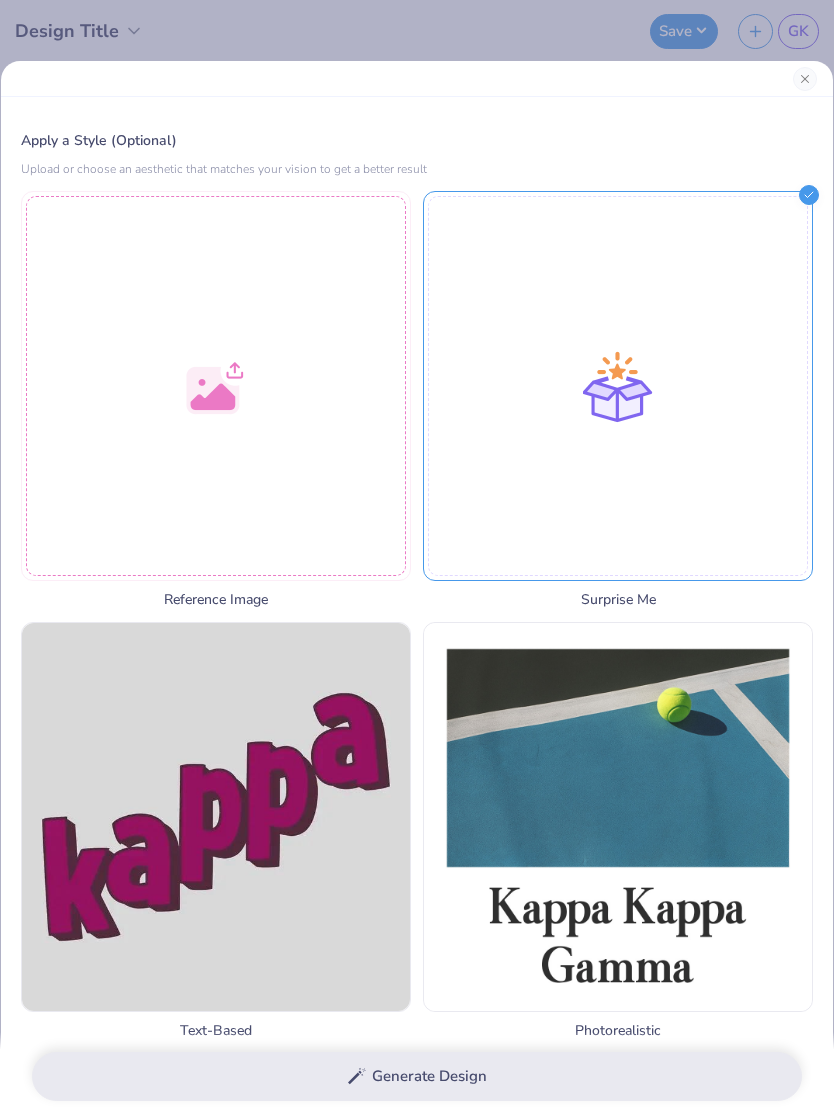 click on "Generate Design" at bounding box center [417, 1076] 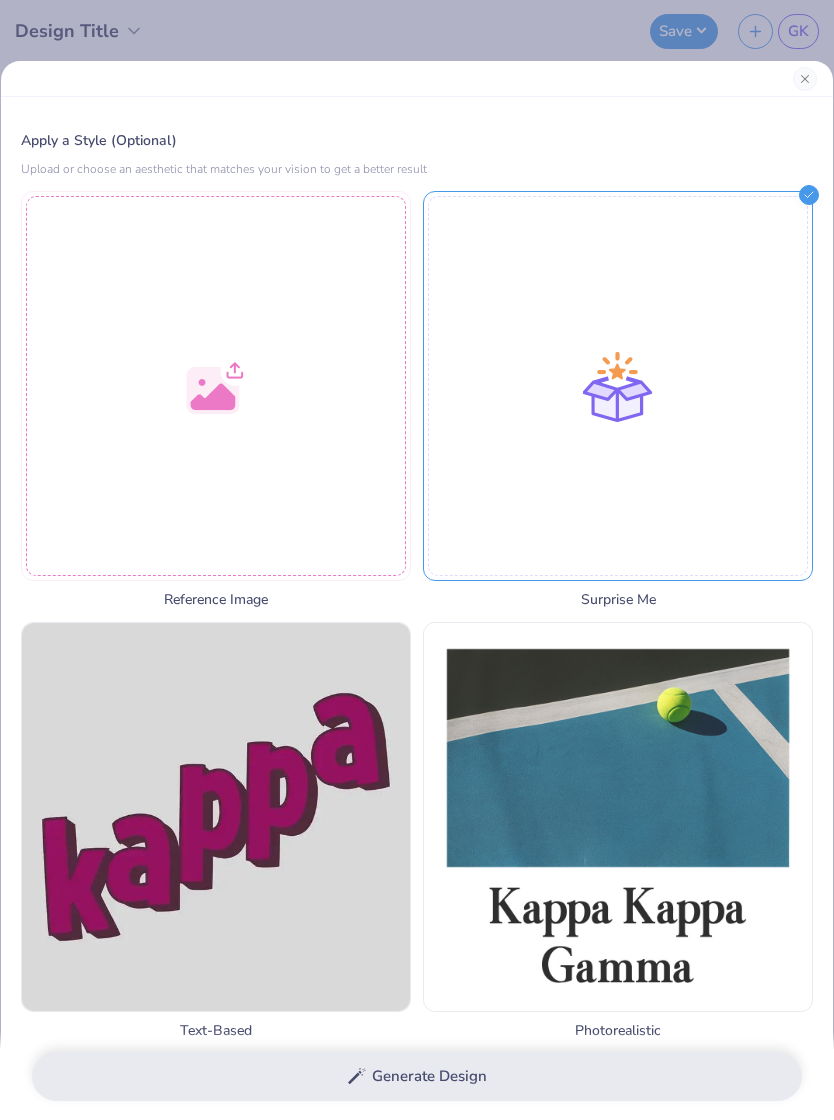 click on "Generate Design" at bounding box center (417, 1076) 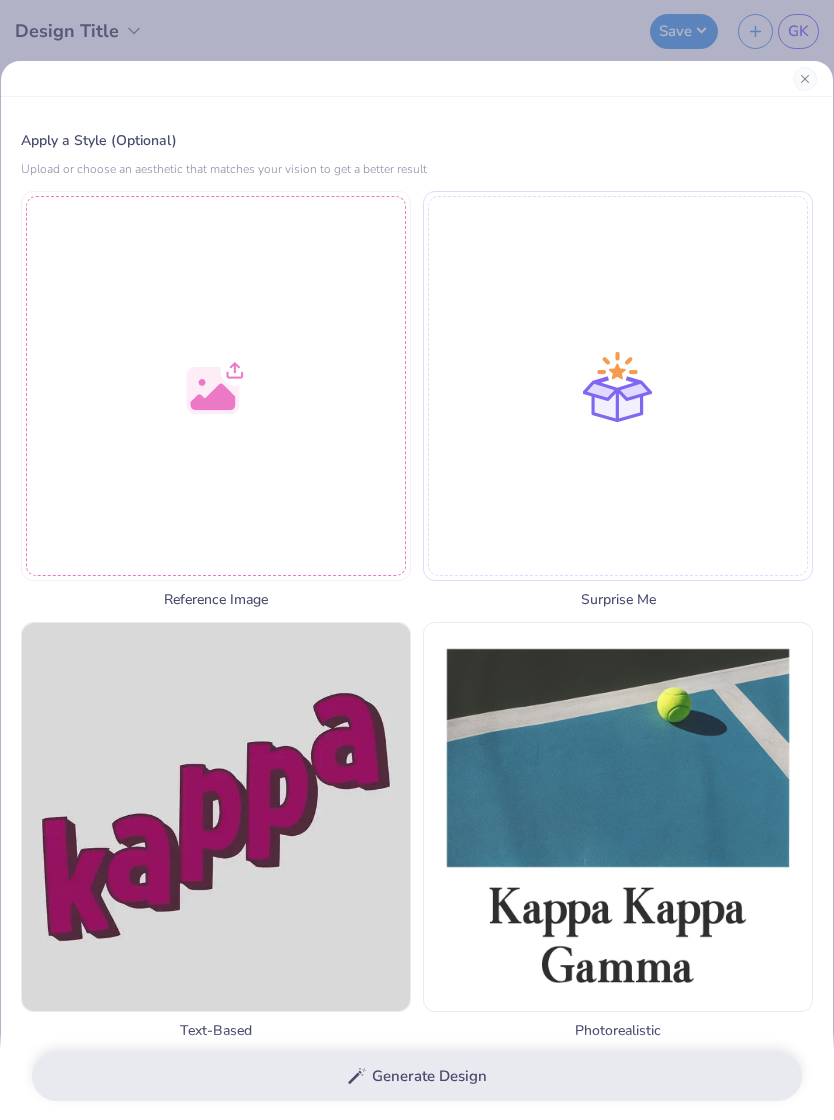 click at bounding box center [618, 386] 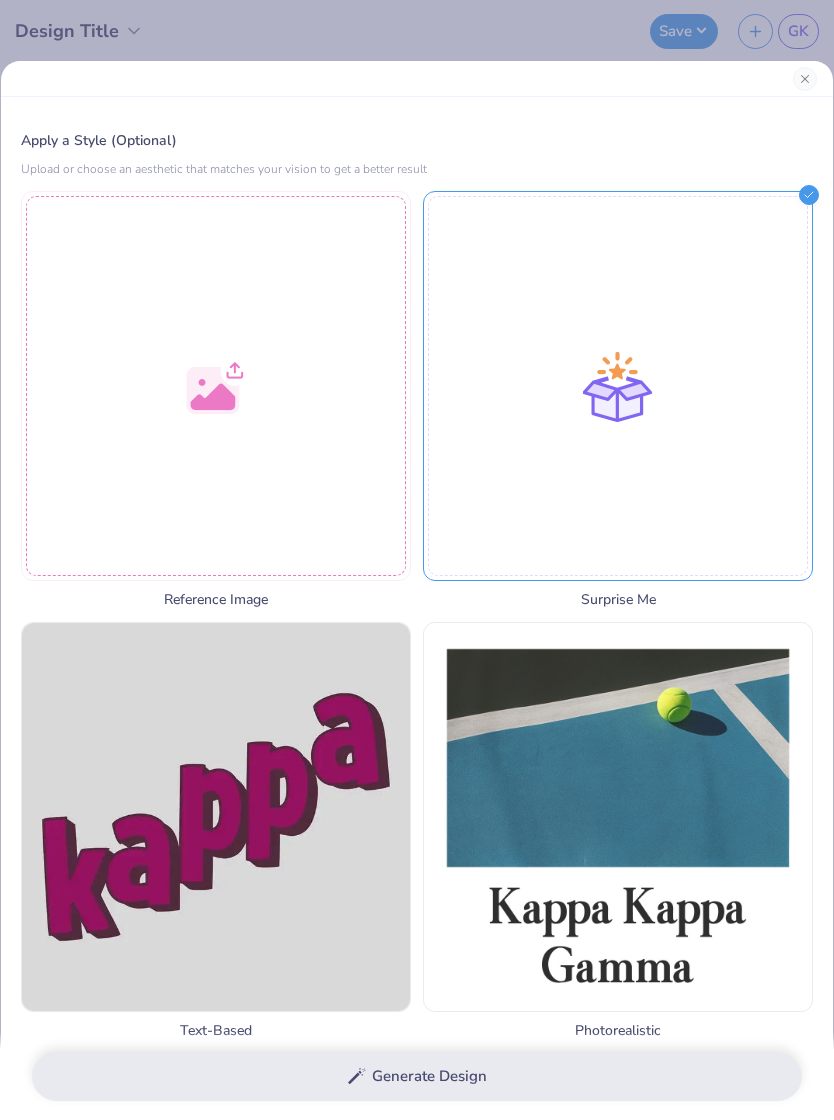 click at bounding box center (618, 386) 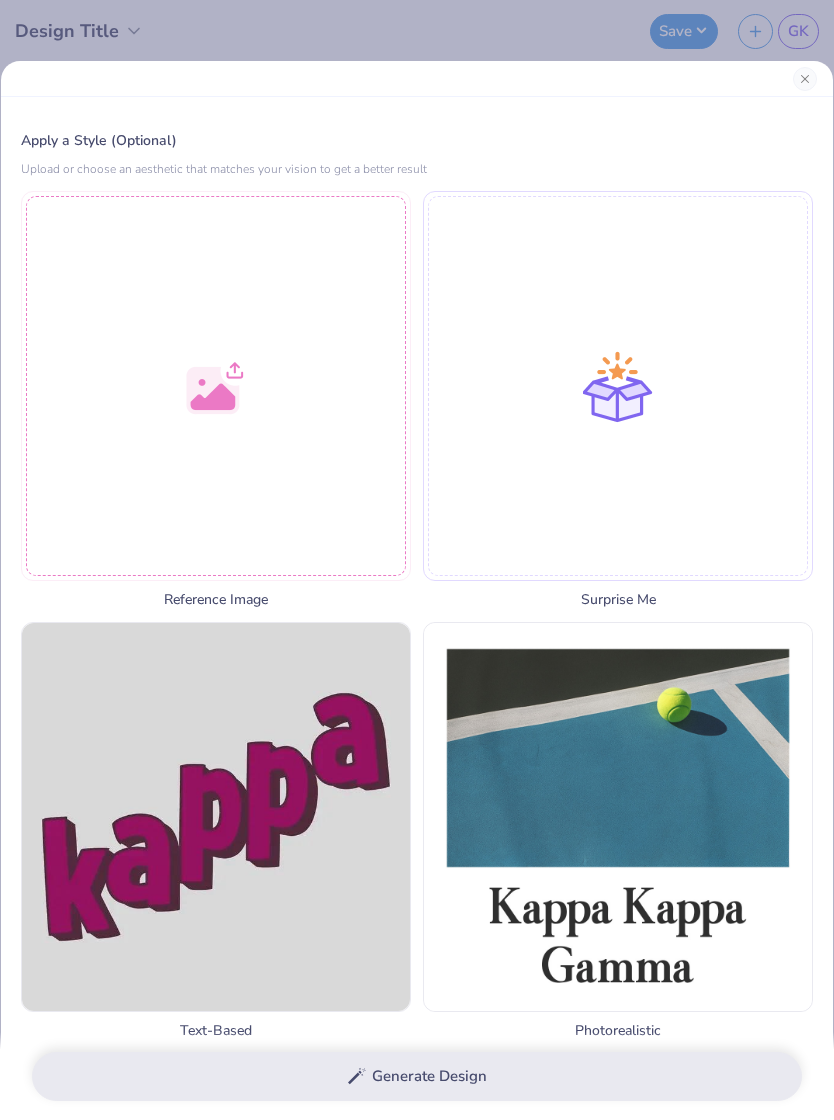 click at bounding box center [216, 386] 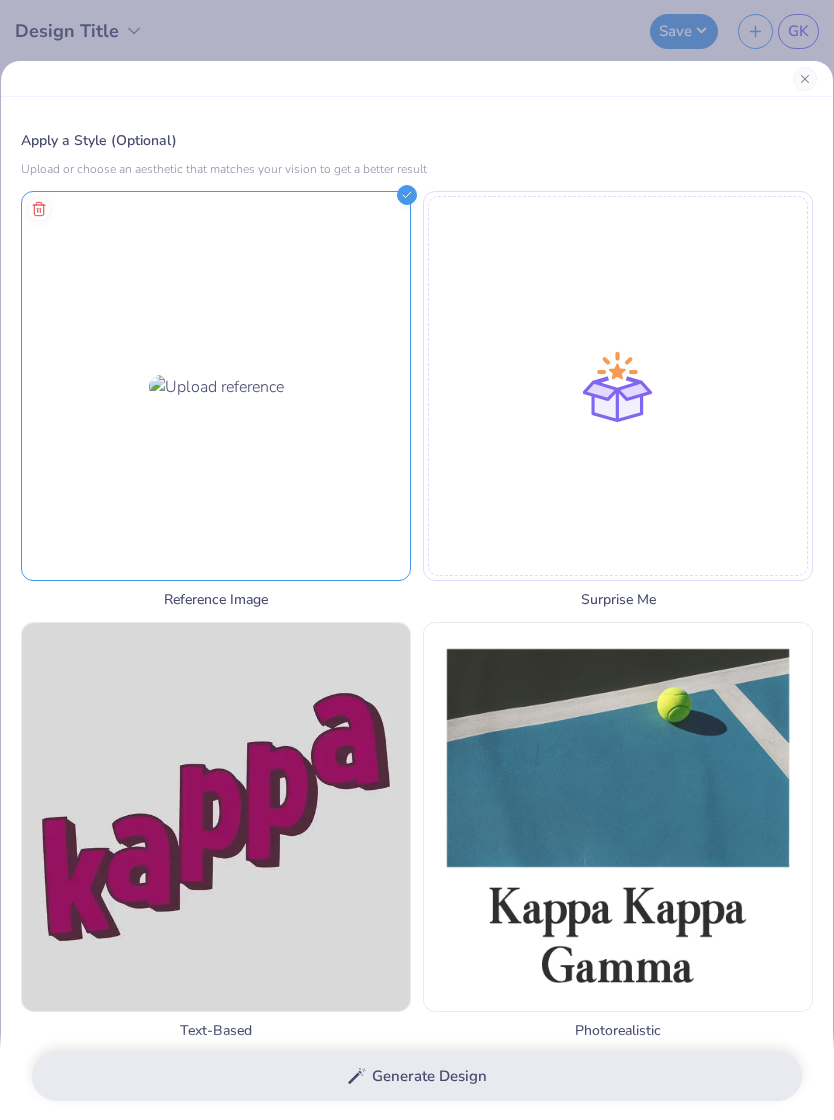 click at bounding box center (618, 386) 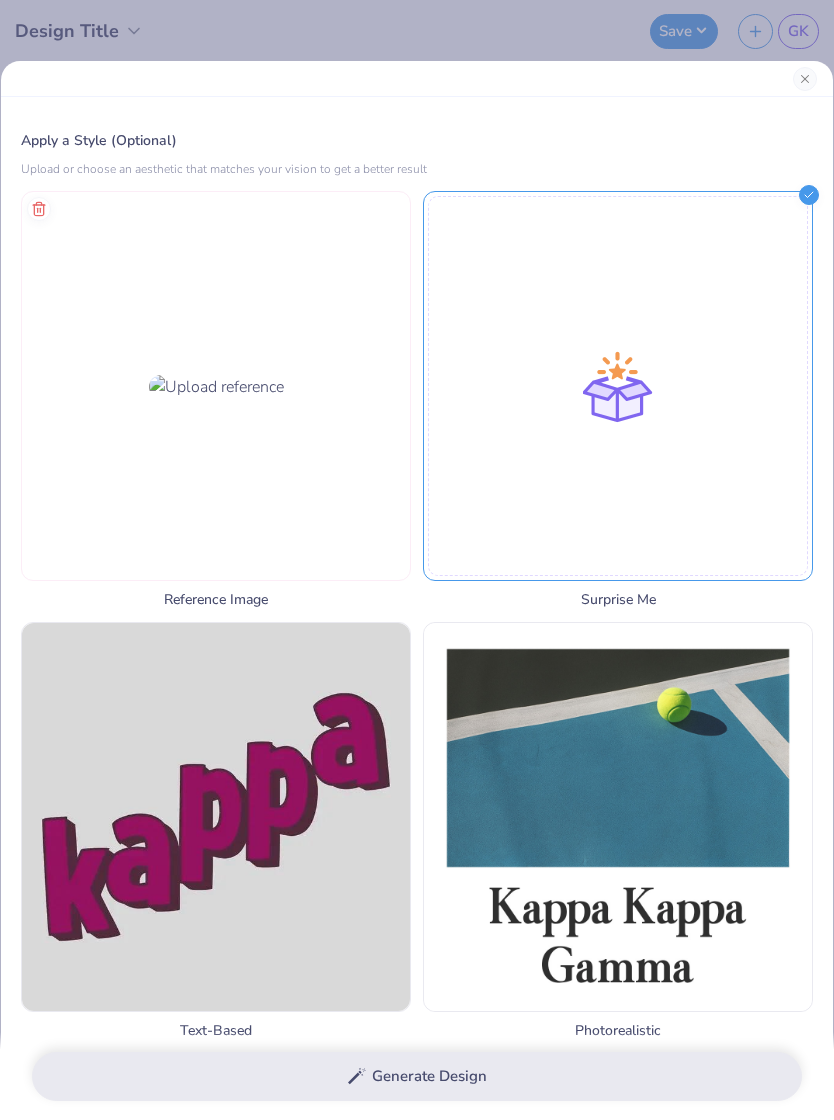 click at bounding box center (216, 387) 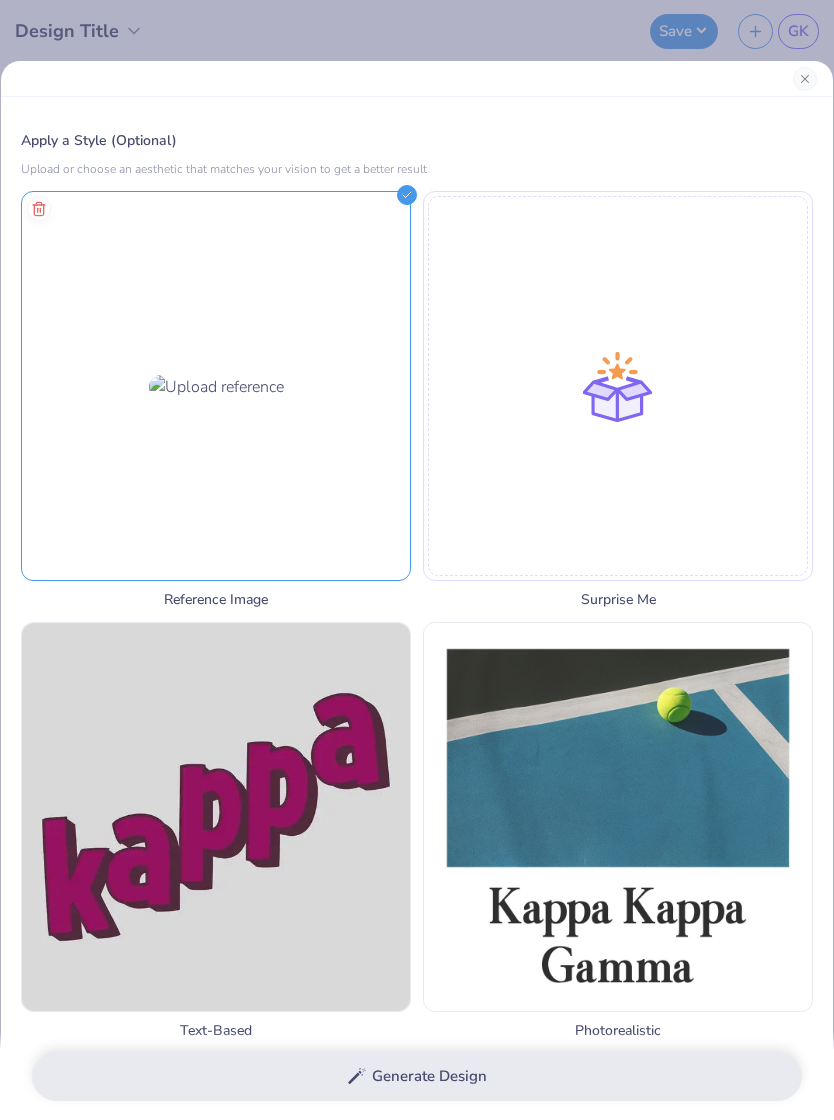 click on "Generate Design" at bounding box center (417, 1076) 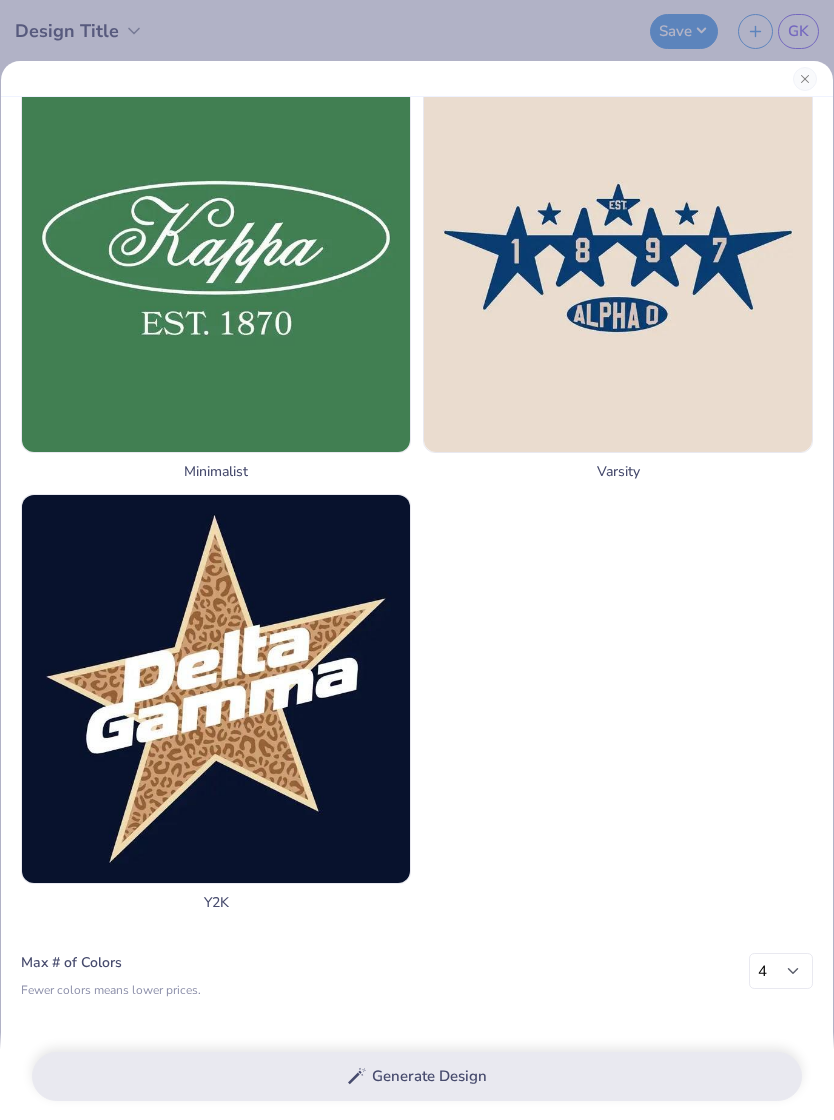 scroll, scrollTop: 2510, scrollLeft: 0, axis: vertical 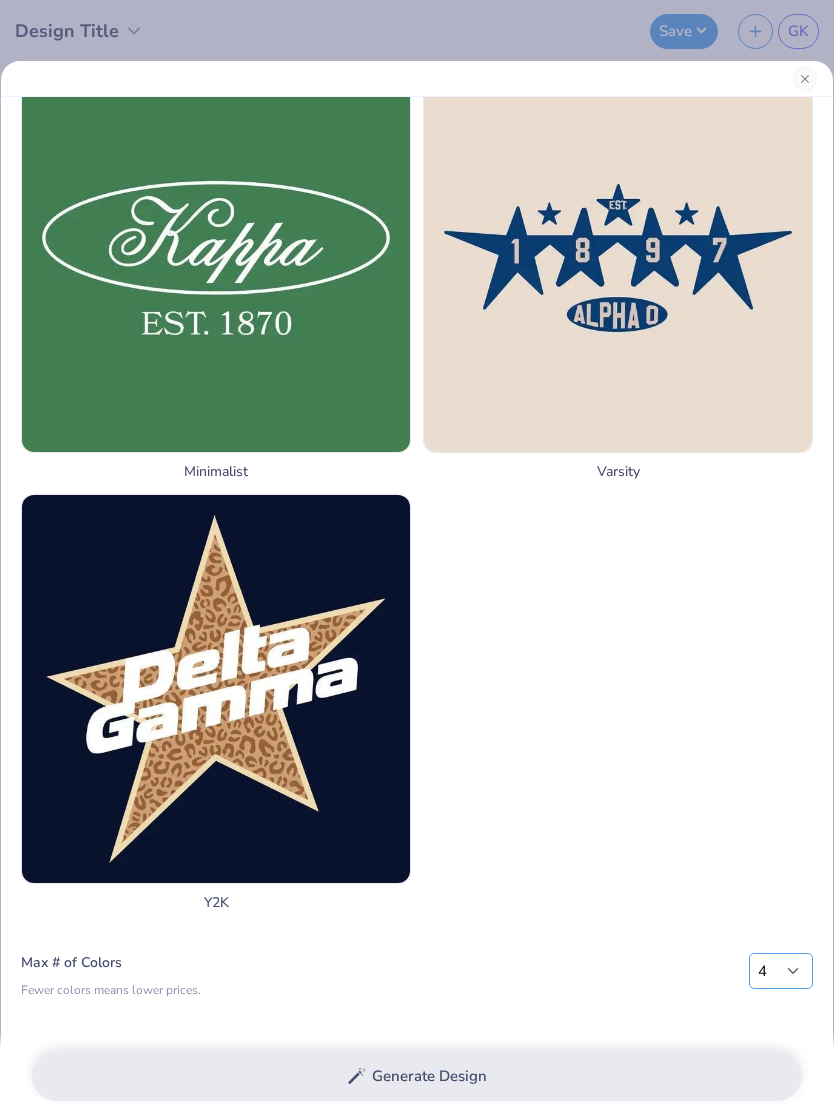 click on "1 2 3 4 5 6 7 8" at bounding box center (781, 971) 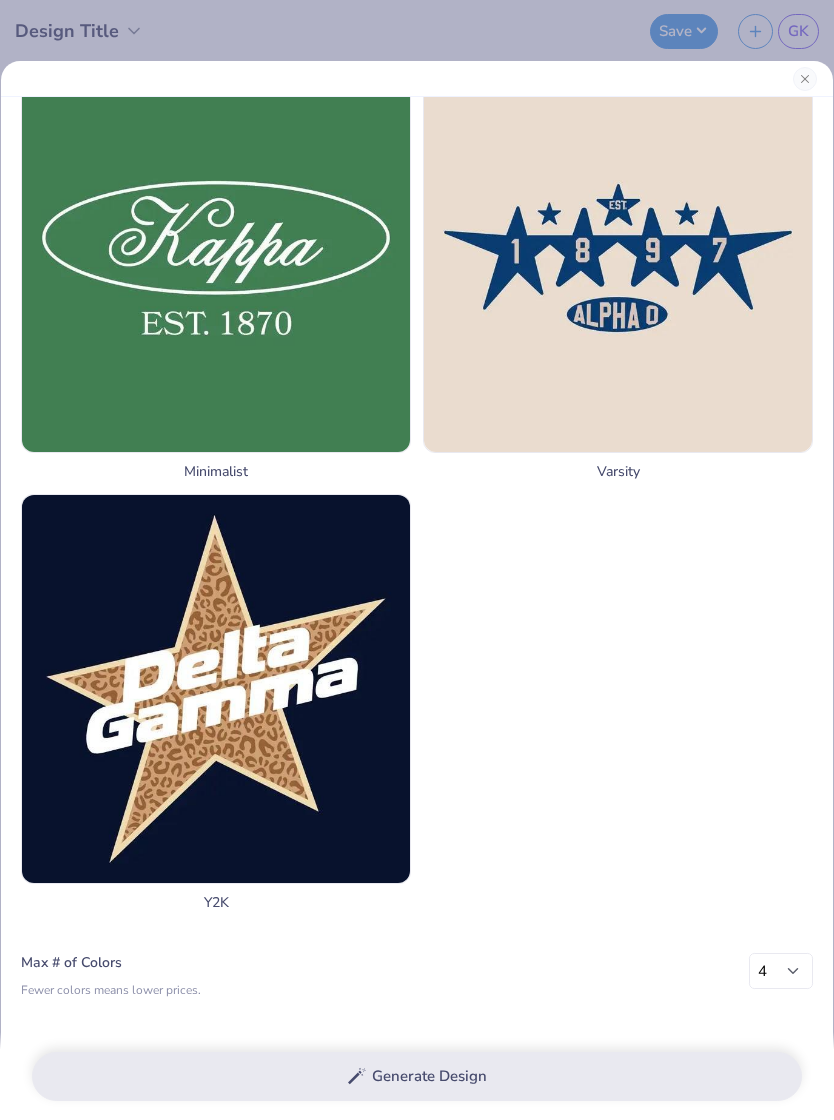 click on "Reference Image Surprise Me Text-Based Photorealistic 60s & 70s 80s & 90s Cartoons Classic Grunge Handdrawn Minimalist Varsity Y2K" at bounding box center [417, -590] 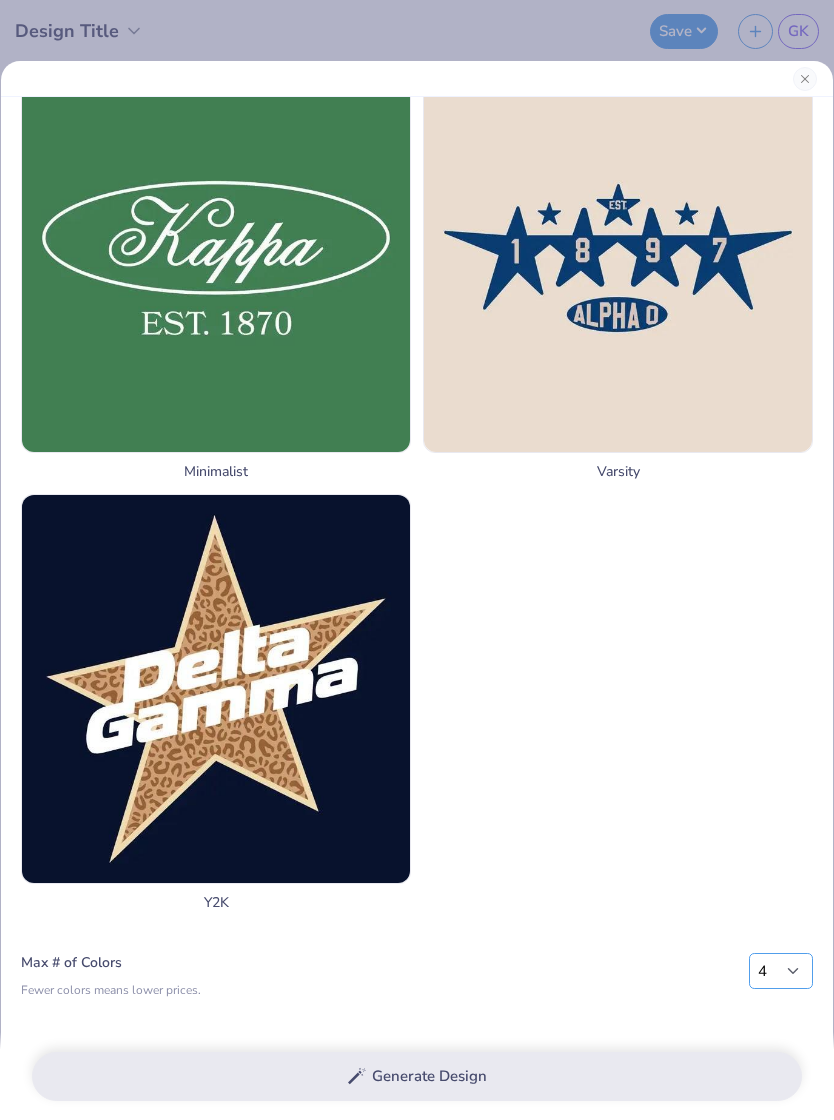 click on "1 2 3 4 5 6 7 8" at bounding box center (781, 971) 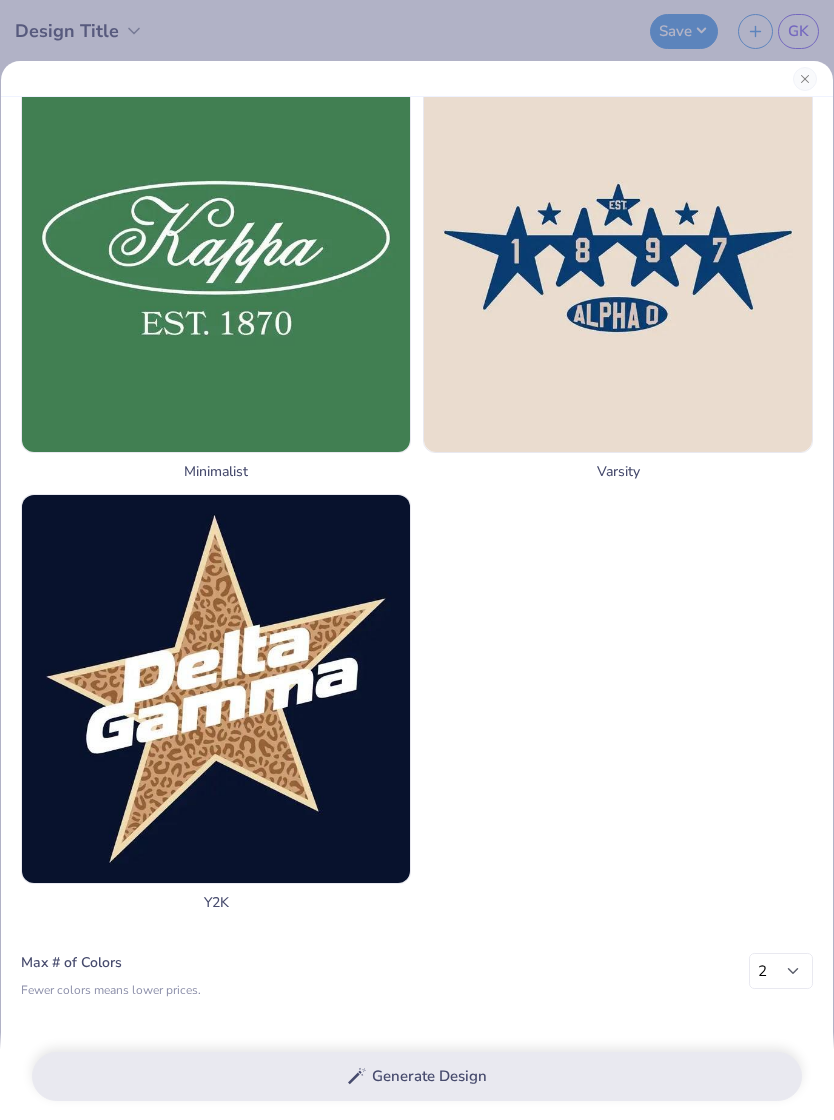 click on "Generate Design" at bounding box center [417, 1076] 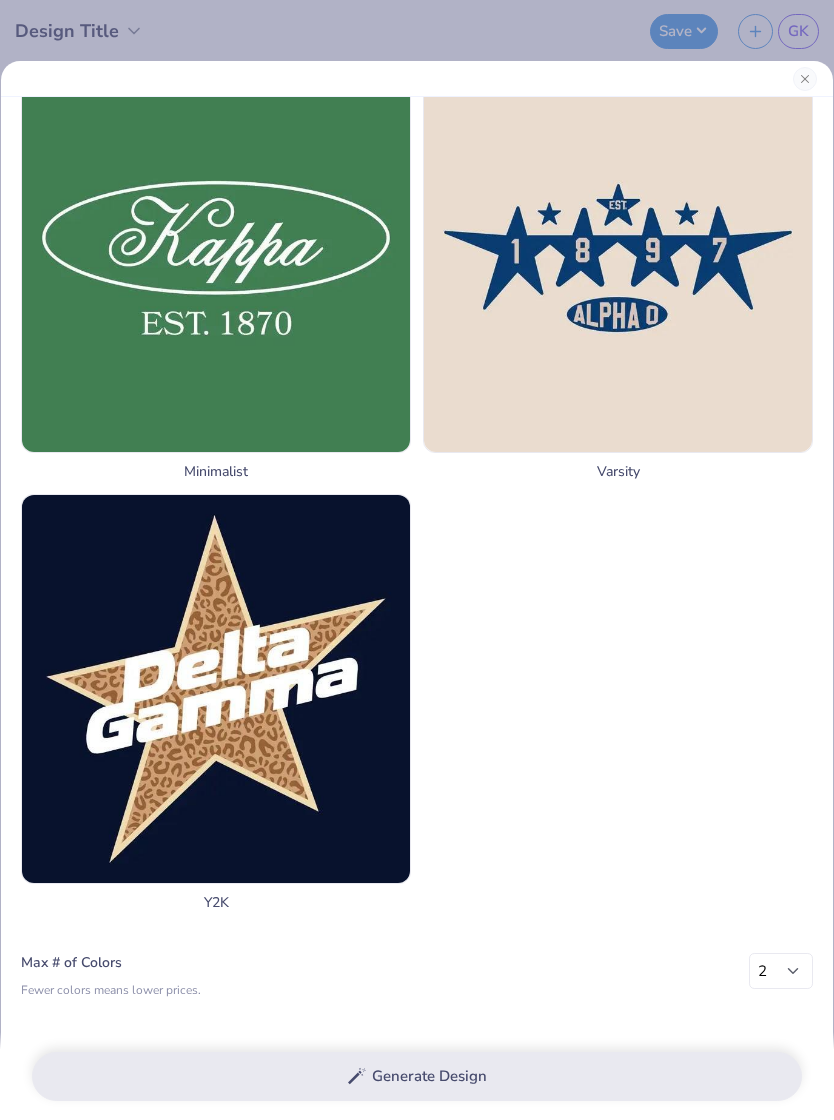click on "Generate Design" at bounding box center [417, 1076] 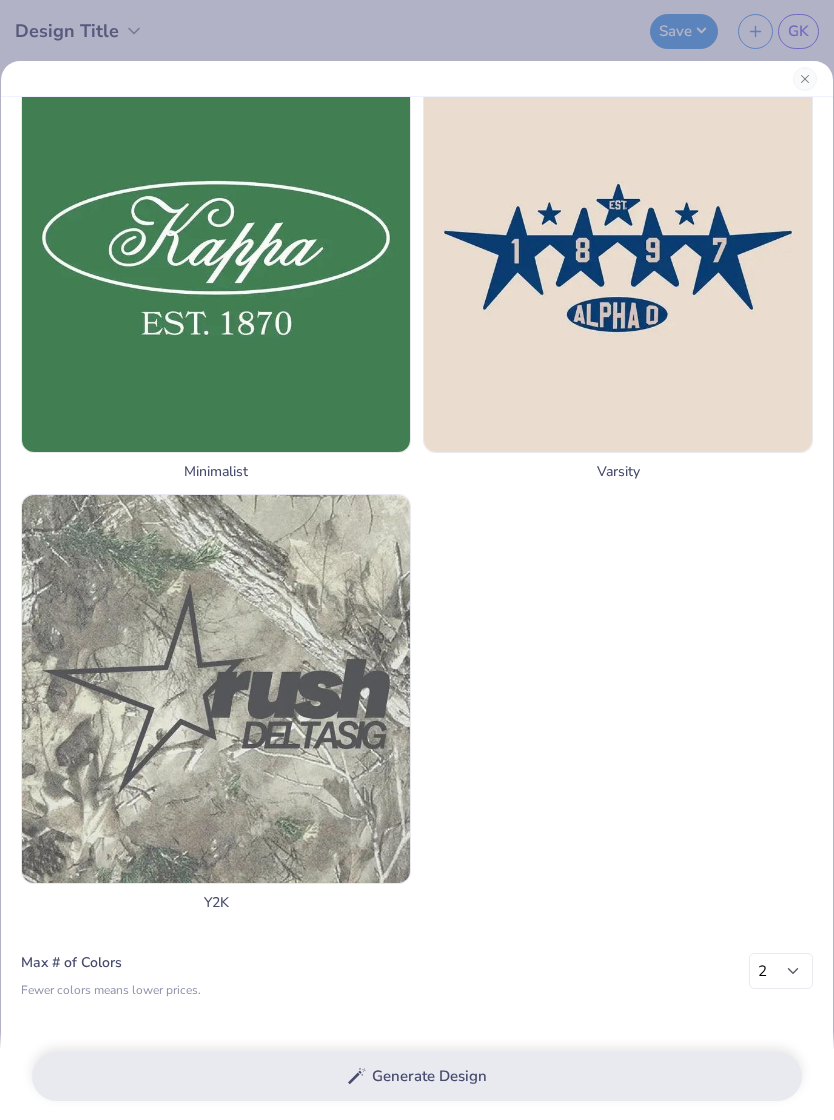 click at bounding box center [216, 689] 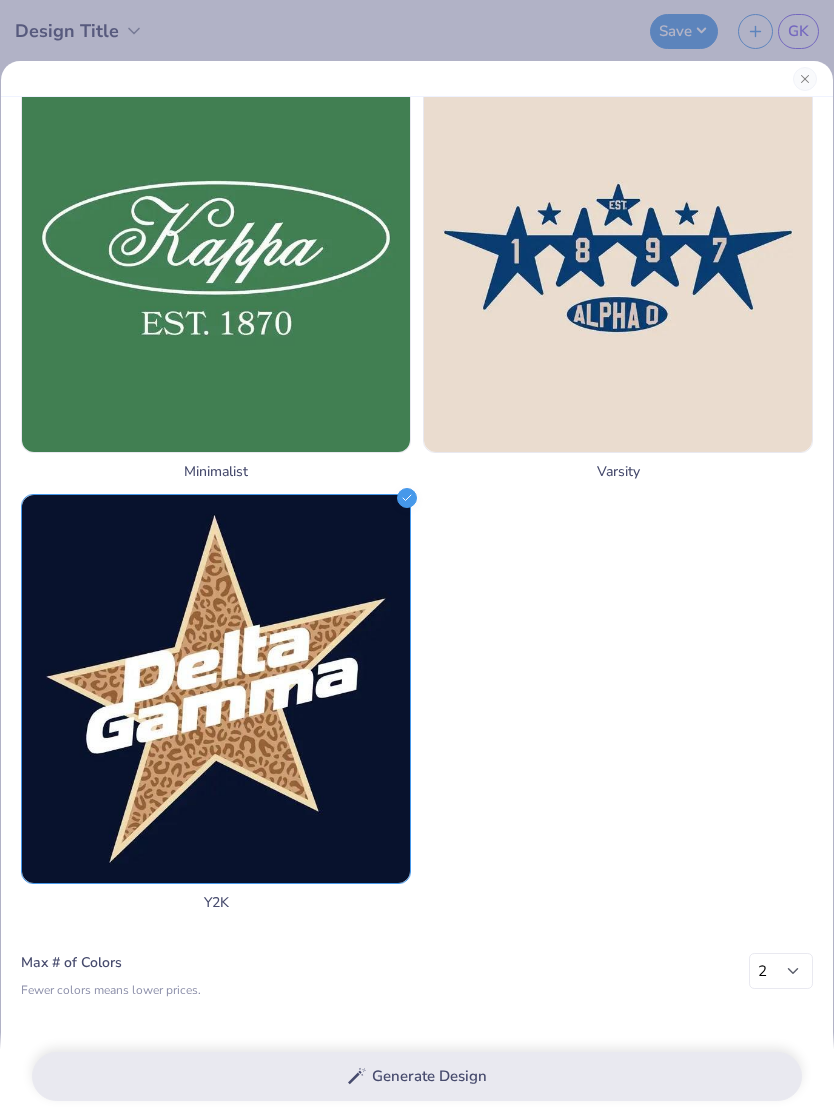 click on "Generate Design" at bounding box center [417, 1076] 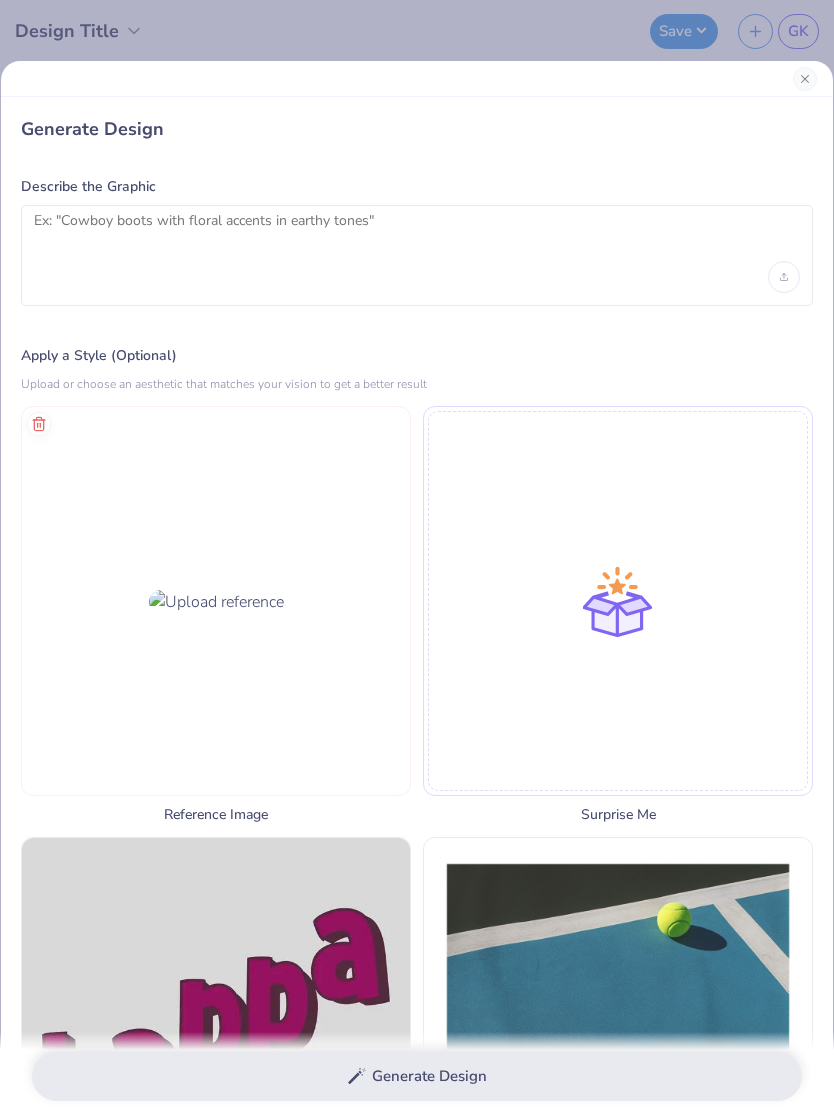 scroll, scrollTop: 0, scrollLeft: 0, axis: both 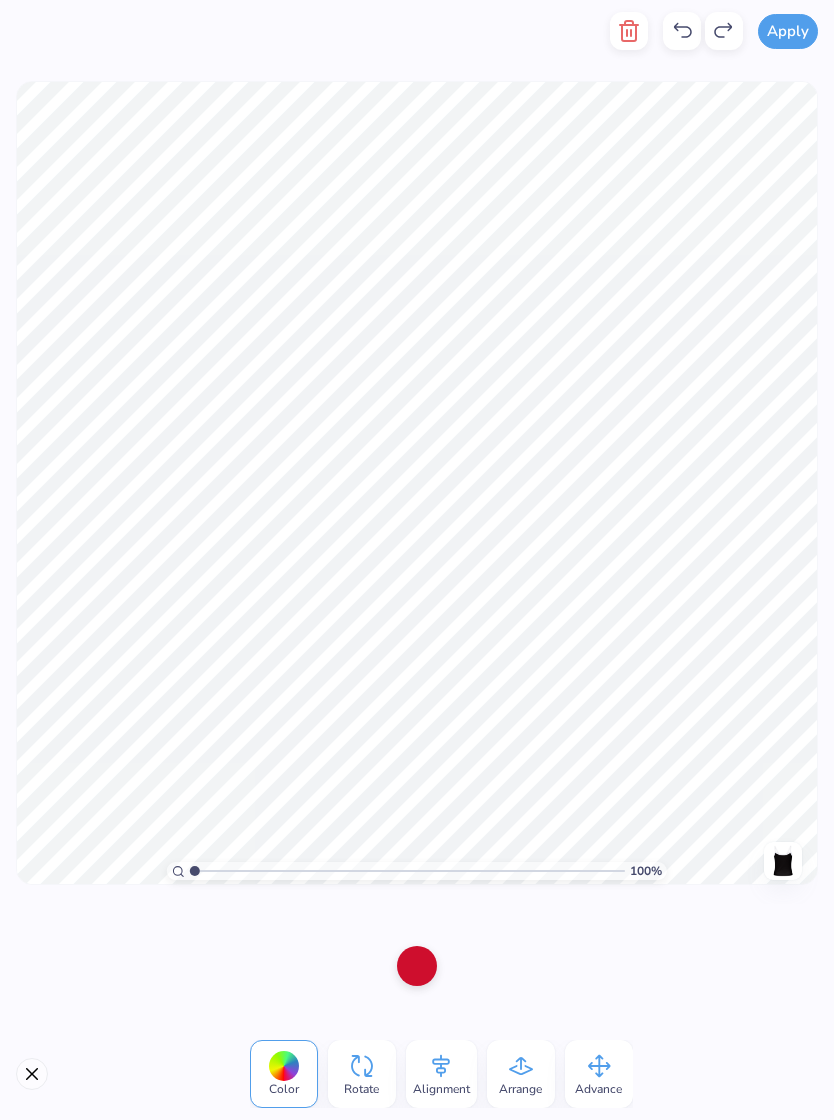 click at bounding box center [417, 966] 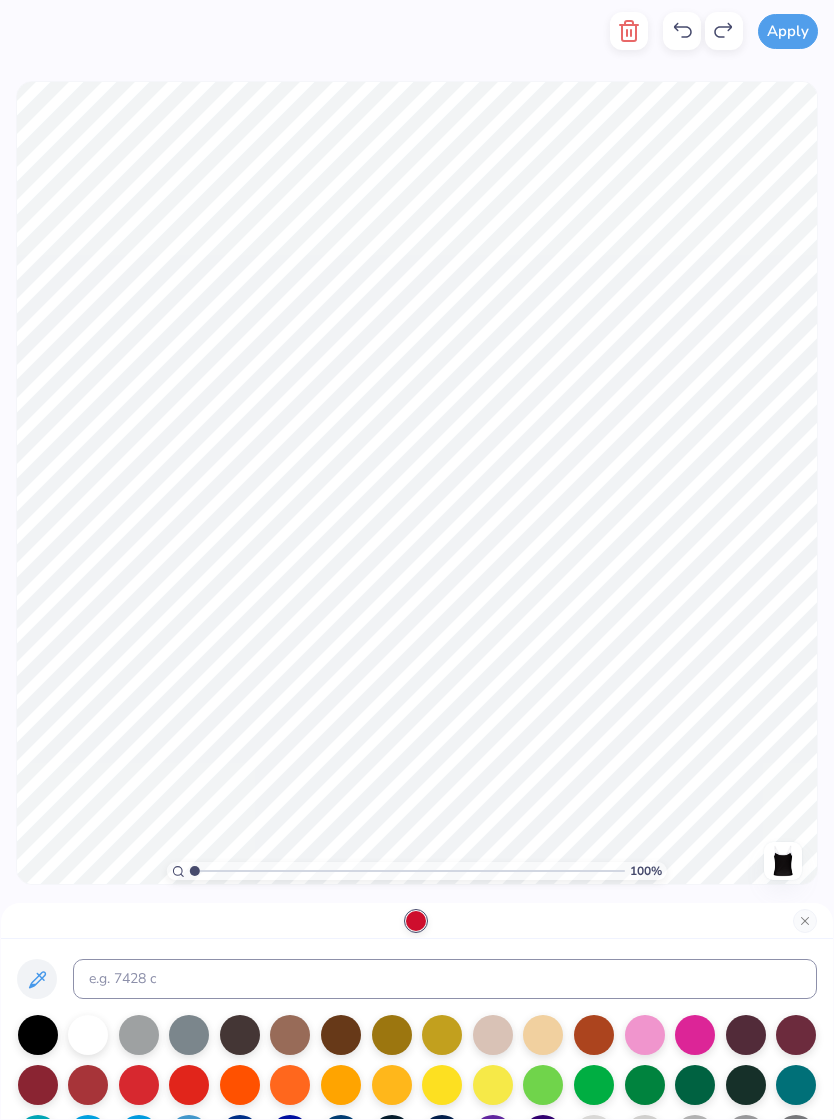 click at bounding box center [88, 1035] 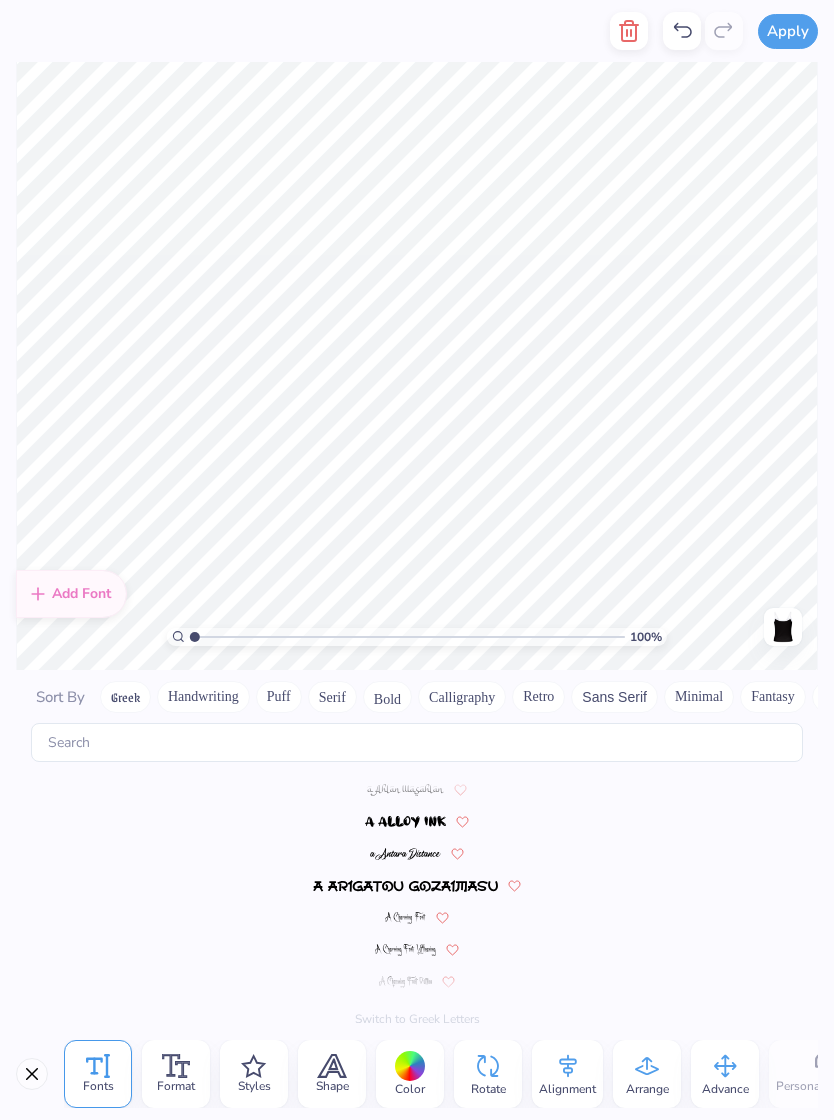 scroll, scrollTop: 464, scrollLeft: 0, axis: vertical 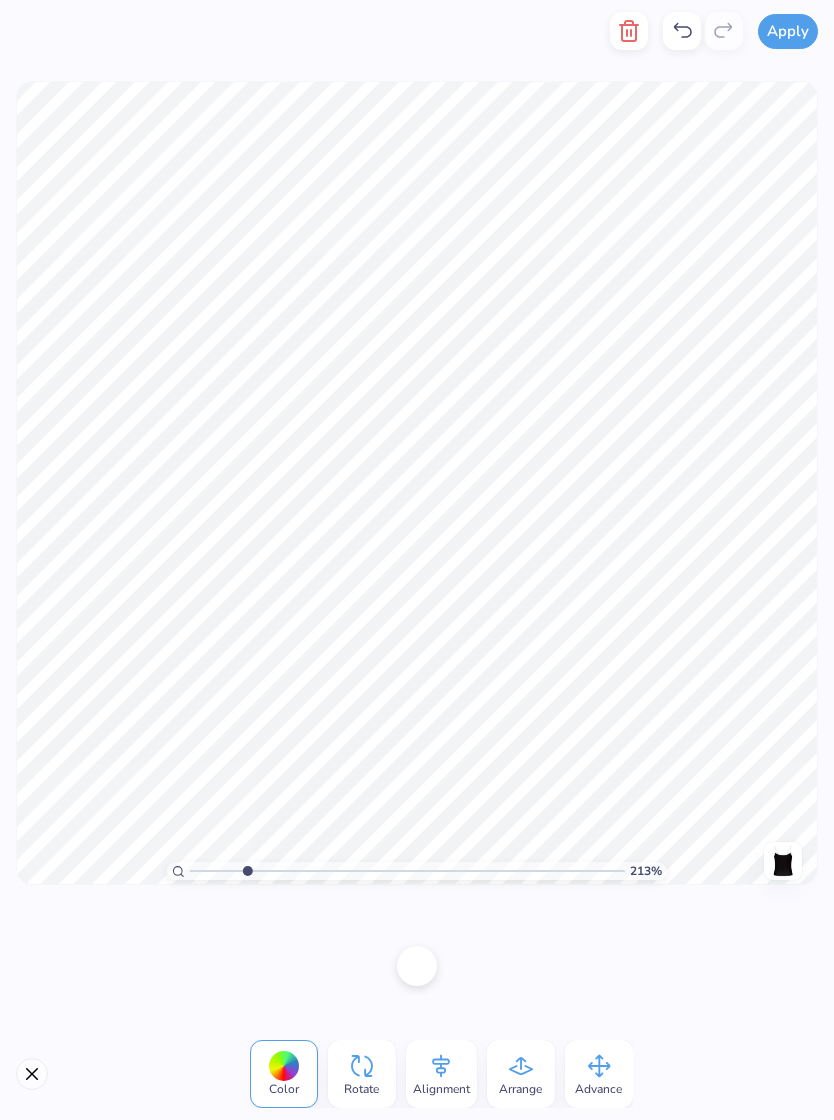 click on "213  % Need help?  Chat with us. Back" at bounding box center [417, 483] 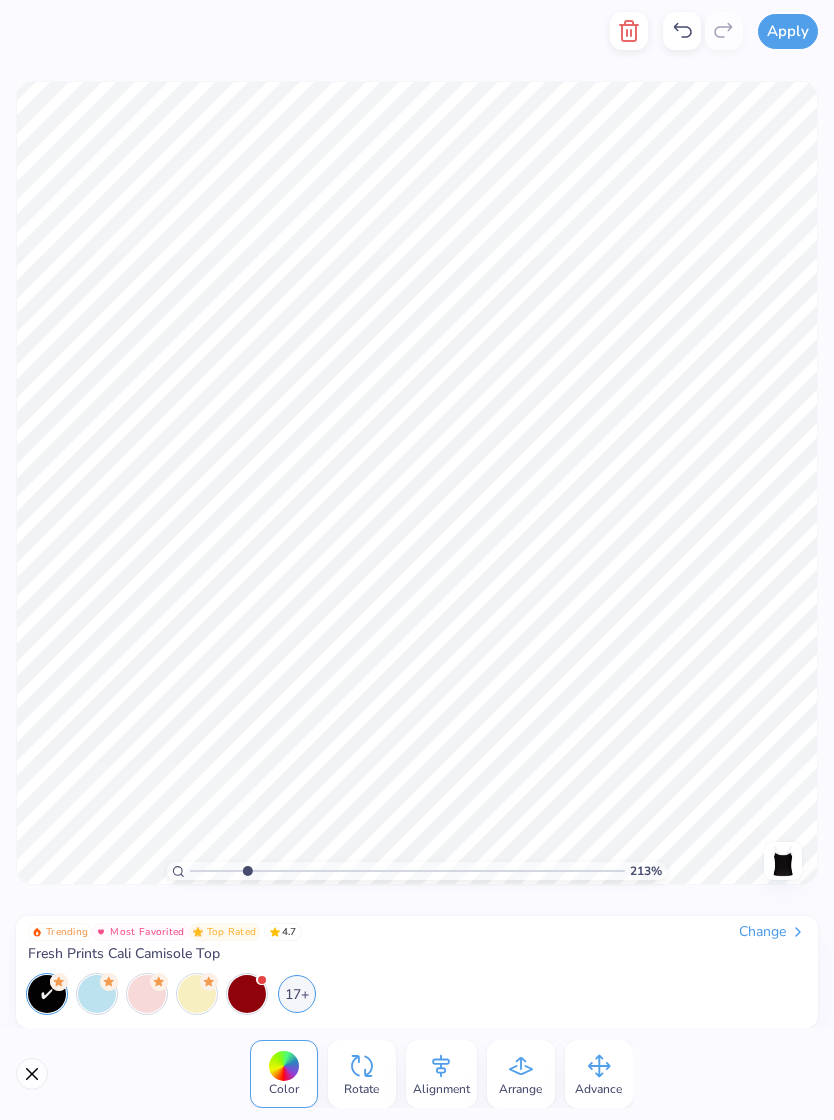 type on "2.12544558759285" 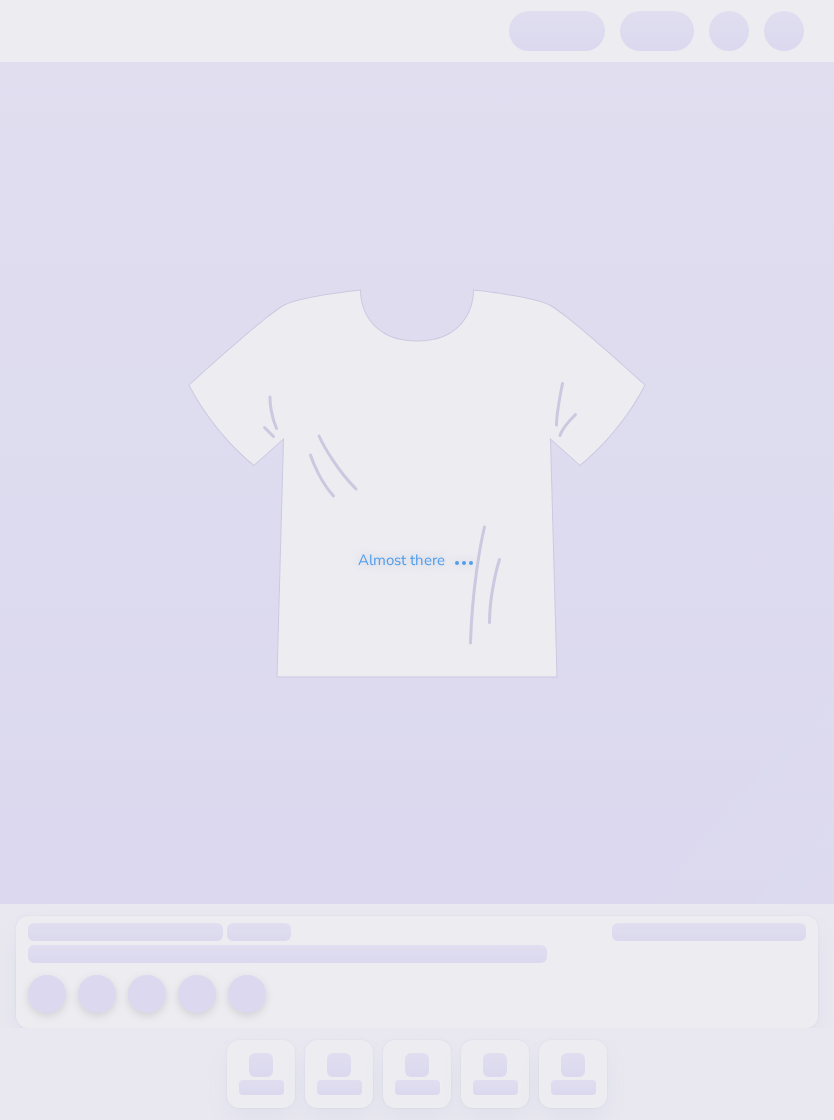 scroll, scrollTop: 0, scrollLeft: 0, axis: both 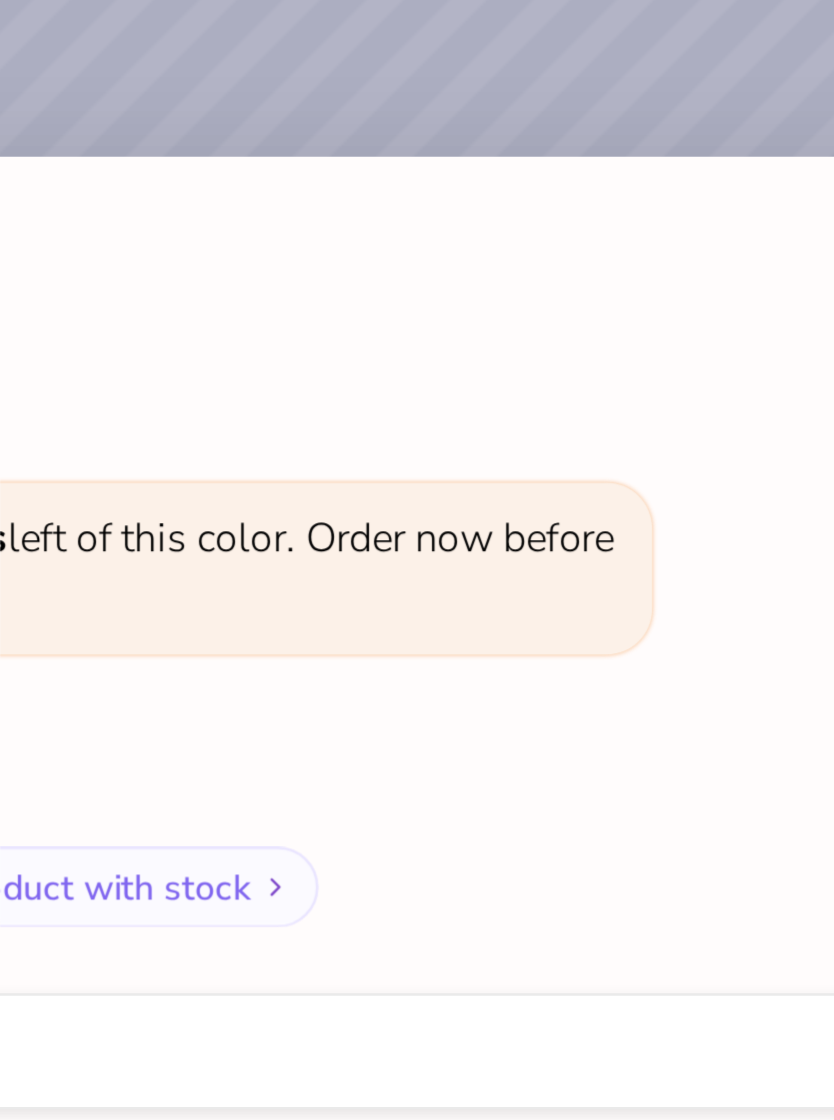 click on "How can we help you? 🫣 There are only  303 Ss, 451 Ms, 239 Ls and 78 XLs  left of this color. Order now before that's gone. Not ready to order yet? Switch to a color with stock Switch to a similar product with stock" at bounding box center [417, 412] 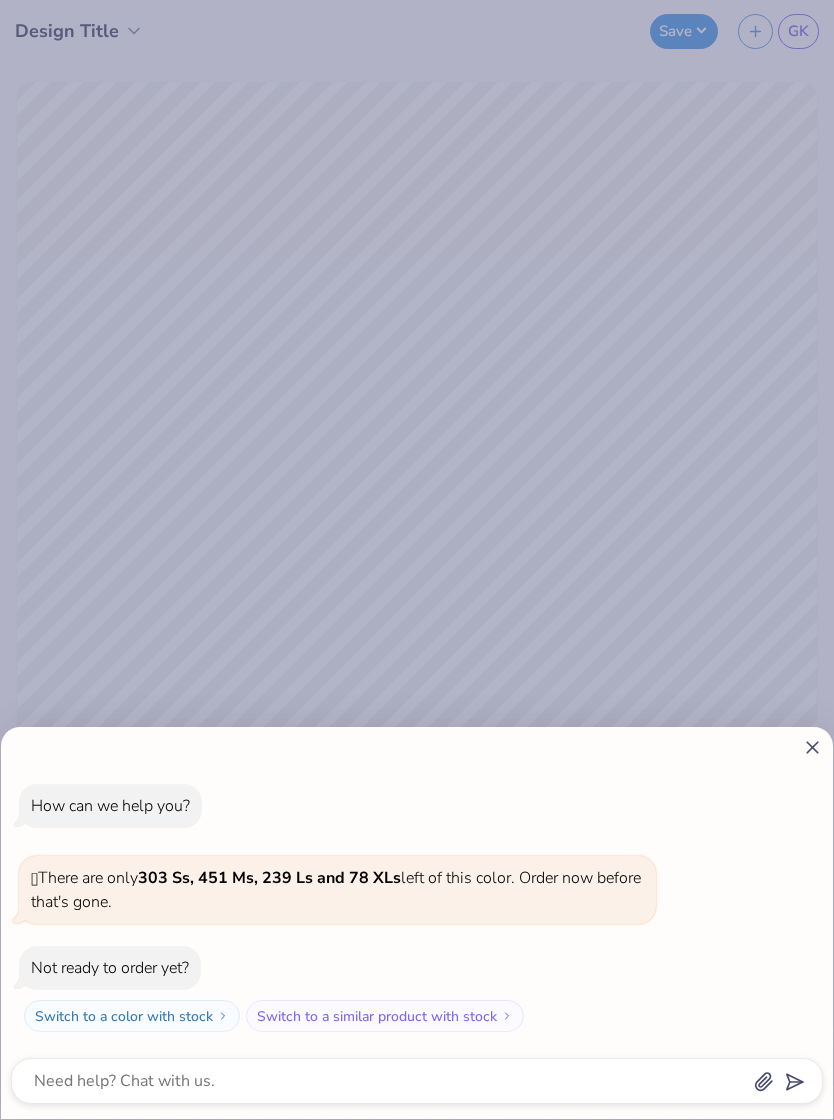 click 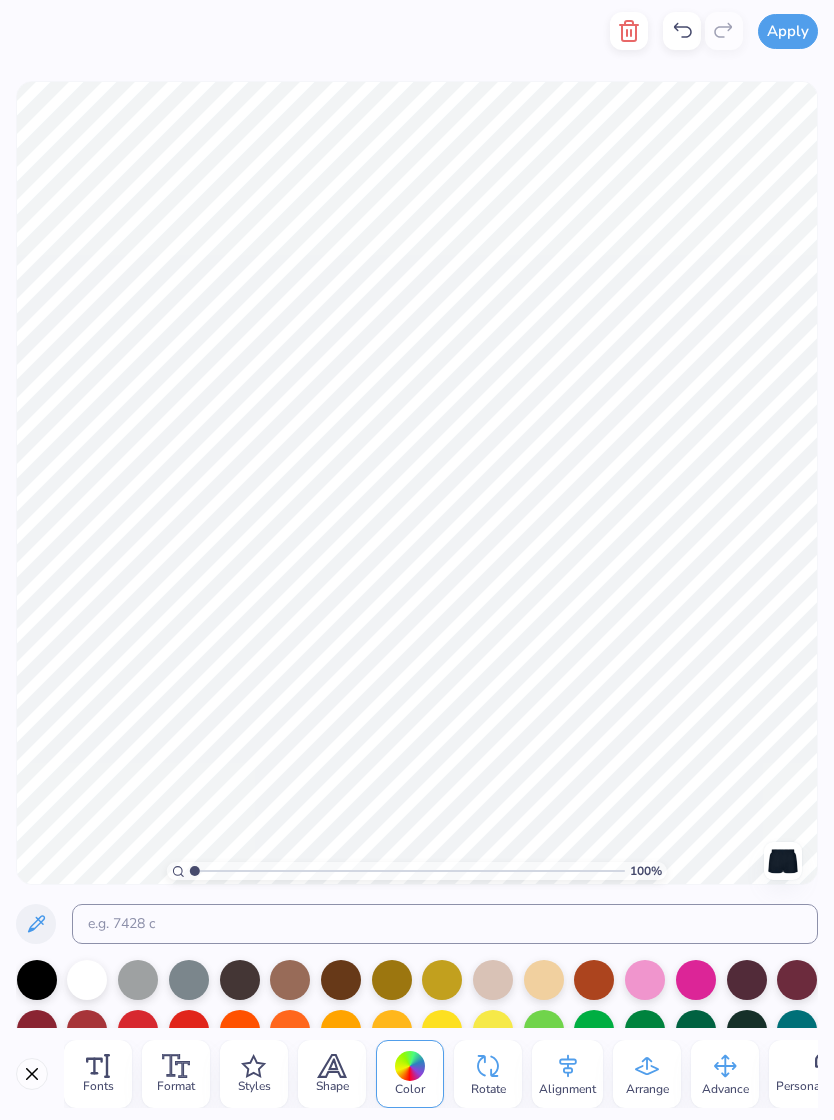 type on "G" 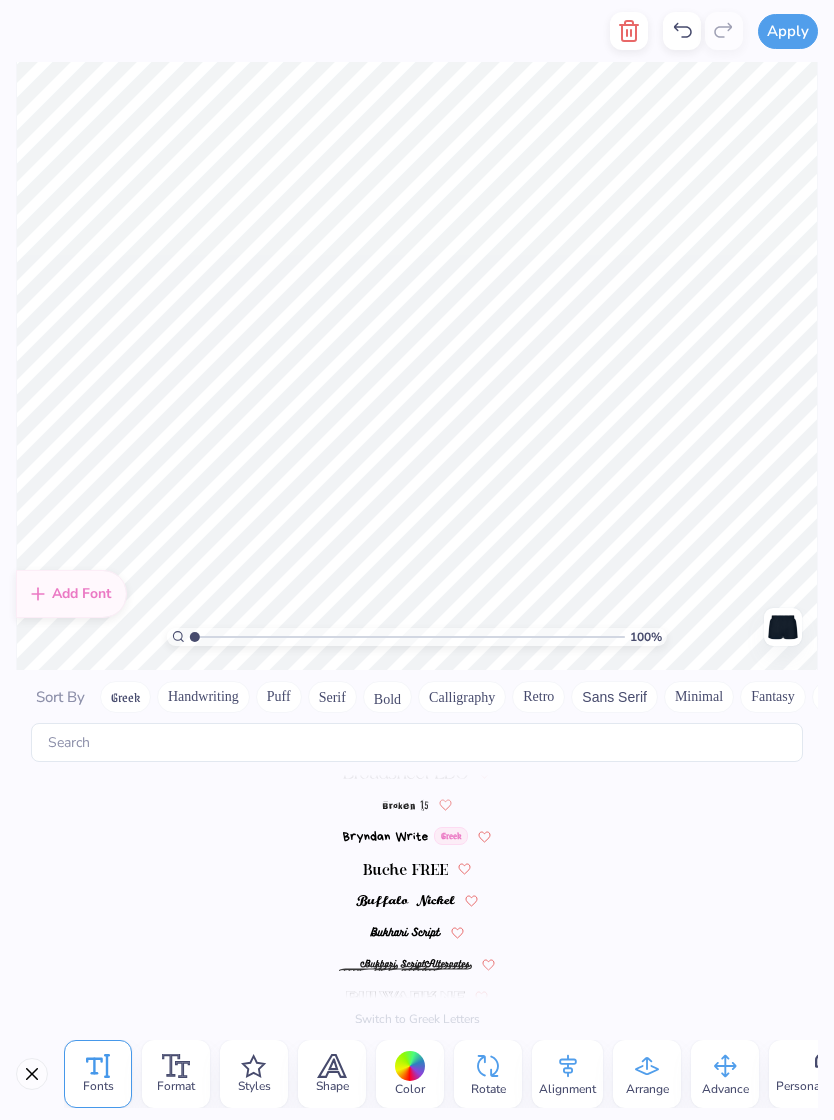 scroll, scrollTop: 2992, scrollLeft: 0, axis: vertical 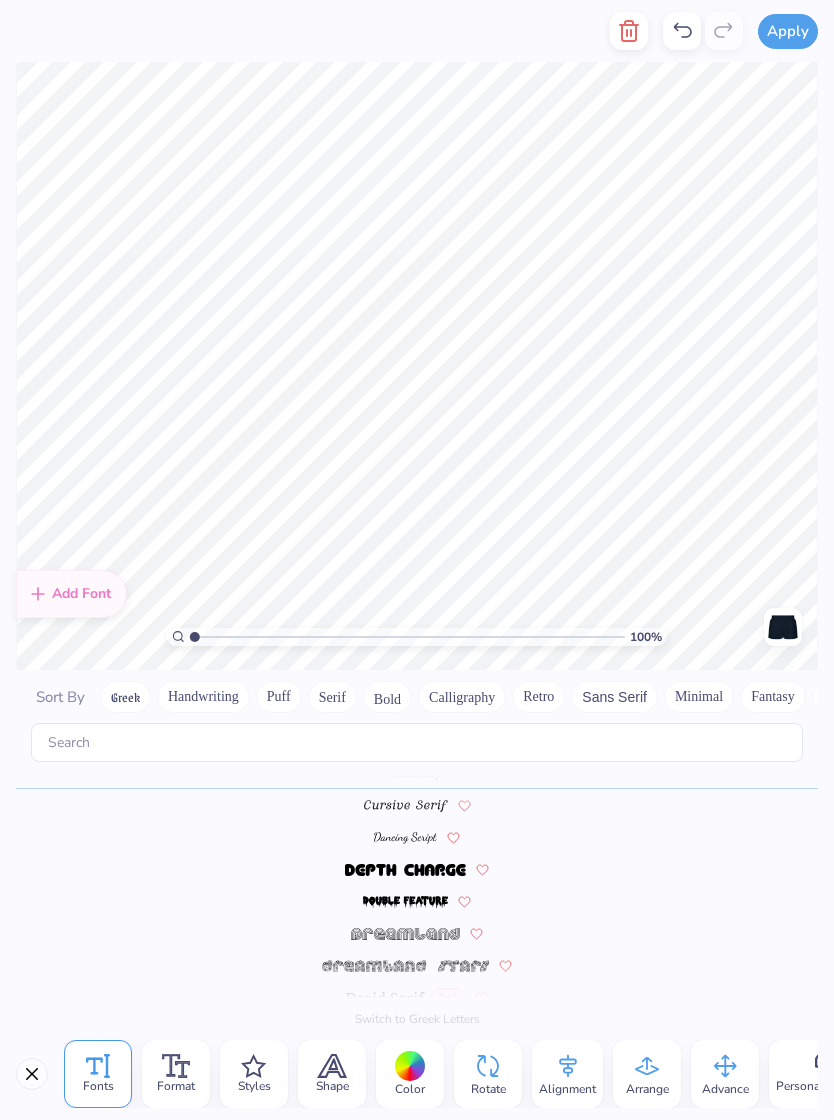 type on "a chi o" 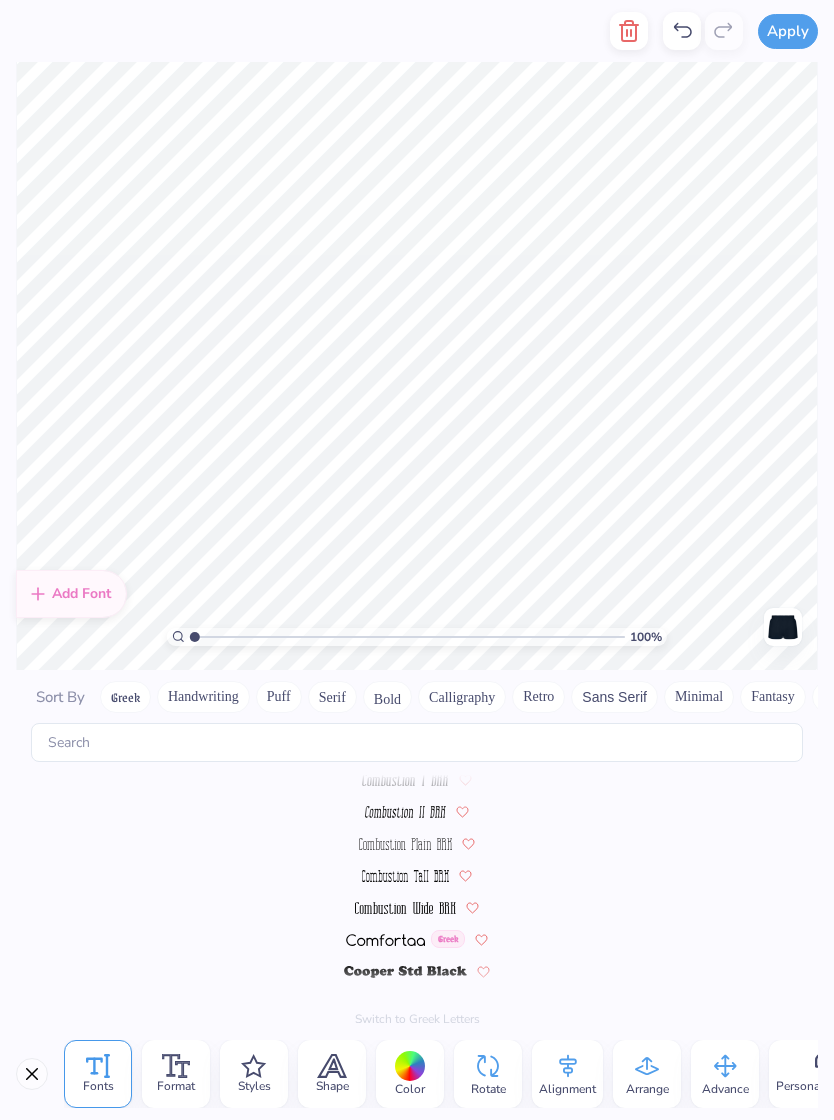 scroll, scrollTop: 2992, scrollLeft: 0, axis: vertical 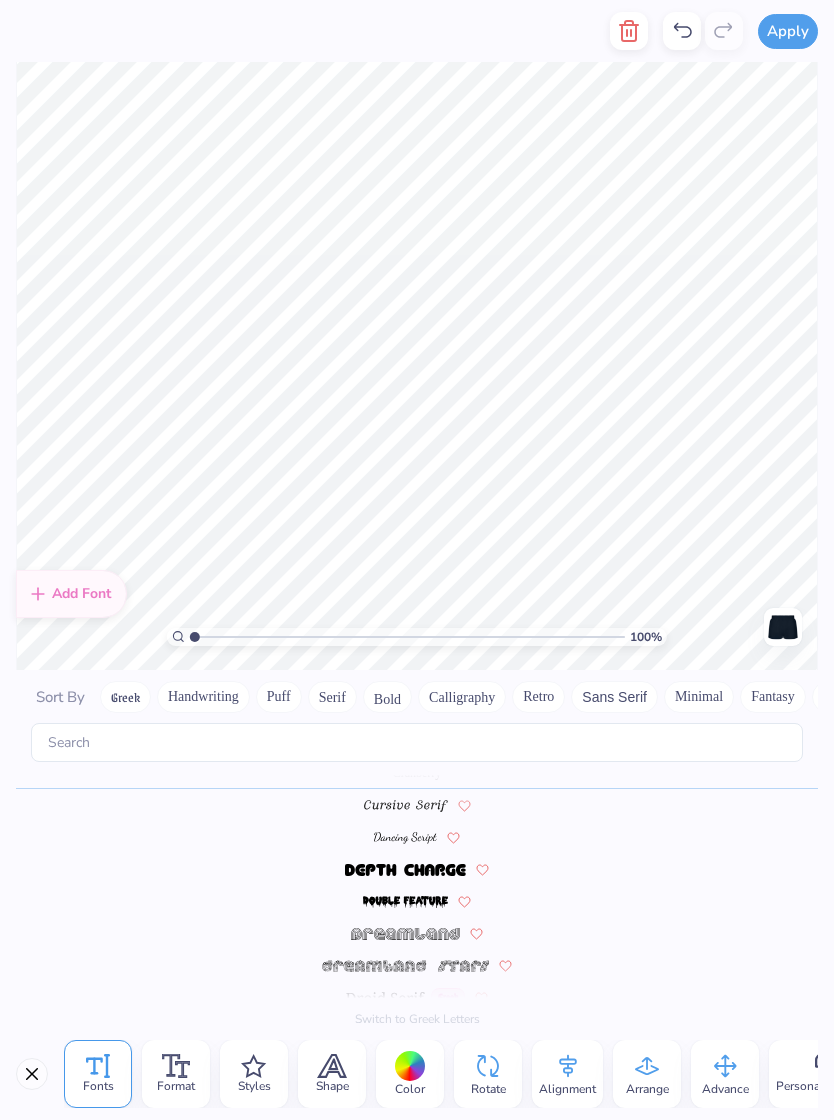 type on "alpha chi" 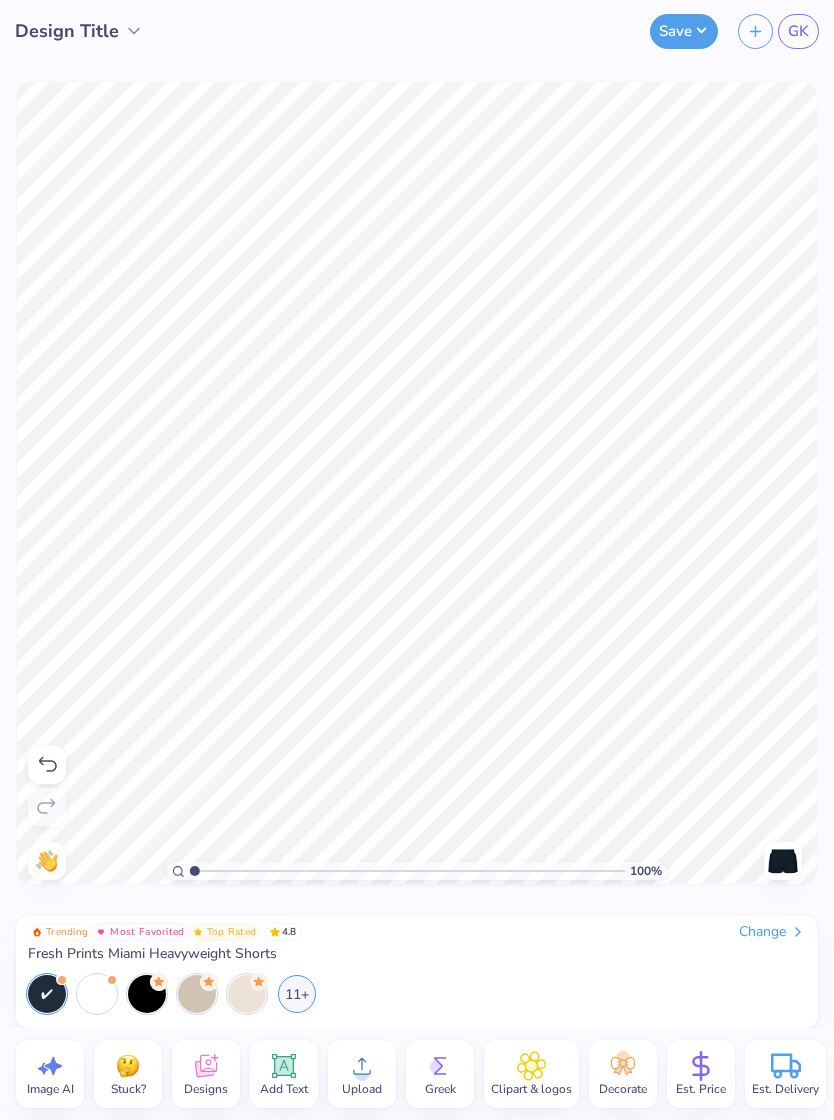 click 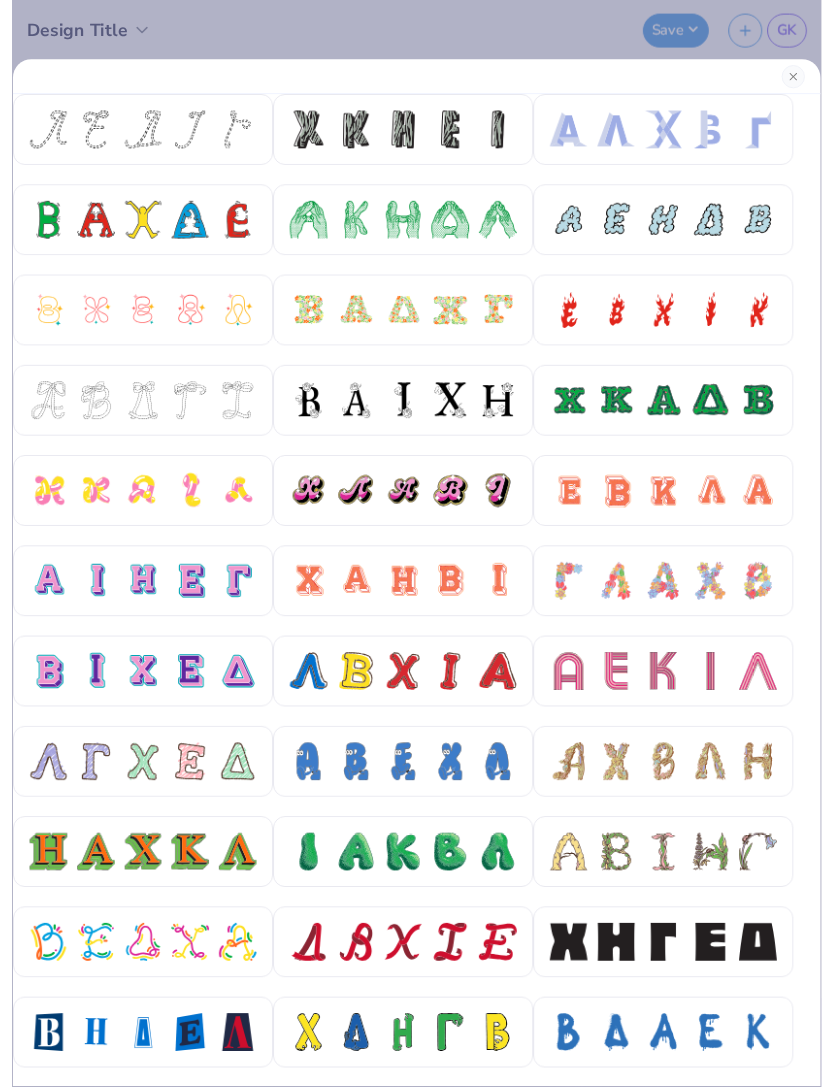 scroll, scrollTop: 0, scrollLeft: 0, axis: both 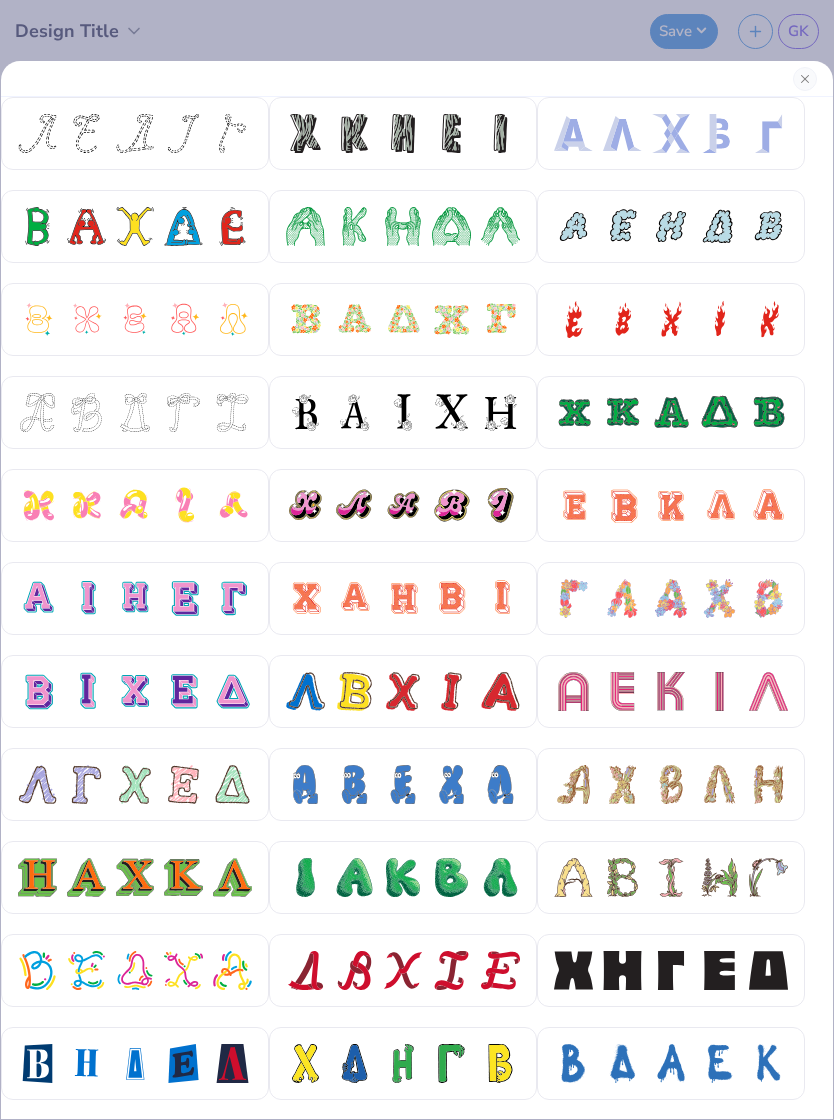 click at bounding box center (805, 79) 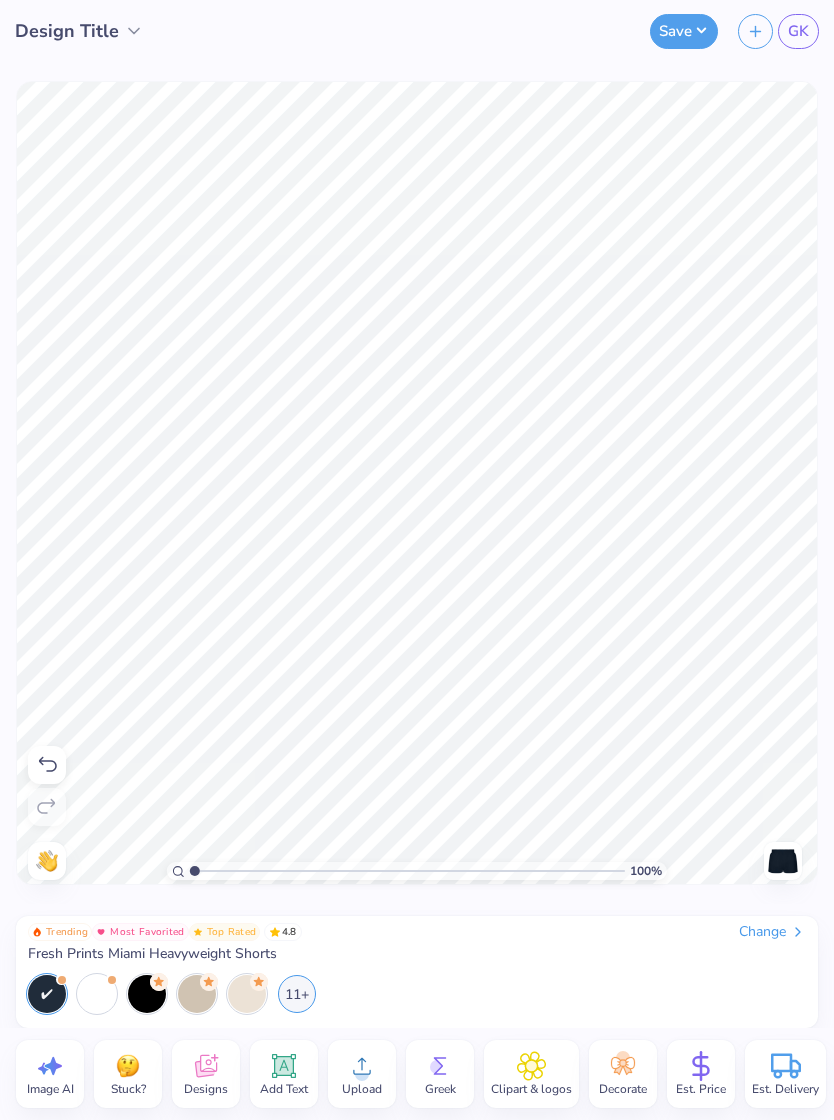 click on "Upload" at bounding box center [362, 1074] 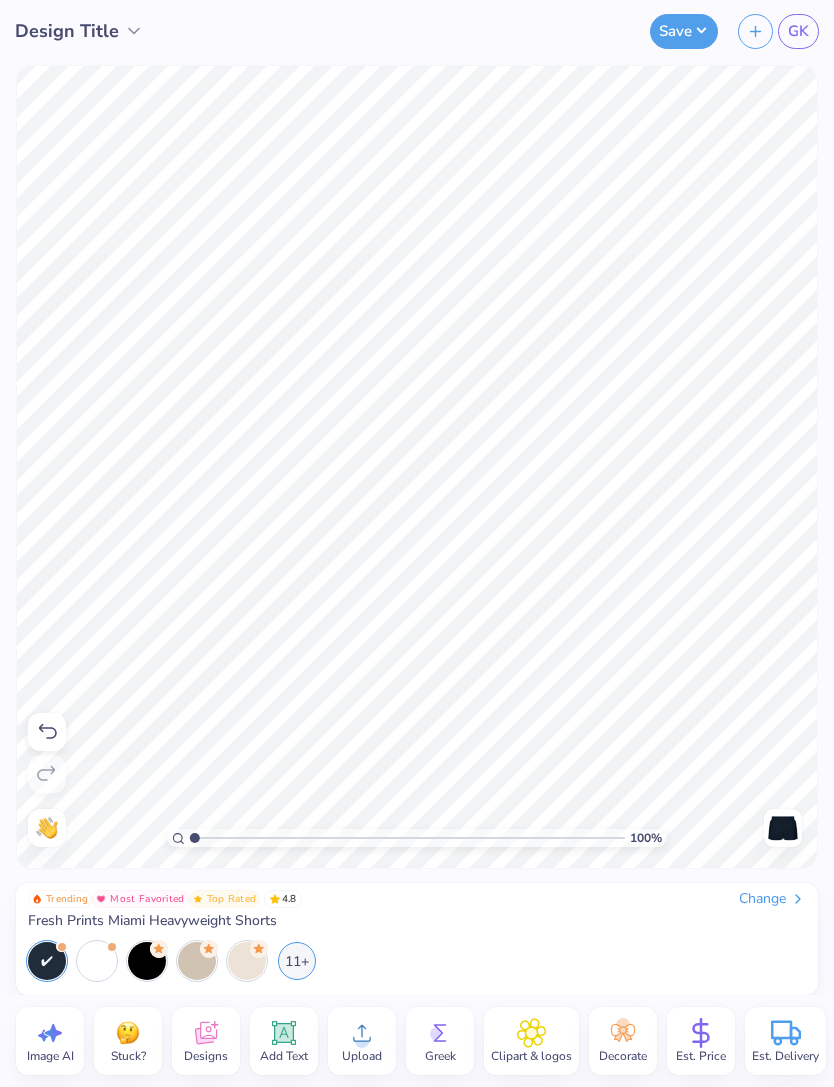 click 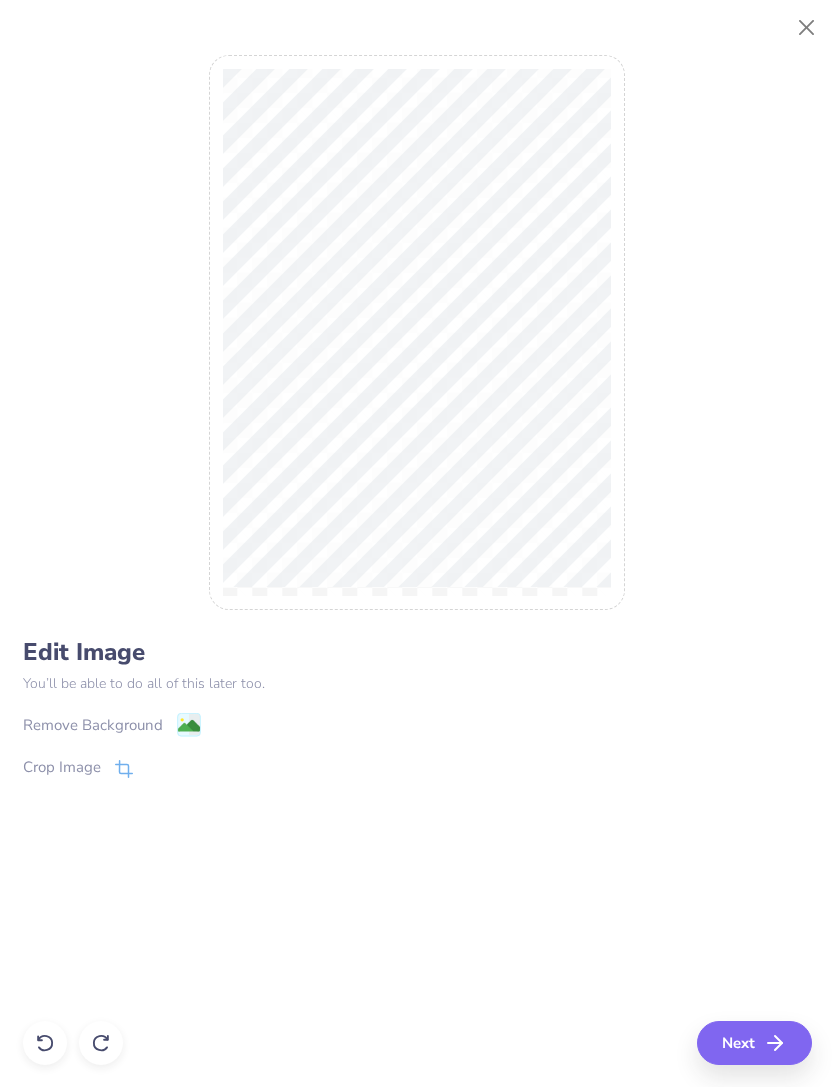 click on "Edit Image You’ll be able to do all of this later too. Remove Background Crop Image Next" at bounding box center [417, 555] 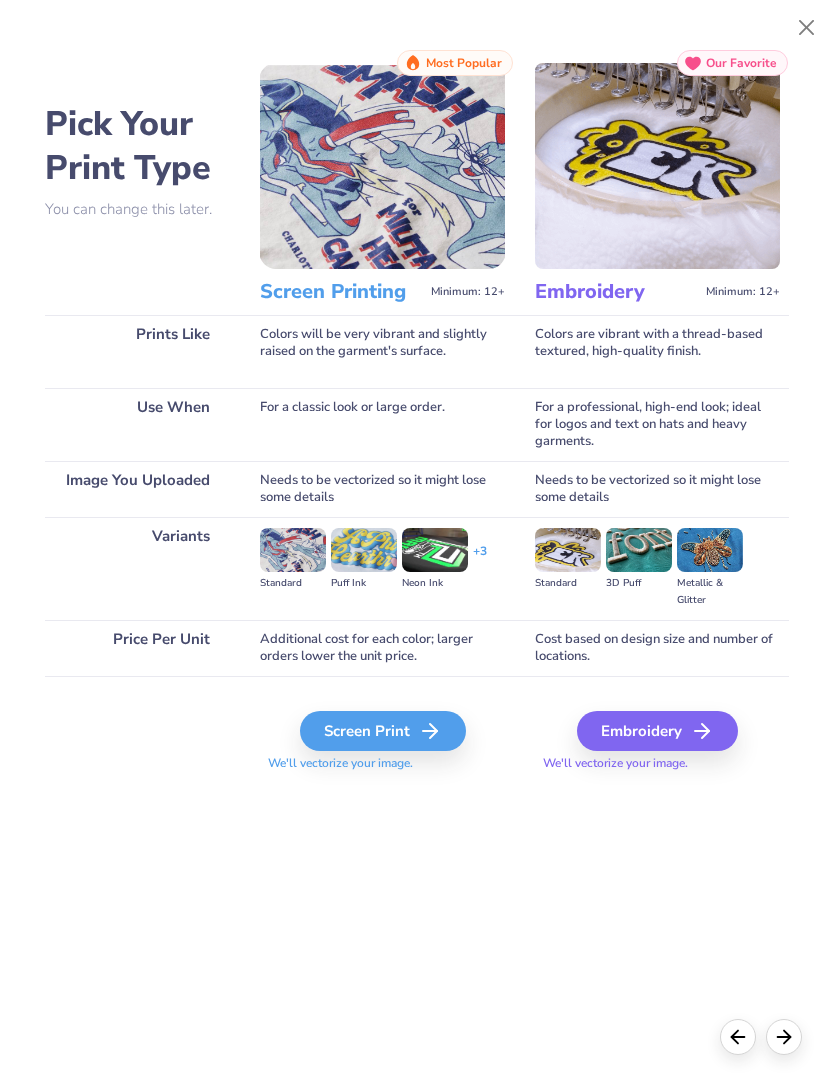 click 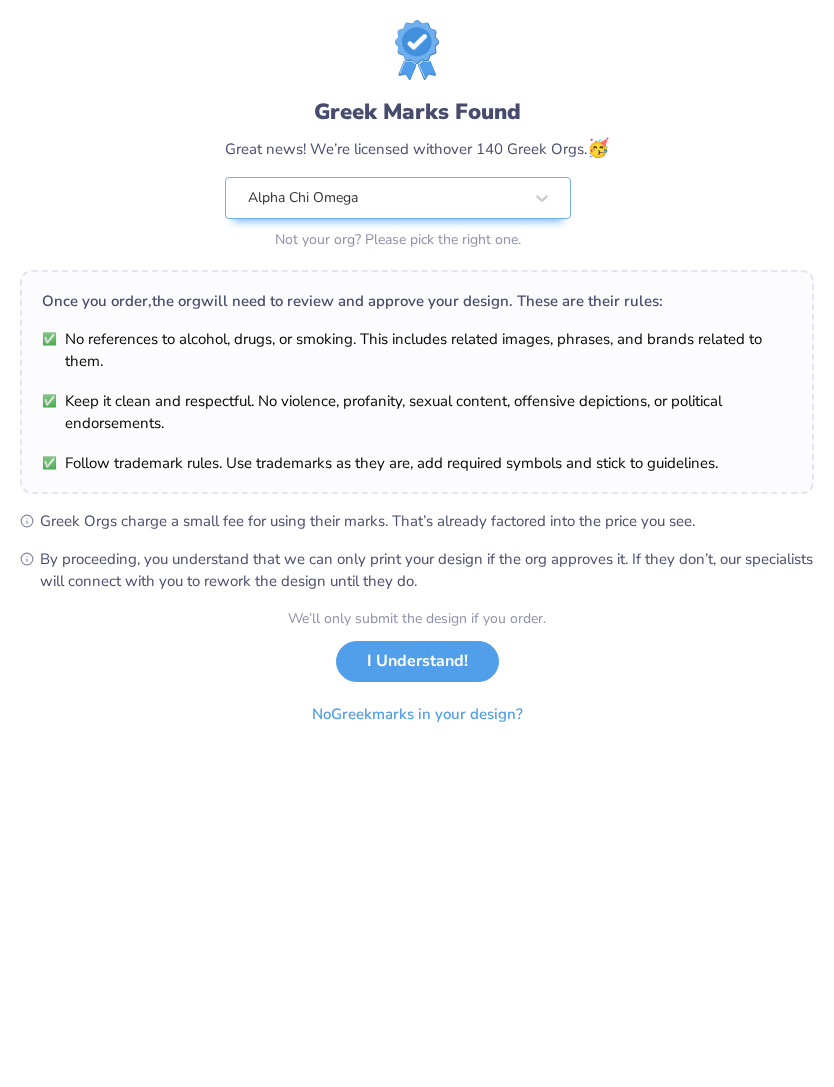 click on "I Understand!" at bounding box center (417, 661) 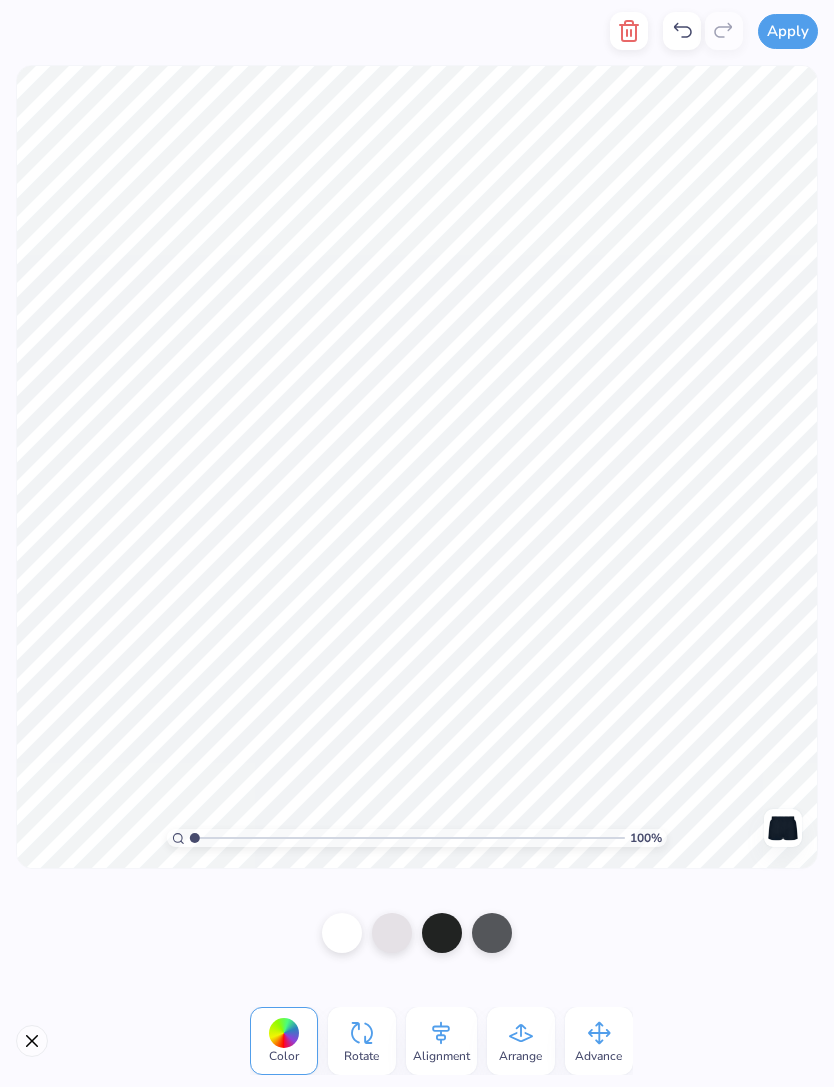 click 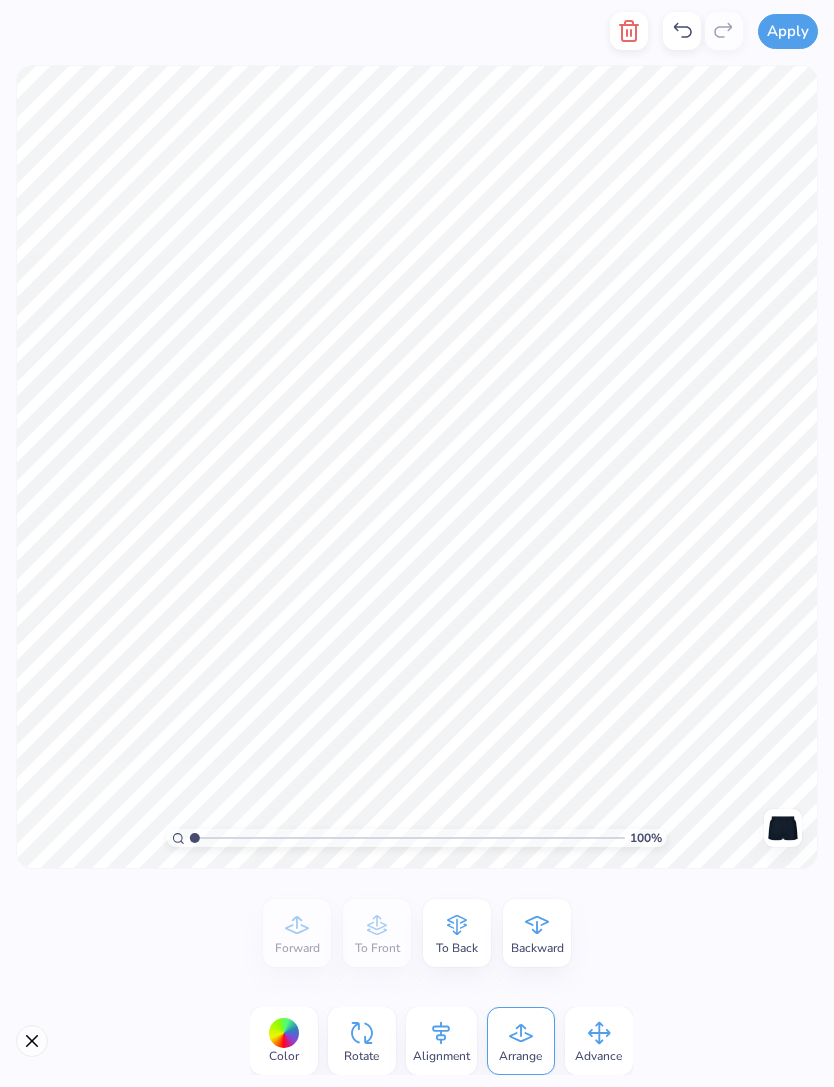 click 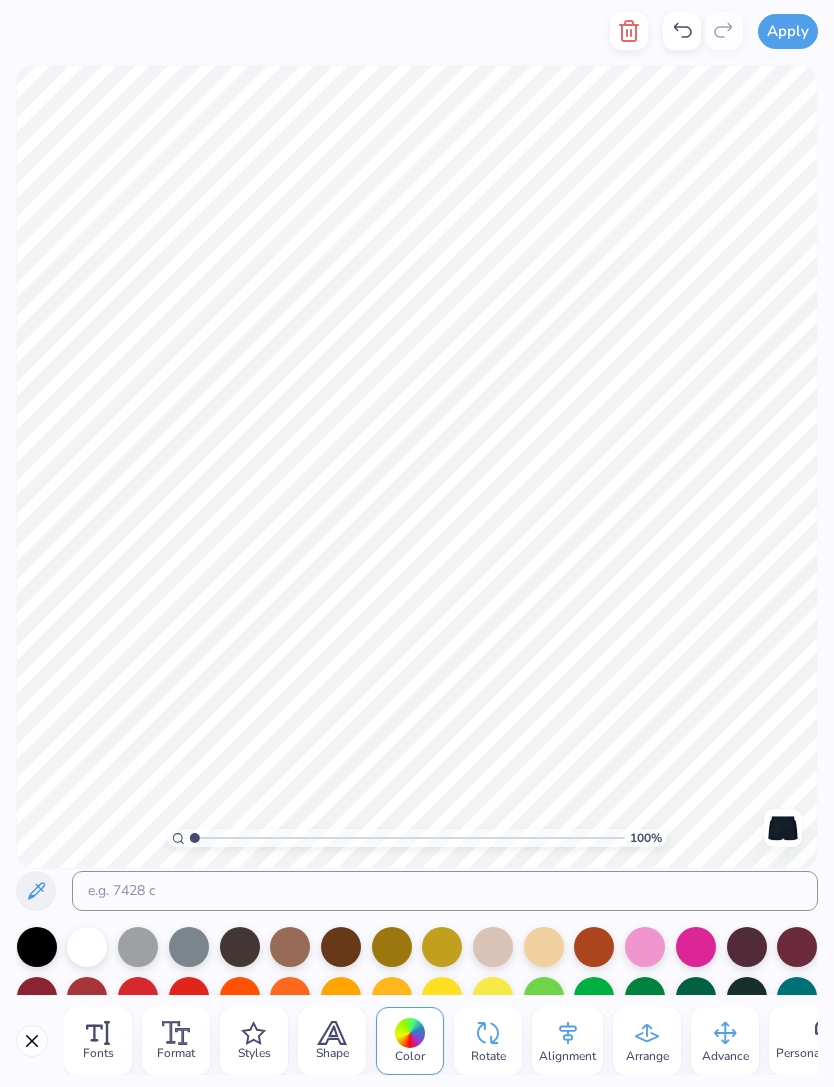 click at bounding box center [696, 947] 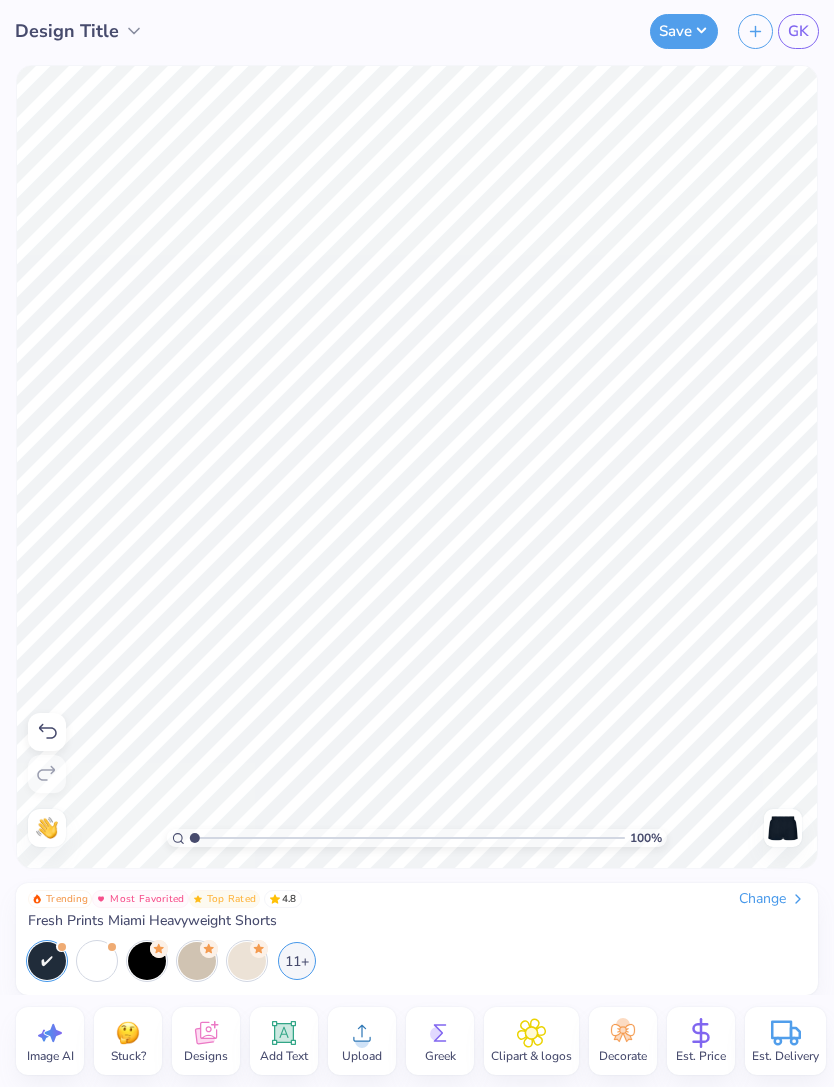 click at bounding box center [97, 961] 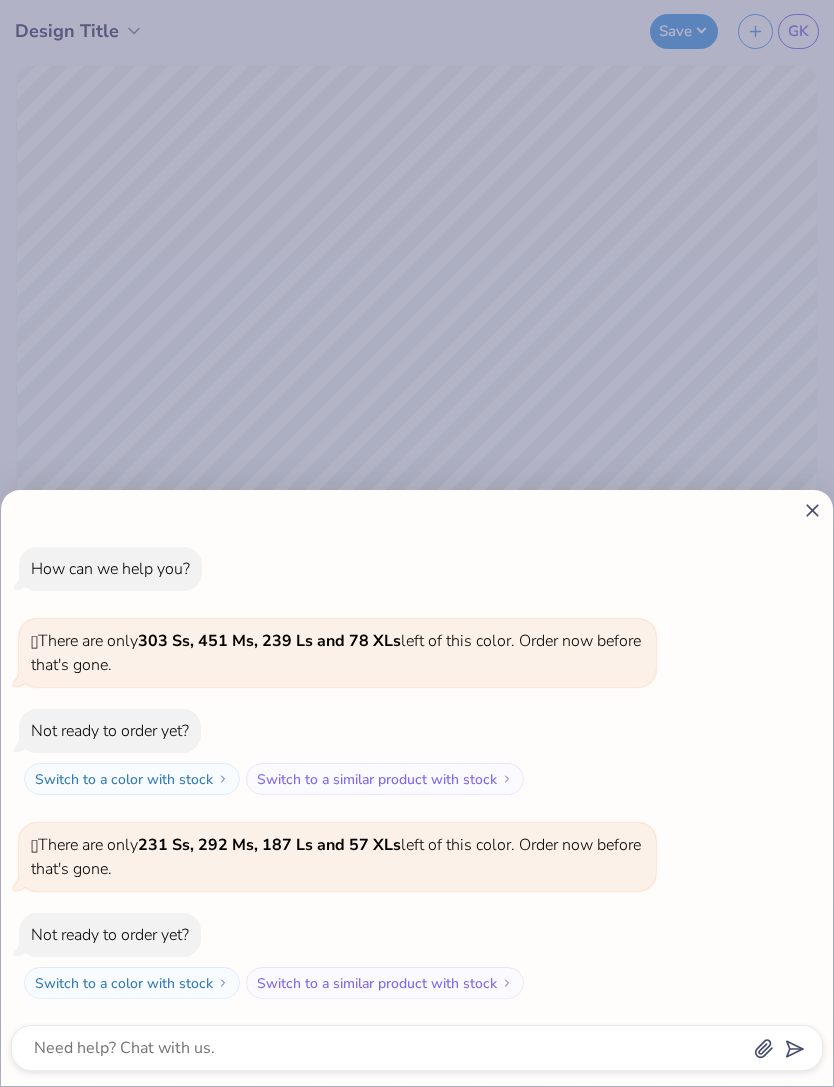 click 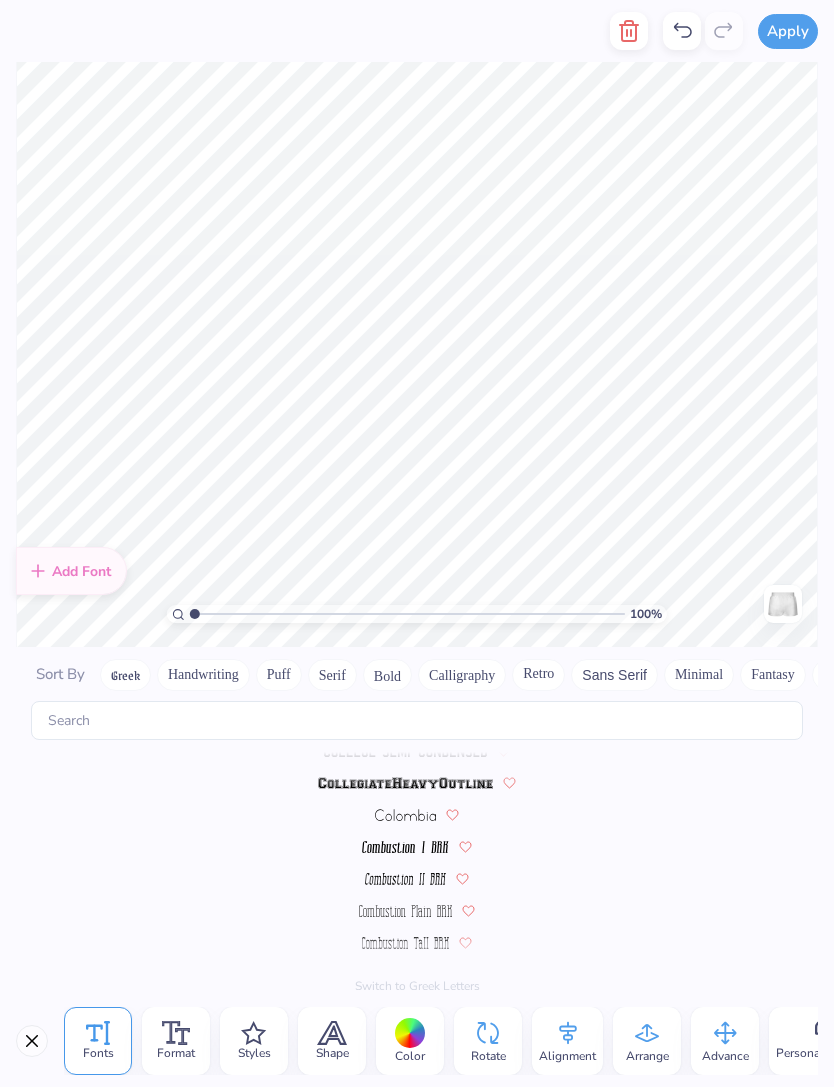 scroll, scrollTop: 2992, scrollLeft: 0, axis: vertical 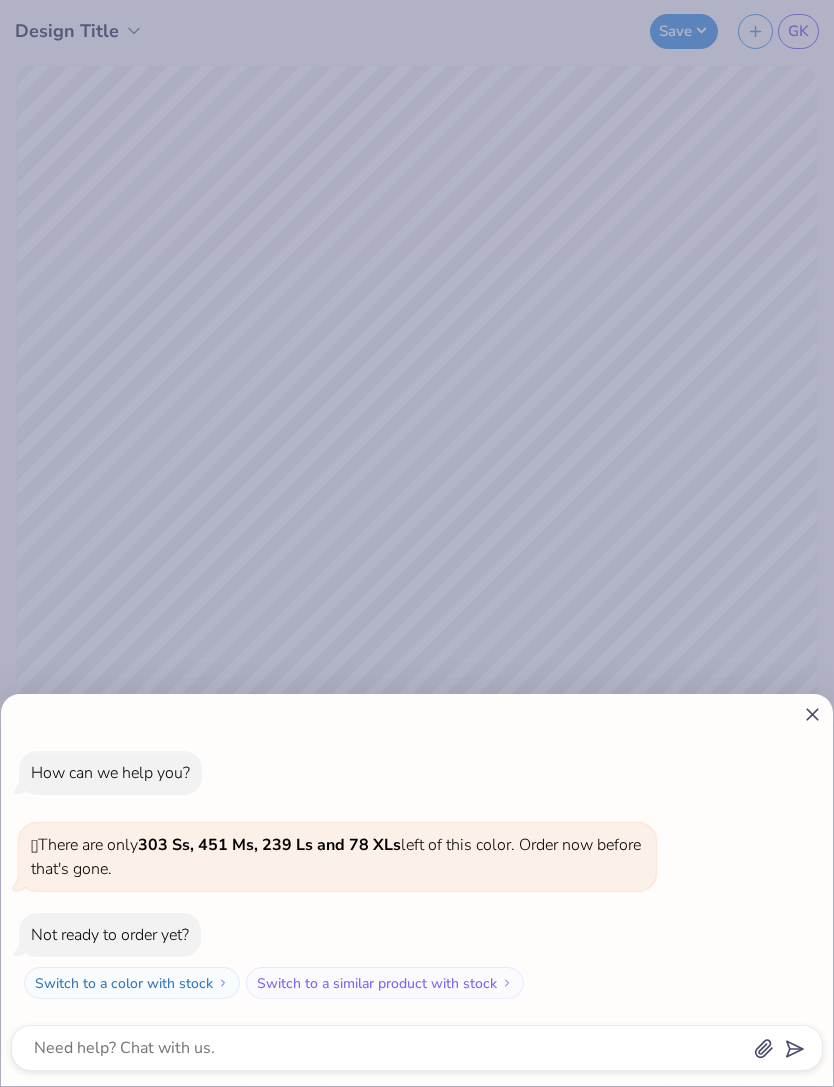 click 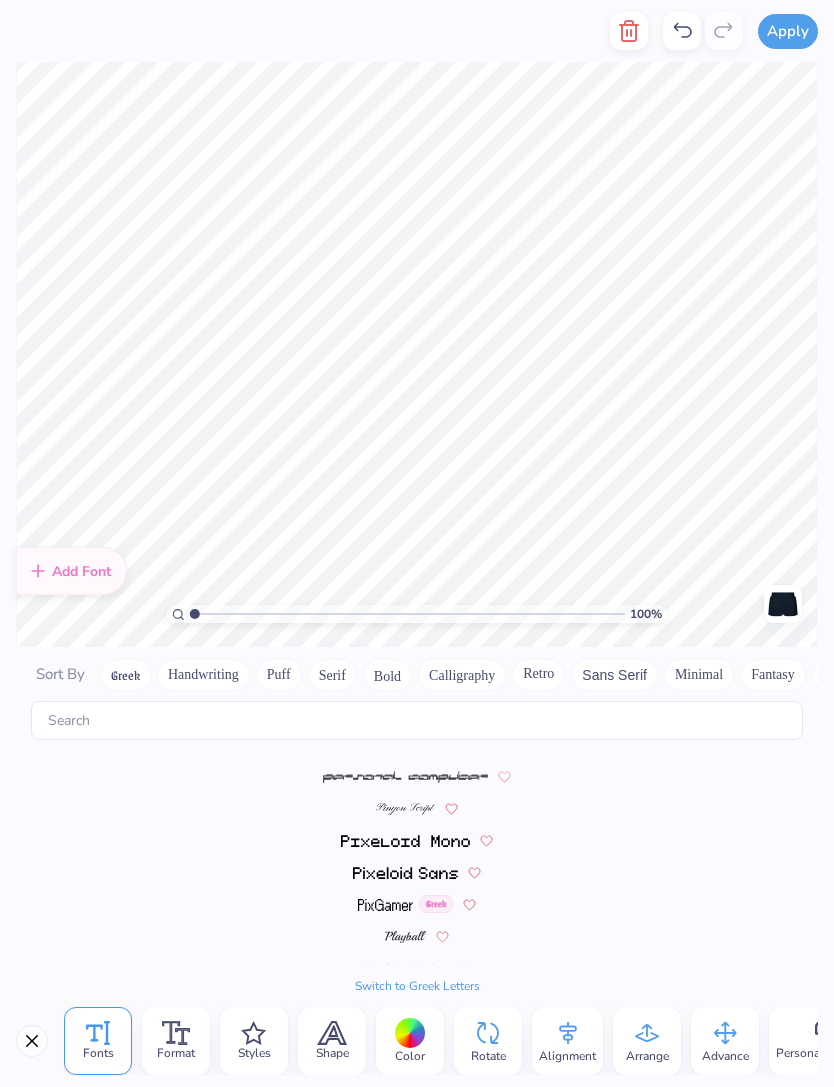 scroll, scrollTop: 7962, scrollLeft: 0, axis: vertical 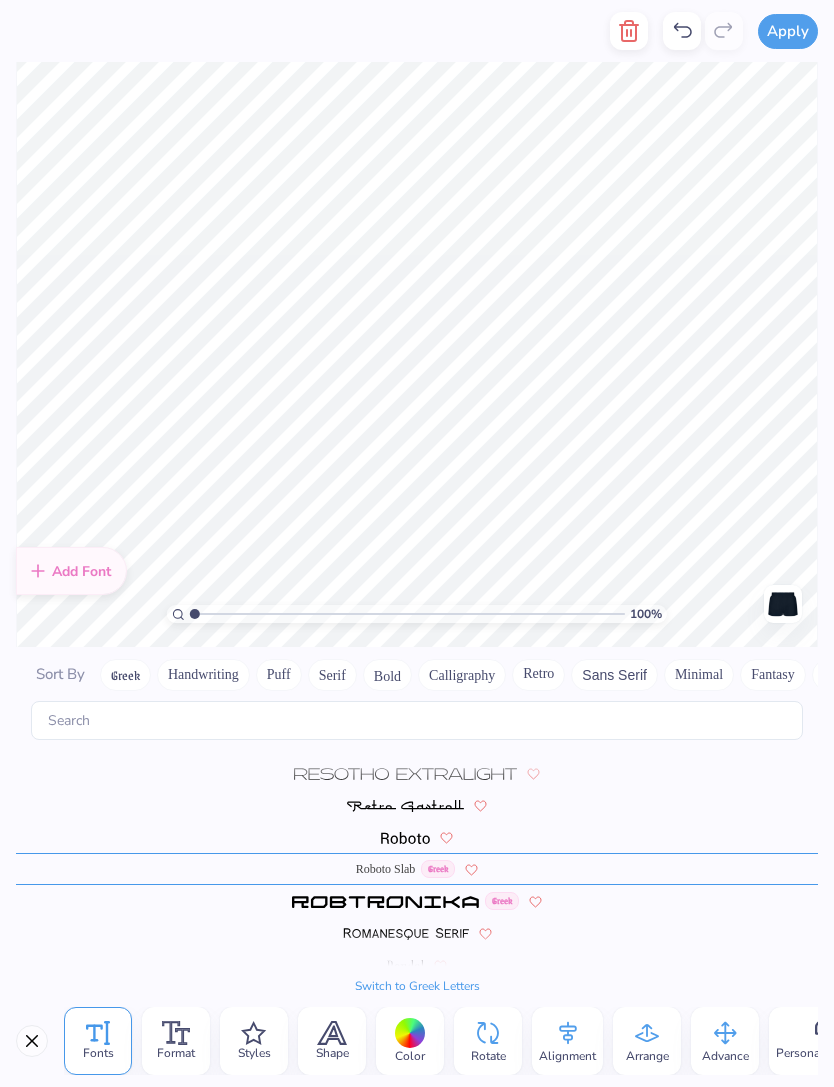 click at bounding box center (417, 933) 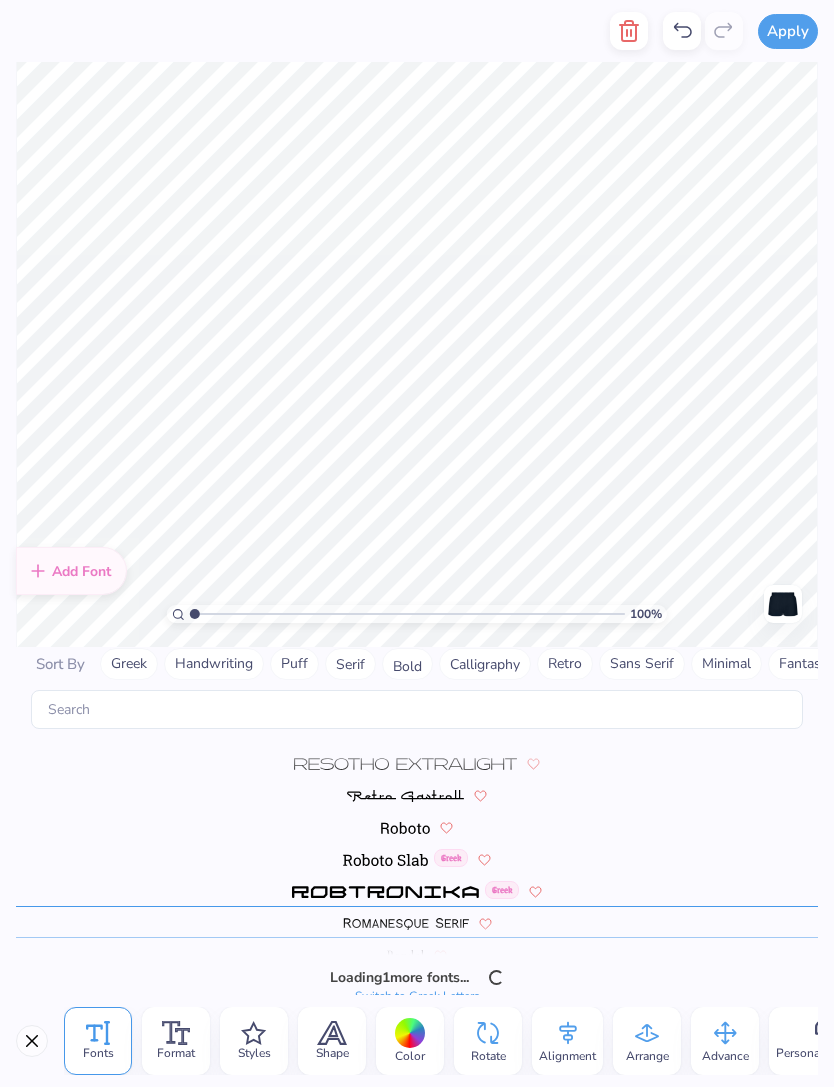 click 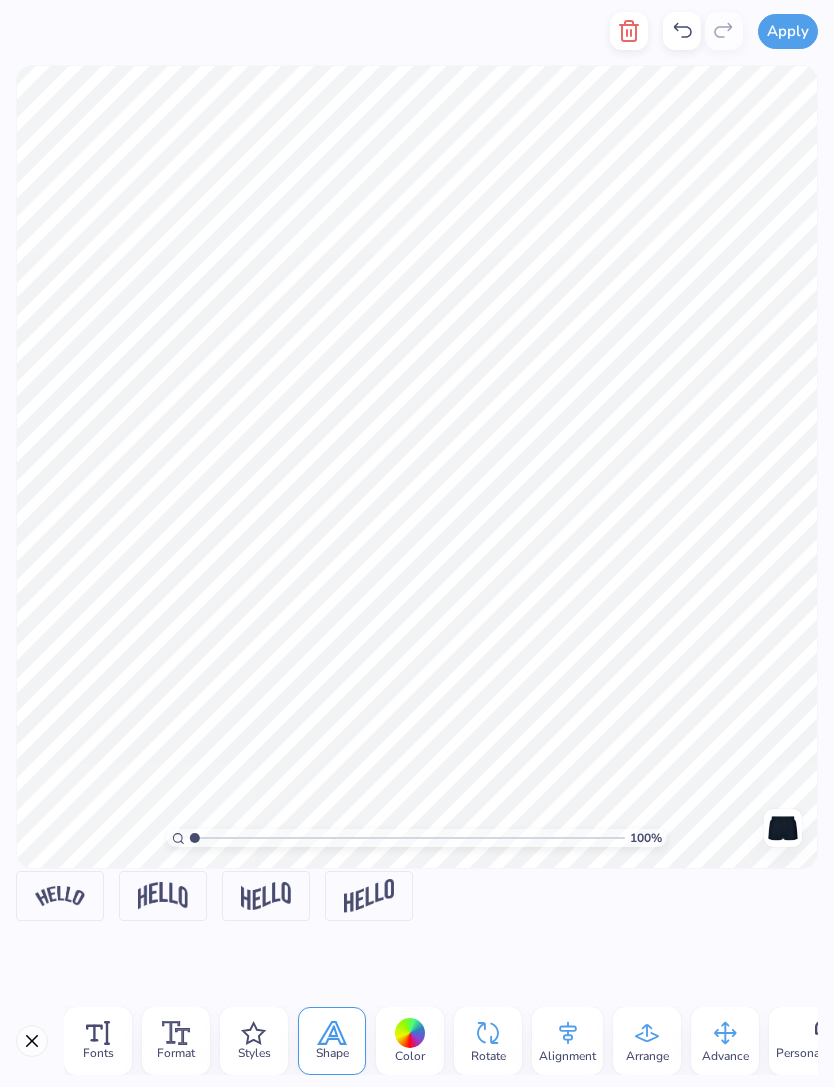 scroll, scrollTop: 0, scrollLeft: 0, axis: both 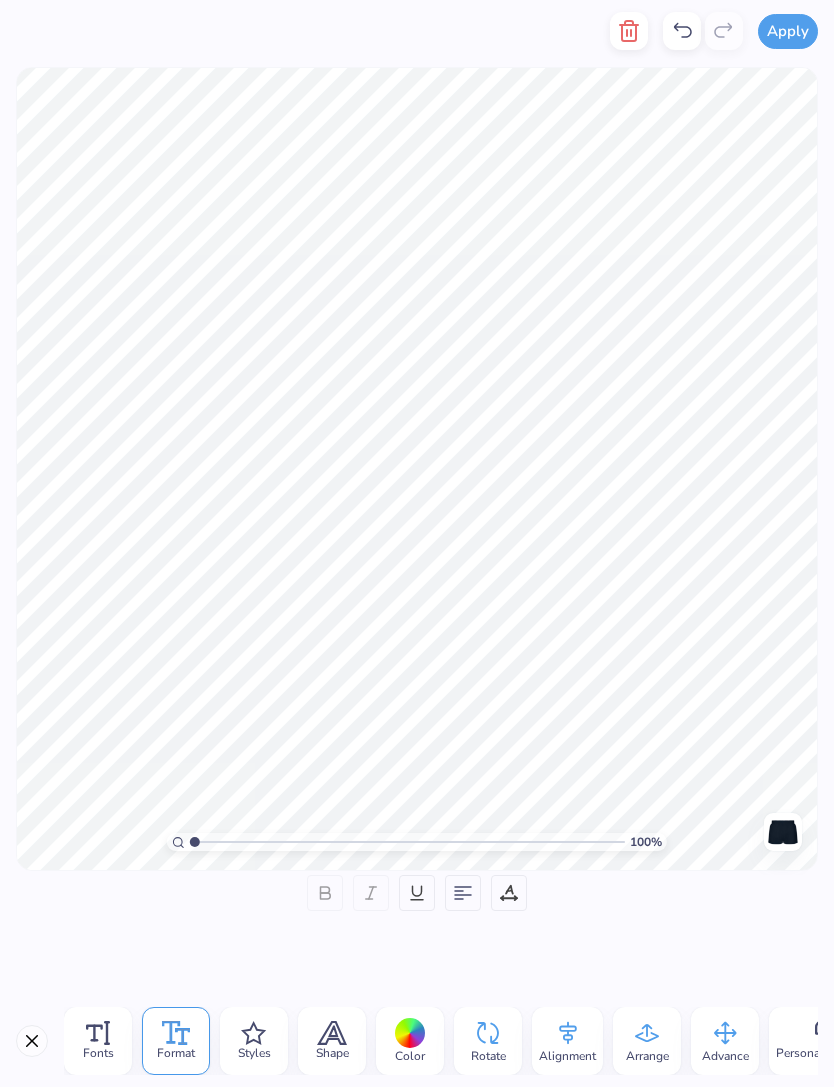 click 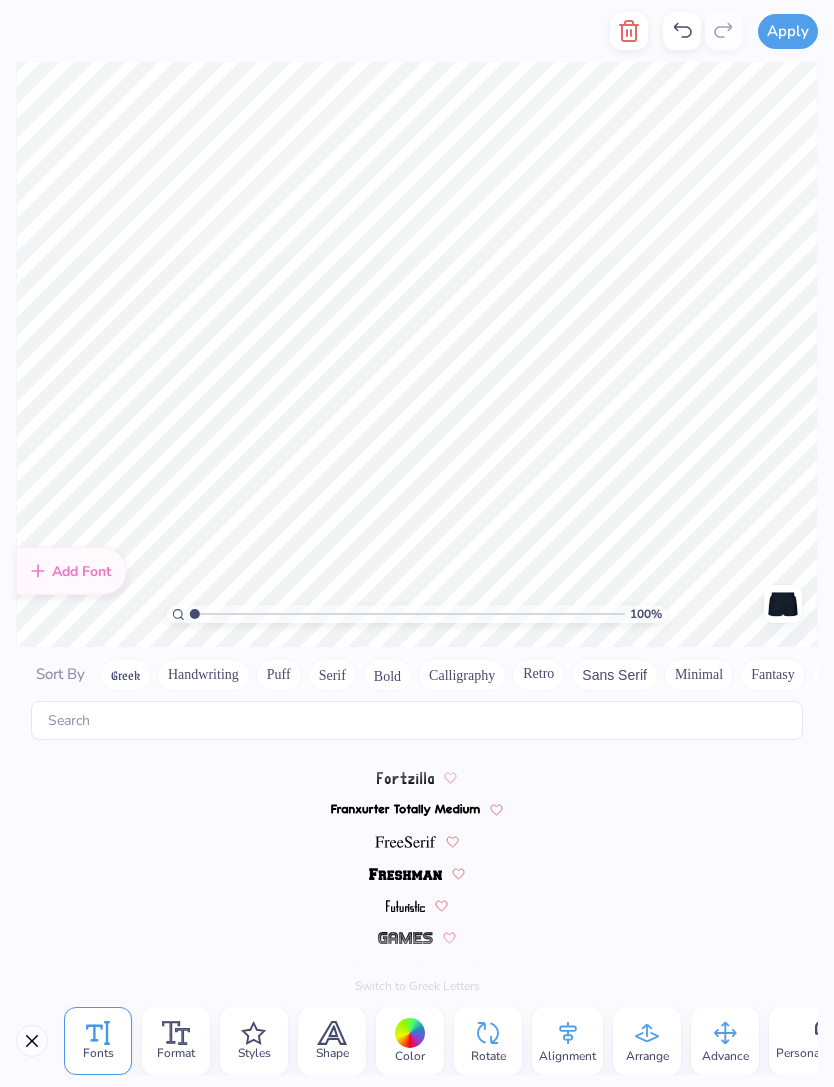 scroll, scrollTop: 8144, scrollLeft: 0, axis: vertical 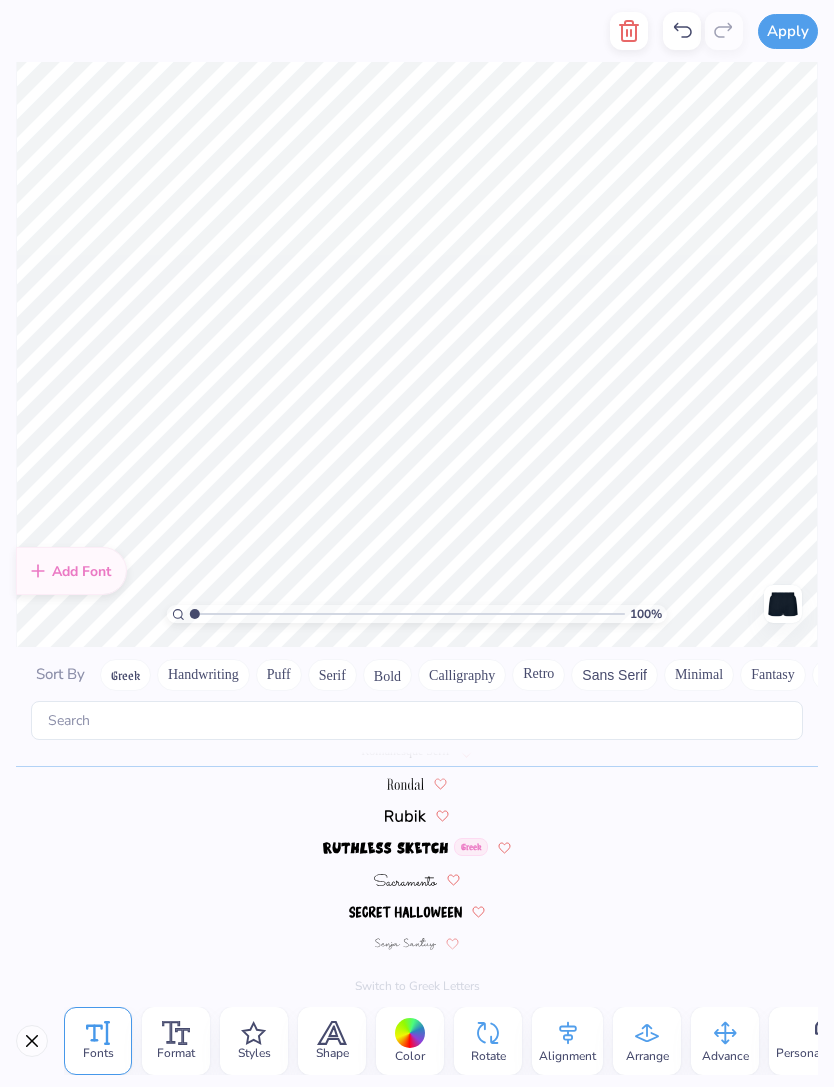 click on "Styles" at bounding box center [254, 1041] 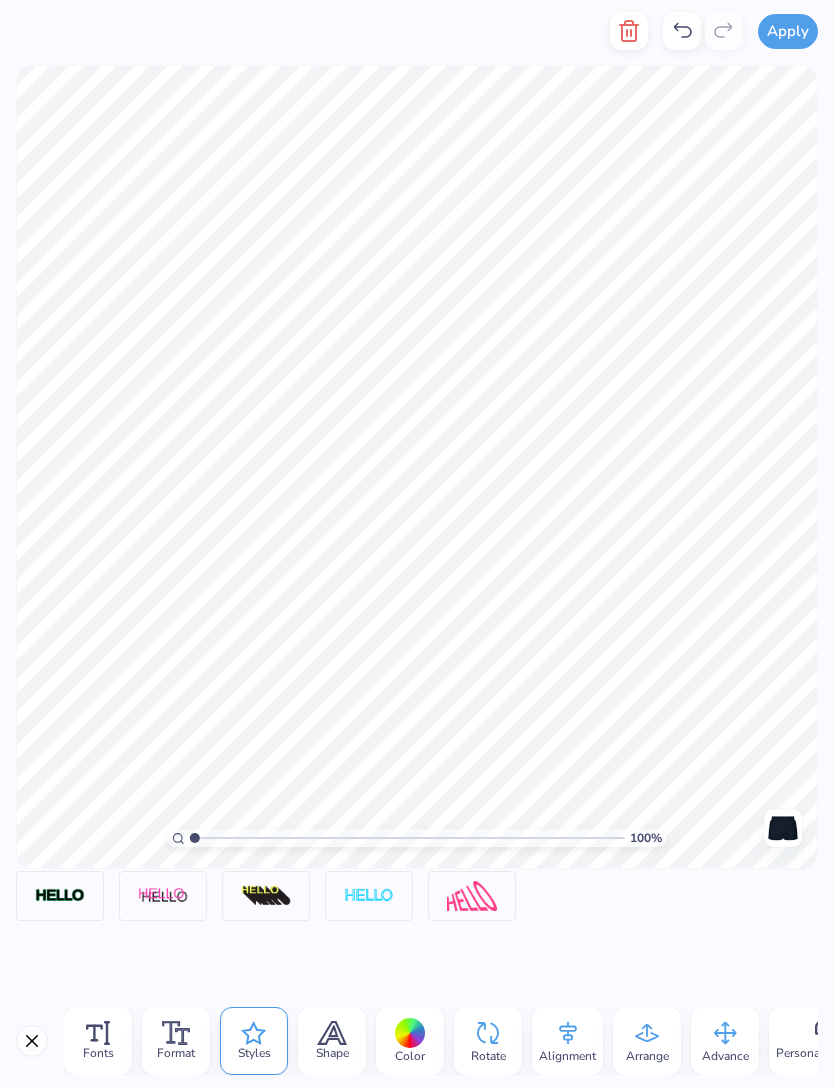 click at bounding box center [32, 1041] 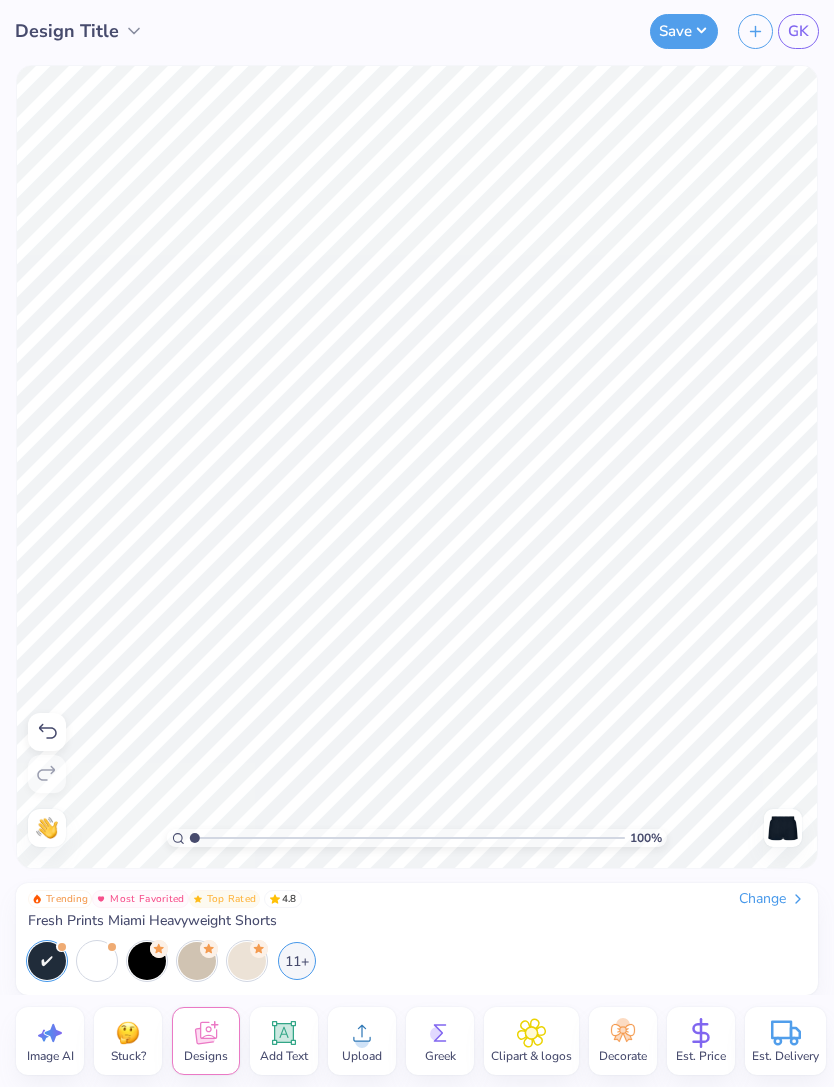 click 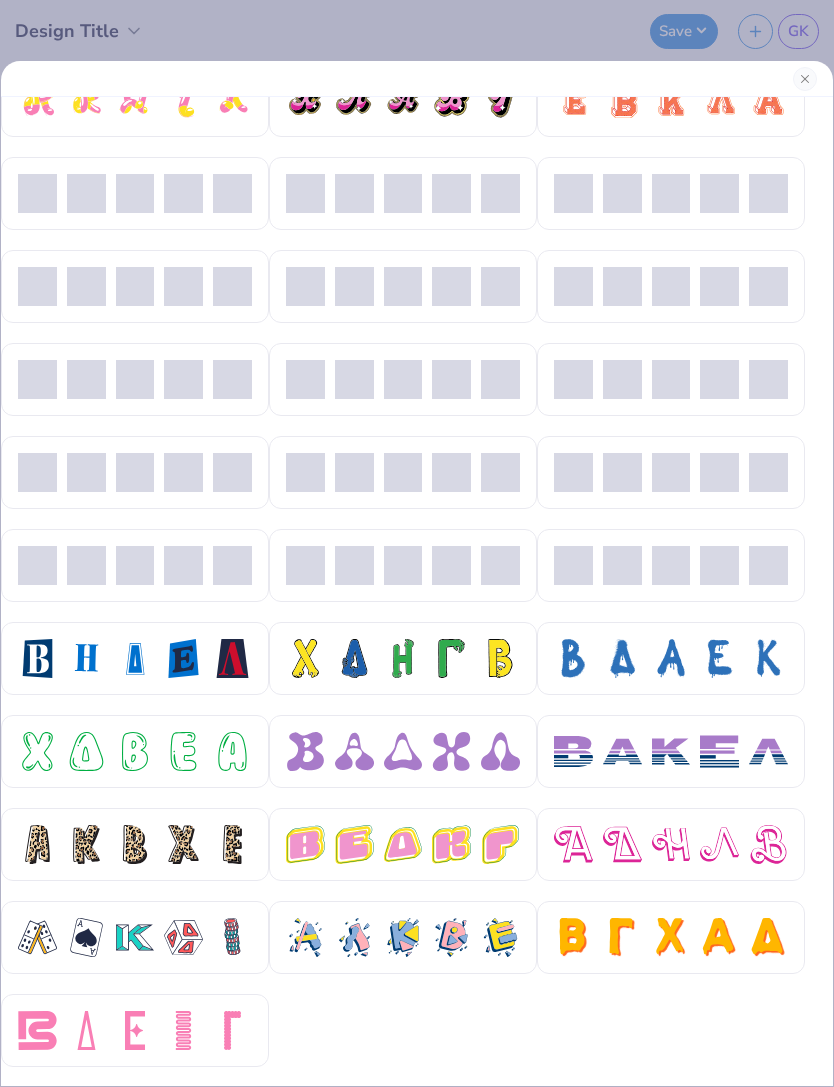 scroll, scrollTop: 405, scrollLeft: 0, axis: vertical 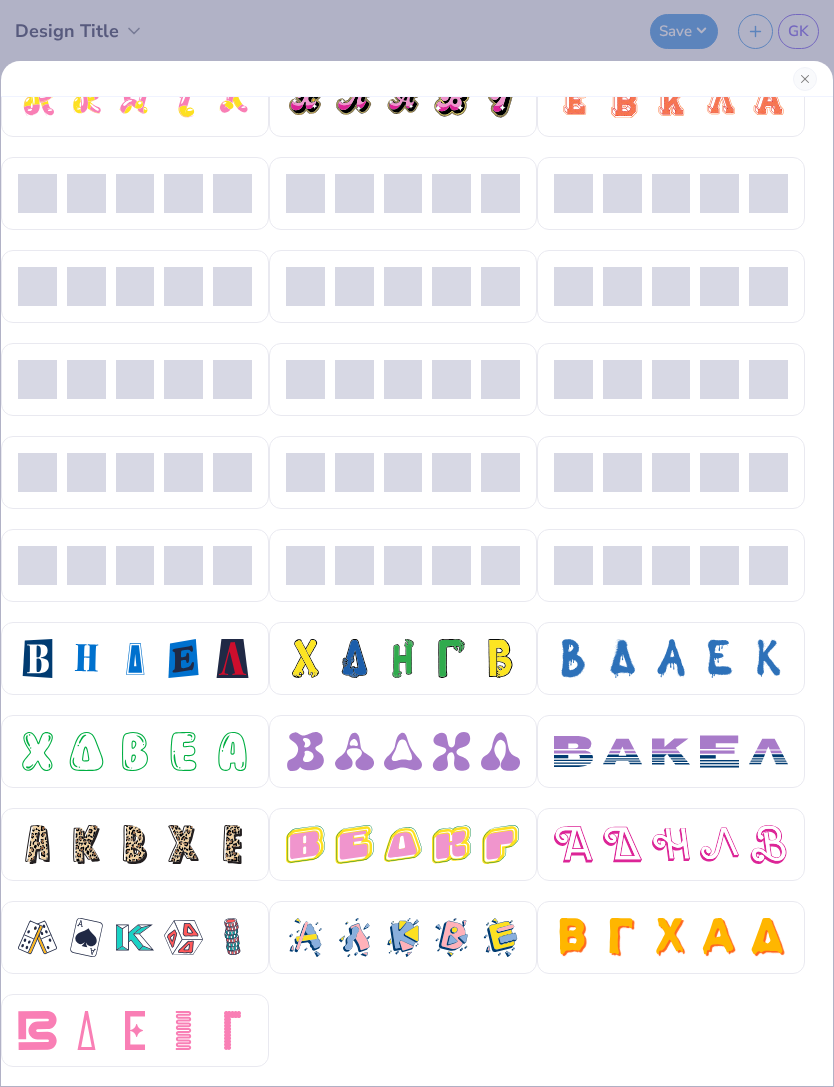 click at bounding box center [86, 751] 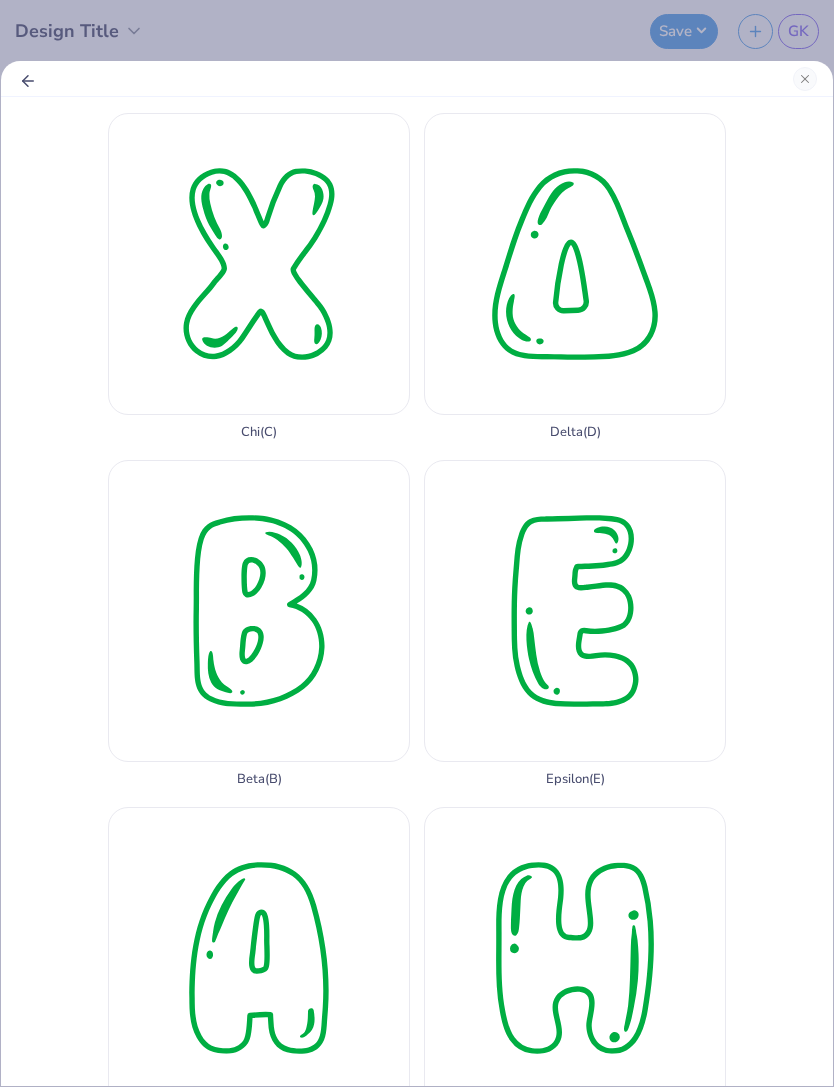 click on "Delta  ( D )" at bounding box center [575, 276] 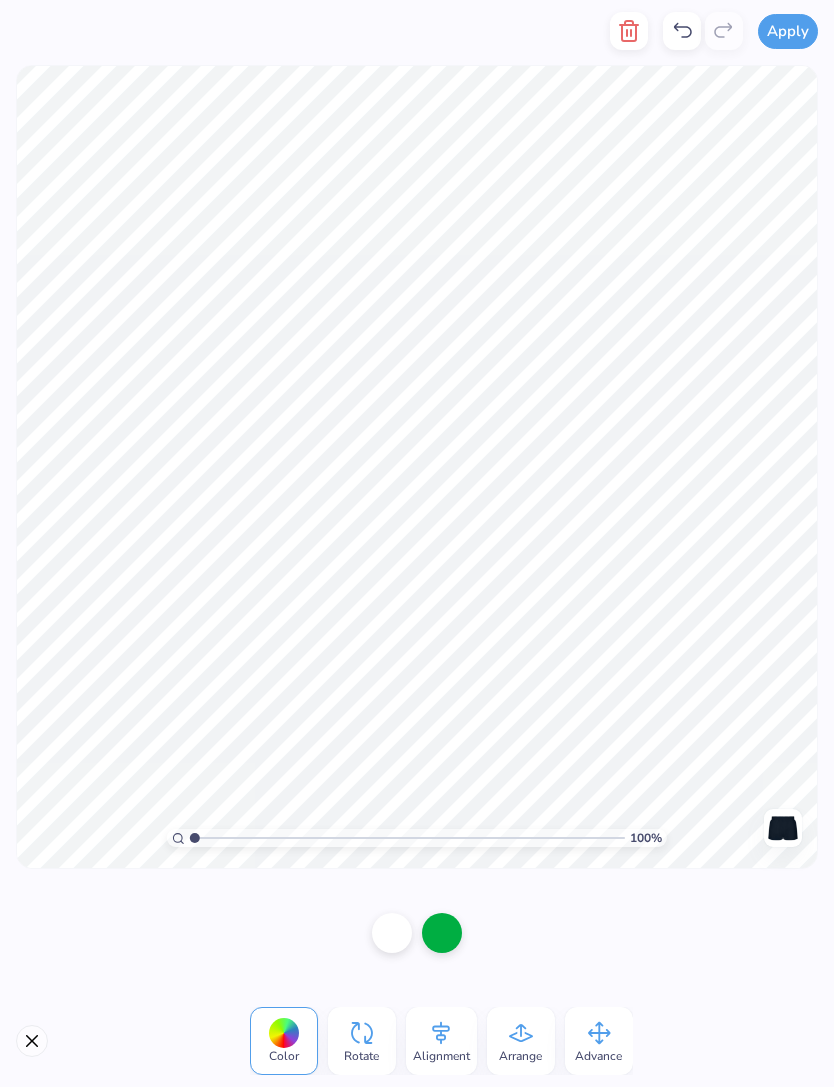 click 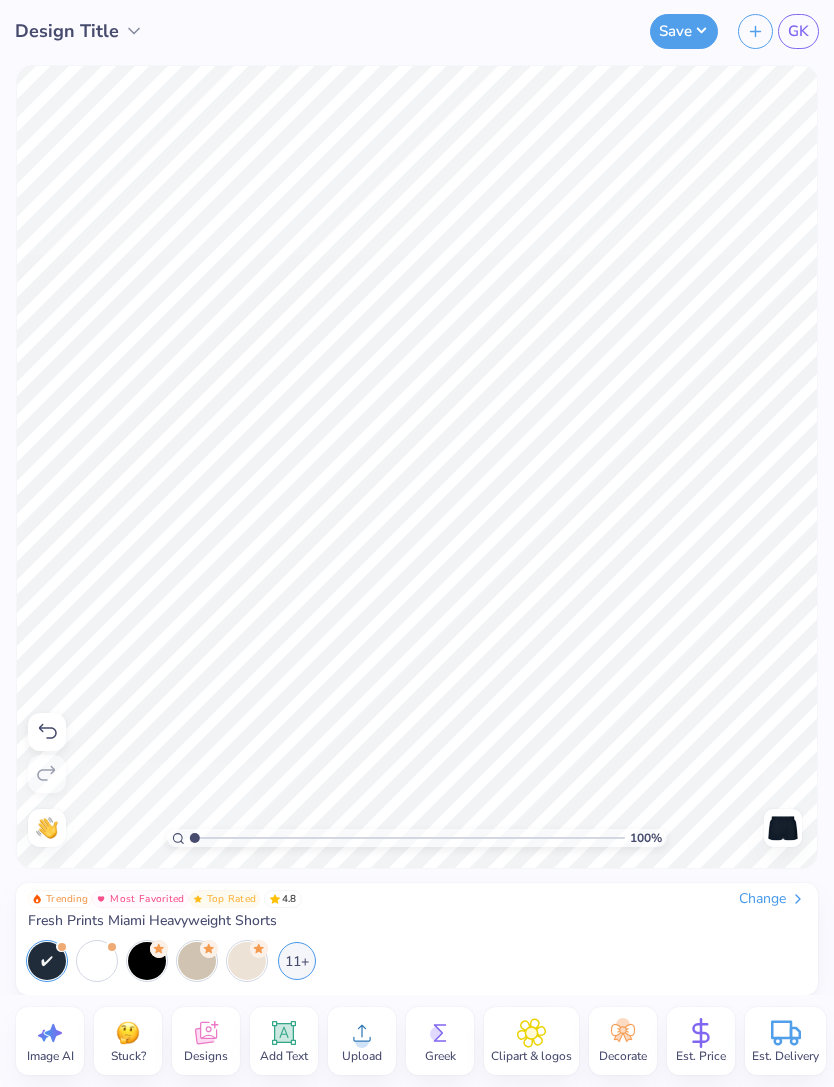 click 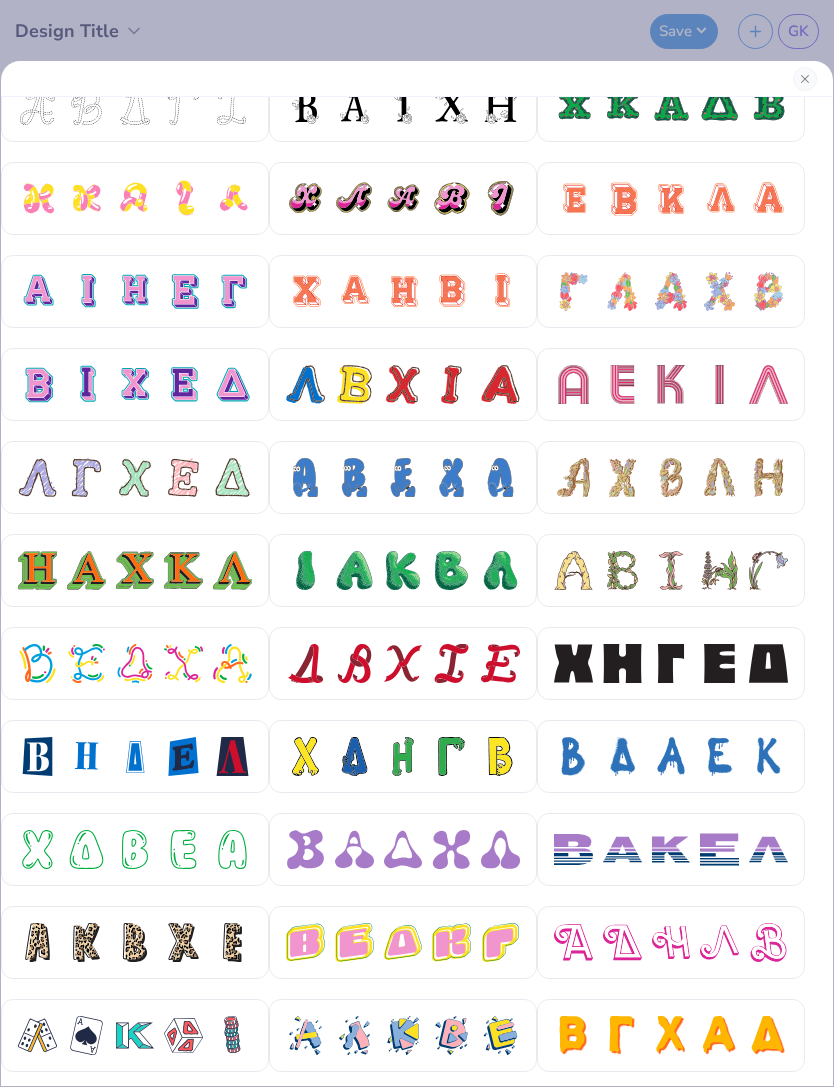 scroll, scrollTop: 302, scrollLeft: 0, axis: vertical 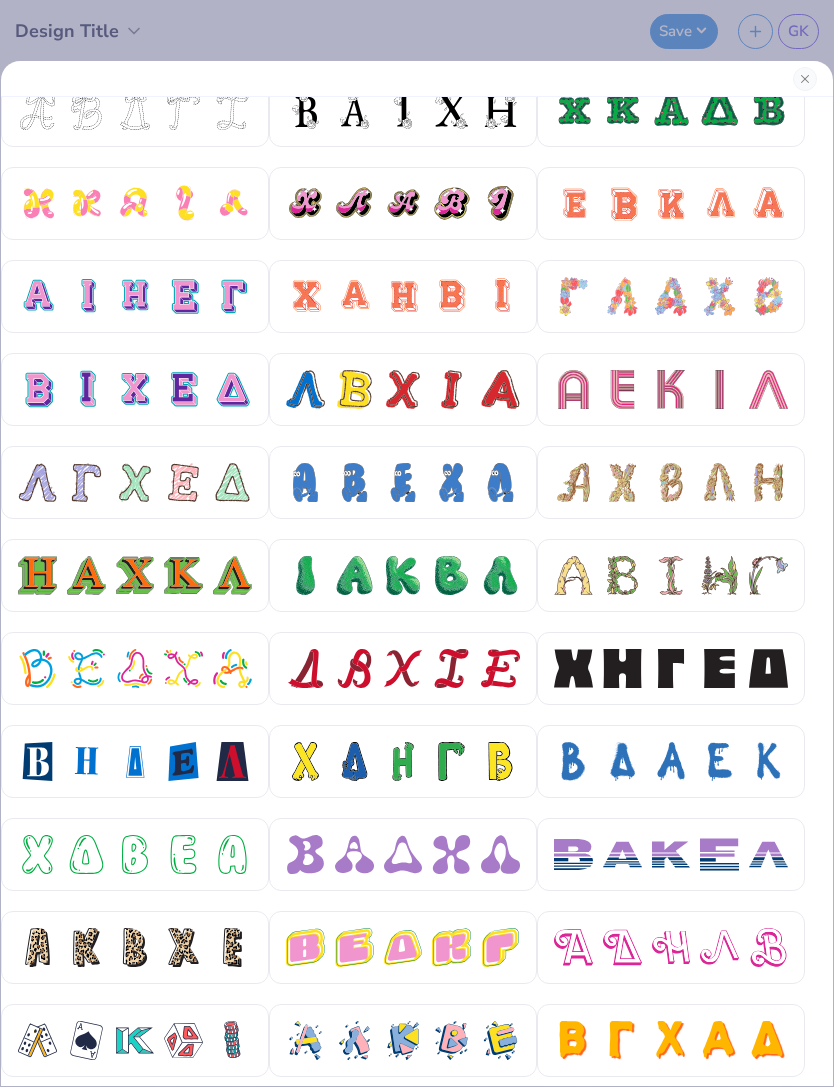 click at bounding box center [86, 854] 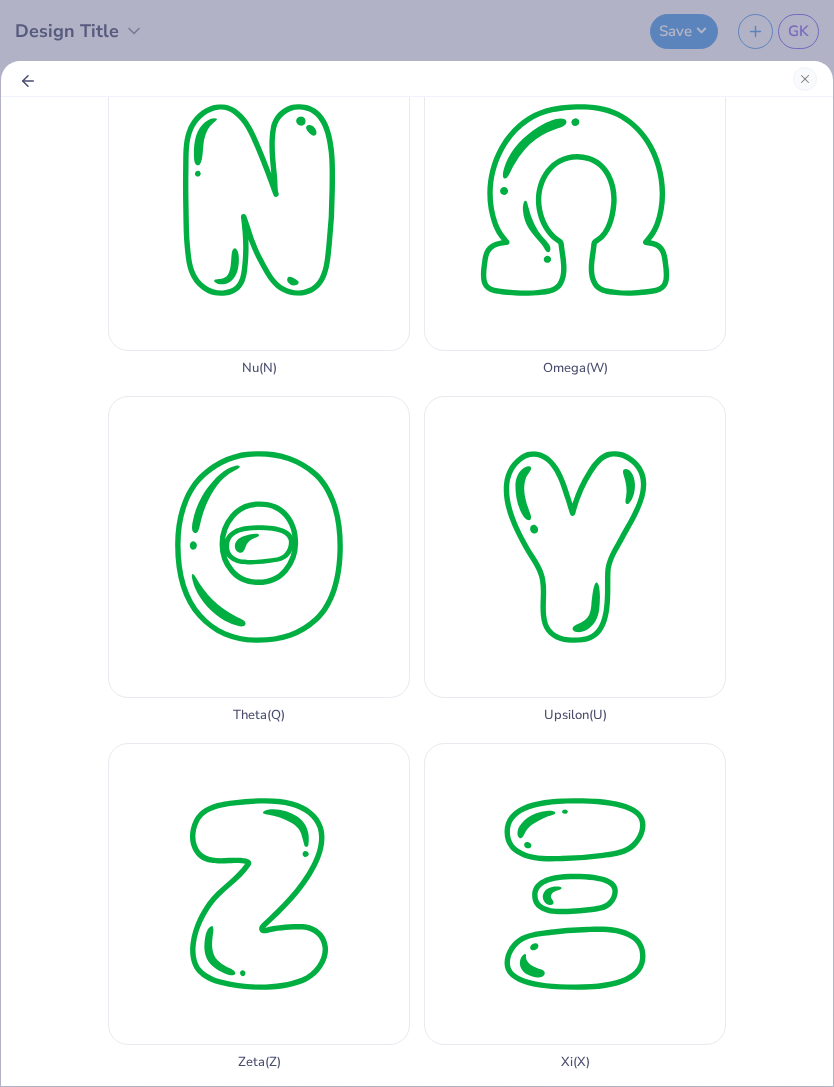 scroll, scrollTop: 3967, scrollLeft: 0, axis: vertical 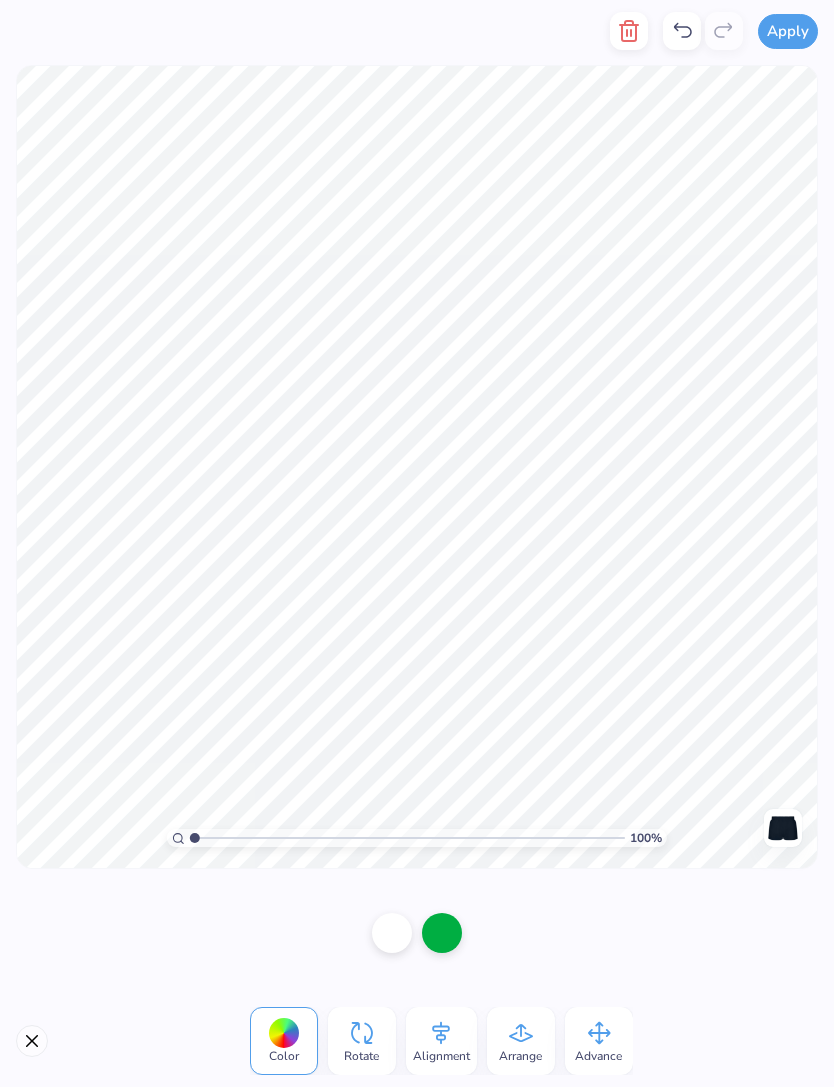 click at bounding box center [32, 1041] 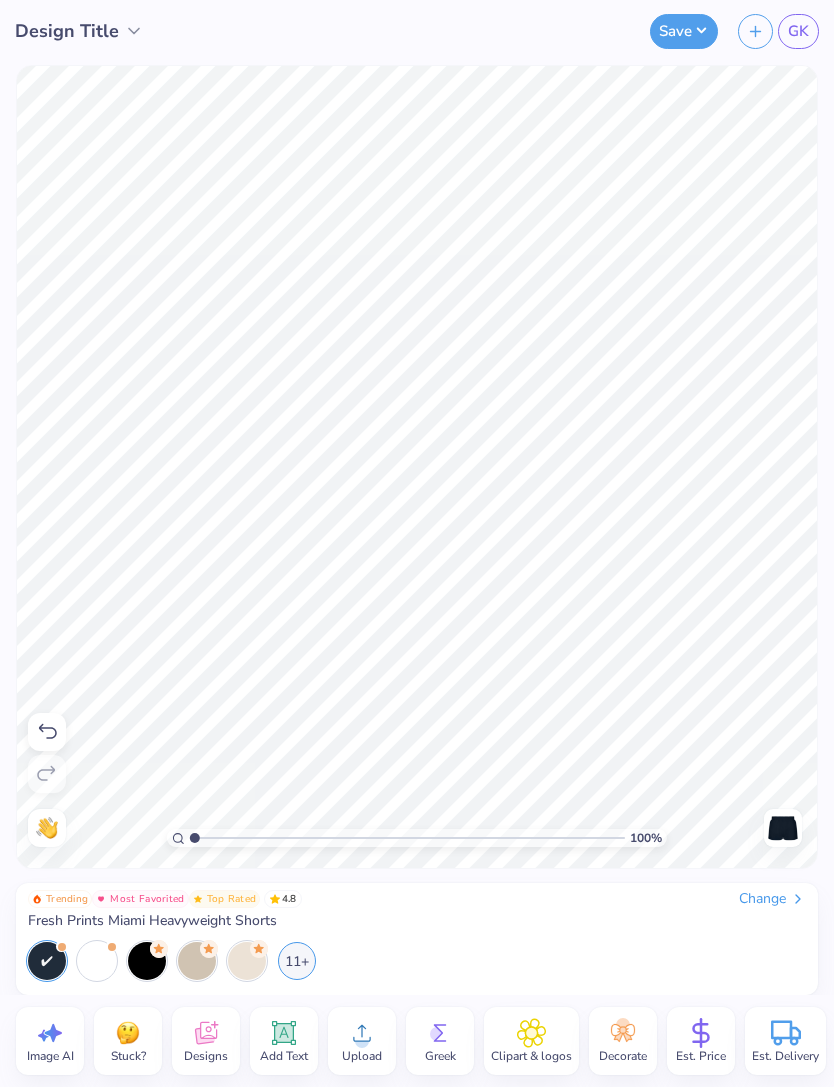 click 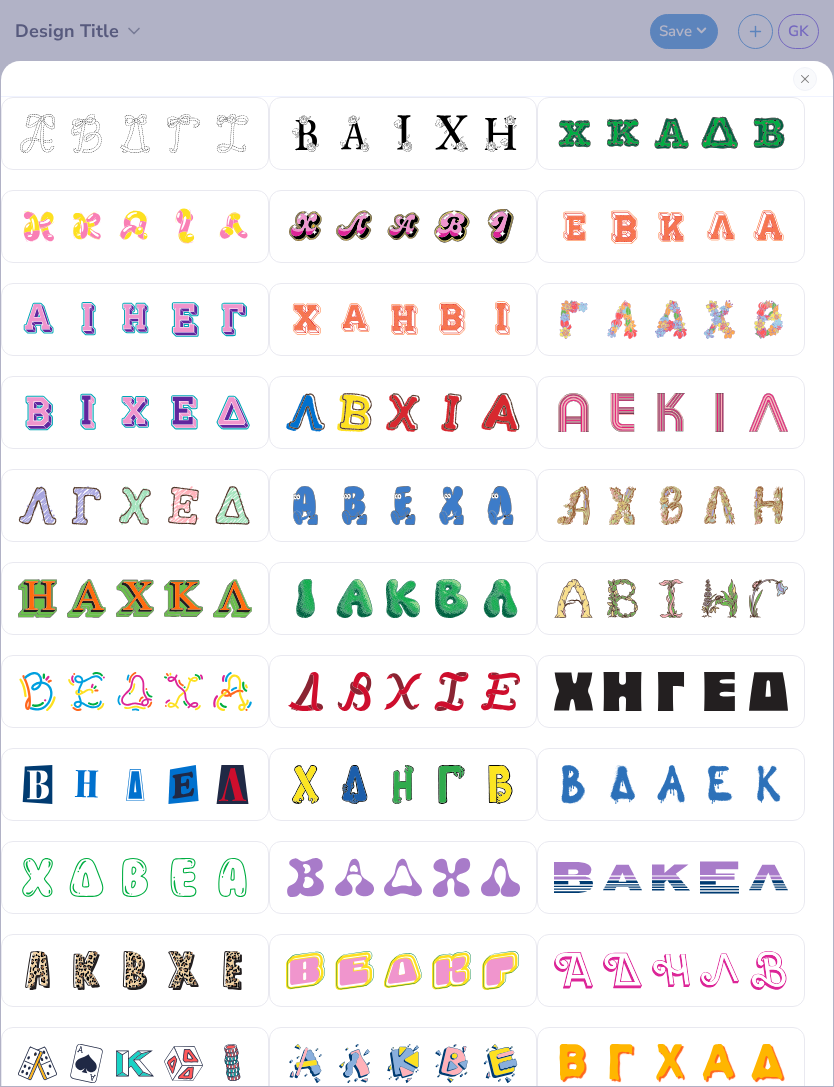 scroll, scrollTop: 280, scrollLeft: 0, axis: vertical 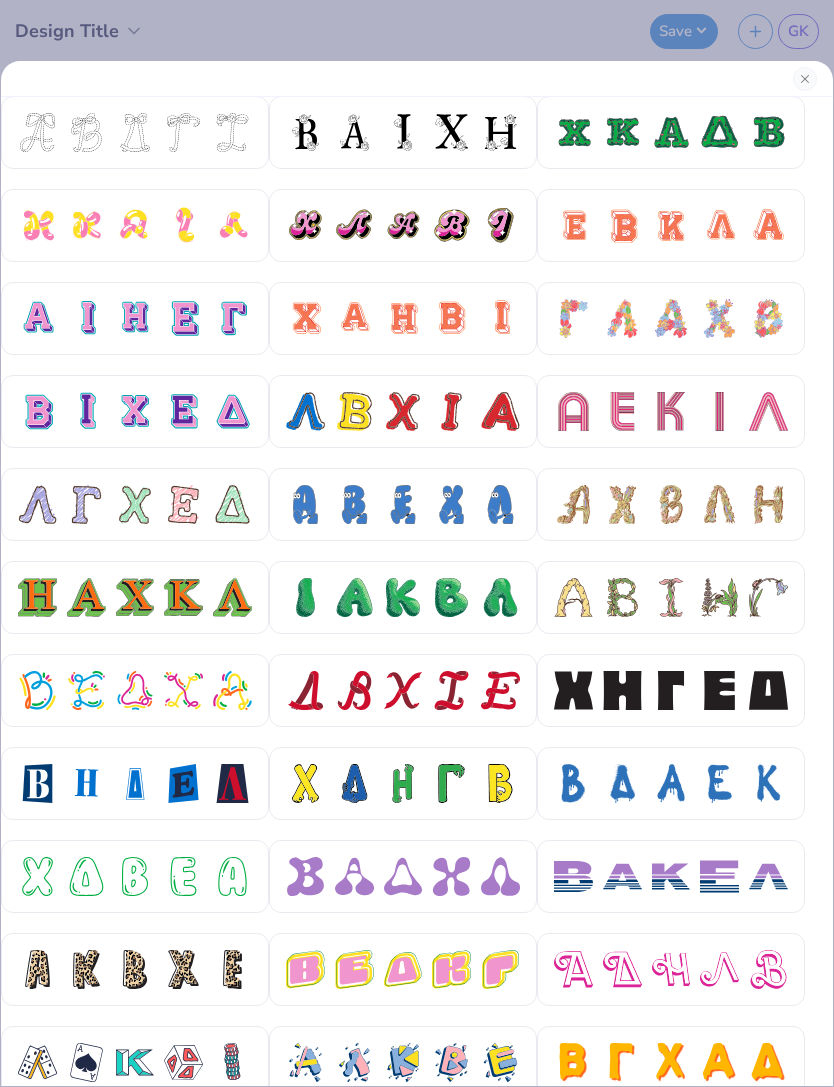 click at bounding box center (37, 876) 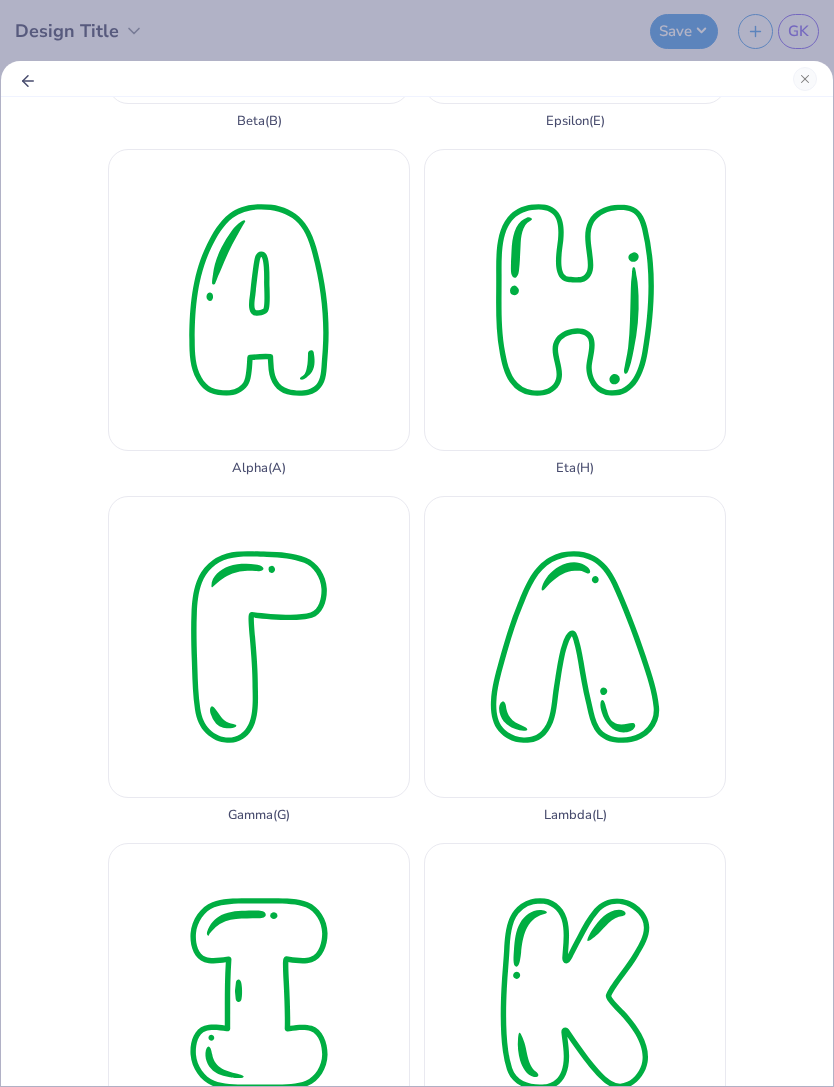 scroll, scrollTop: 659, scrollLeft: 0, axis: vertical 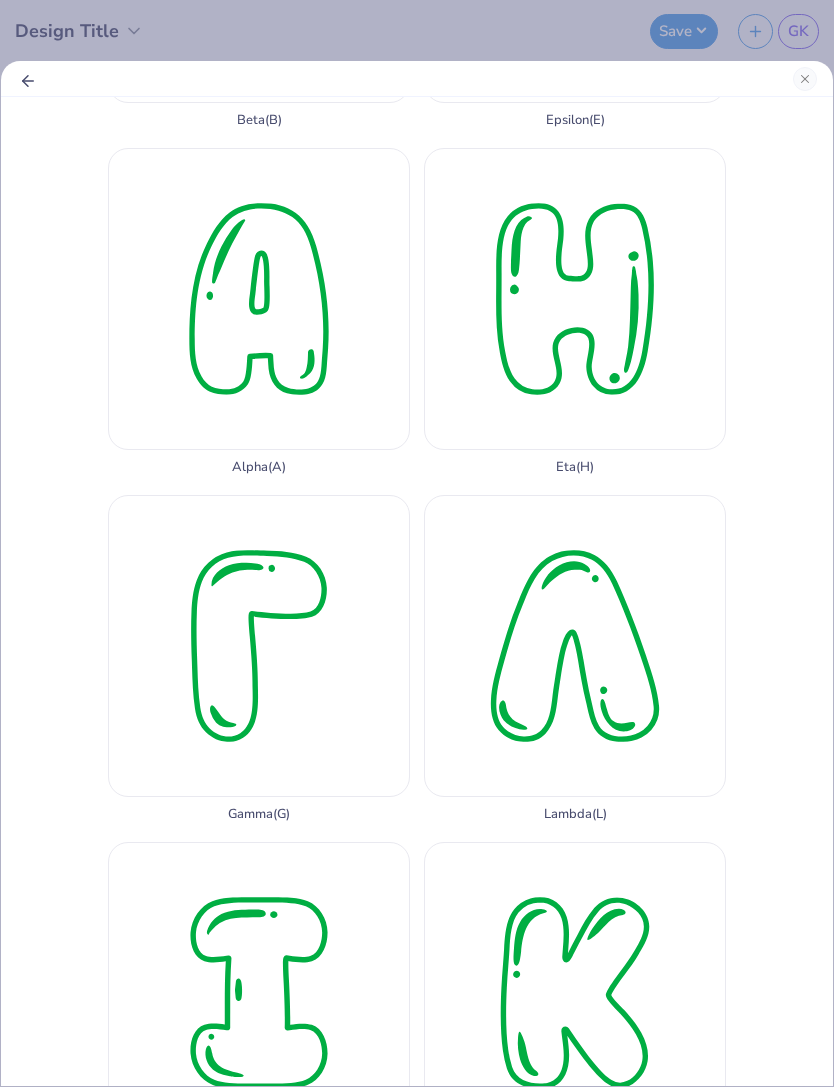 click on "Alpha  ( A )" at bounding box center [259, 311] 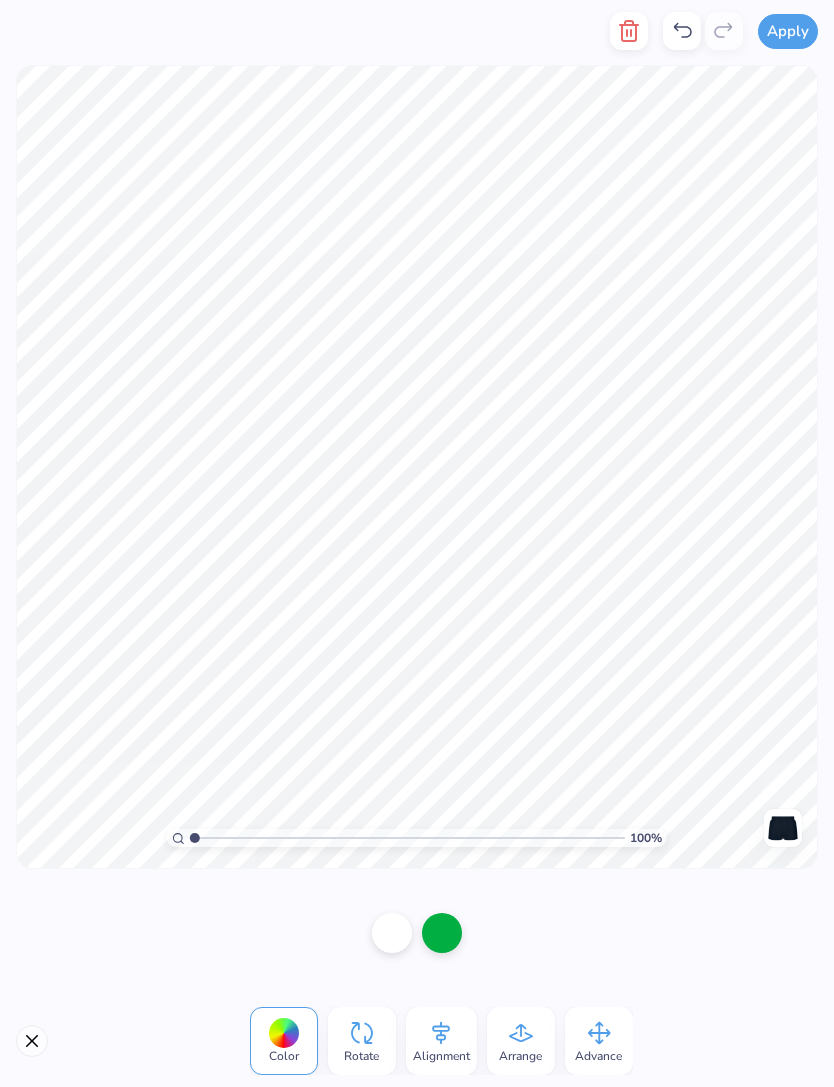 click at bounding box center [32, 1041] 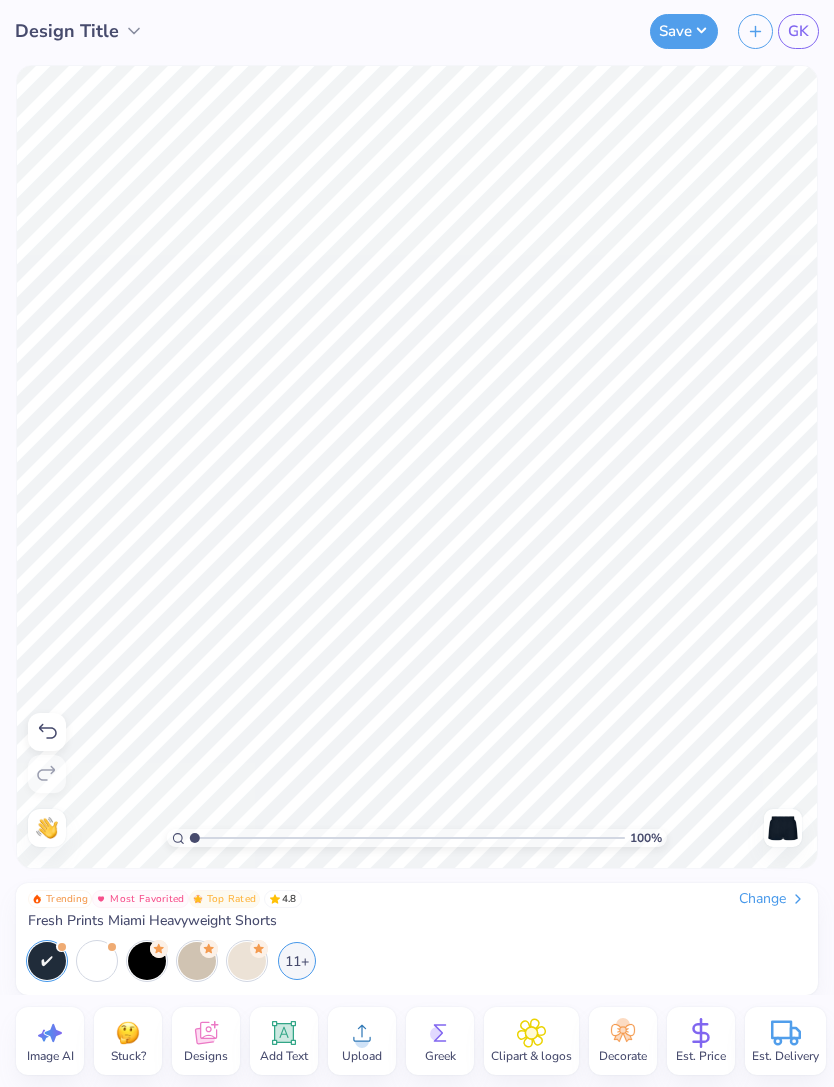 click 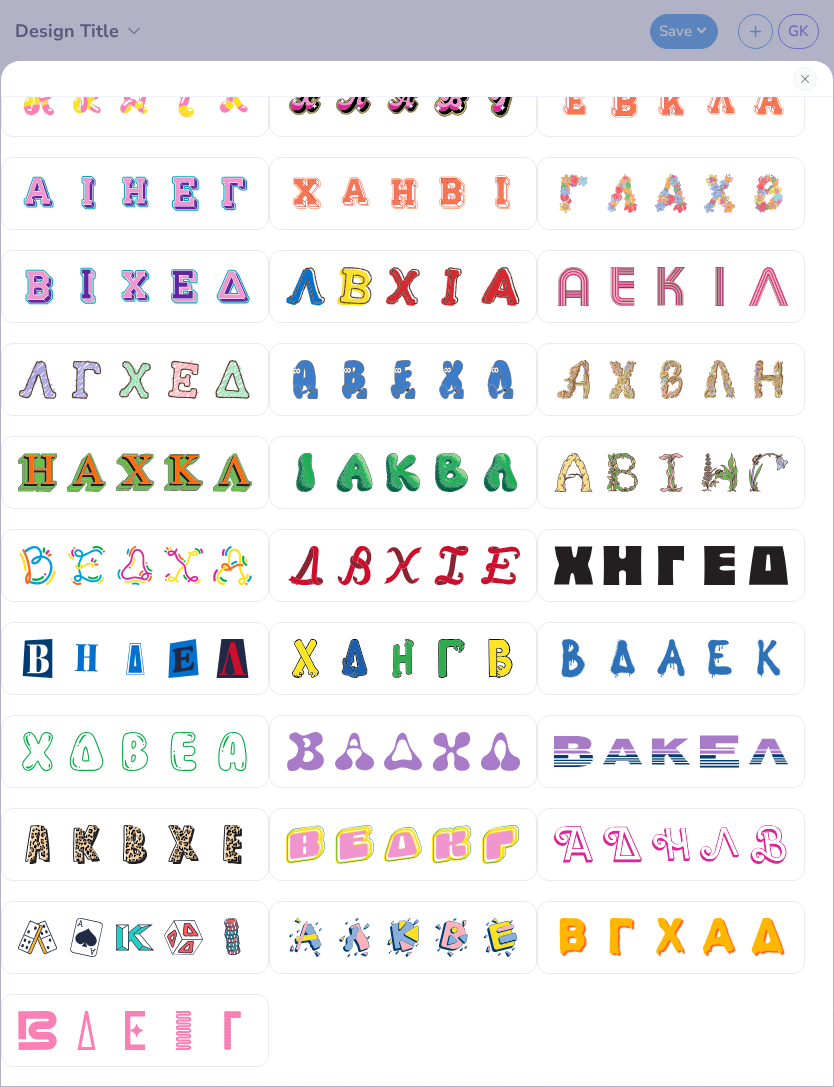 scroll, scrollTop: 405, scrollLeft: 0, axis: vertical 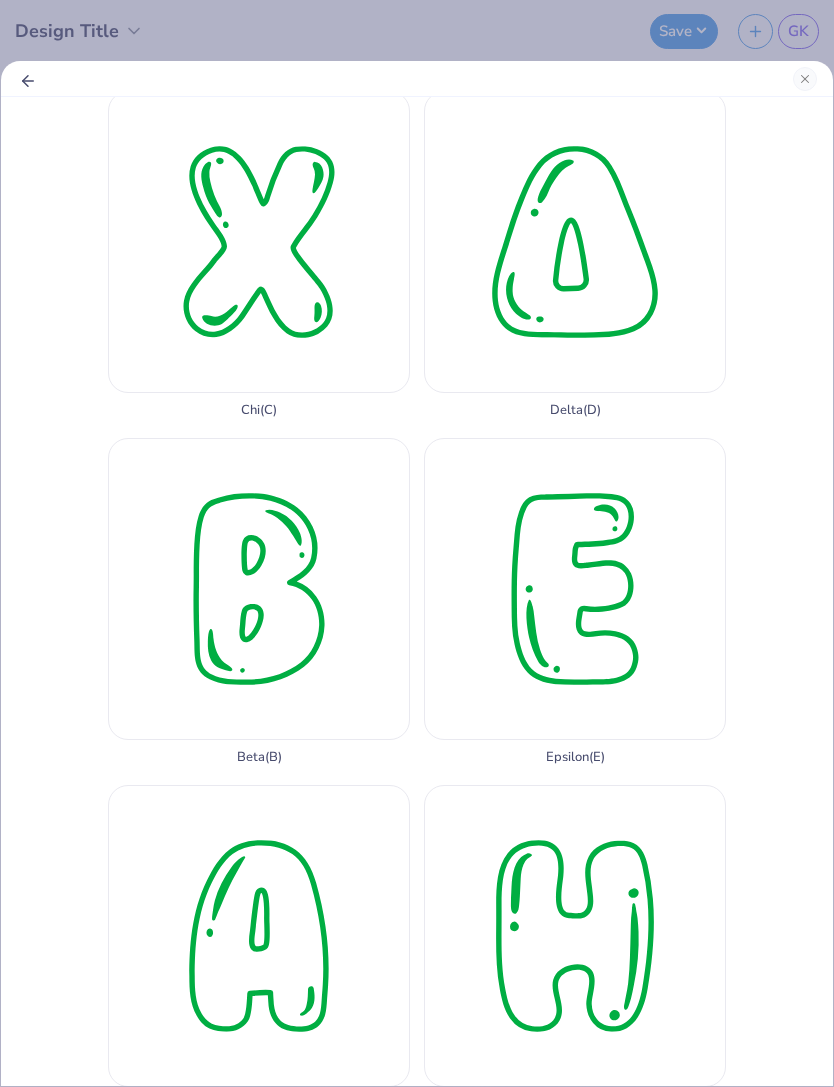 click on "Chi  ( C )" at bounding box center [259, 254] 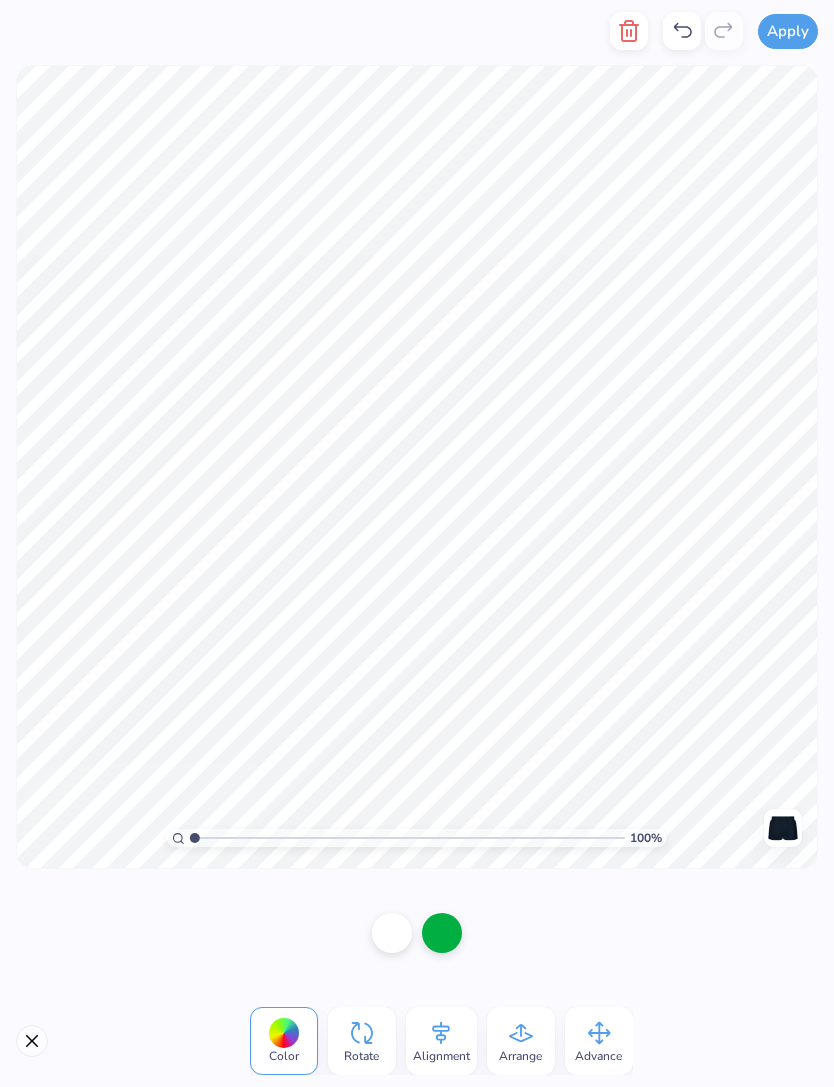 click at bounding box center (442, 933) 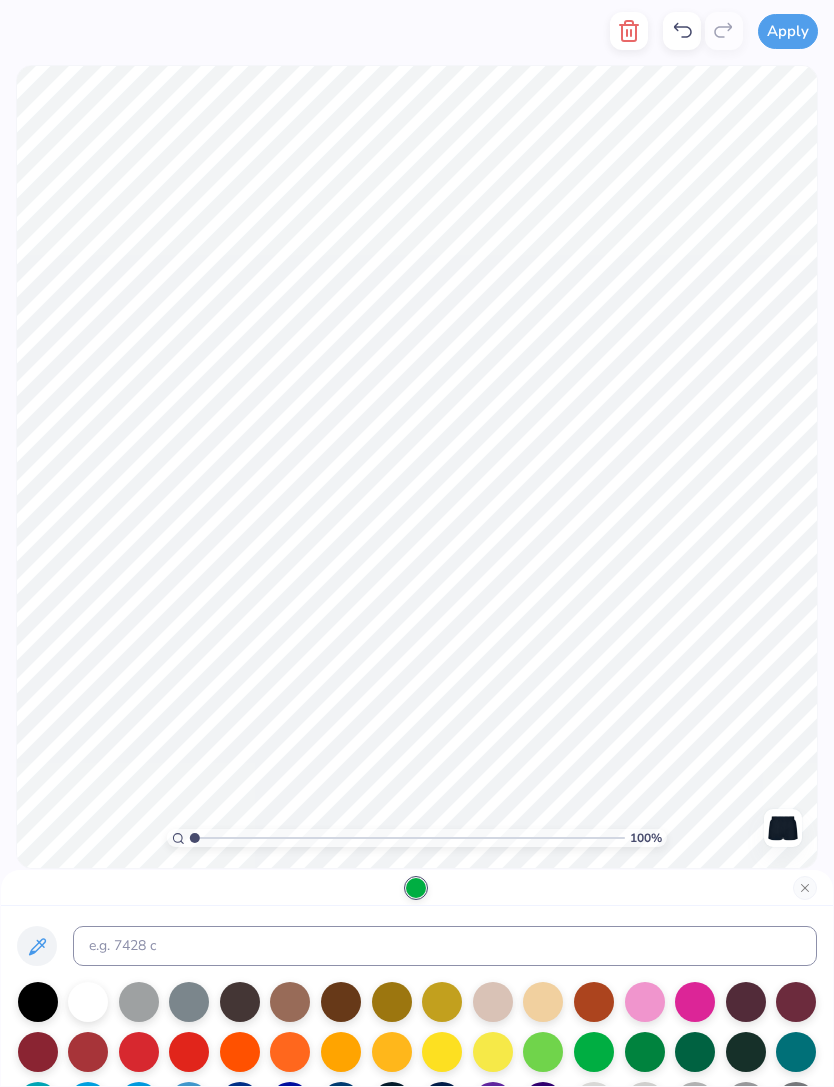 click at bounding box center (189, 1052) 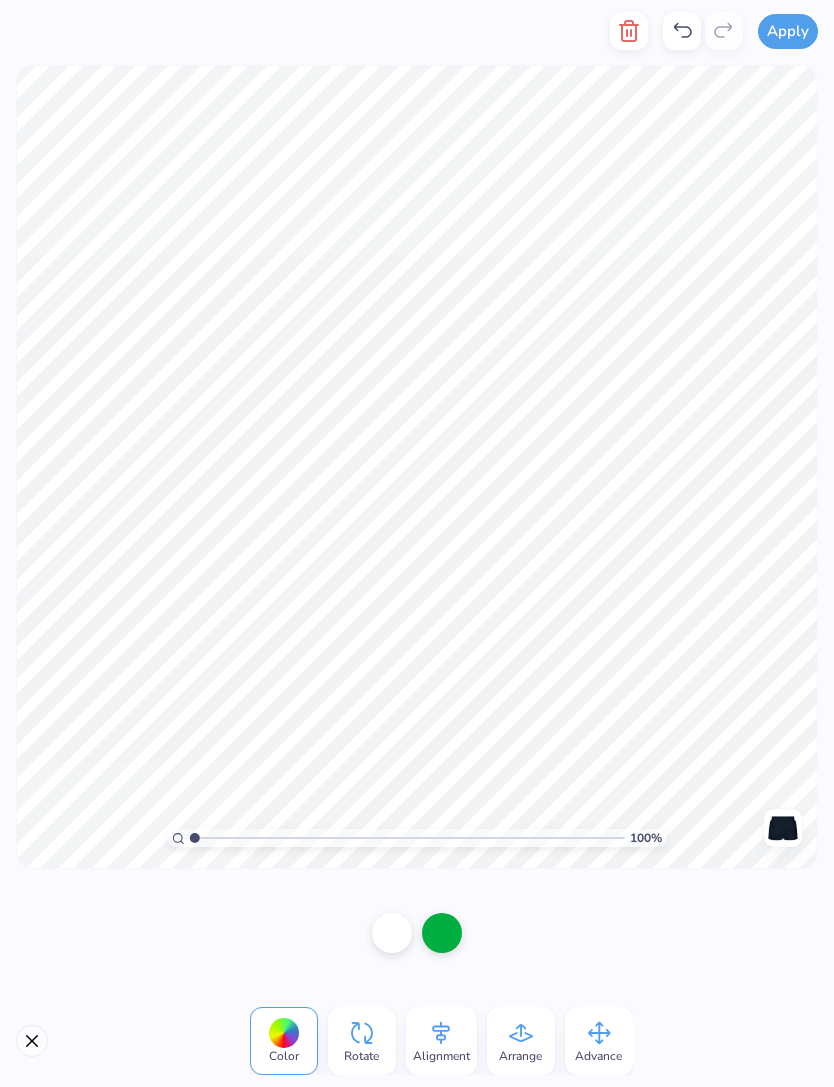 click 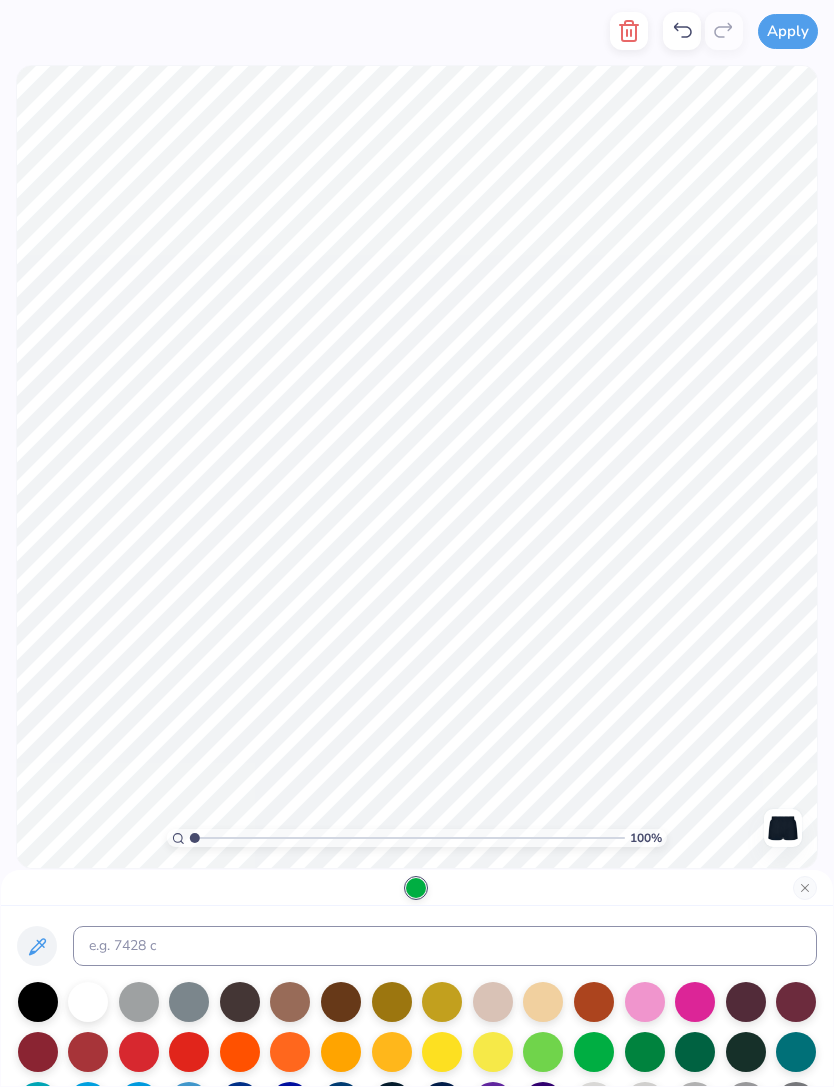 click at bounding box center [139, 1052] 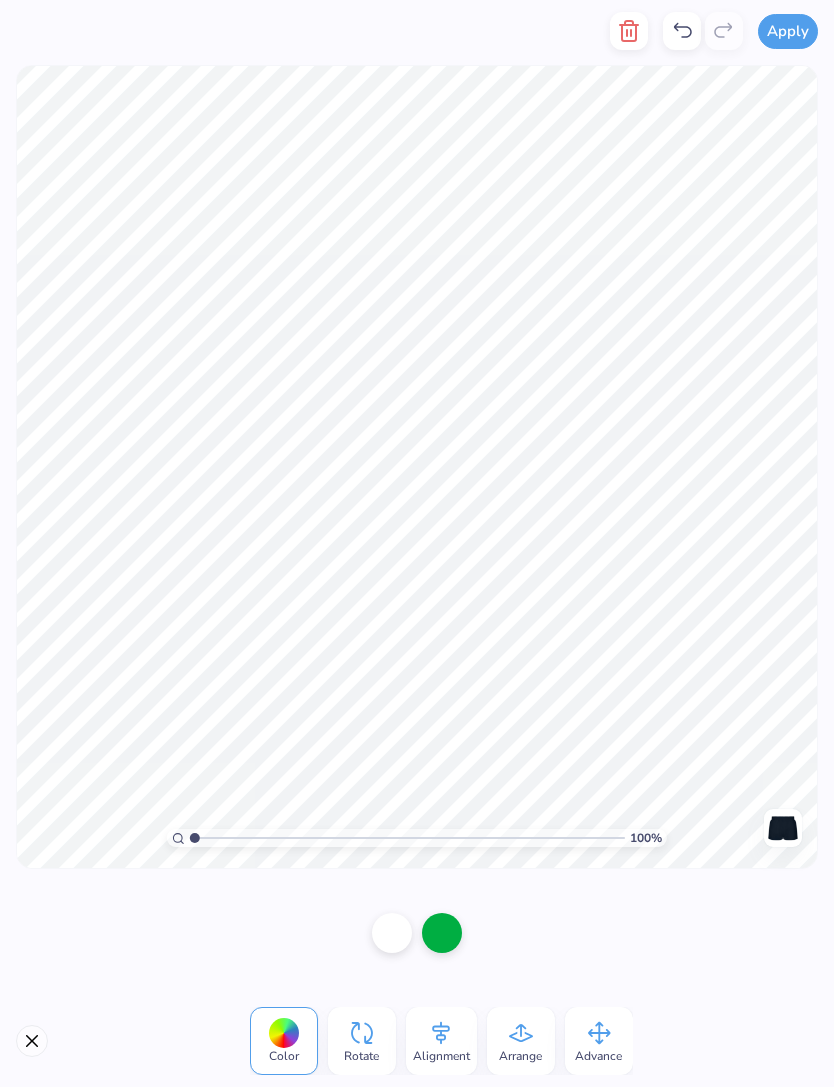 click at bounding box center [442, 933] 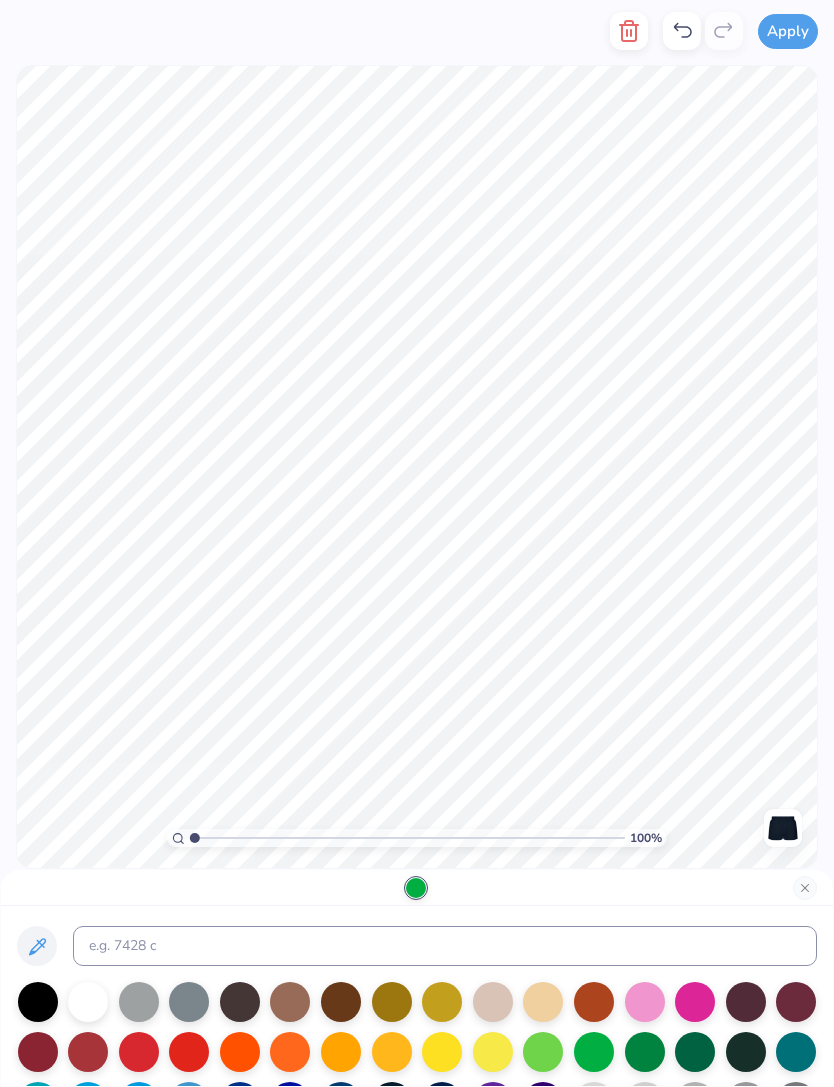click at bounding box center [139, 1052] 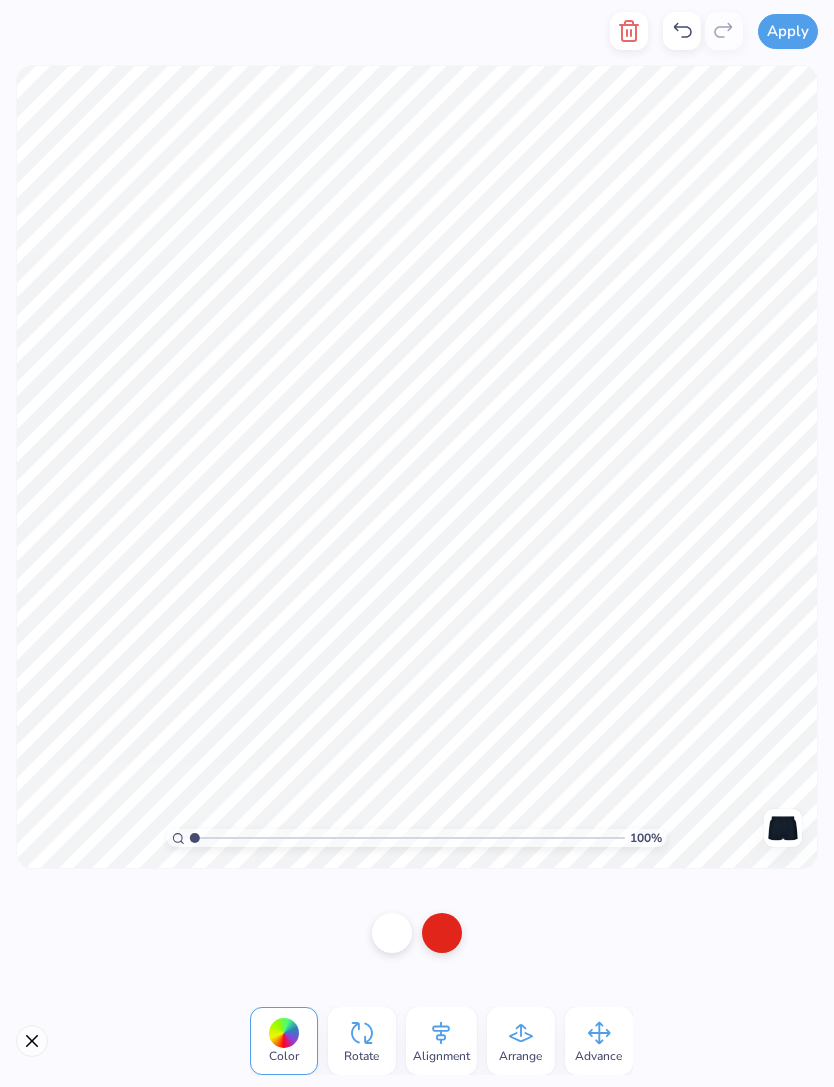 click at bounding box center (442, 933) 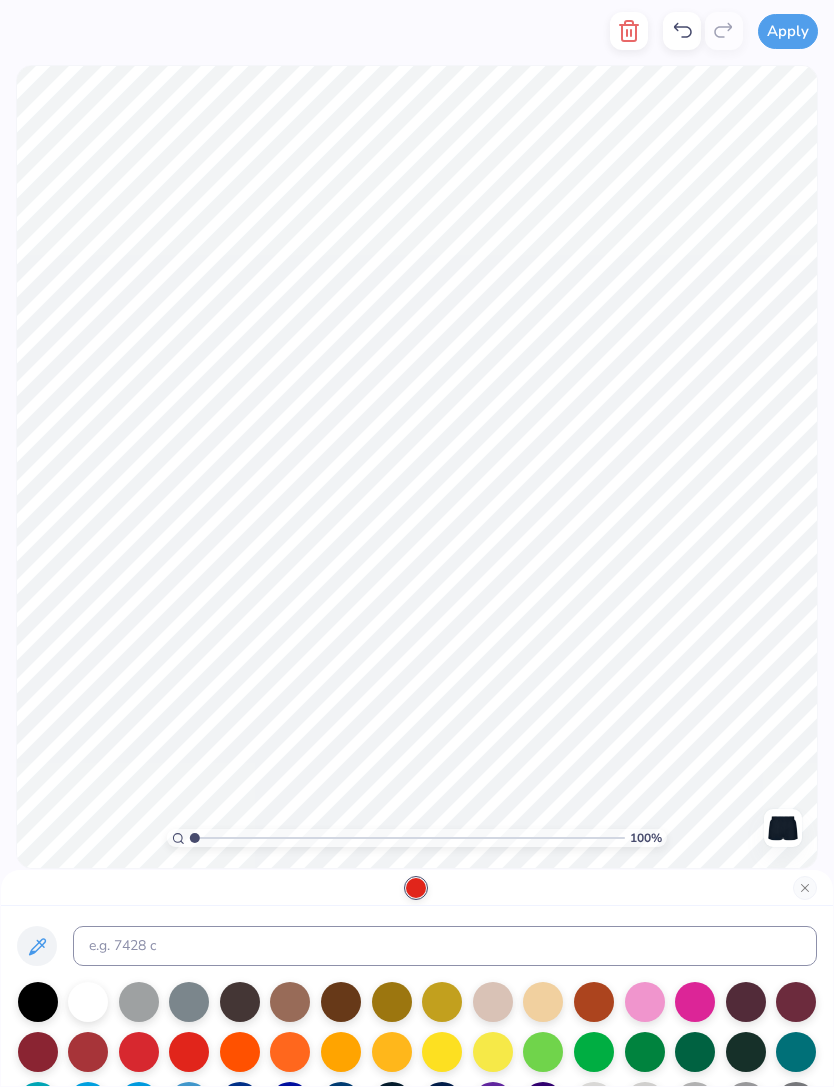 click at bounding box center (139, 1052) 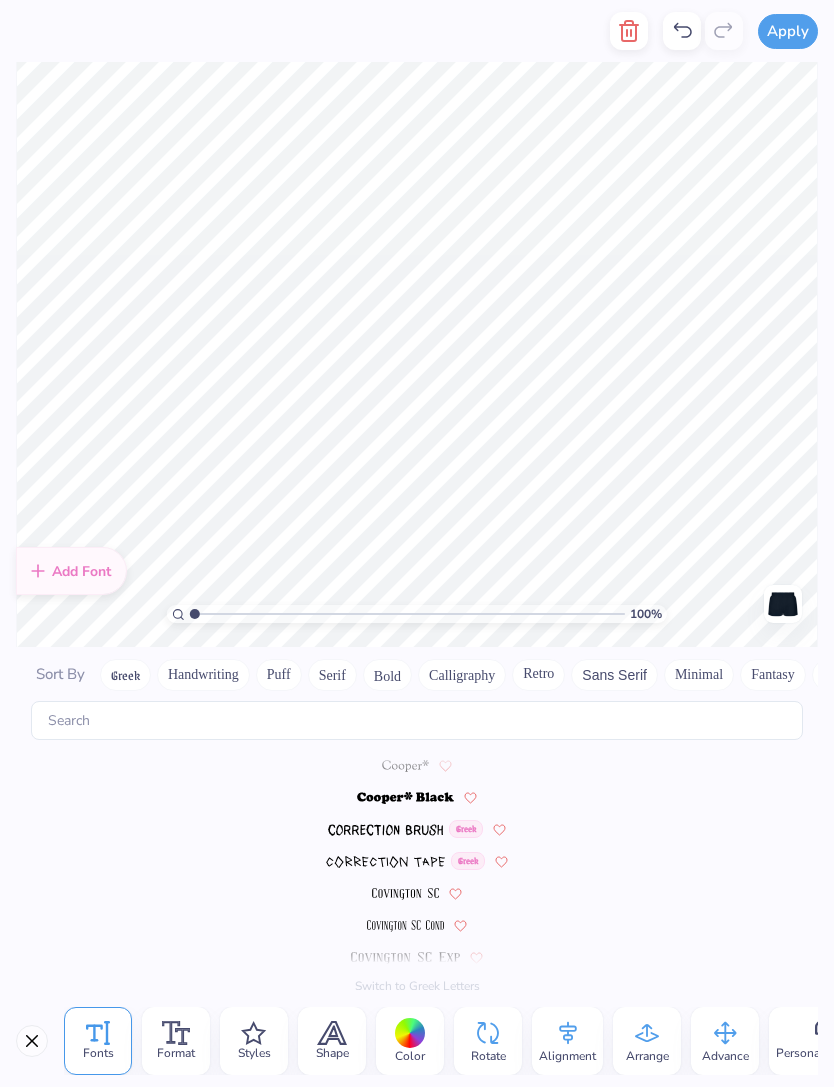 scroll, scrollTop: 8144, scrollLeft: 0, axis: vertical 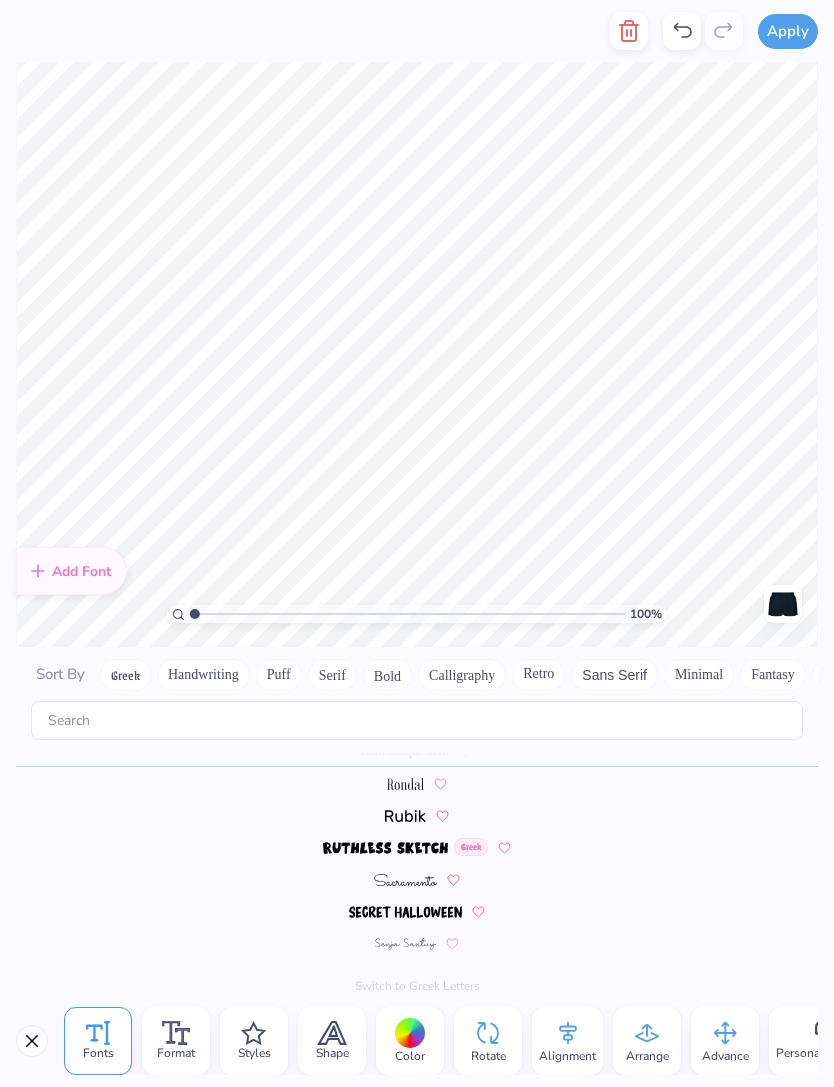 click 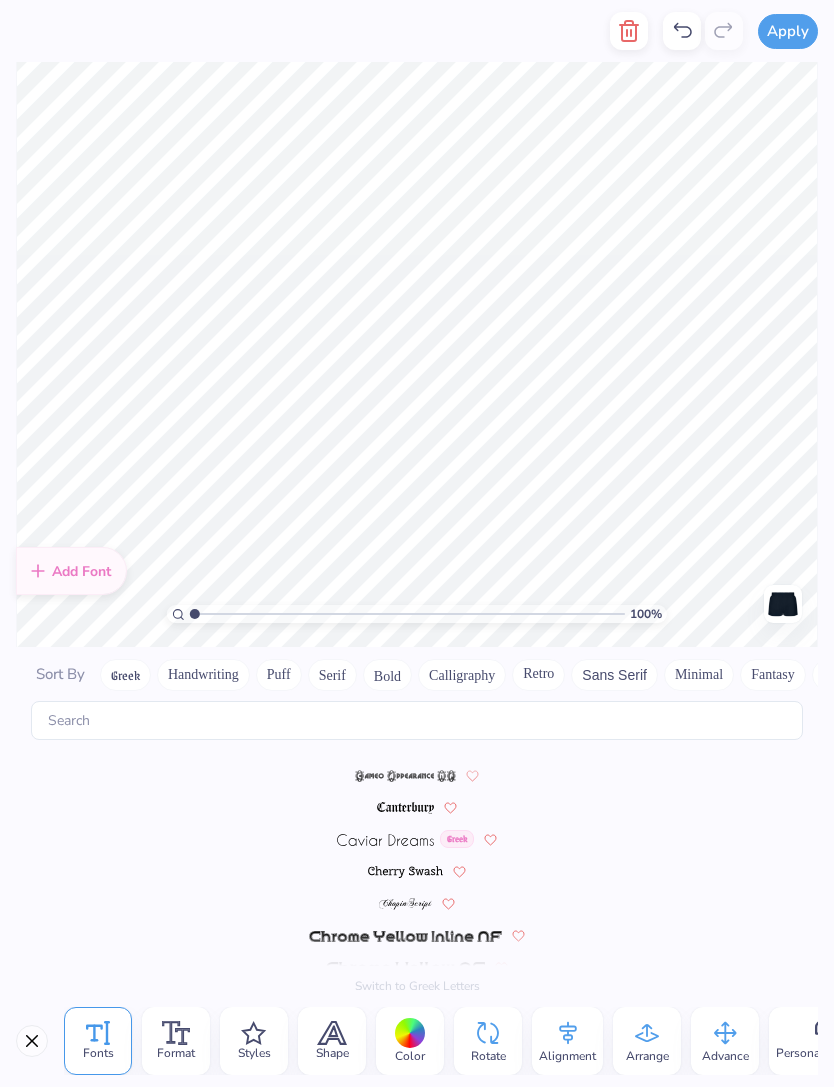 scroll, scrollTop: 2992, scrollLeft: 0, axis: vertical 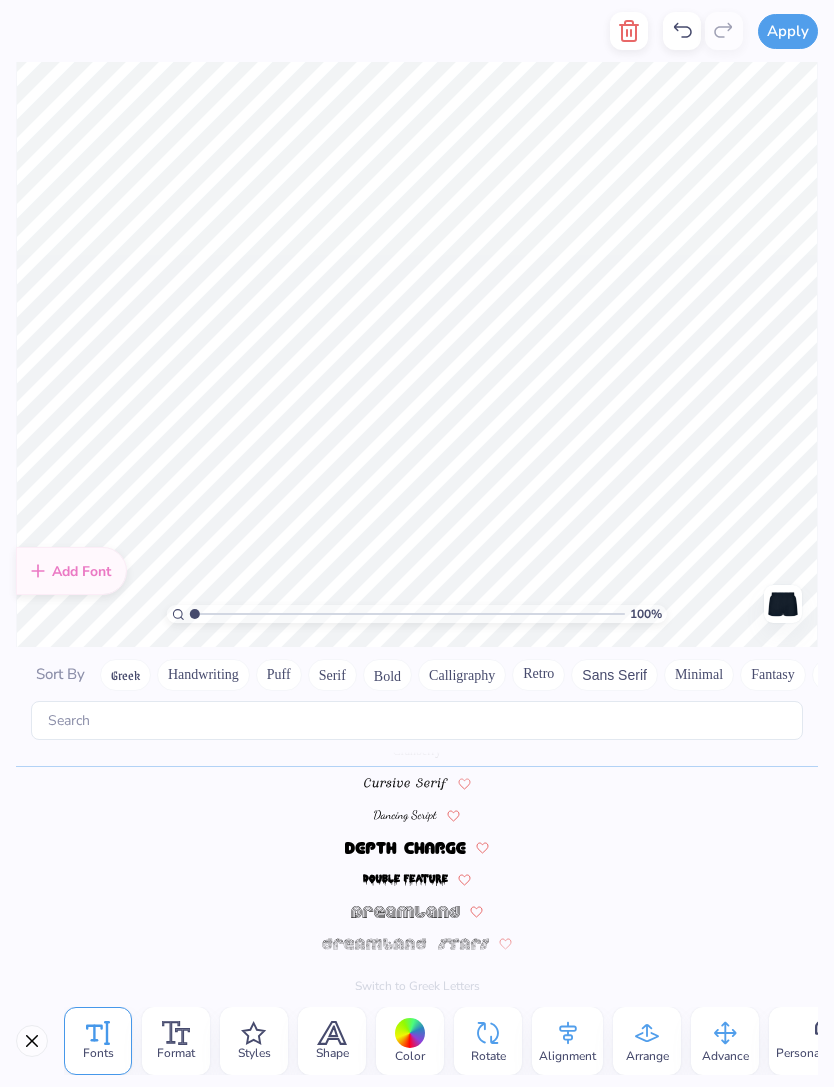 click 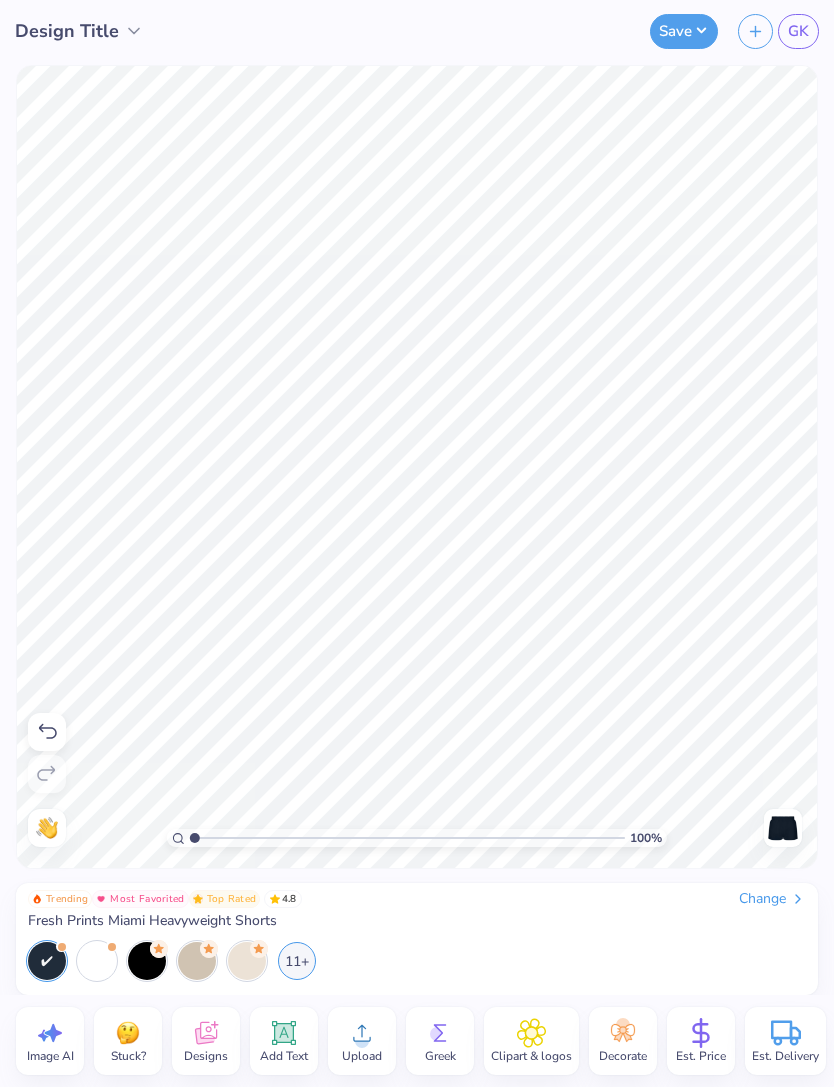 click at bounding box center [97, 961] 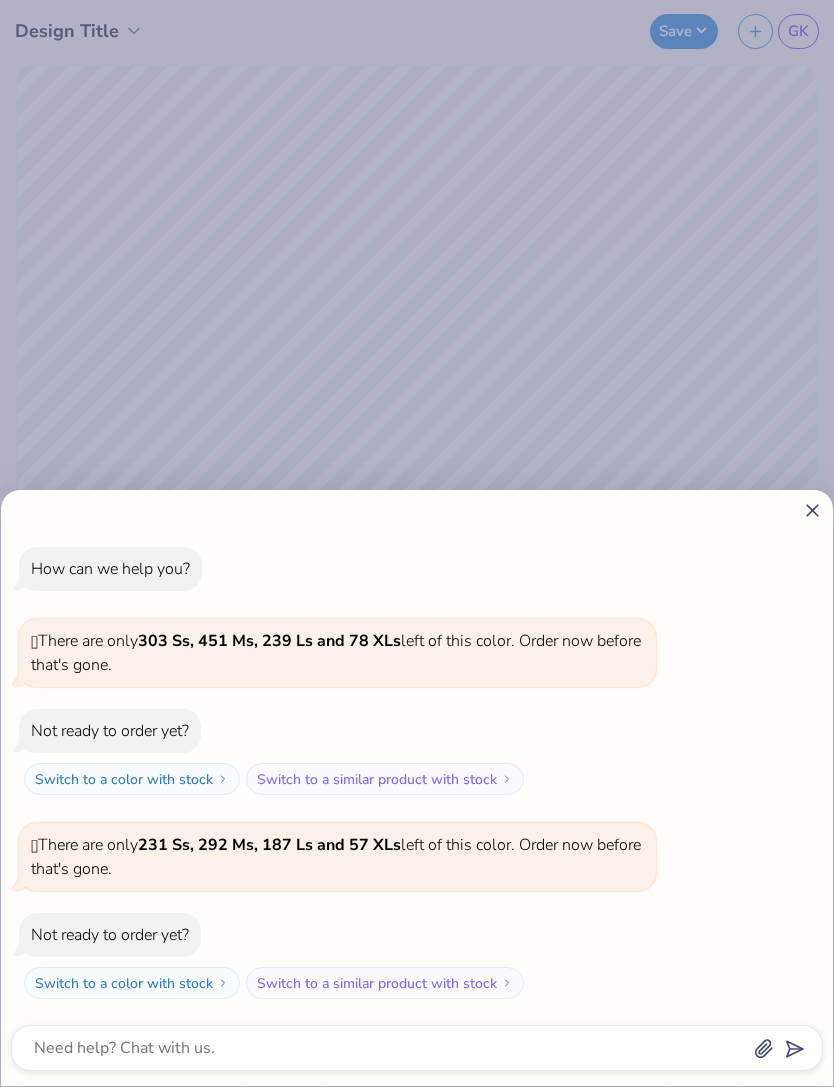 click 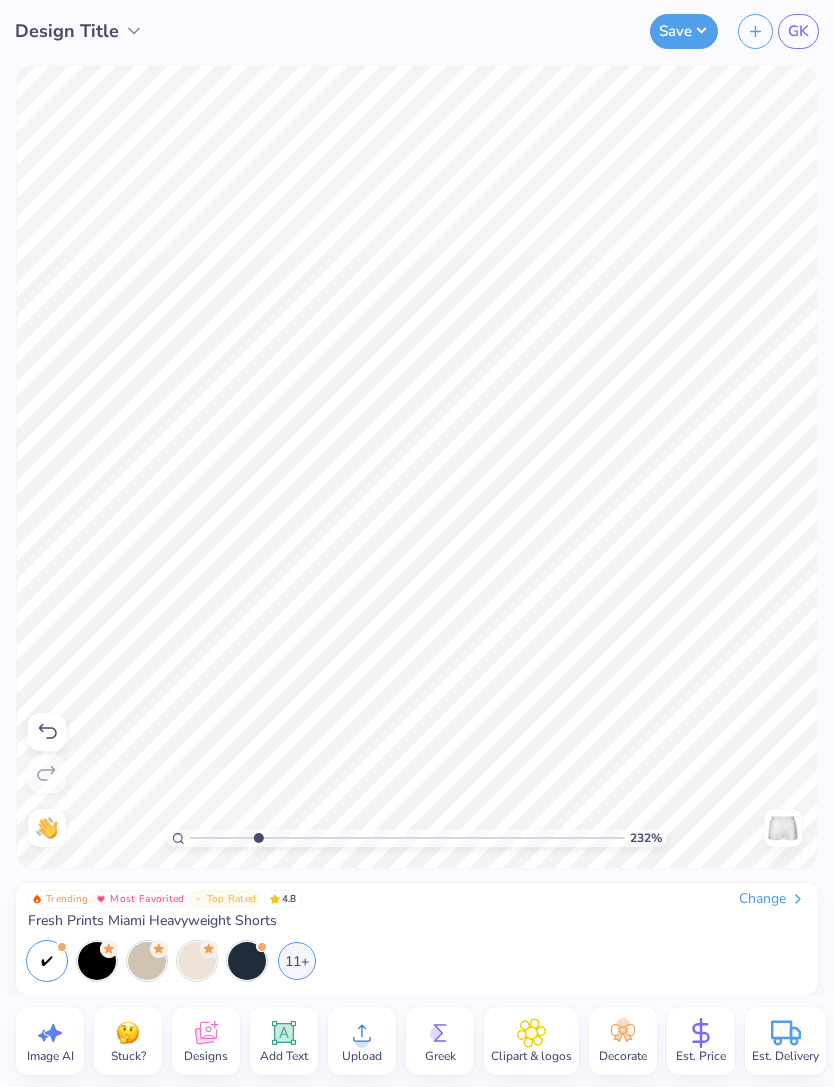 type on "2.36801045947866" 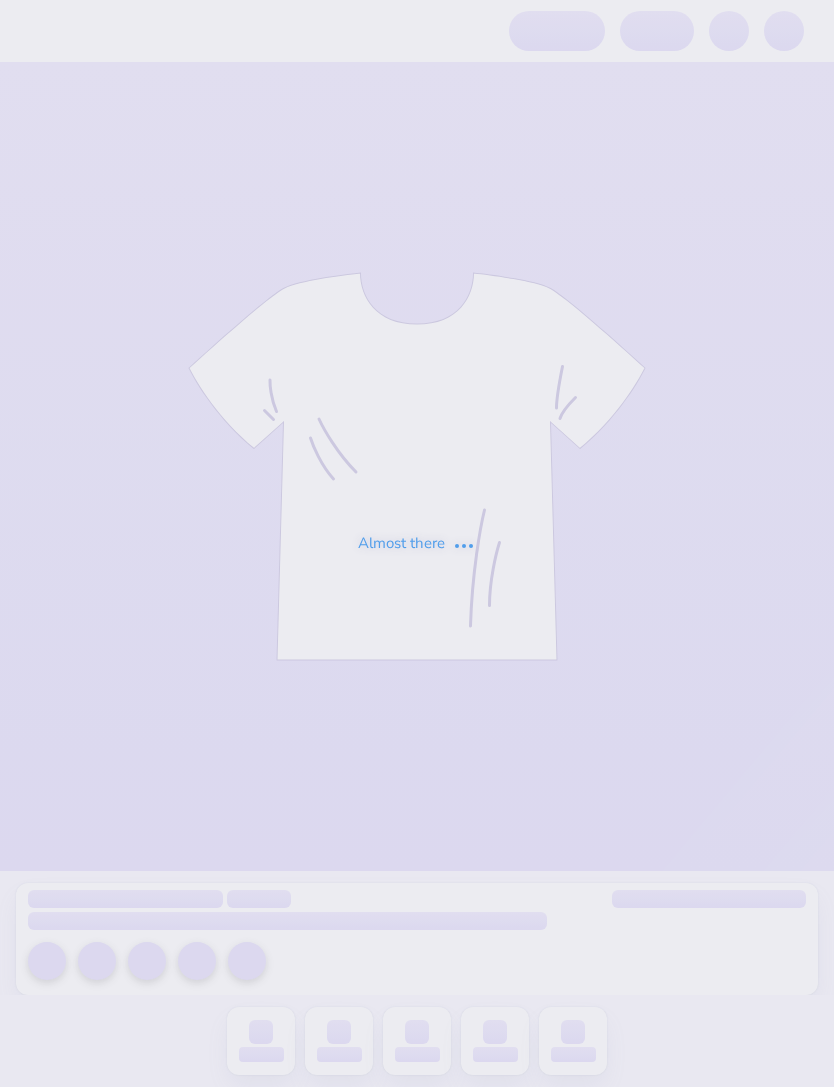 scroll, scrollTop: 0, scrollLeft: 0, axis: both 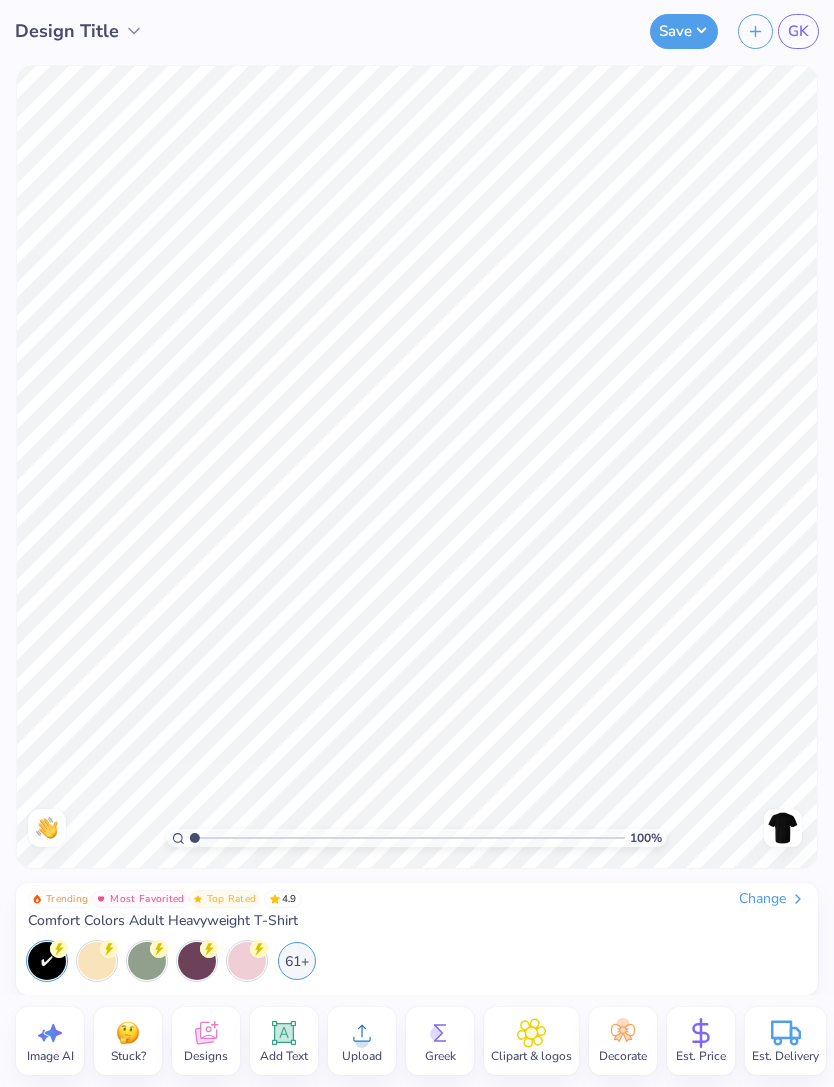 click 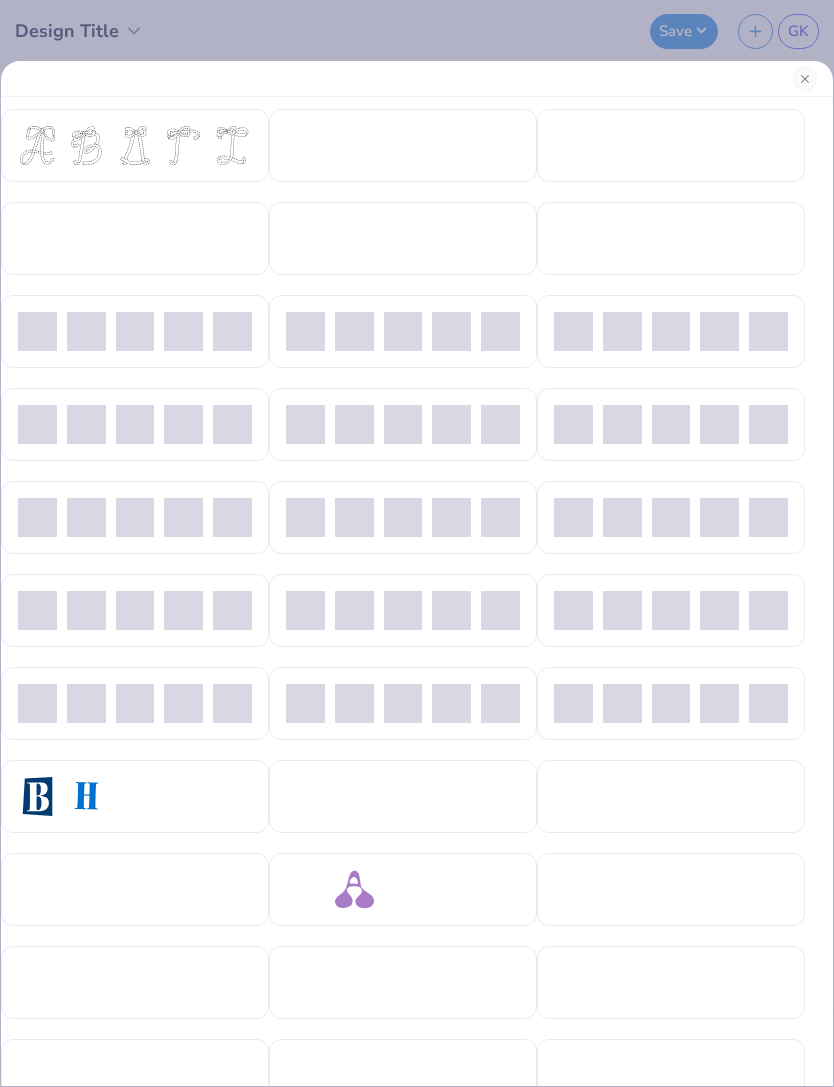 scroll, scrollTop: 297, scrollLeft: 0, axis: vertical 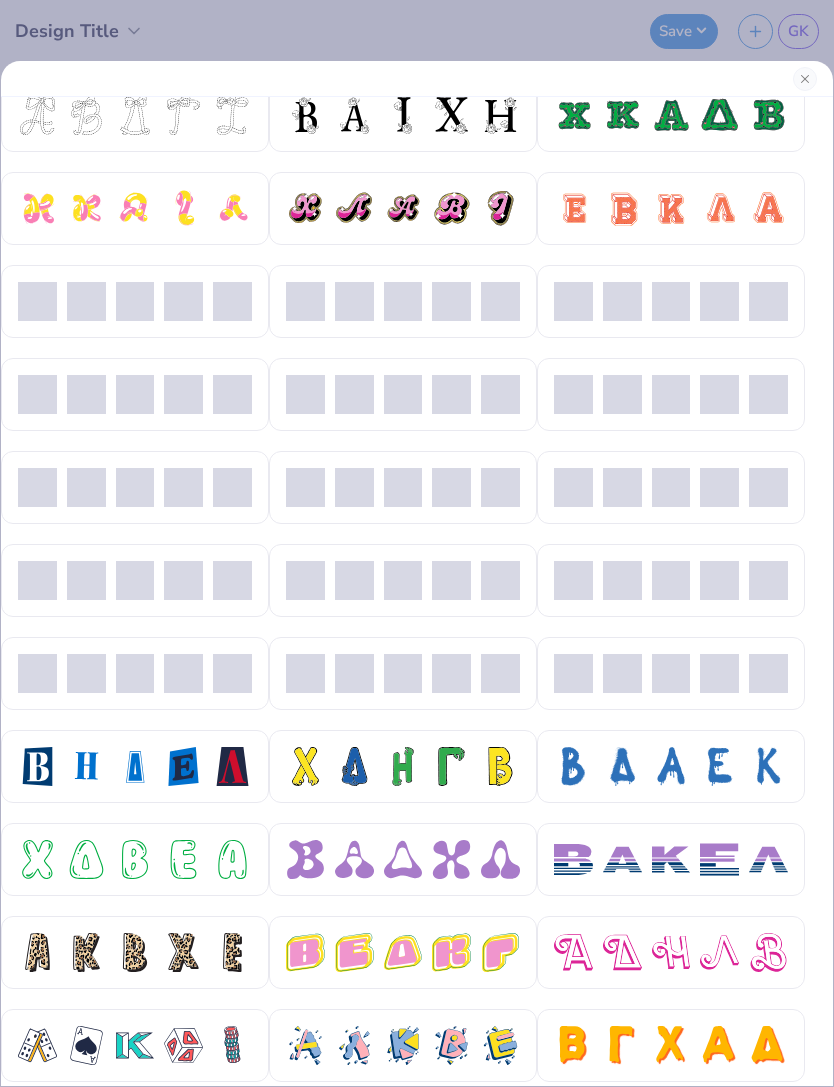 click at bounding box center [86, 766] 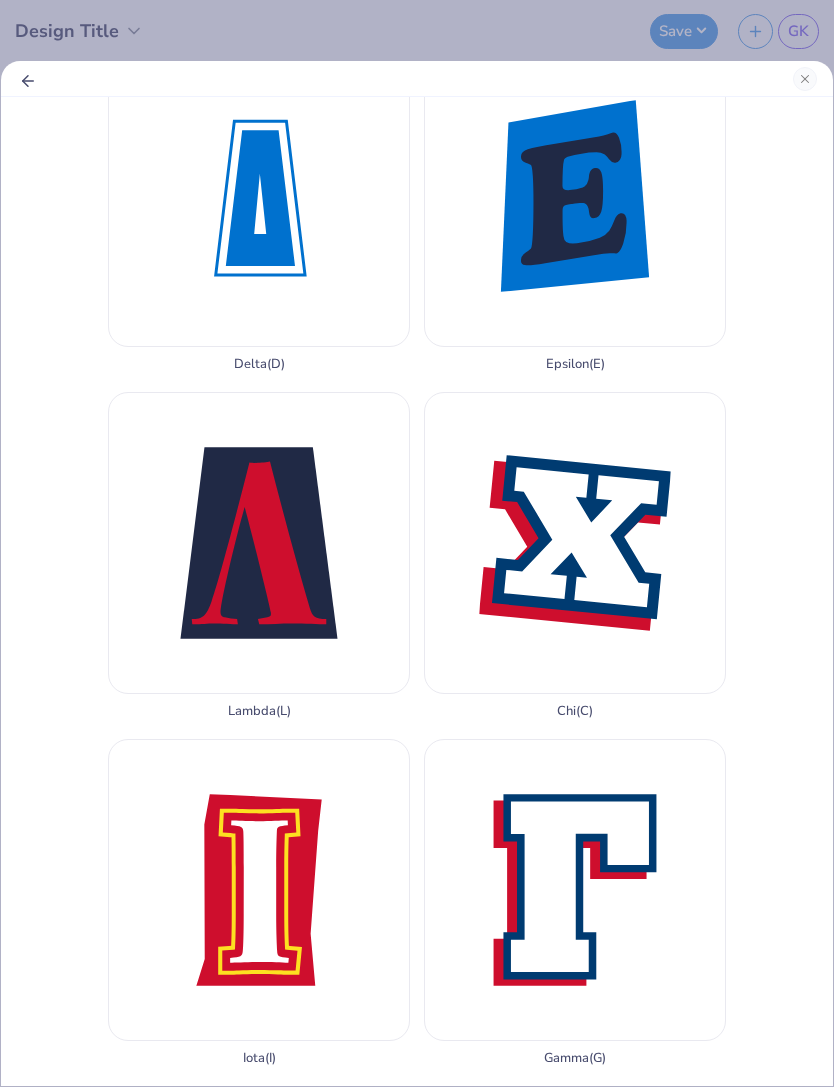 scroll, scrollTop: 419, scrollLeft: 0, axis: vertical 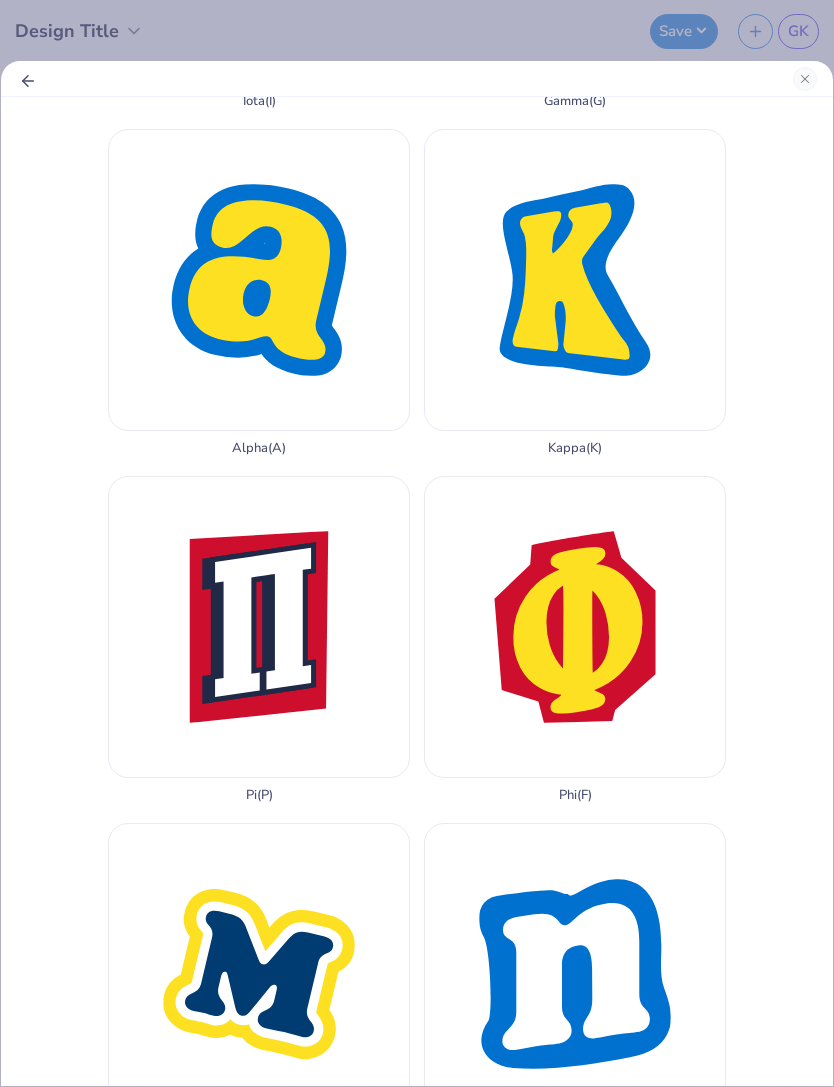 click at bounding box center [805, 79] 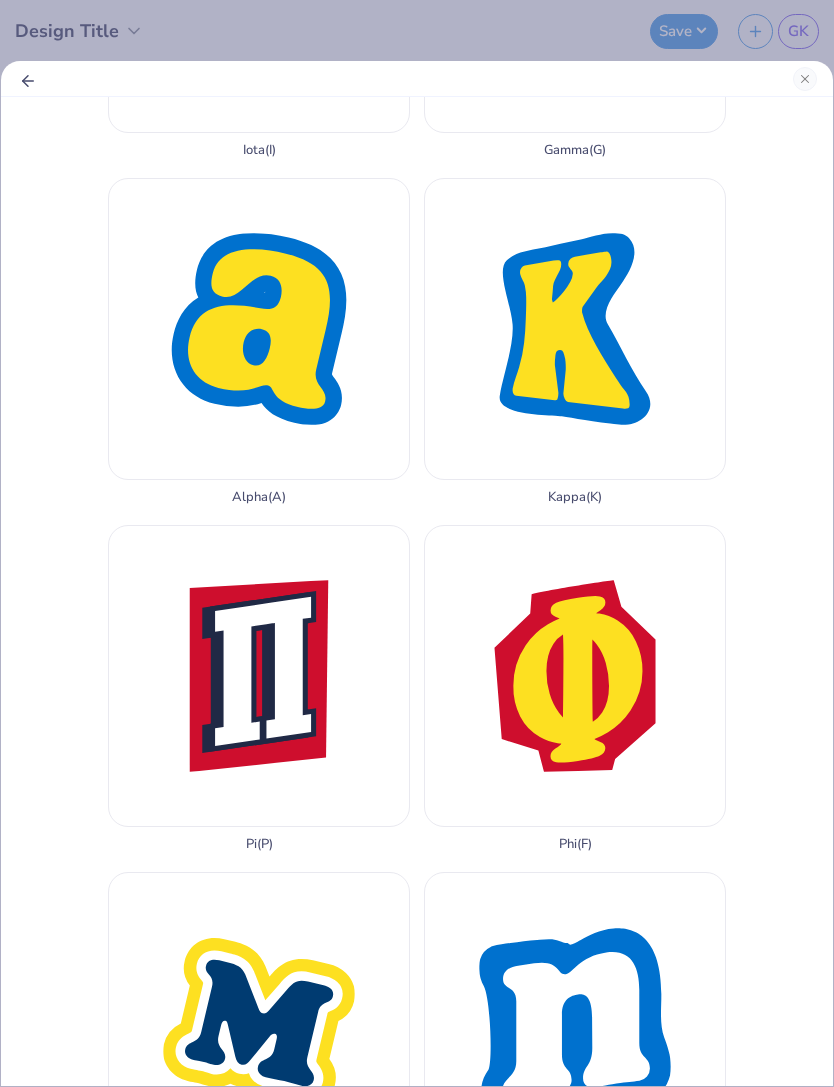 scroll, scrollTop: 0, scrollLeft: 0, axis: both 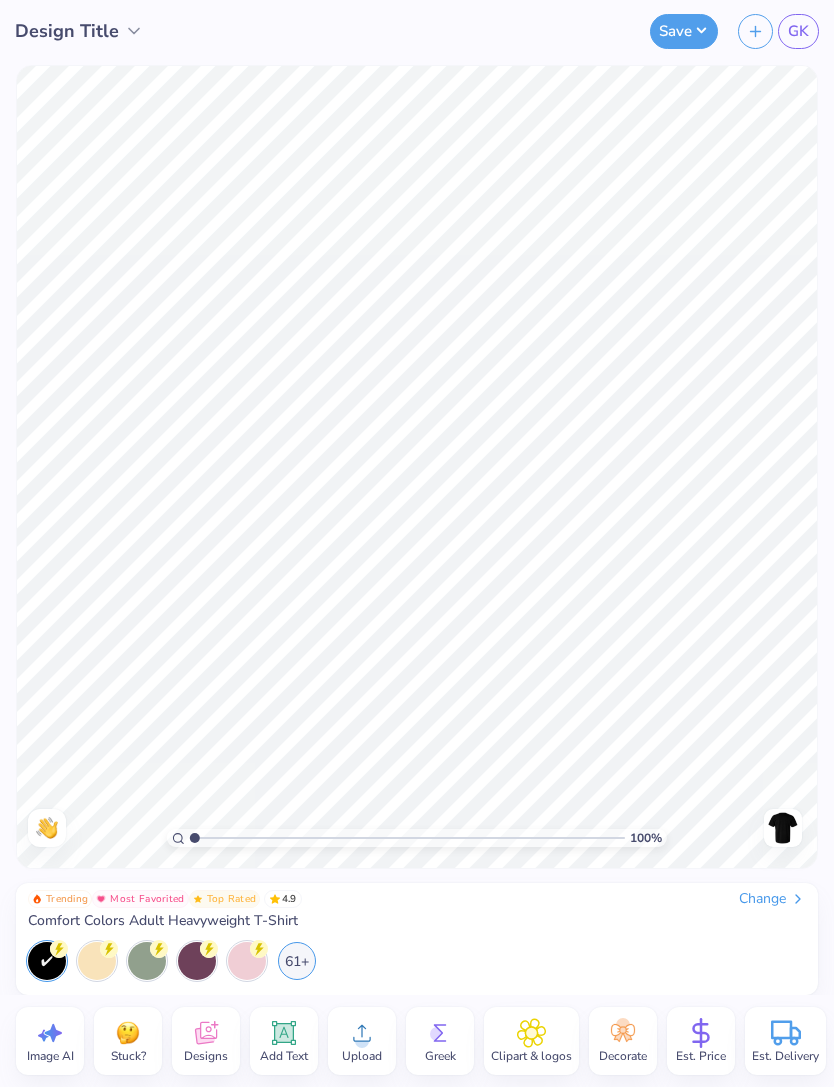 click 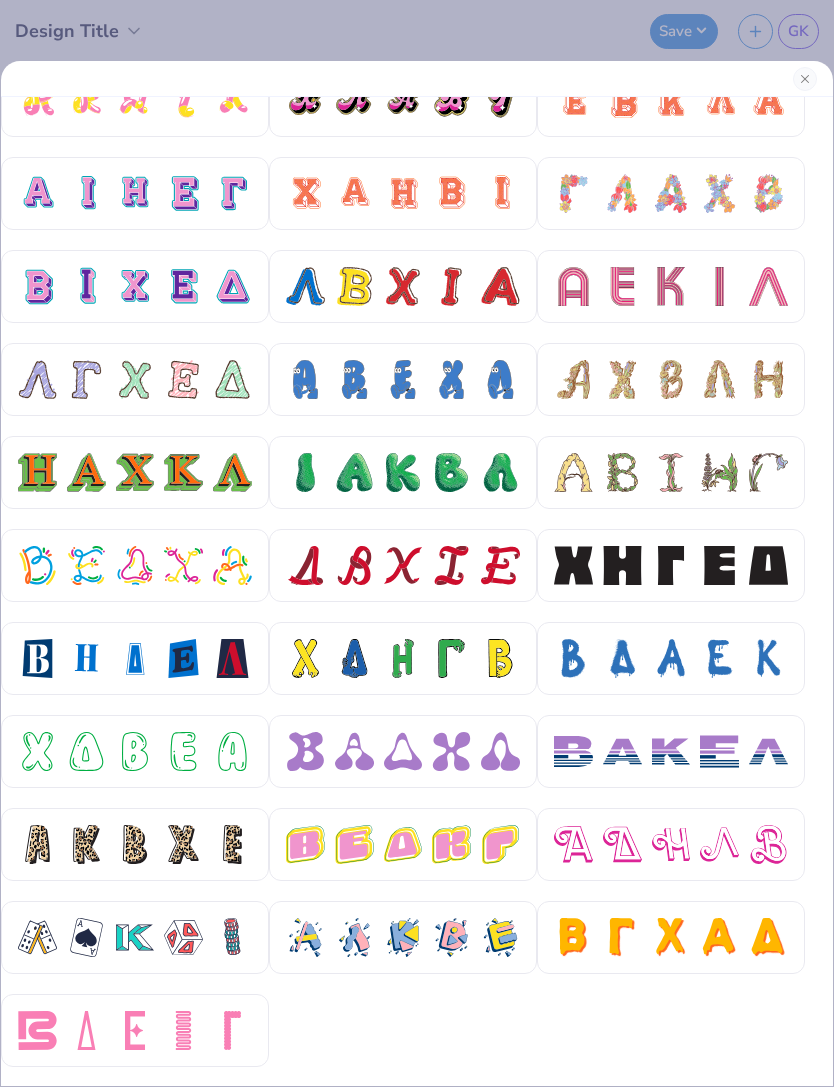 scroll, scrollTop: 405, scrollLeft: 0, axis: vertical 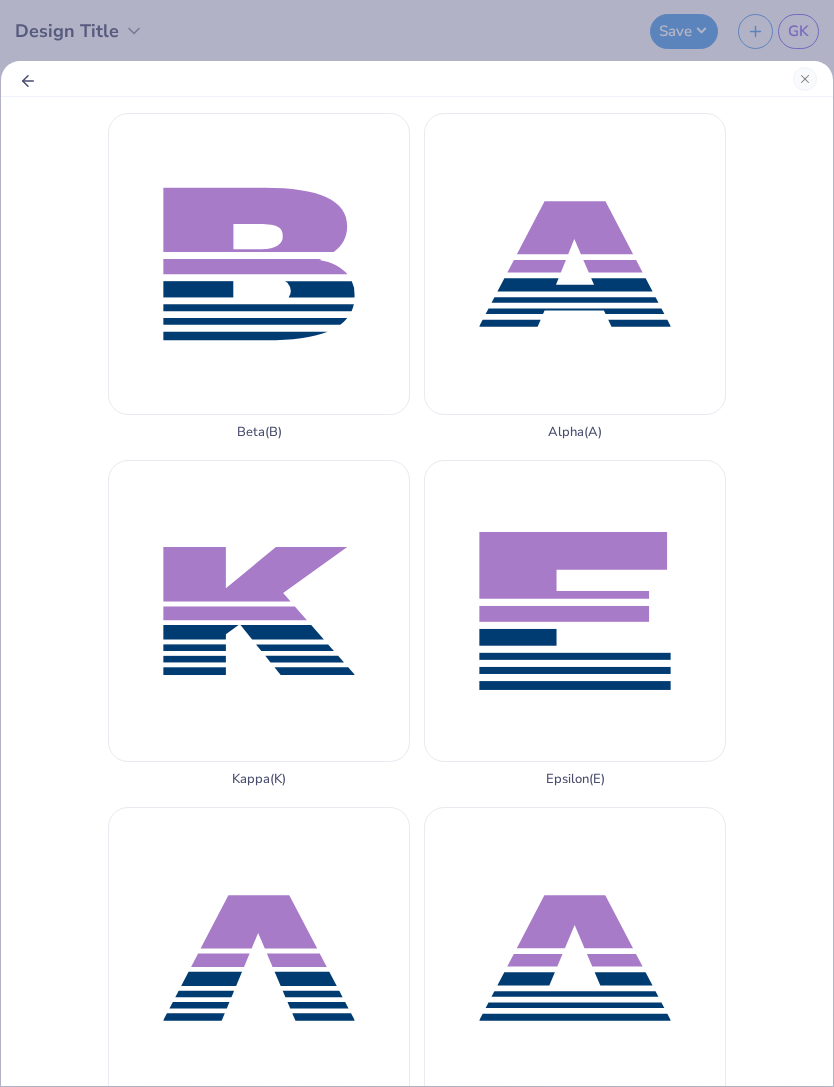 click on "Alpha  ( A )" at bounding box center [575, 276] 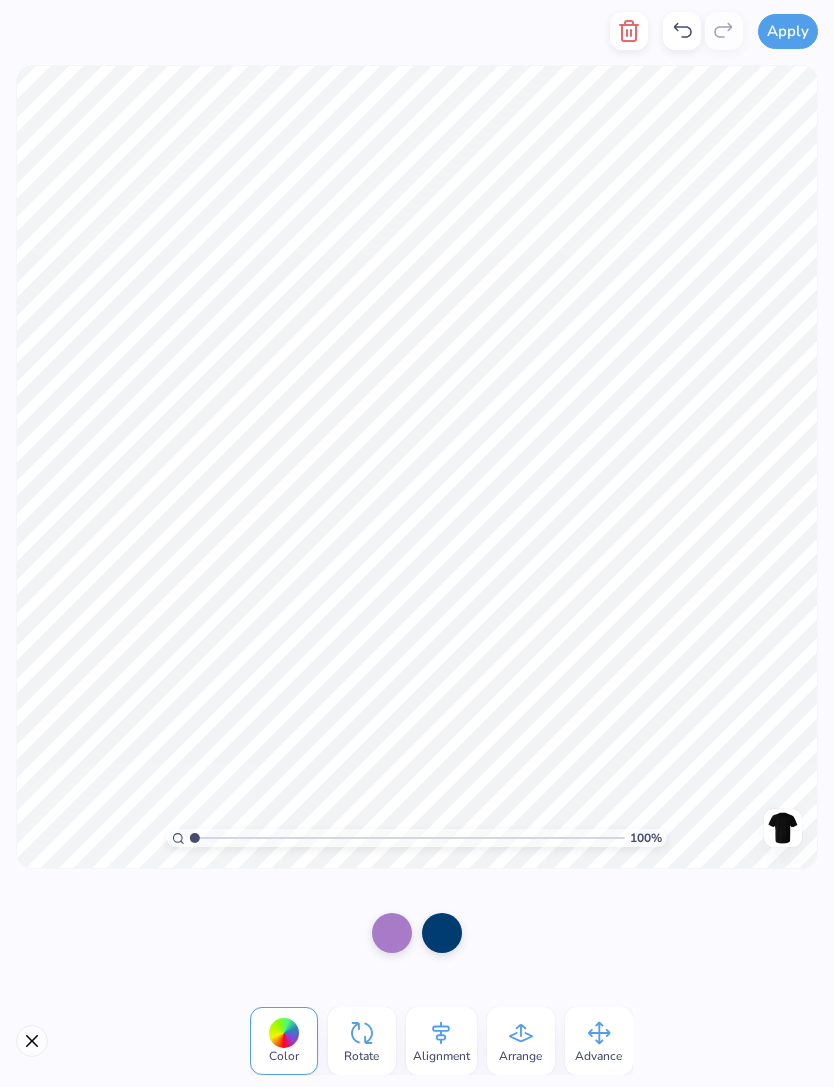 click at bounding box center [417, 933] 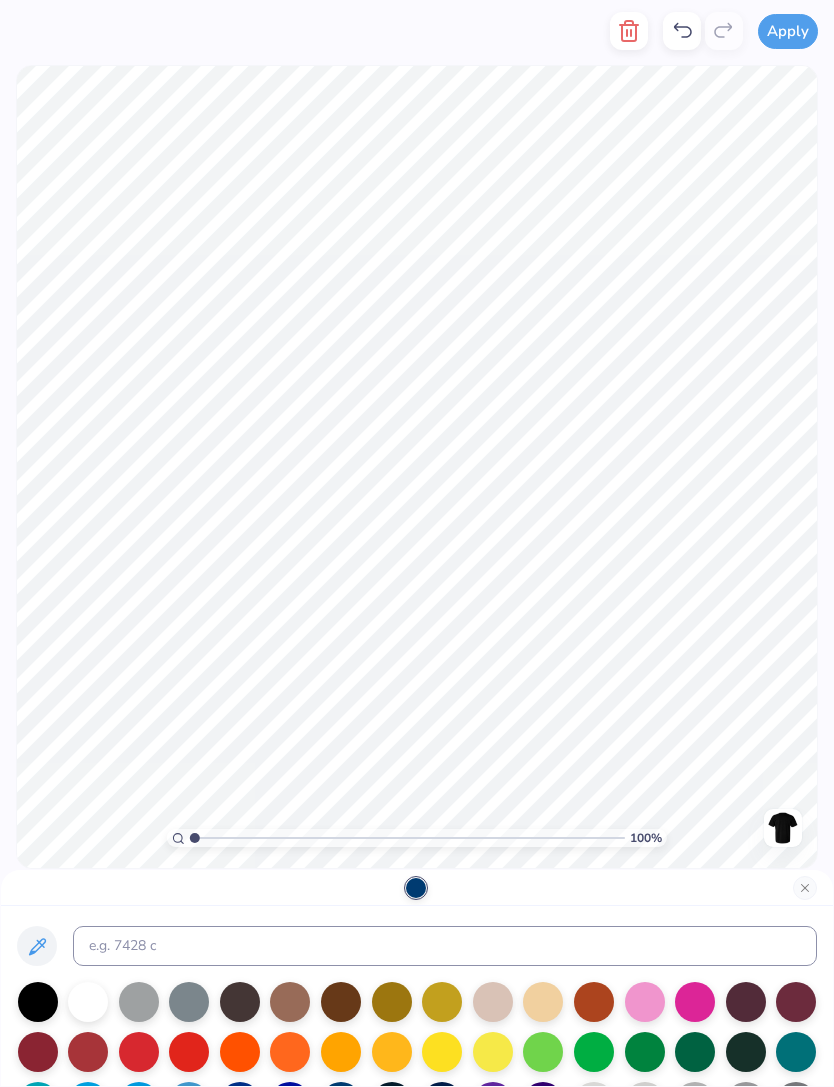 click at bounding box center [88, 1052] 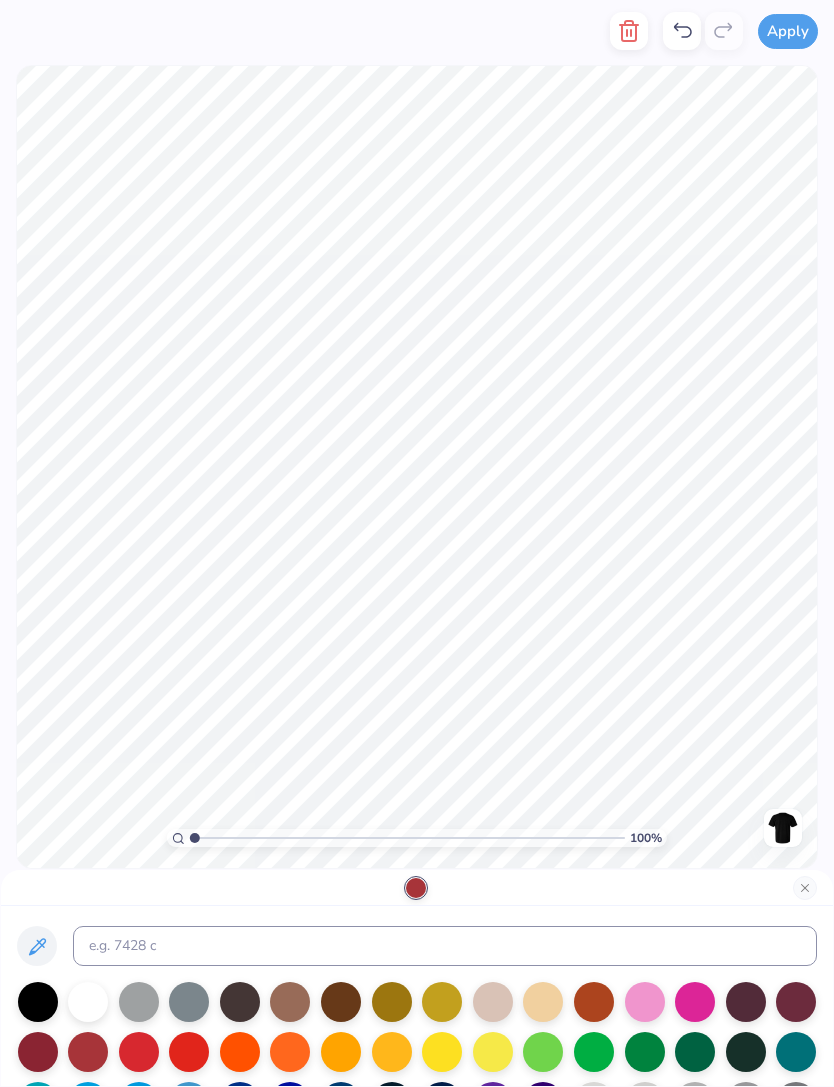 click at bounding box center (417, 888) 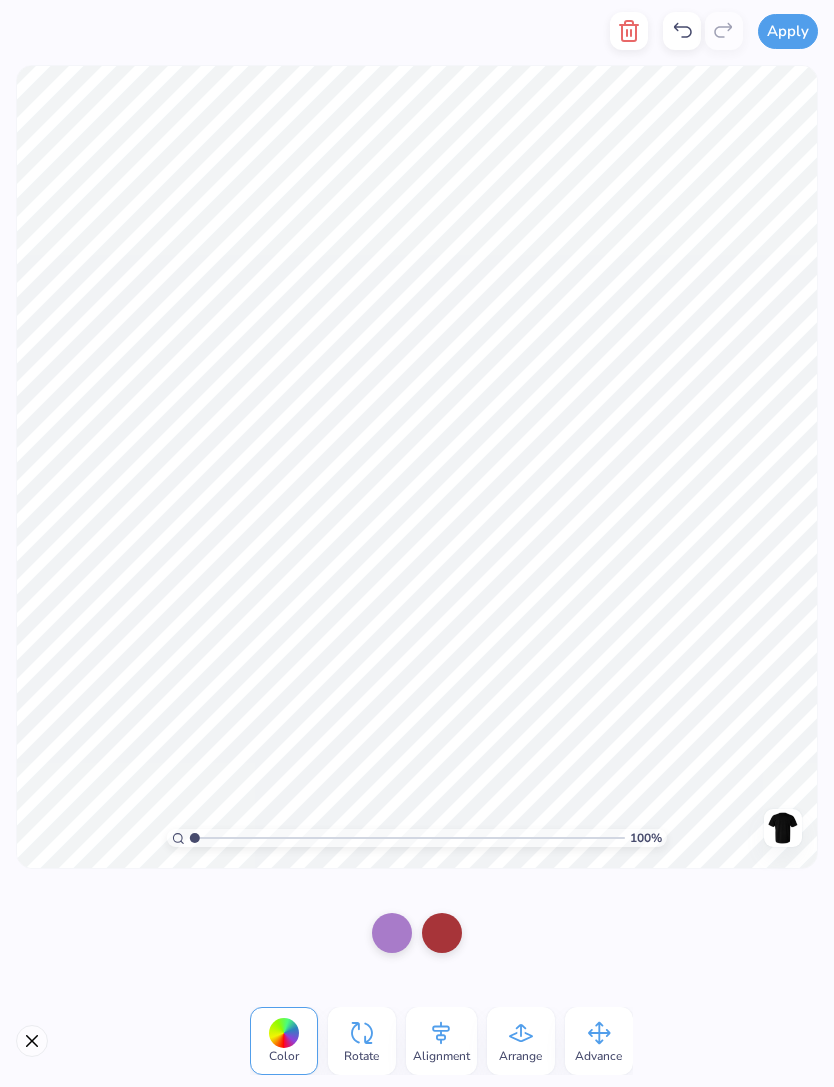 click at bounding box center [392, 933] 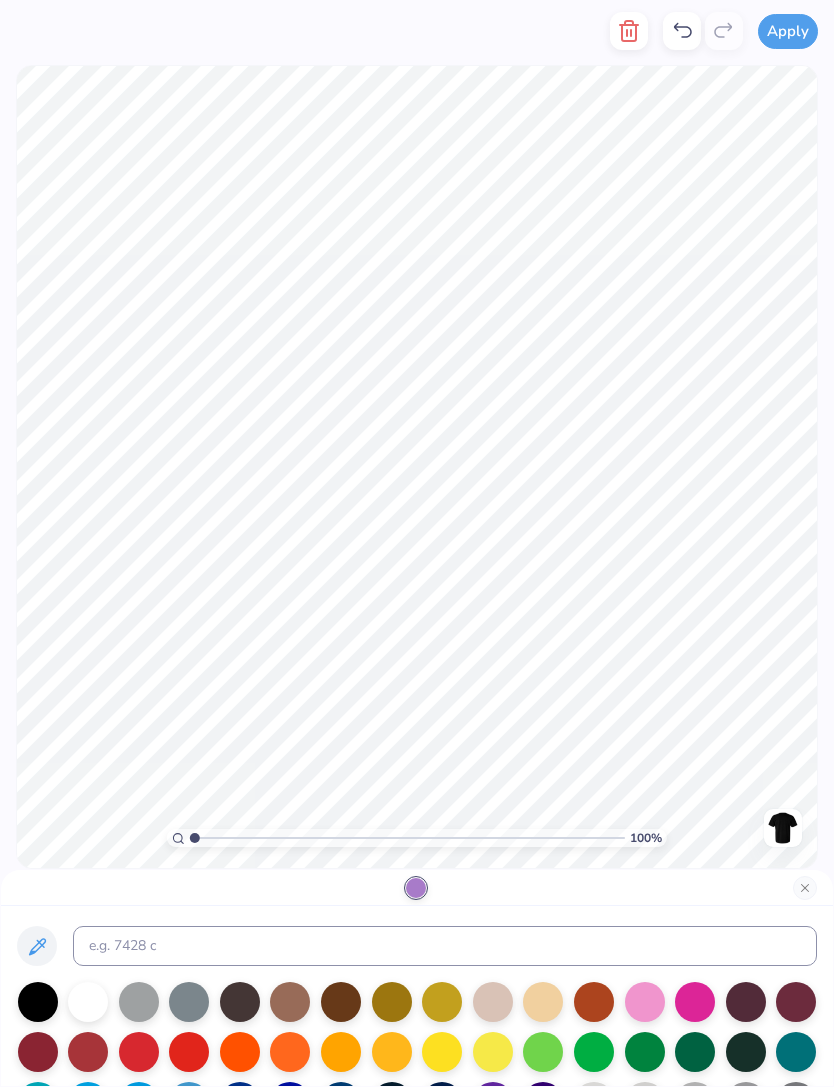 click at bounding box center [594, 1052] 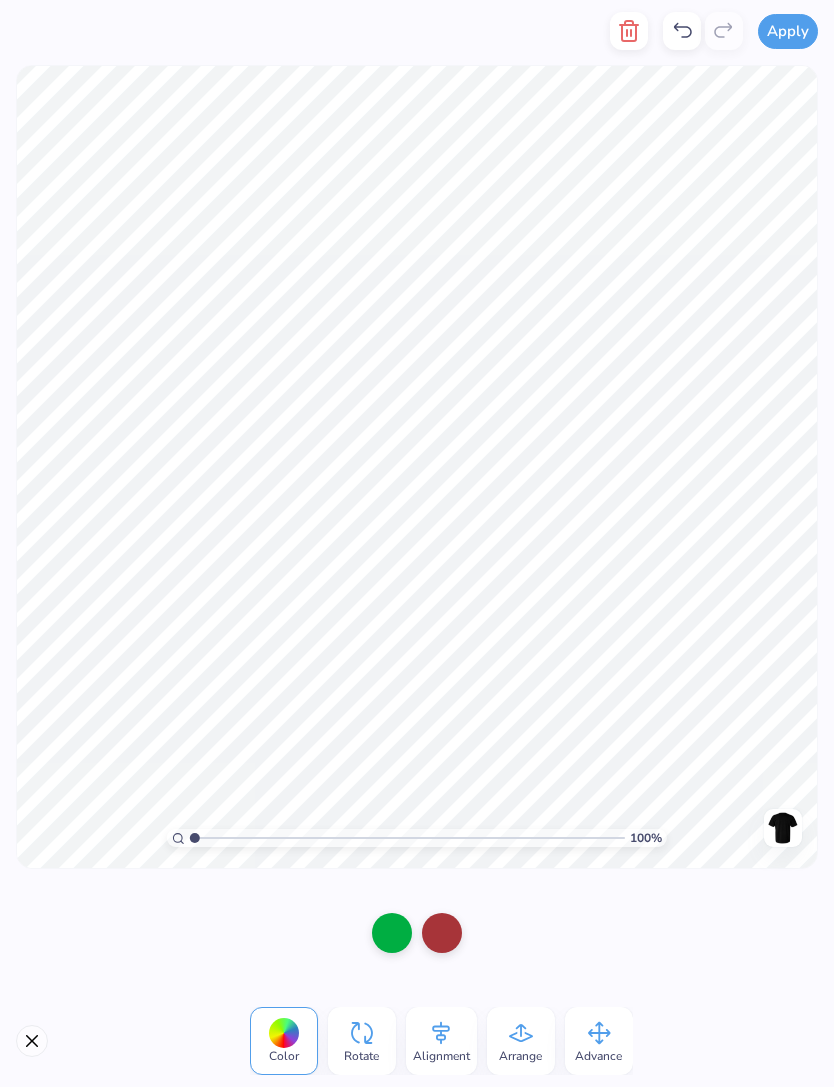 click at bounding box center (392, 933) 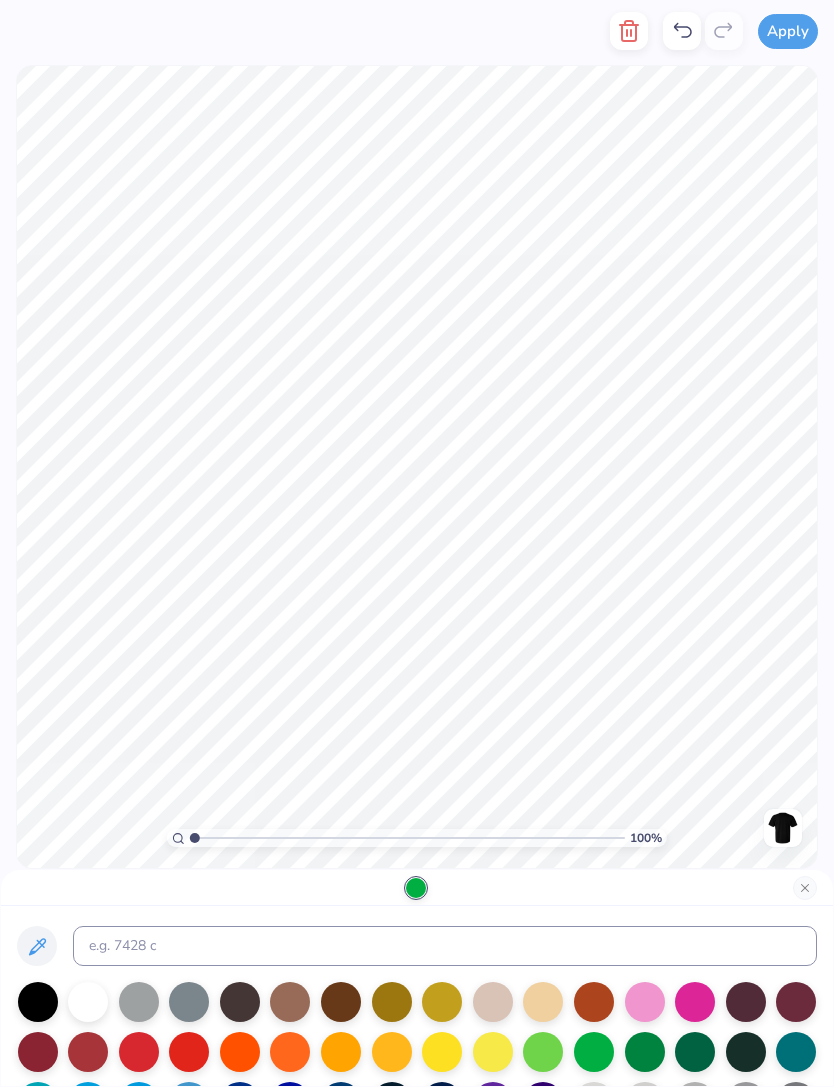 click at bounding box center (38, 1052) 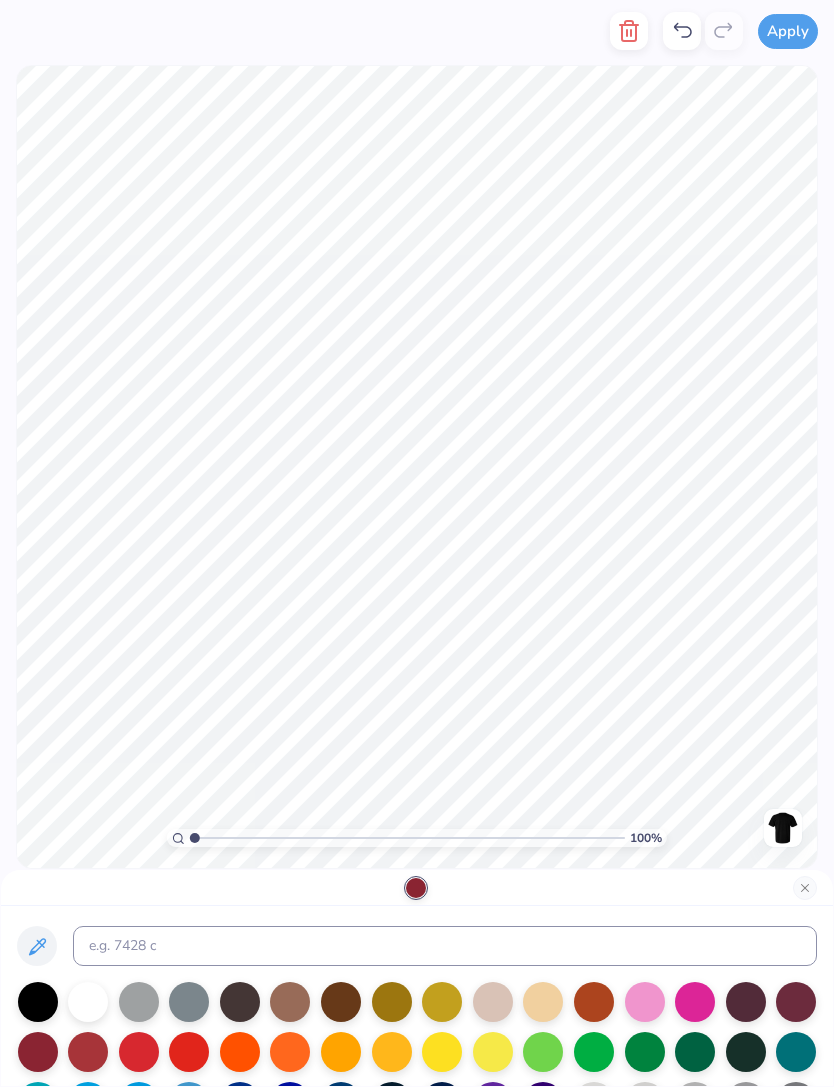 click at bounding box center (290, 1052) 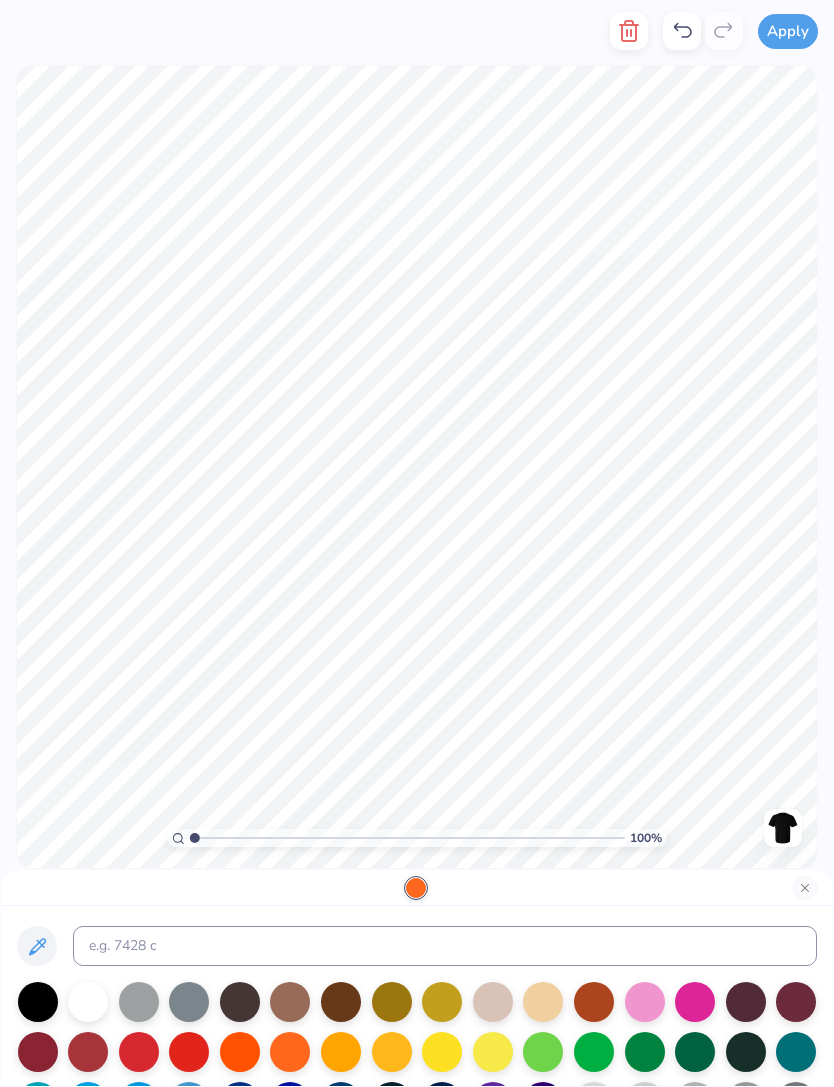 click at bounding box center [189, 1052] 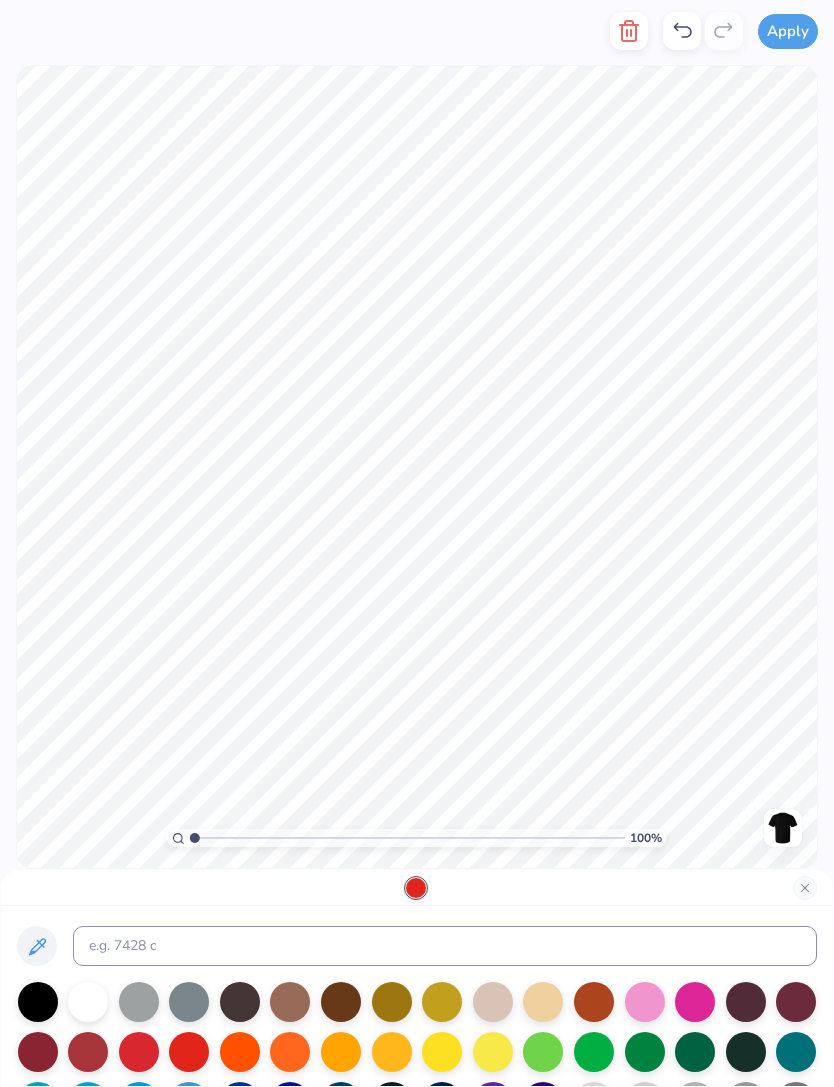 click at bounding box center [240, 1052] 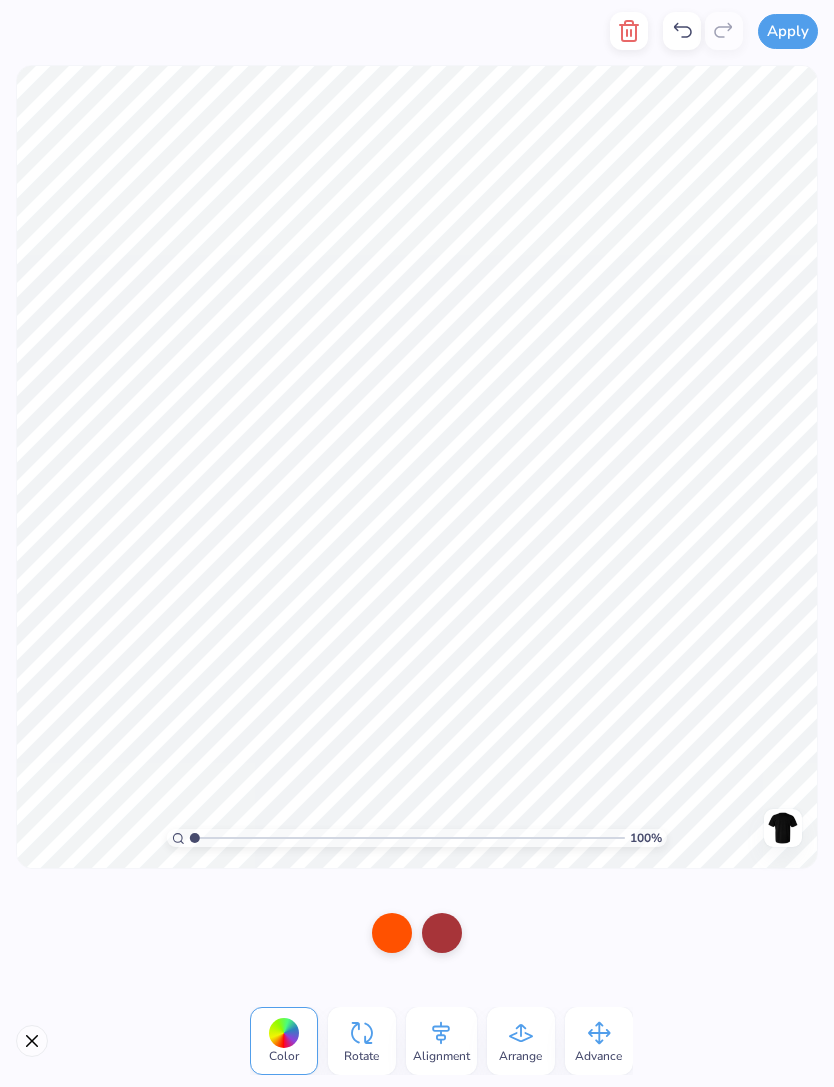 click at bounding box center [32, 1041] 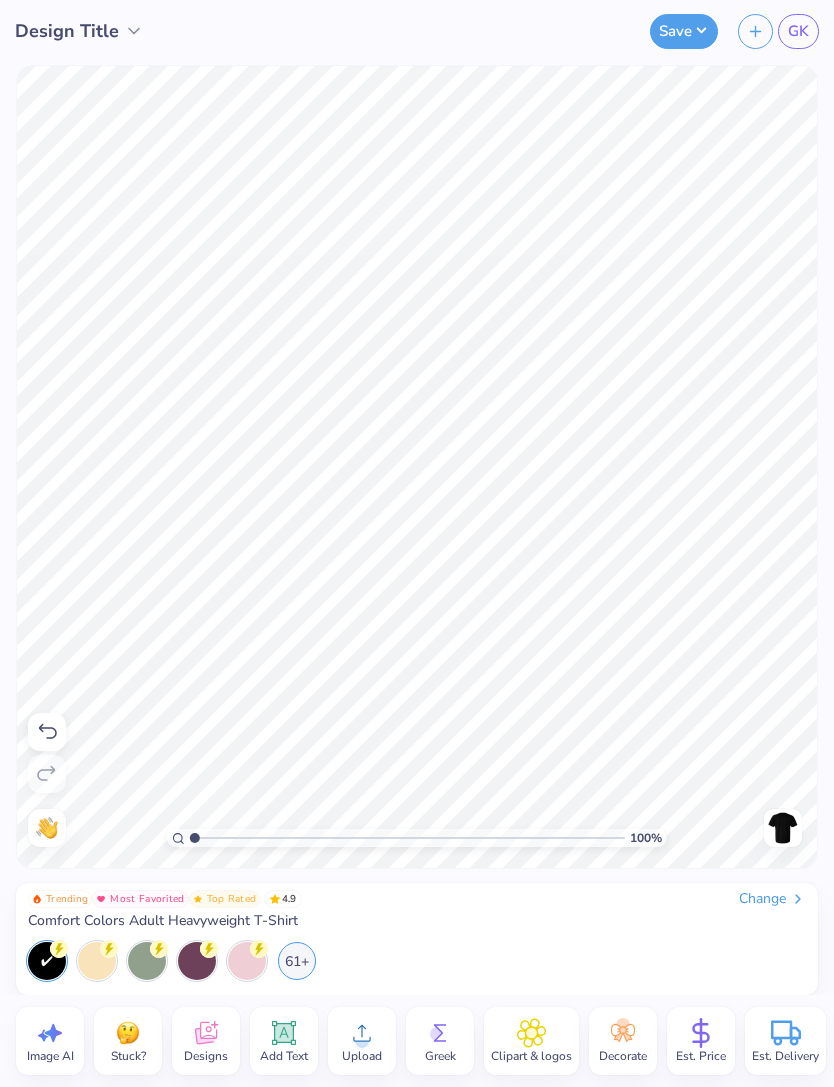 click 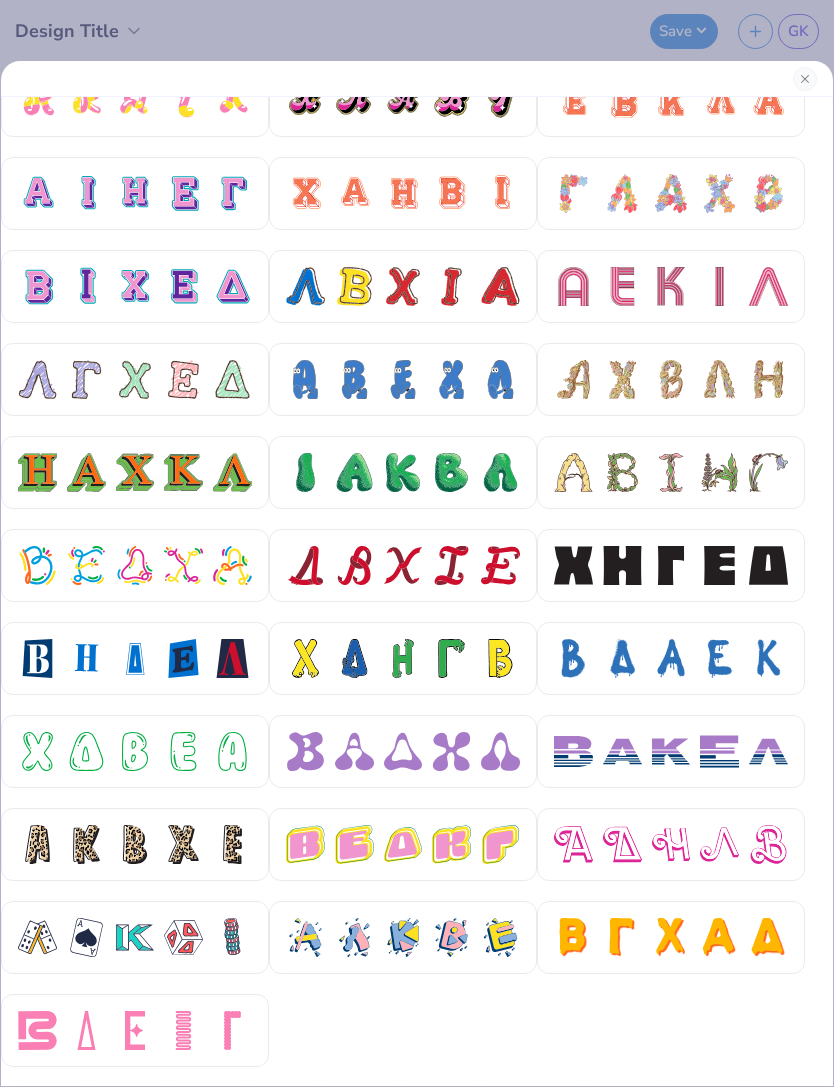 scroll, scrollTop: 405, scrollLeft: 0, axis: vertical 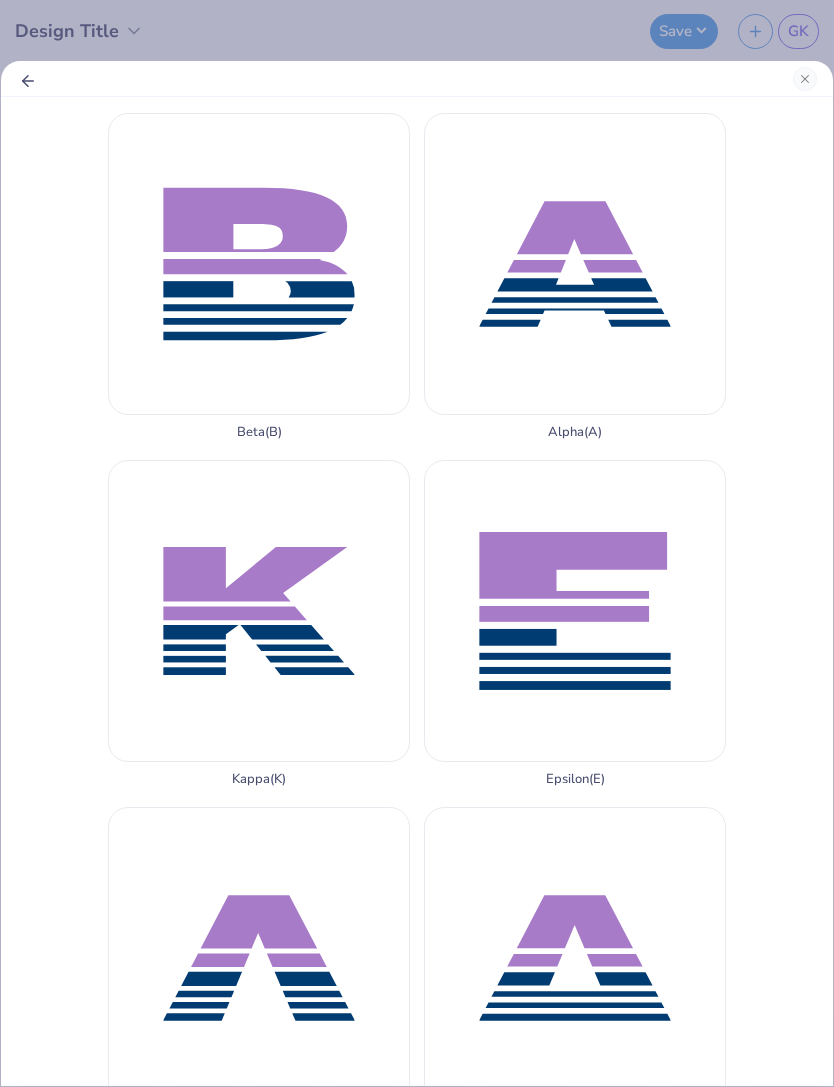 click on "Chi  ( C )" at bounding box center (259, 1317) 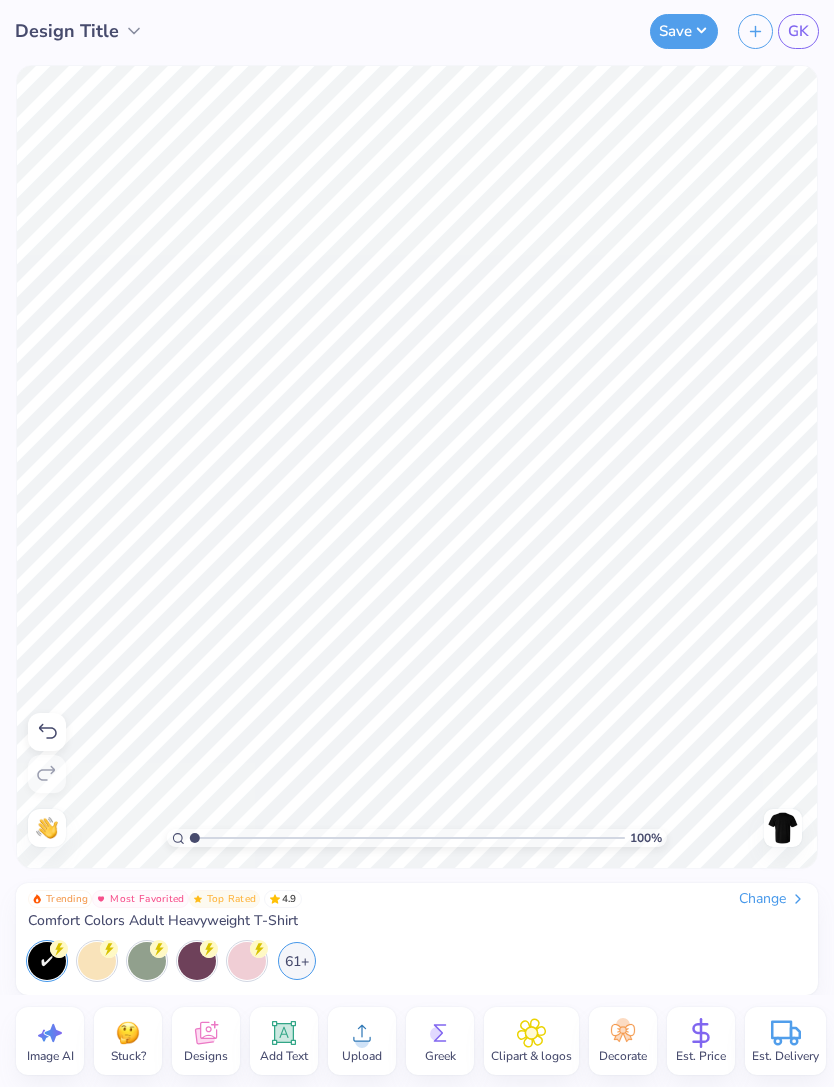 click 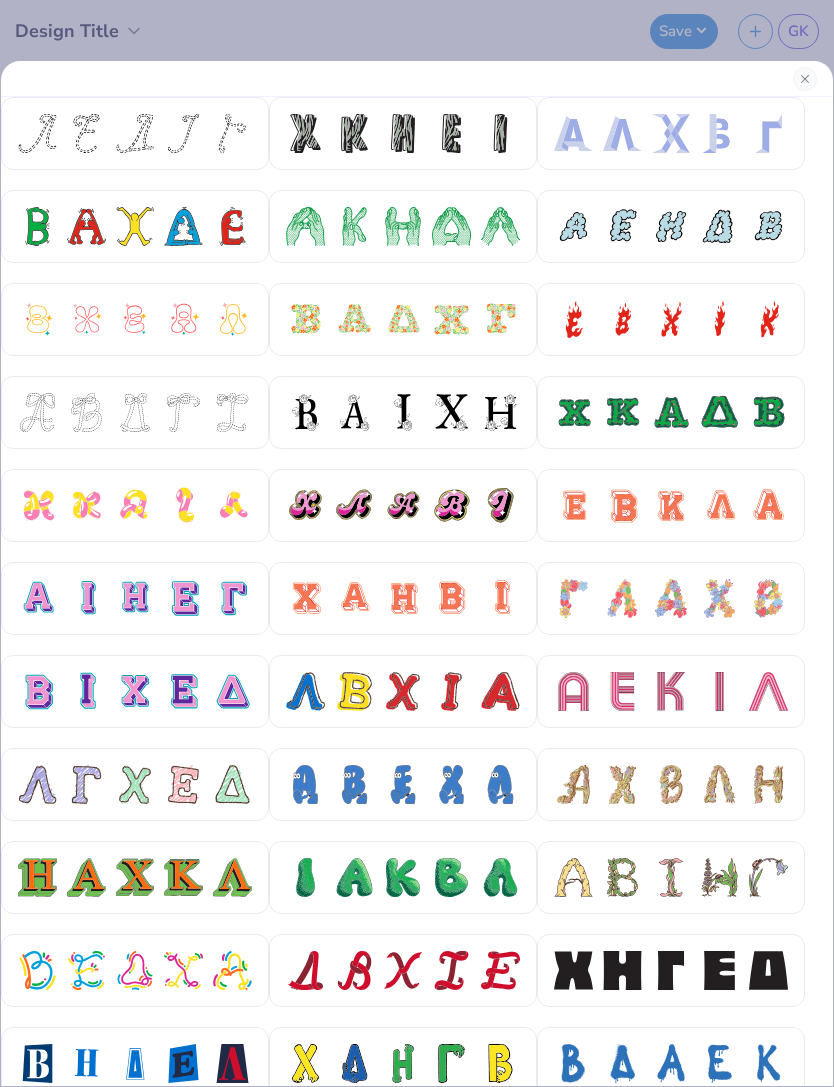 click at bounding box center (135, 598) 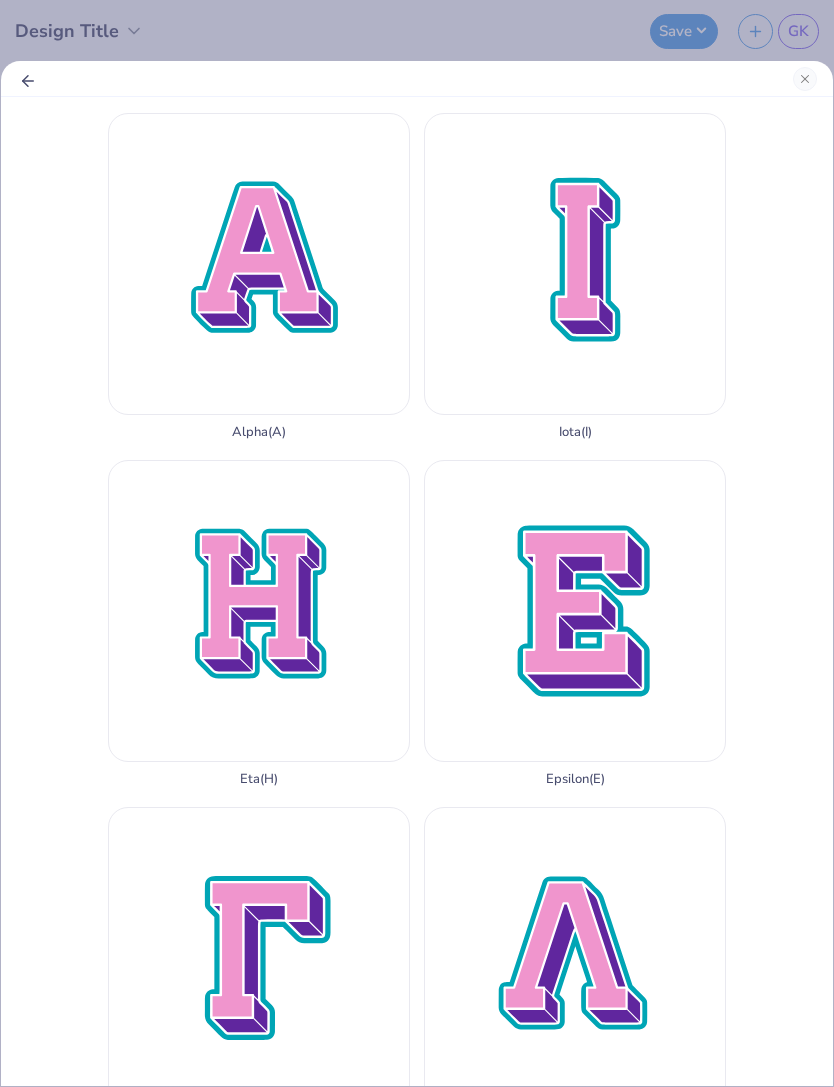 click on "Alpha  ( A )" at bounding box center (259, 276) 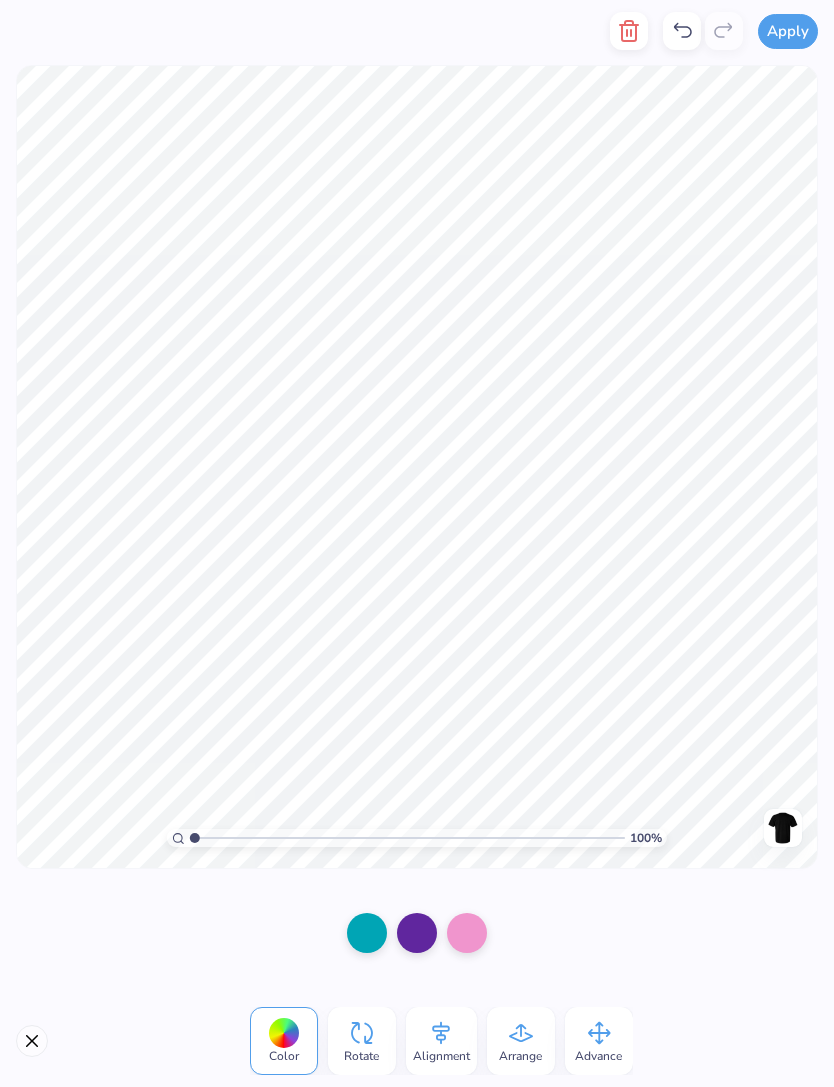 click on "Color Rotate Alignment Arrange Advance" at bounding box center [417, 1041] 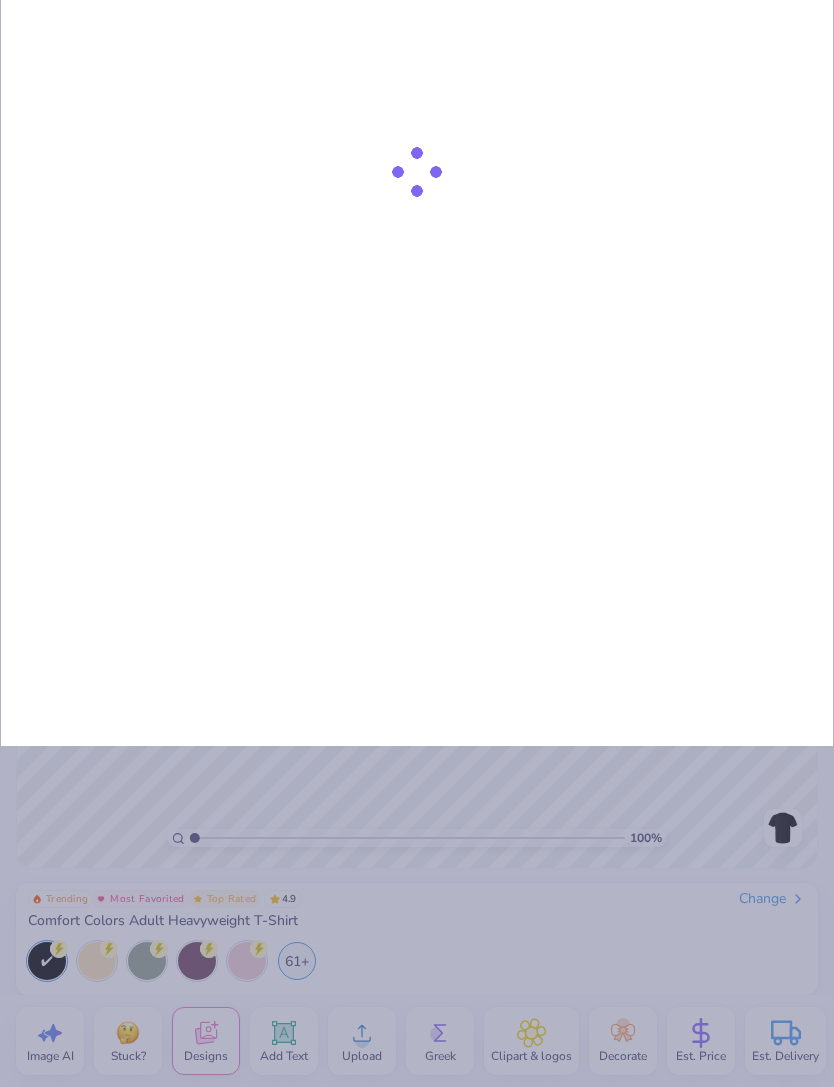 scroll, scrollTop: 0, scrollLeft: 0, axis: both 